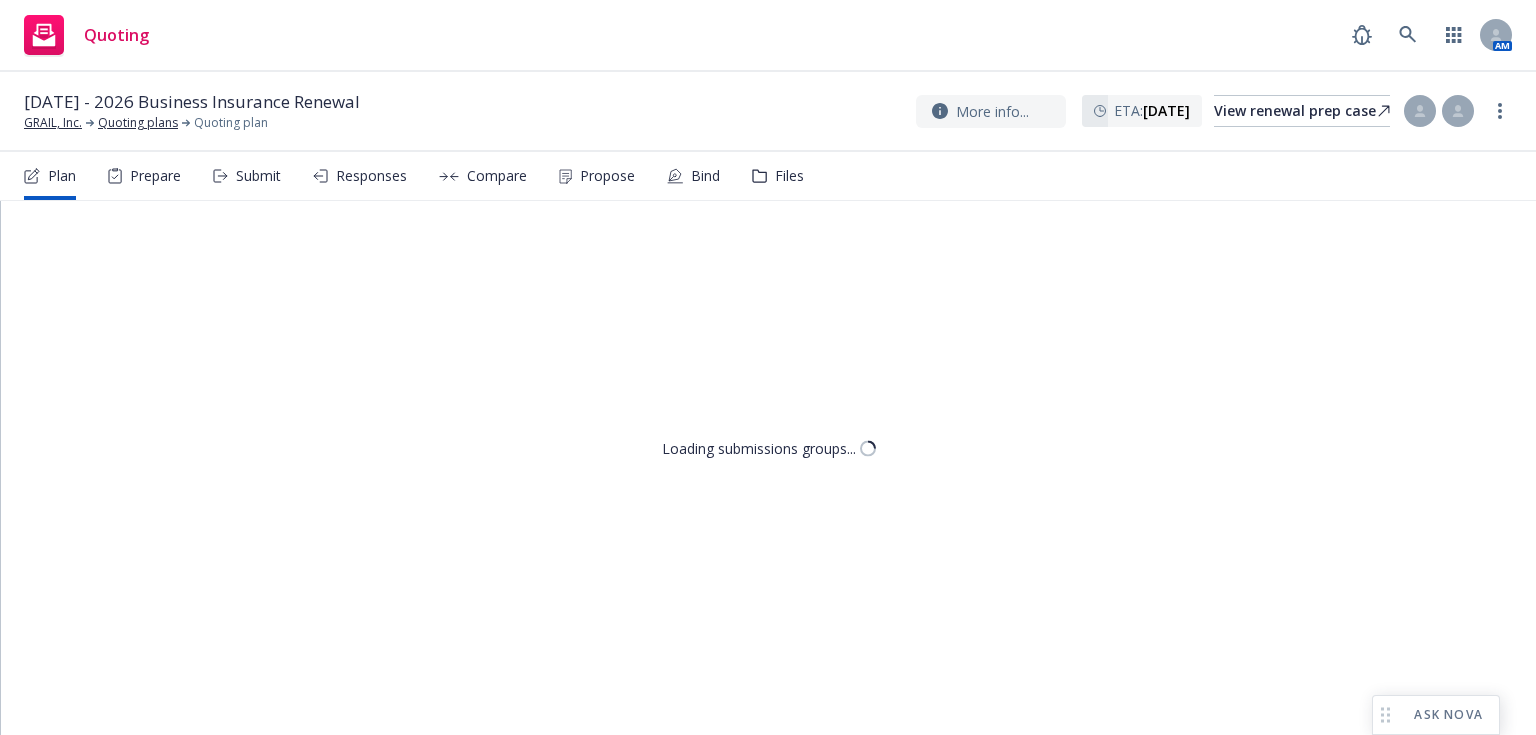 scroll, scrollTop: 0, scrollLeft: 0, axis: both 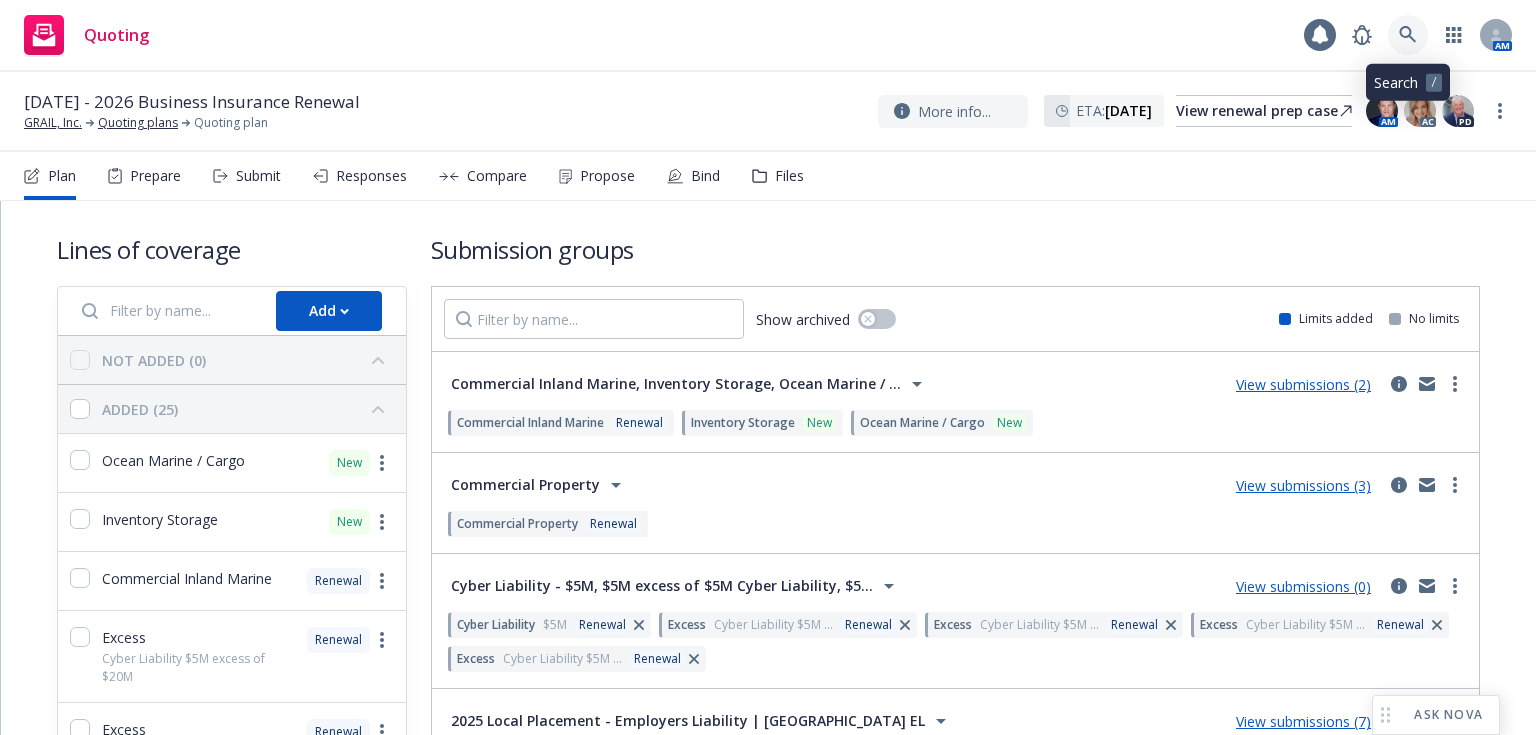 click 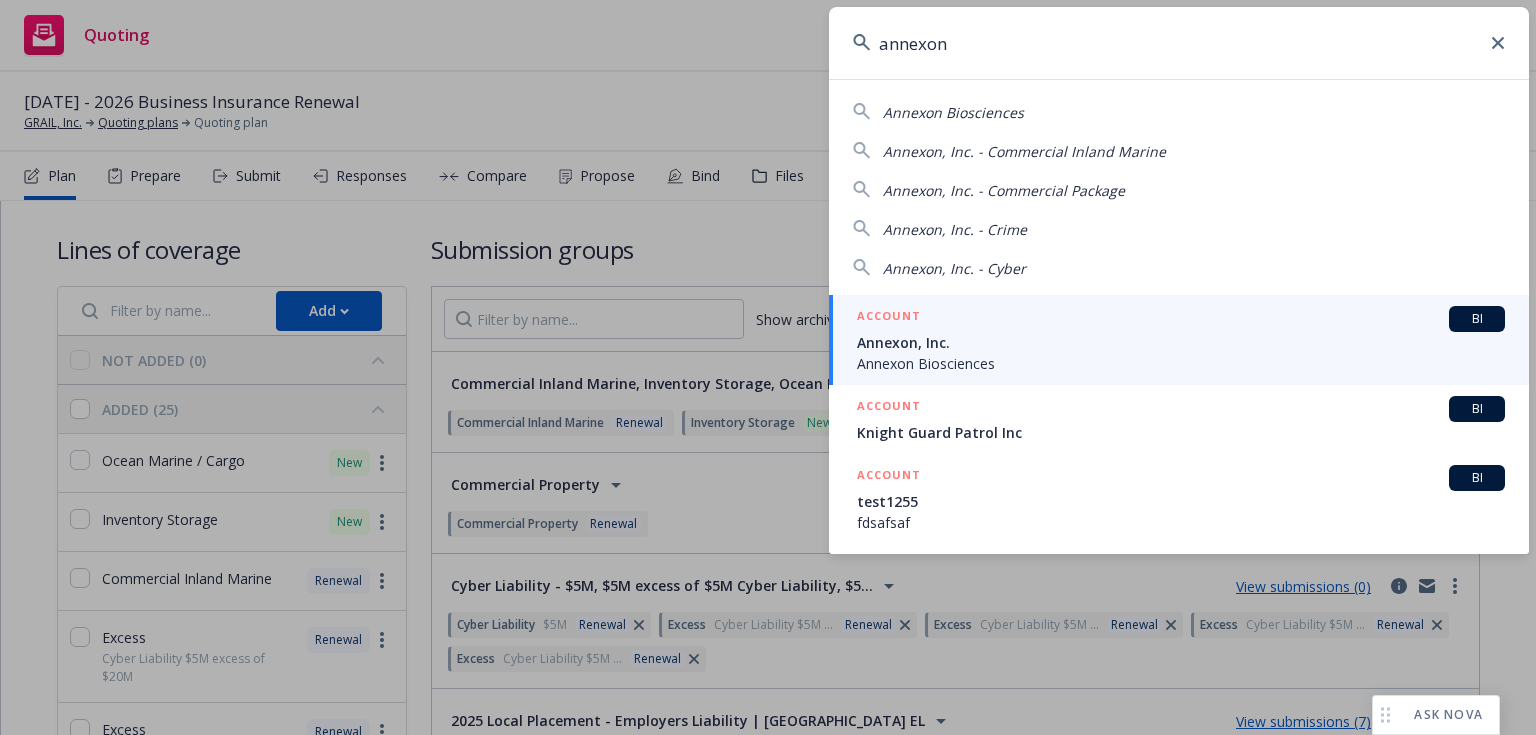 type on "annexon" 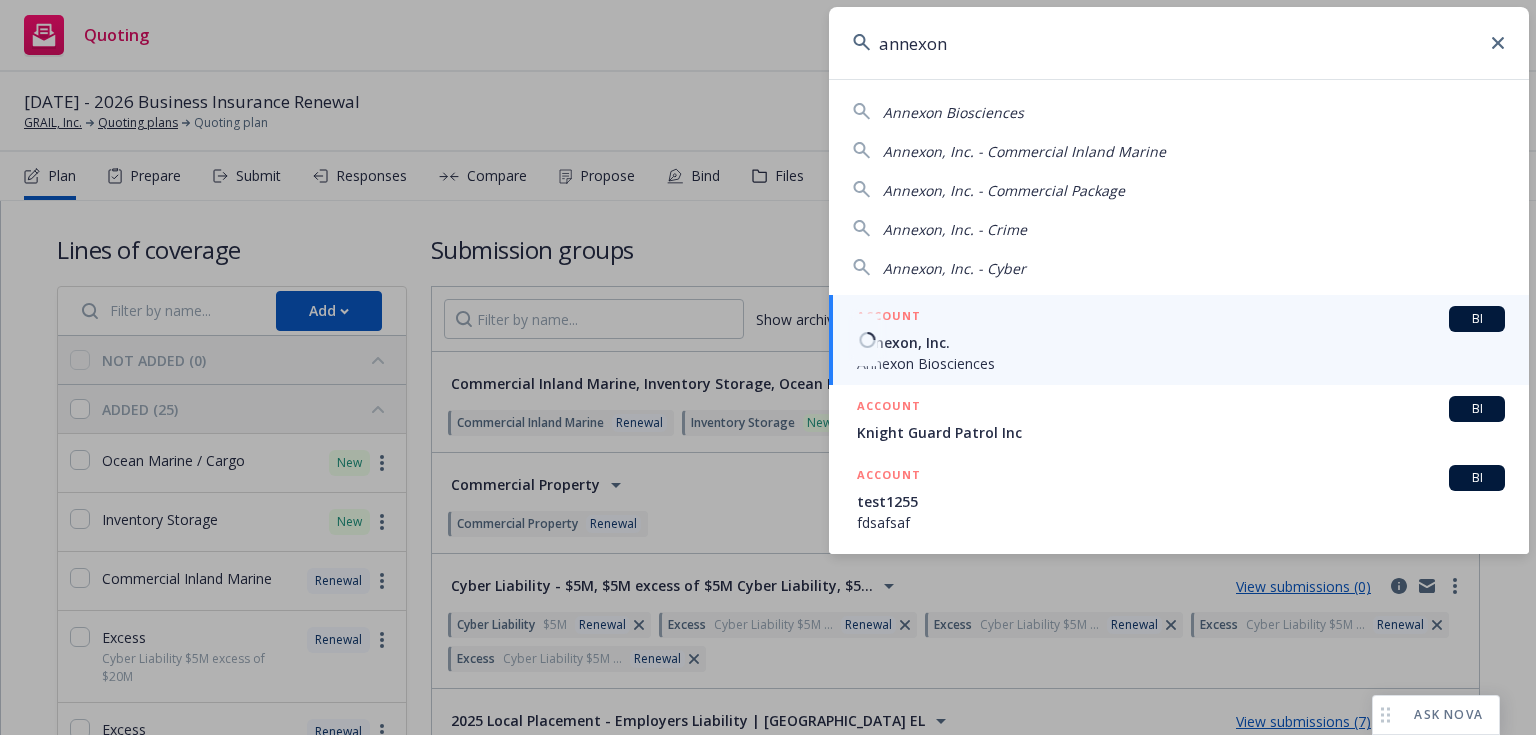 click on "Annexon, Inc." at bounding box center (1181, 342) 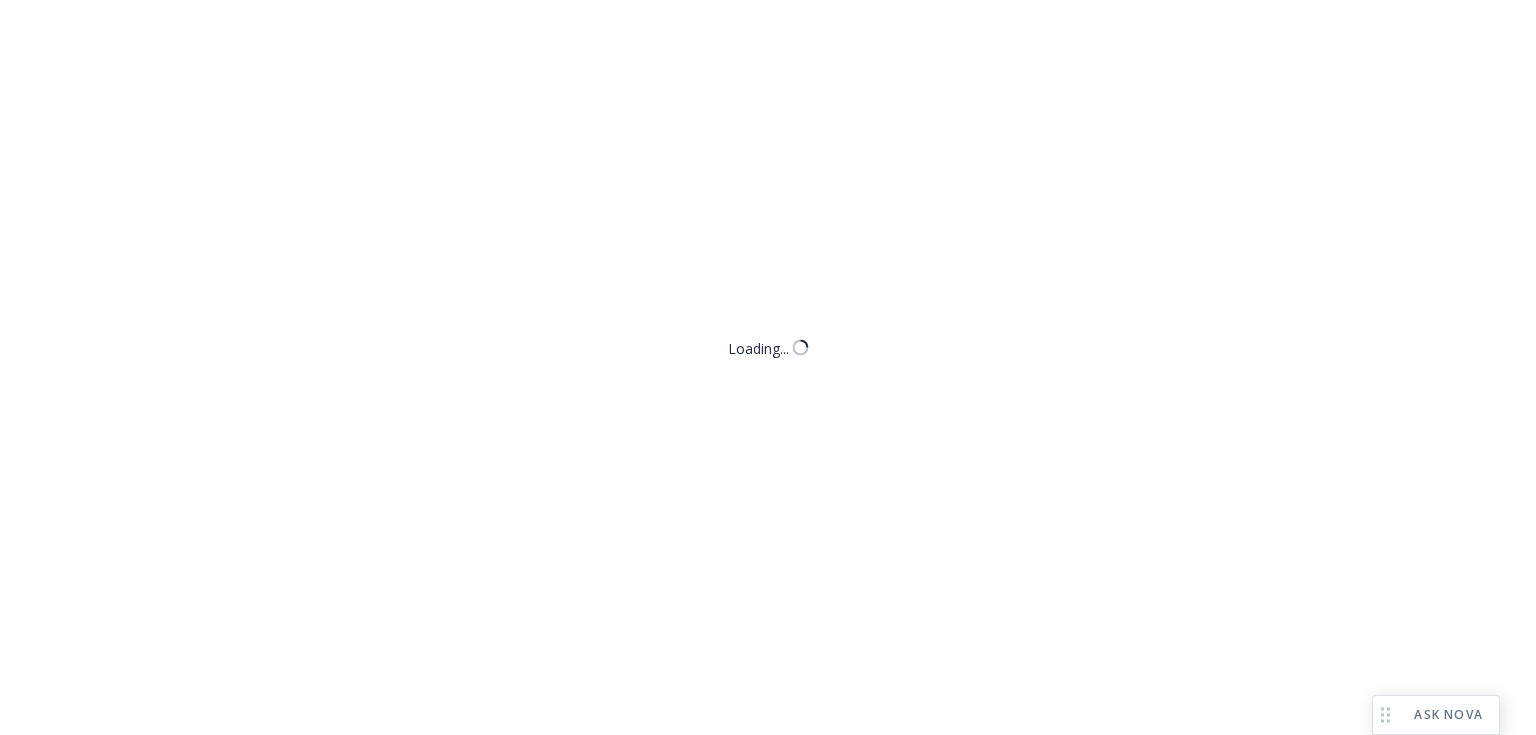 scroll, scrollTop: 0, scrollLeft: 0, axis: both 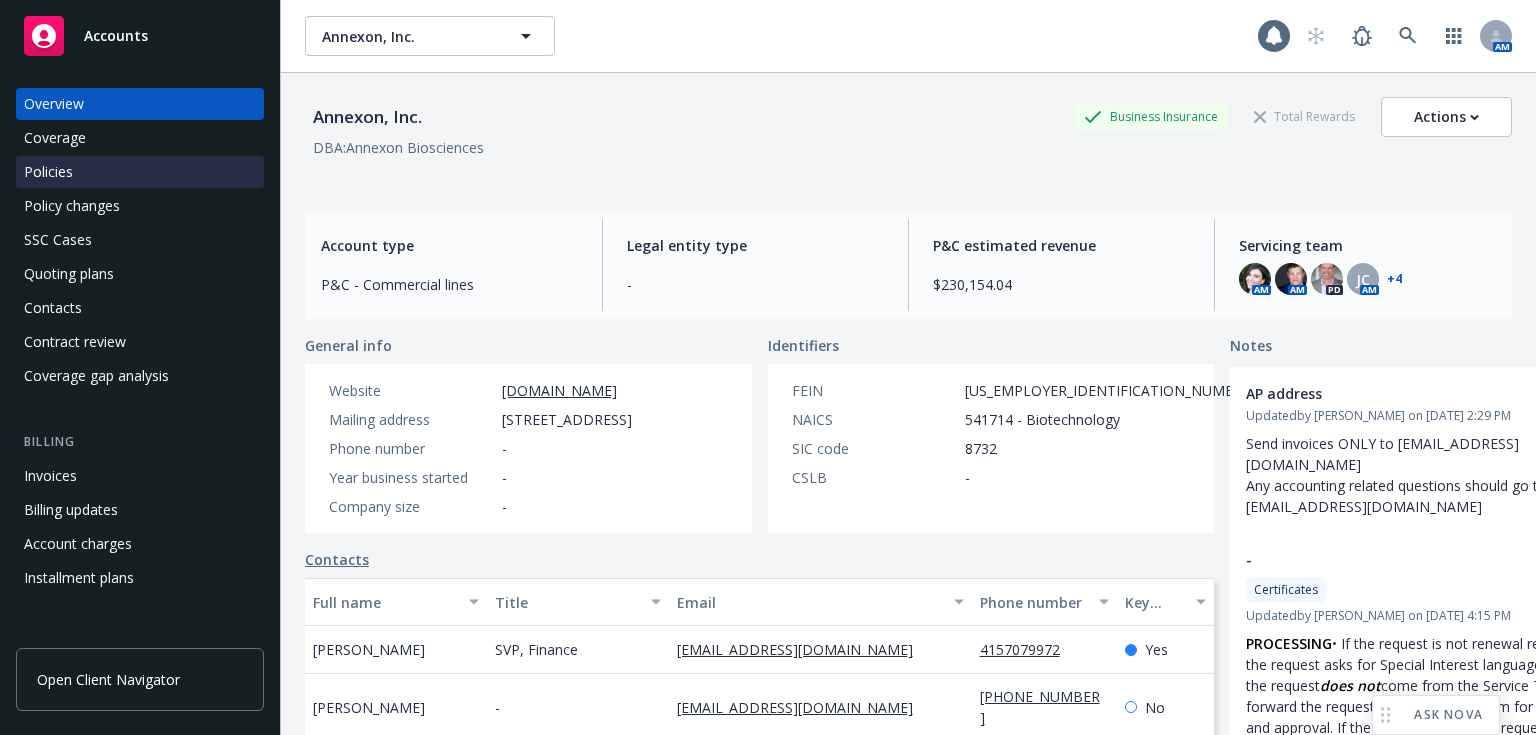click on "Policies" at bounding box center (48, 172) 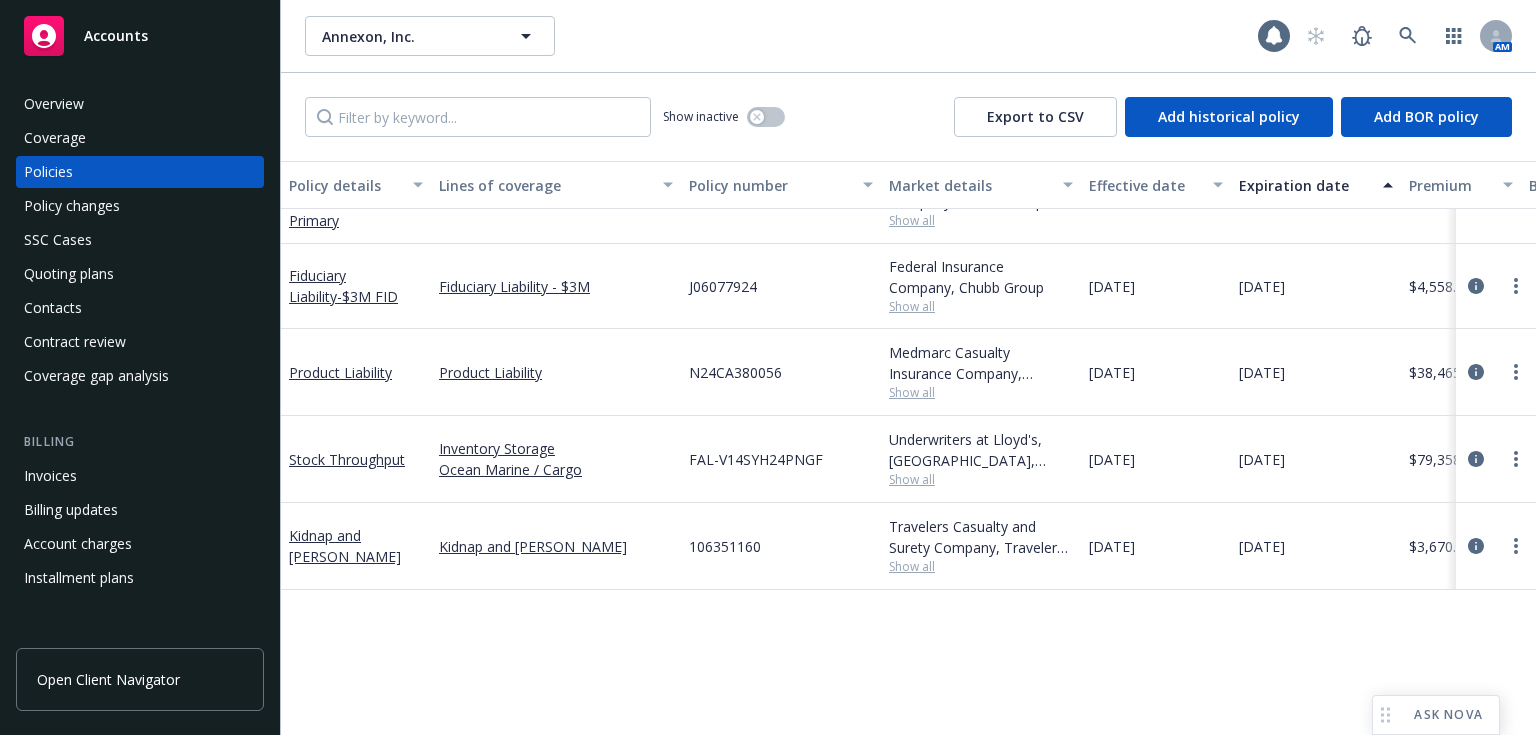 scroll, scrollTop: 0, scrollLeft: 0, axis: both 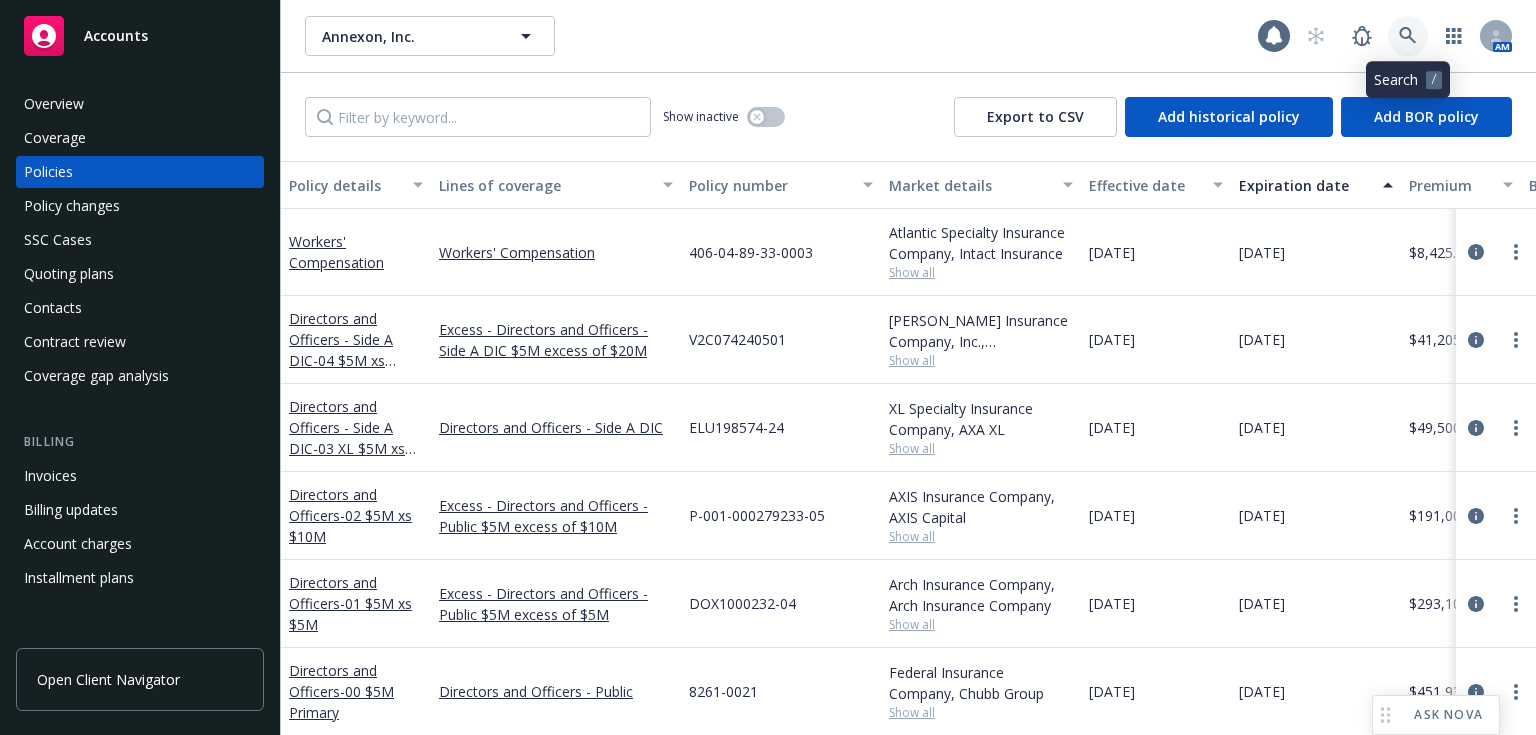 click 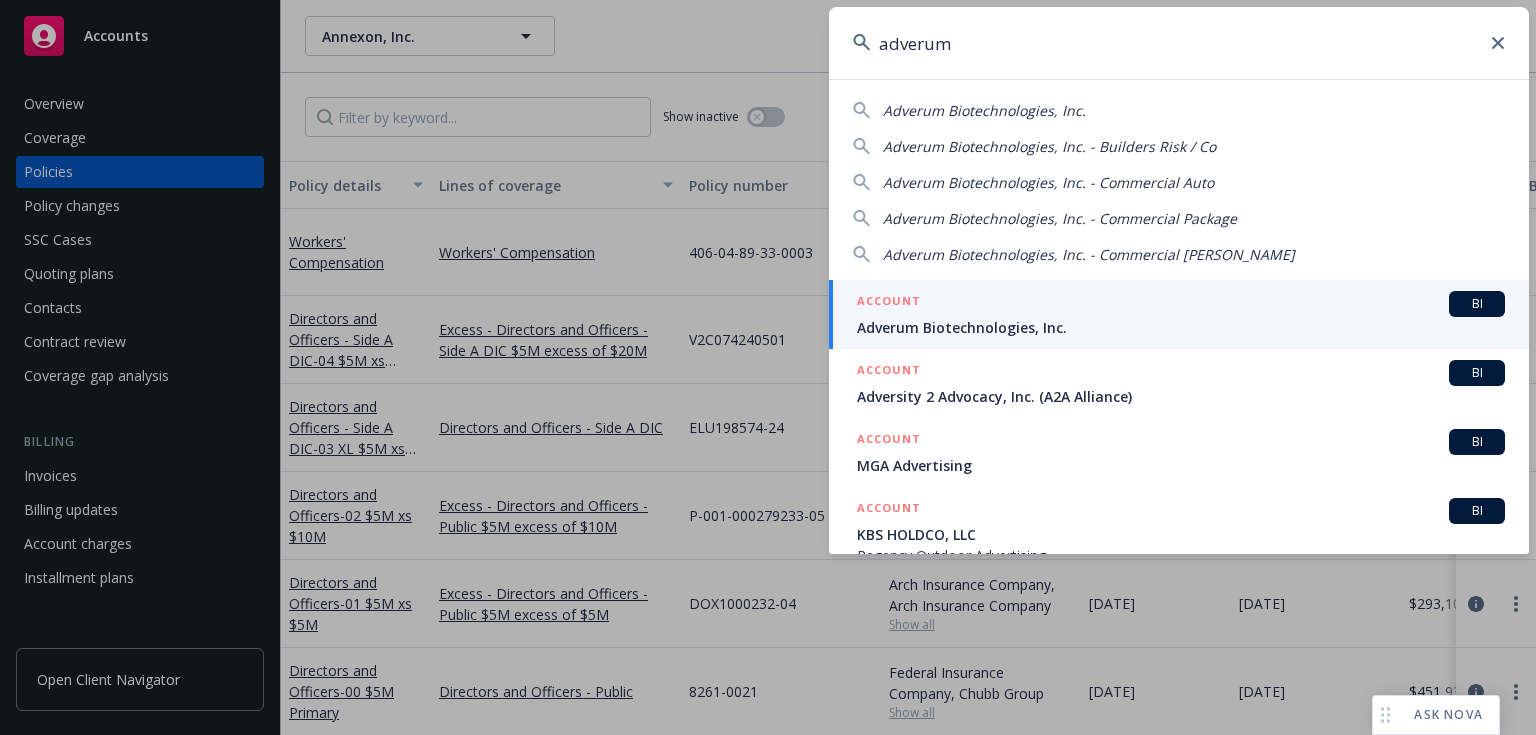 type on "adverum" 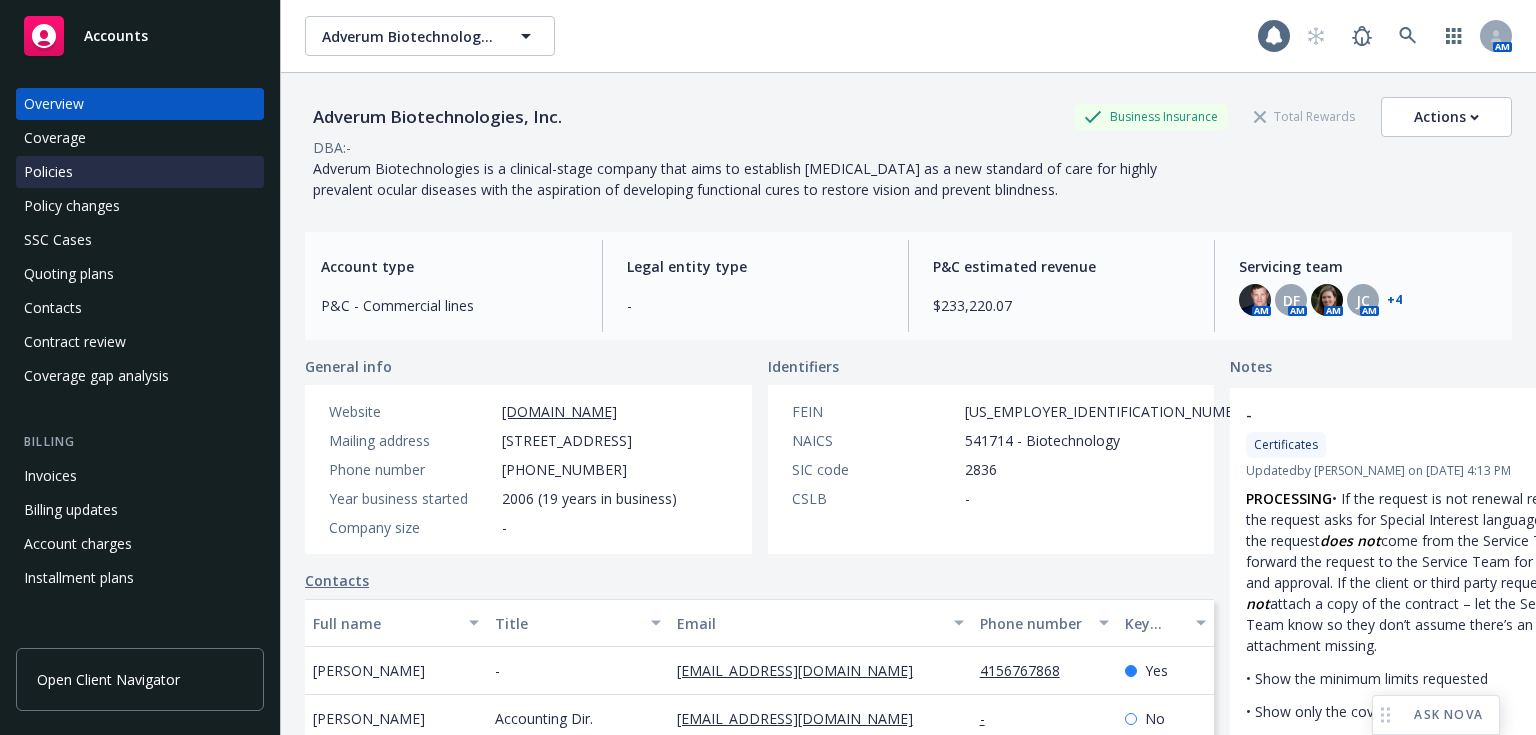 click on "Policies" at bounding box center [140, 172] 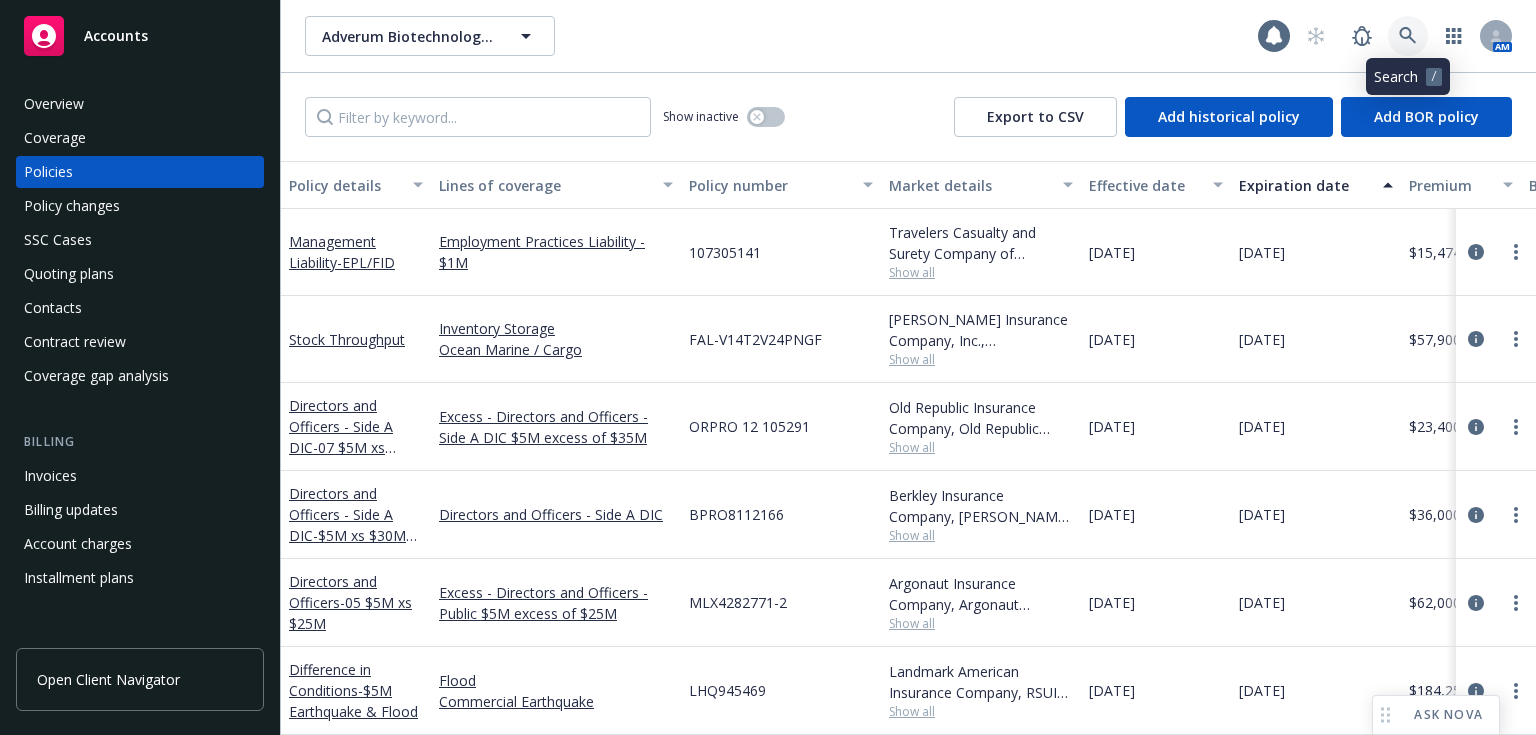 click at bounding box center (1408, 36) 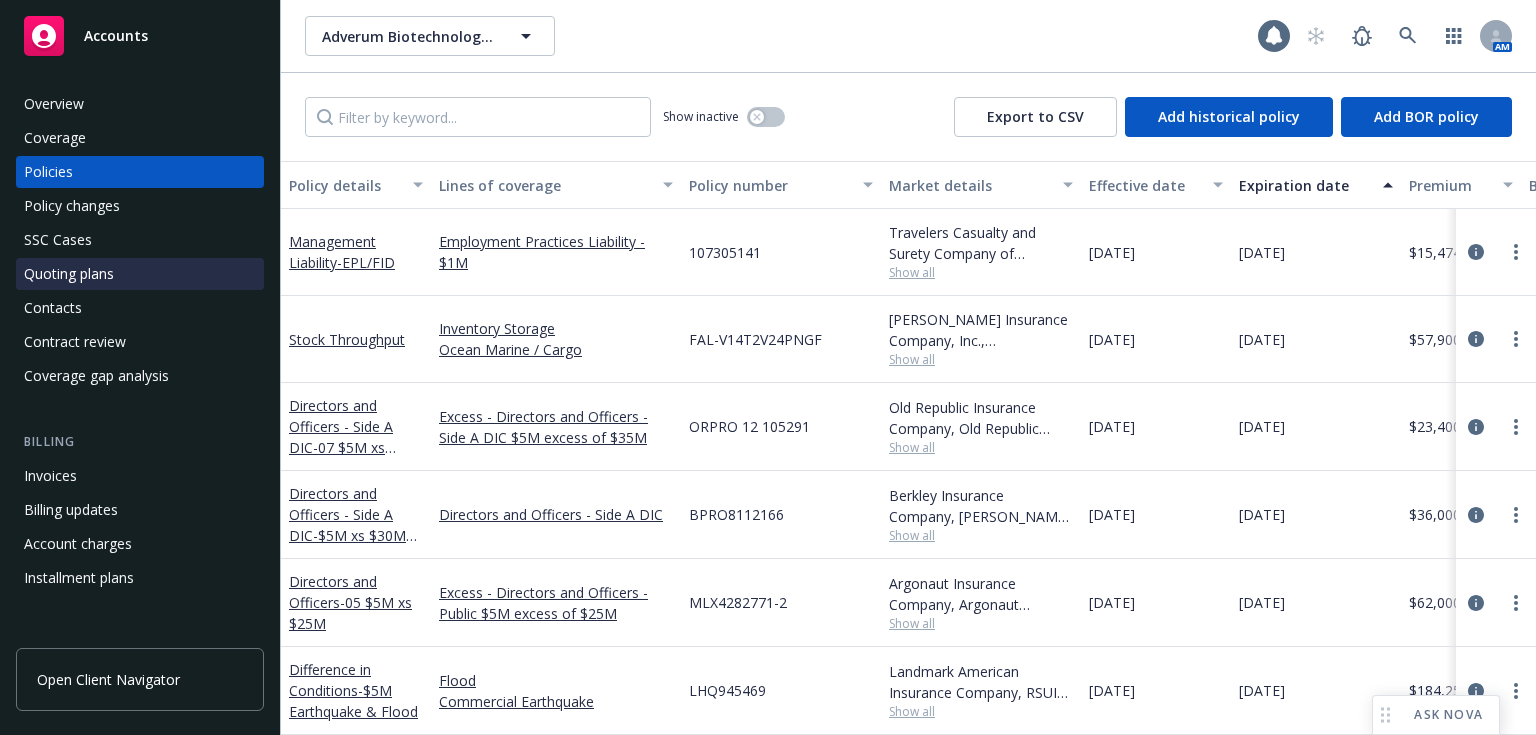 click on "Quoting plans" at bounding box center [69, 274] 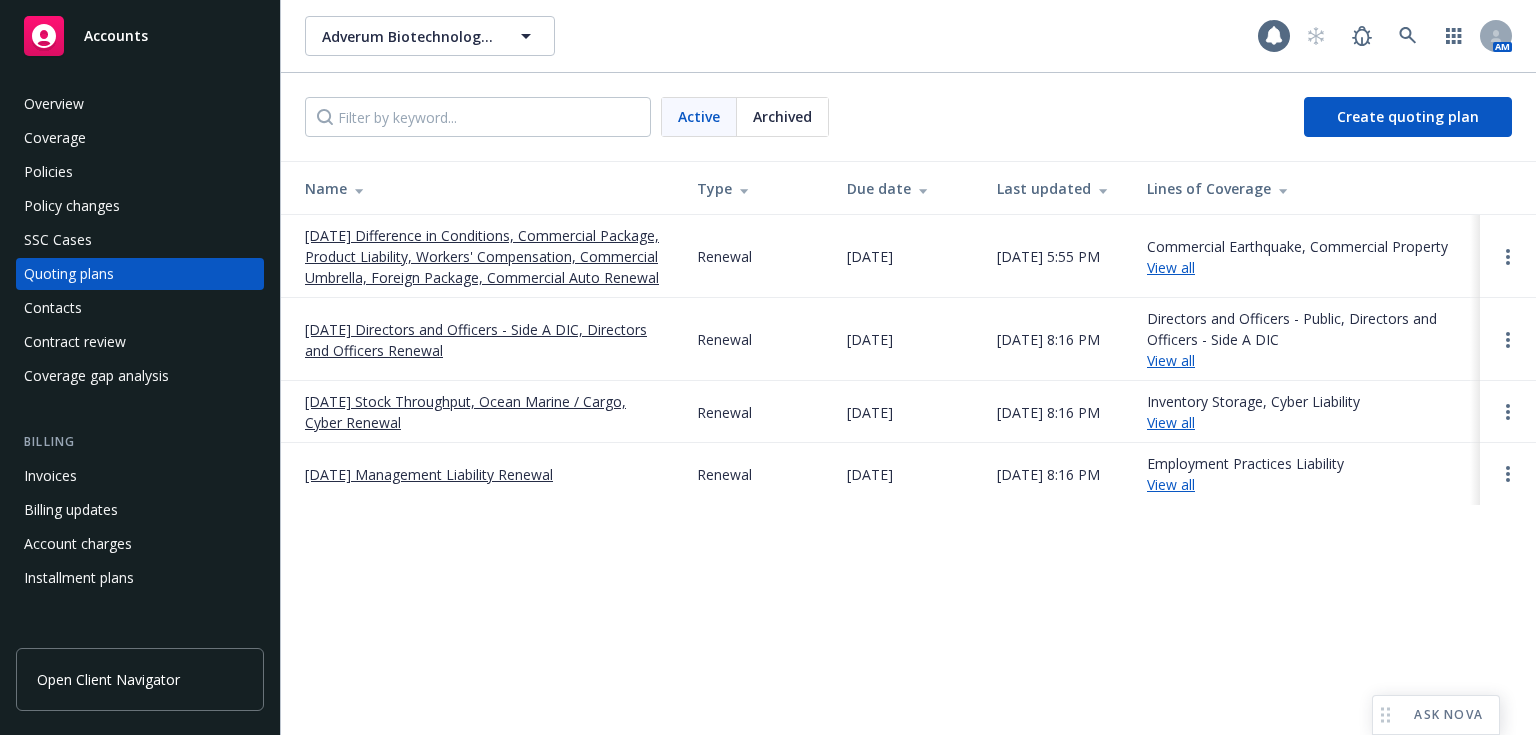 click on "[DATE] Difference in Conditions, Commercial Package, Product Liability, Workers' Compensation, Commercial Umbrella, Foreign Package, Commercial Auto Renewal" at bounding box center (485, 256) 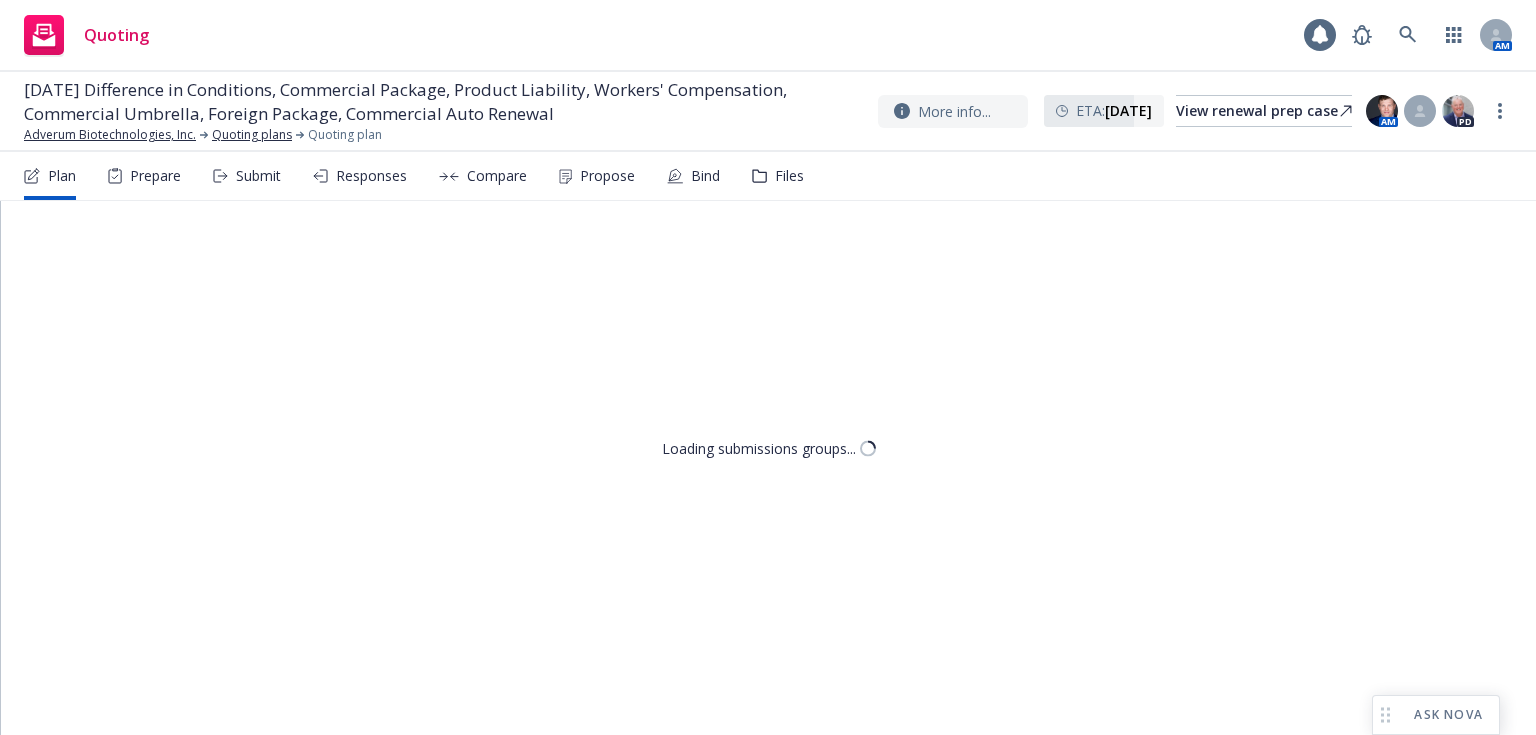 scroll, scrollTop: 0, scrollLeft: 0, axis: both 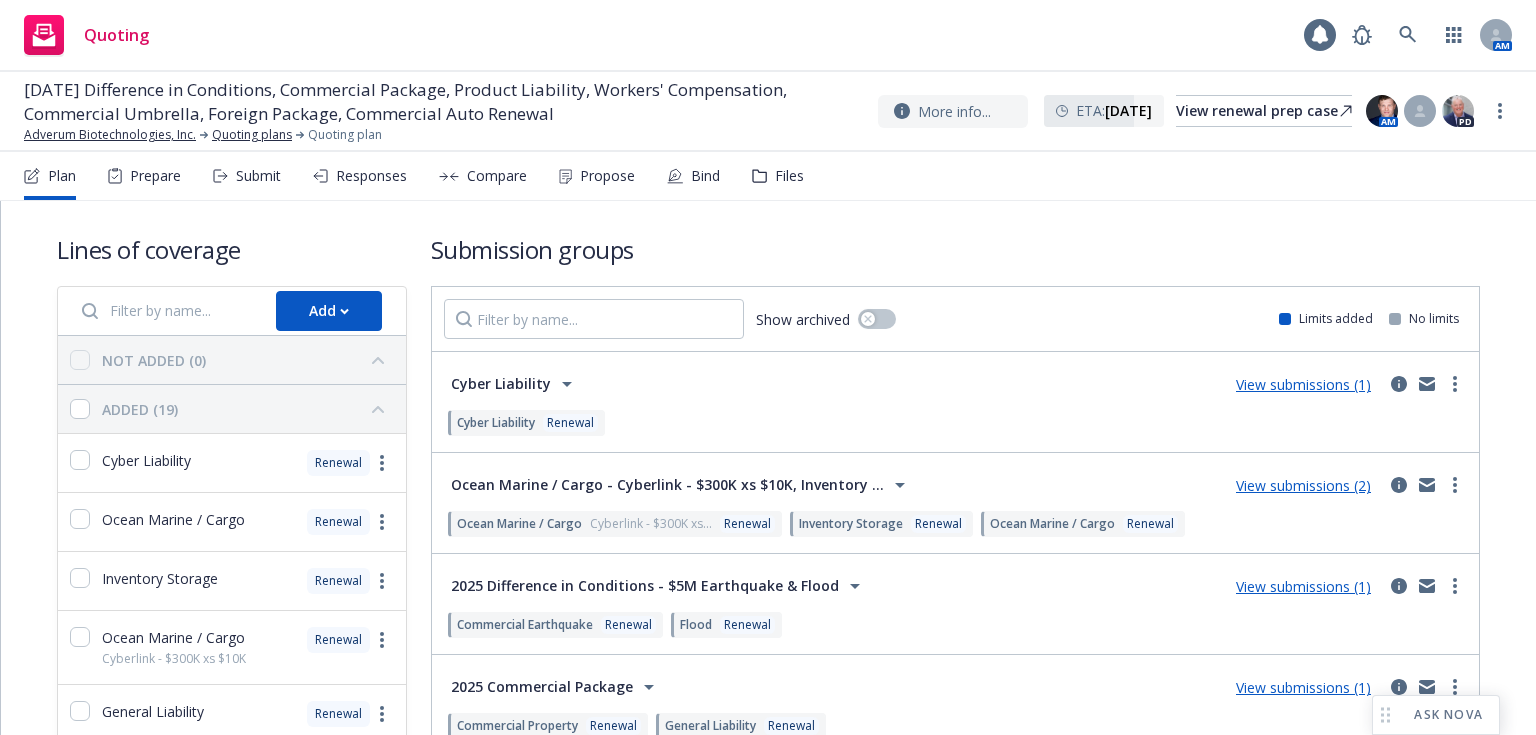 click on "Plan Prepare Submit Responses Compare Propose Bind Files" at bounding box center [768, 176] 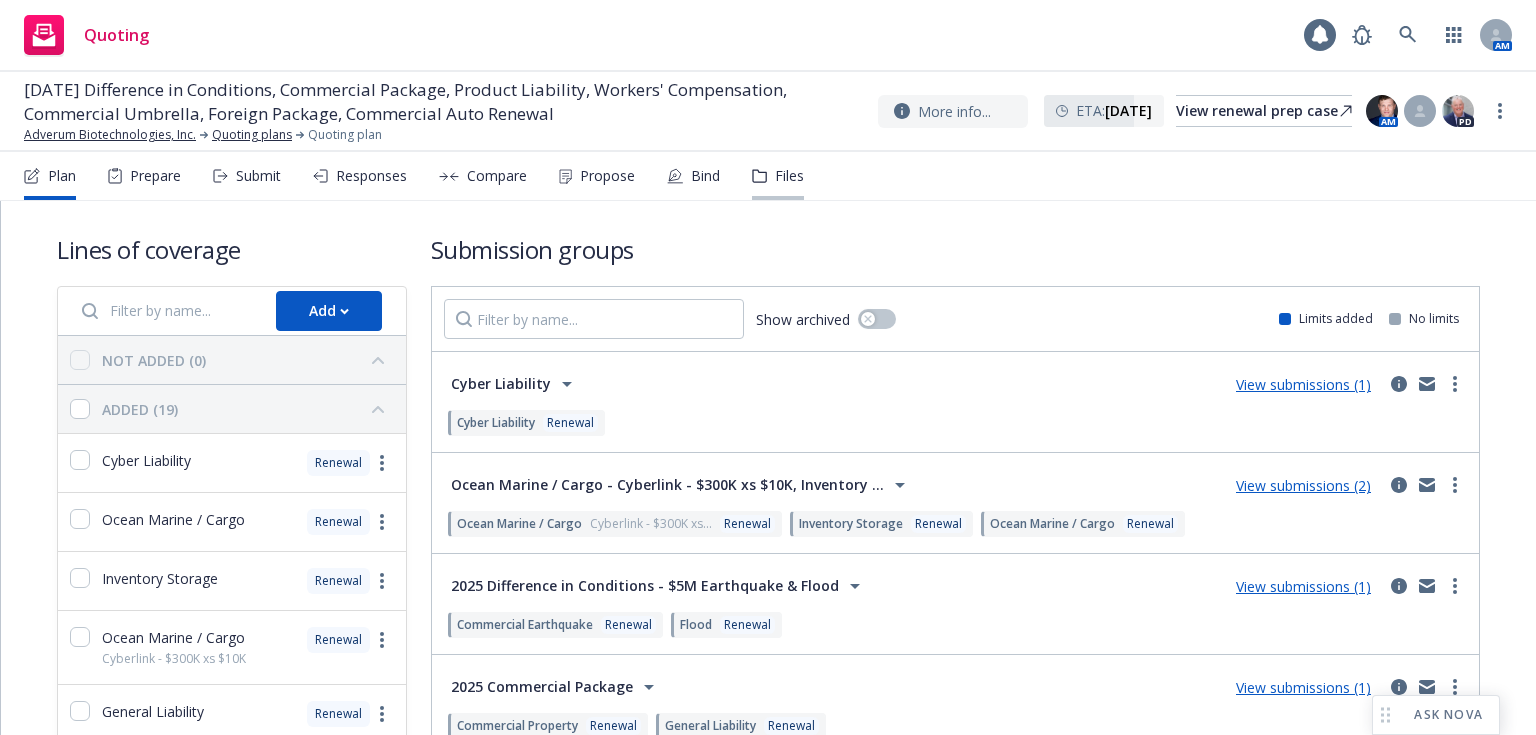 click on "Files" at bounding box center [789, 176] 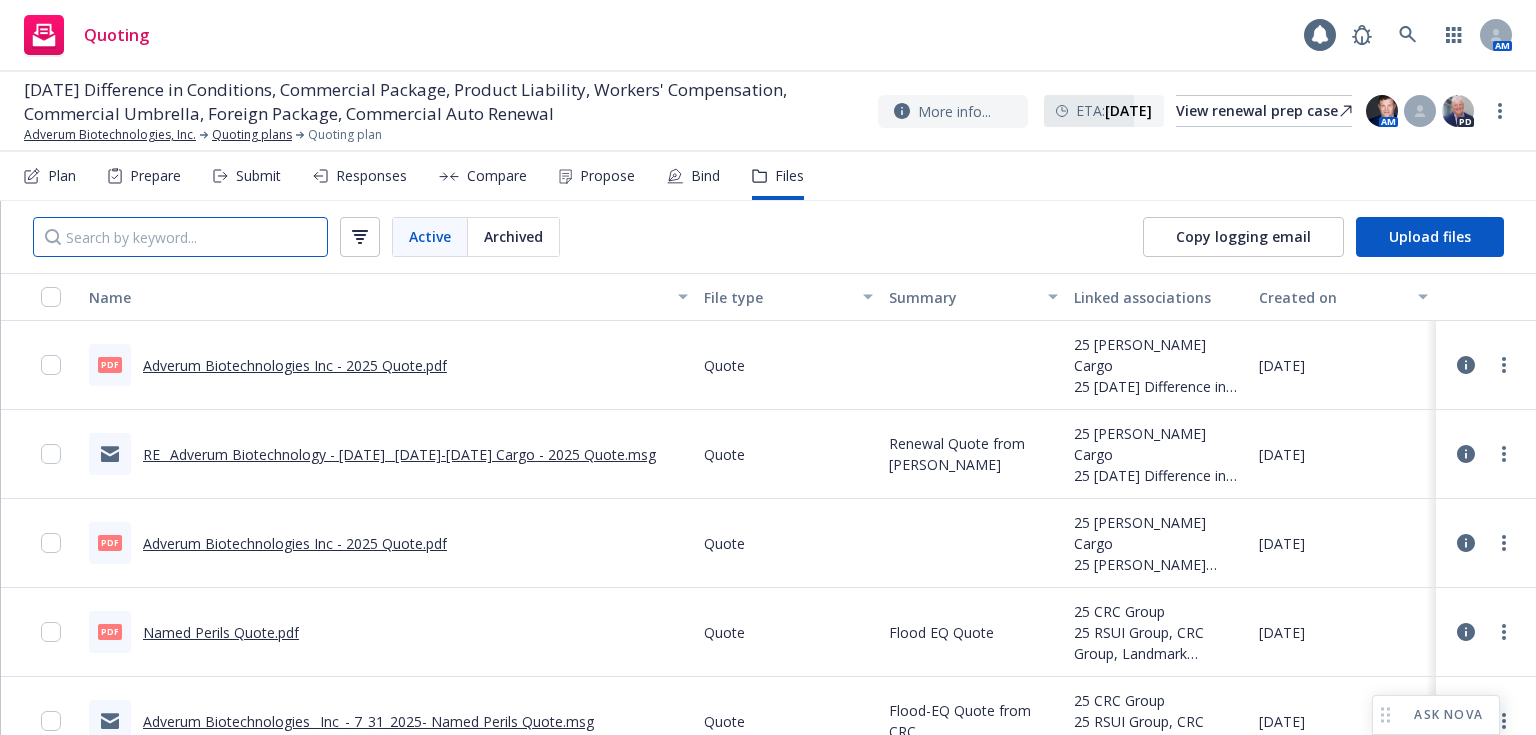 click at bounding box center (180, 237) 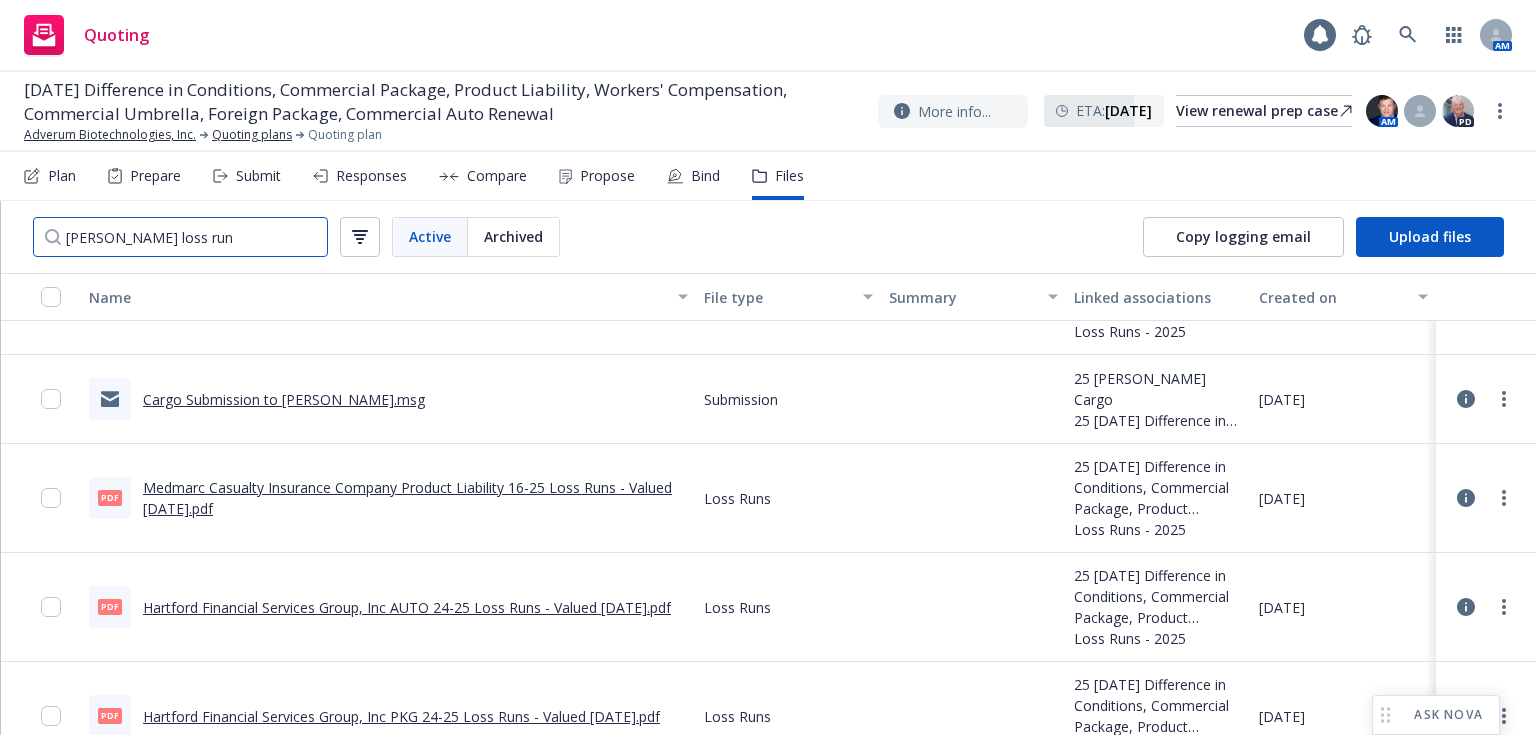 scroll, scrollTop: 0, scrollLeft: 0, axis: both 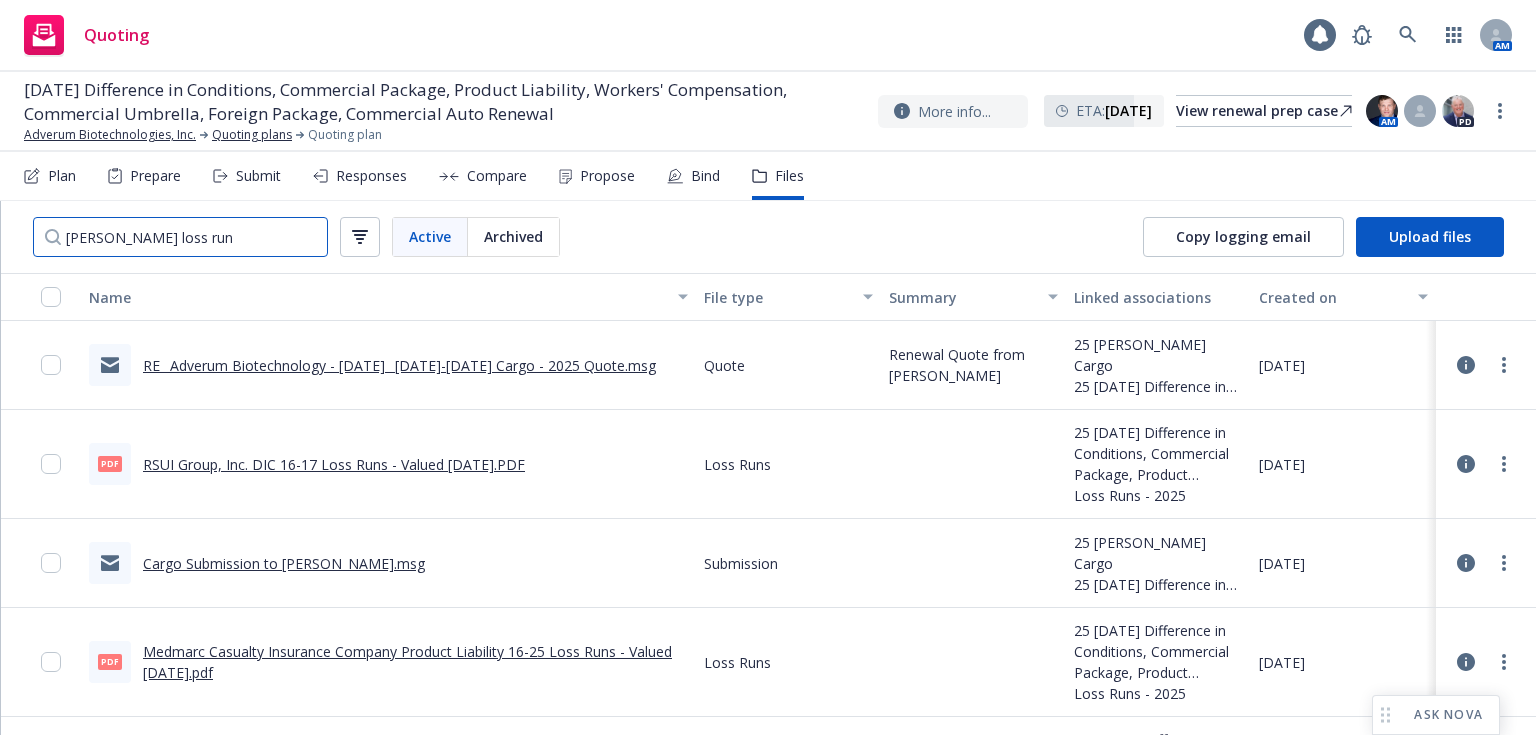 drag, startPoint x: 219, startPoint y: 244, endPoint x: 84, endPoint y: 236, distance: 135.23683 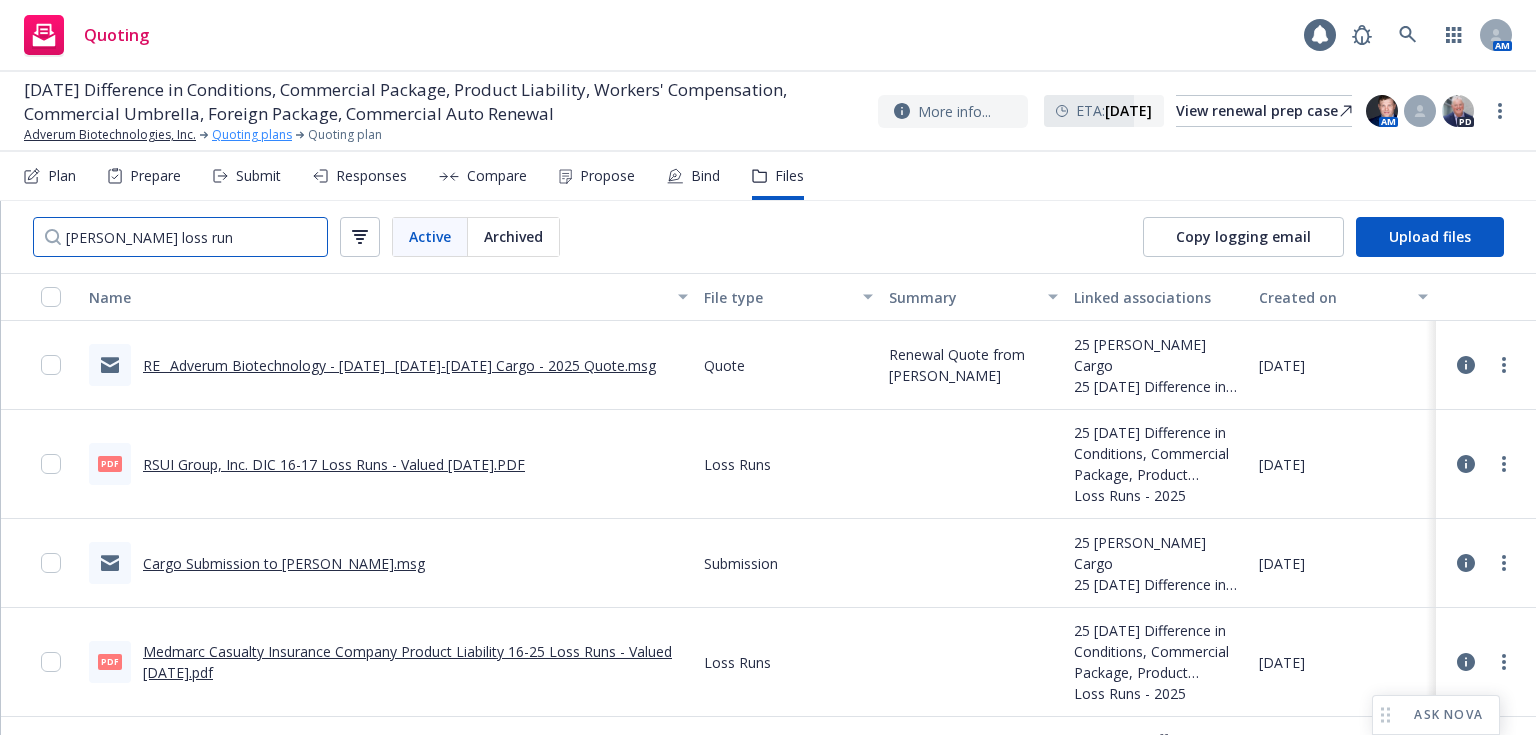 type on "falvey loss run" 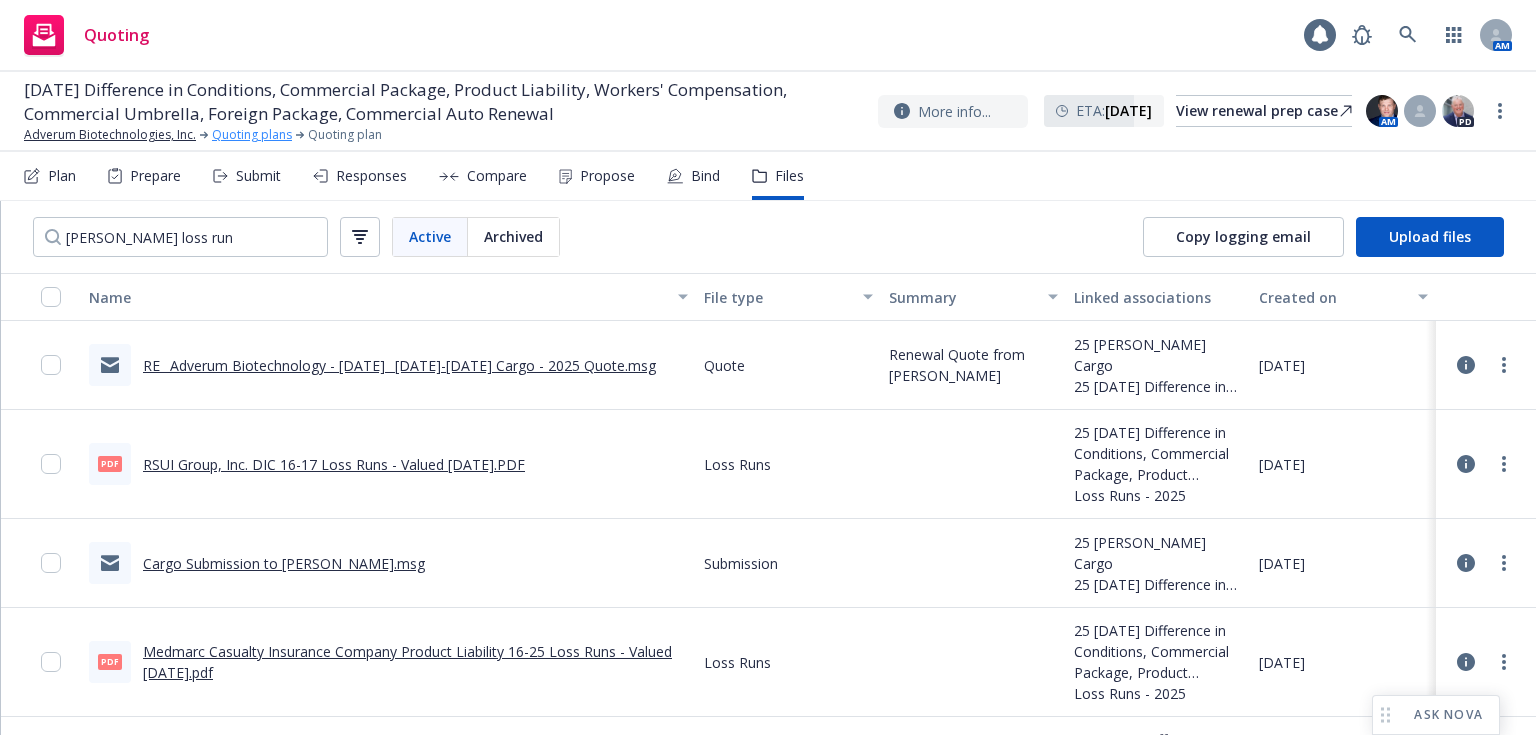 click on "Quoting plans" at bounding box center [252, 135] 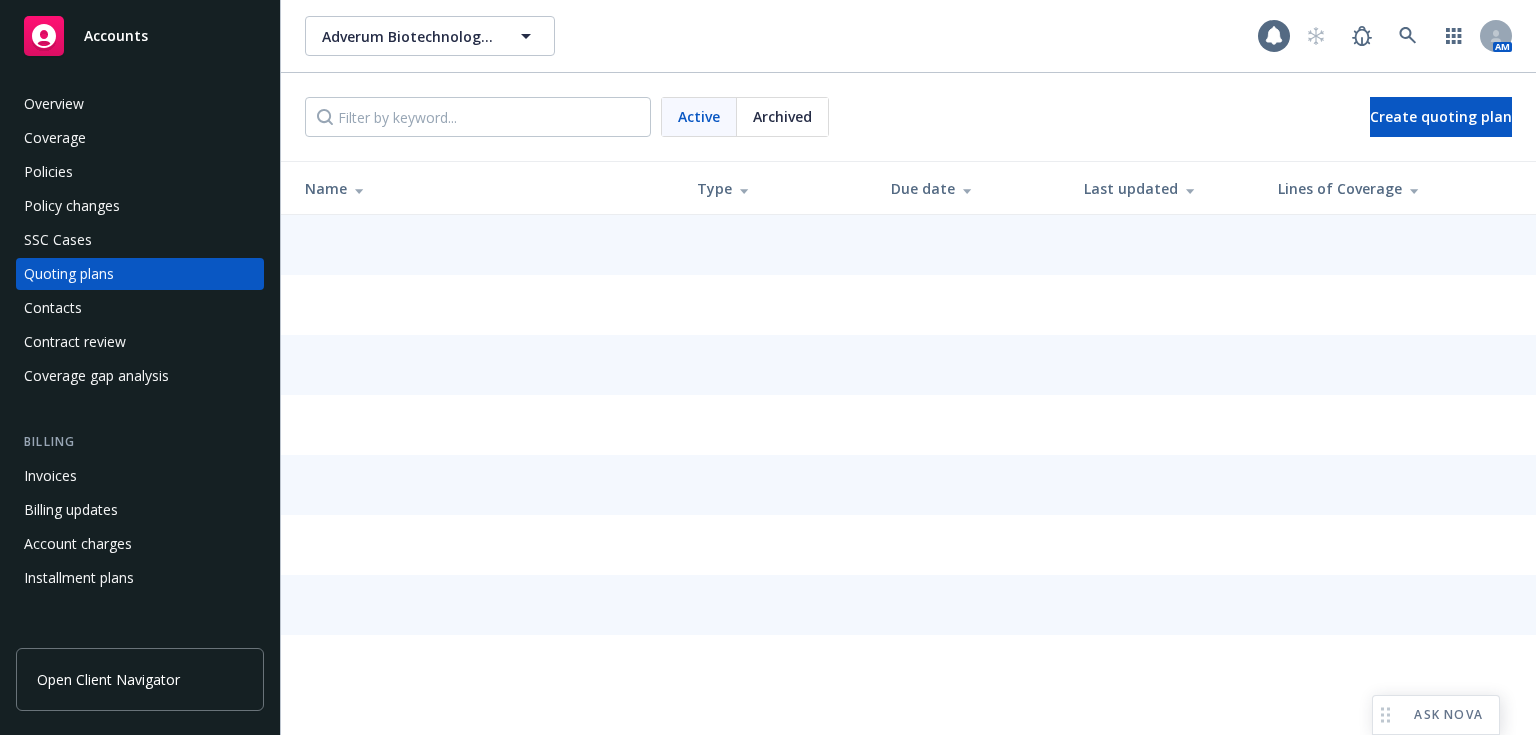 scroll, scrollTop: 0, scrollLeft: 0, axis: both 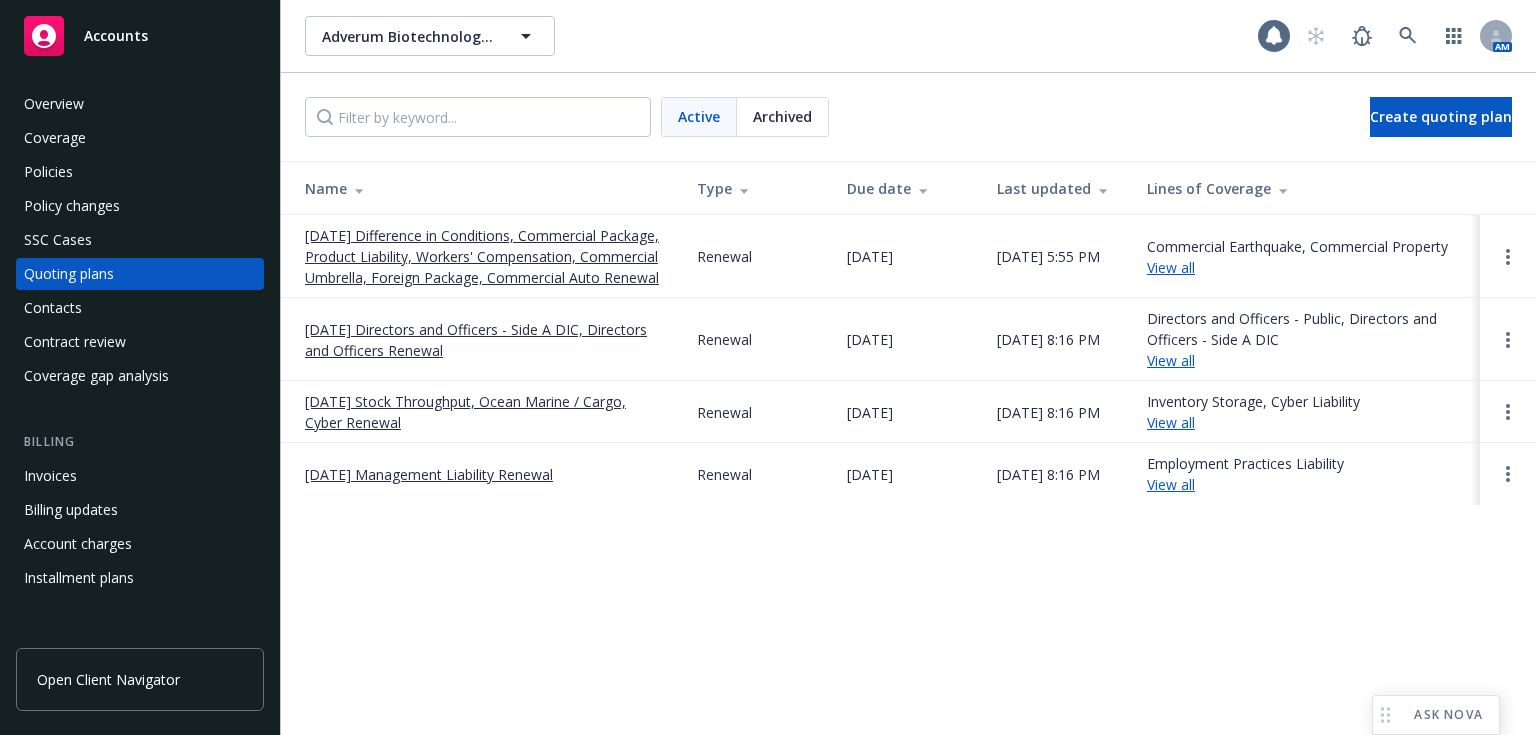 click on "[DATE] Stock Throughput, Ocean Marine / Cargo, Cyber Renewal" at bounding box center (485, 412) 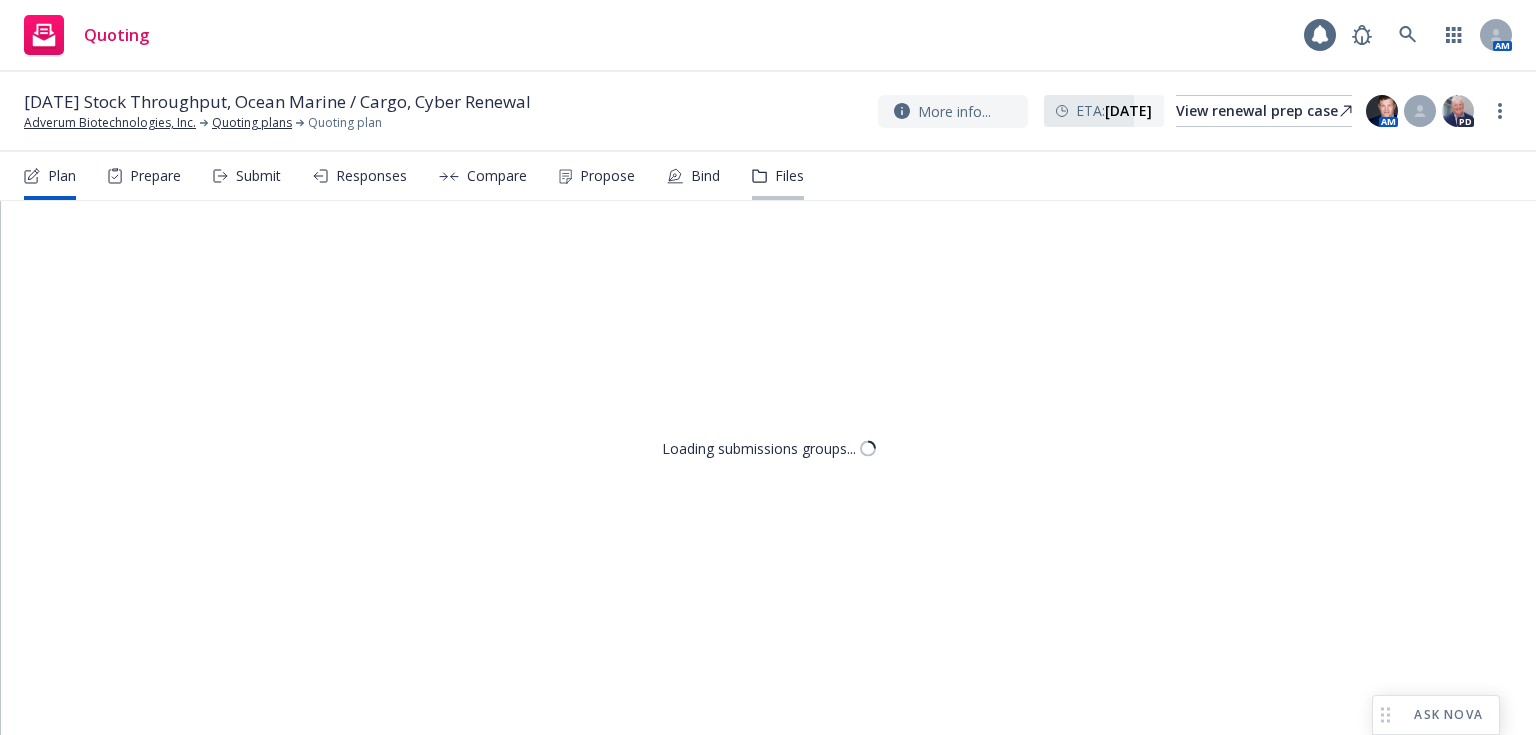 scroll, scrollTop: 0, scrollLeft: 0, axis: both 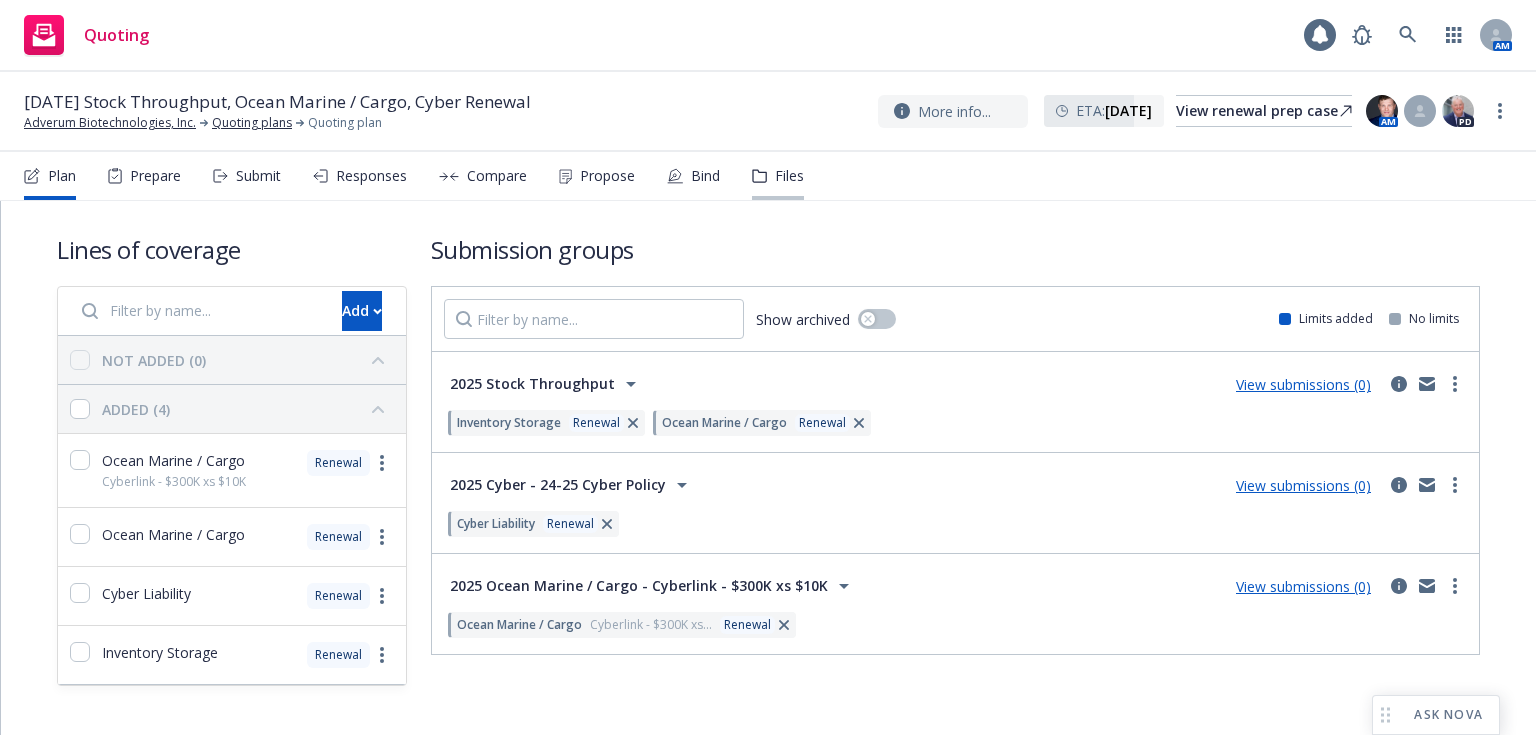 click on "Files" at bounding box center (789, 176) 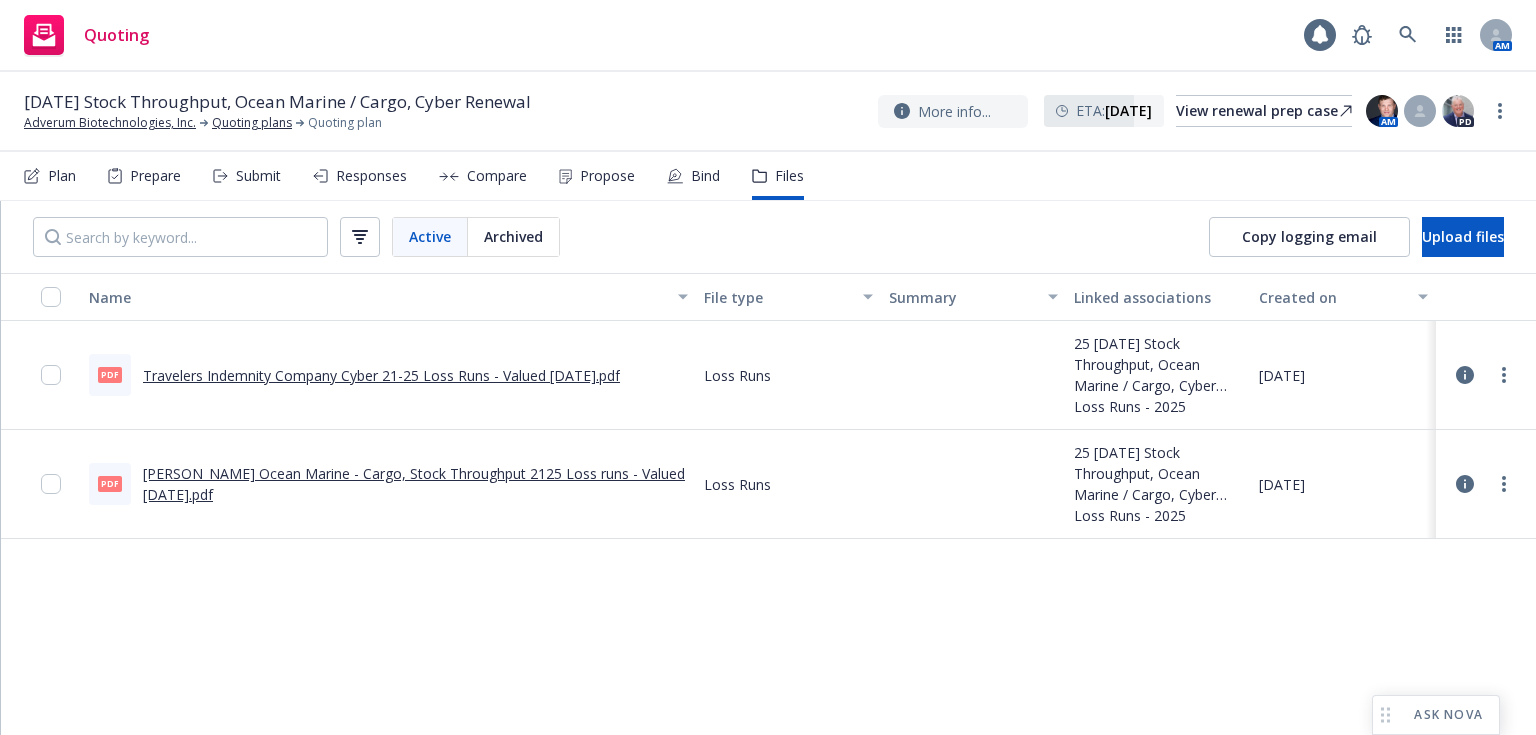 click on "[PERSON_NAME] Ocean Marine - Cargo, Stock Throughput  2125 Loss runs - Valued [DATE].pdf" at bounding box center [414, 484] 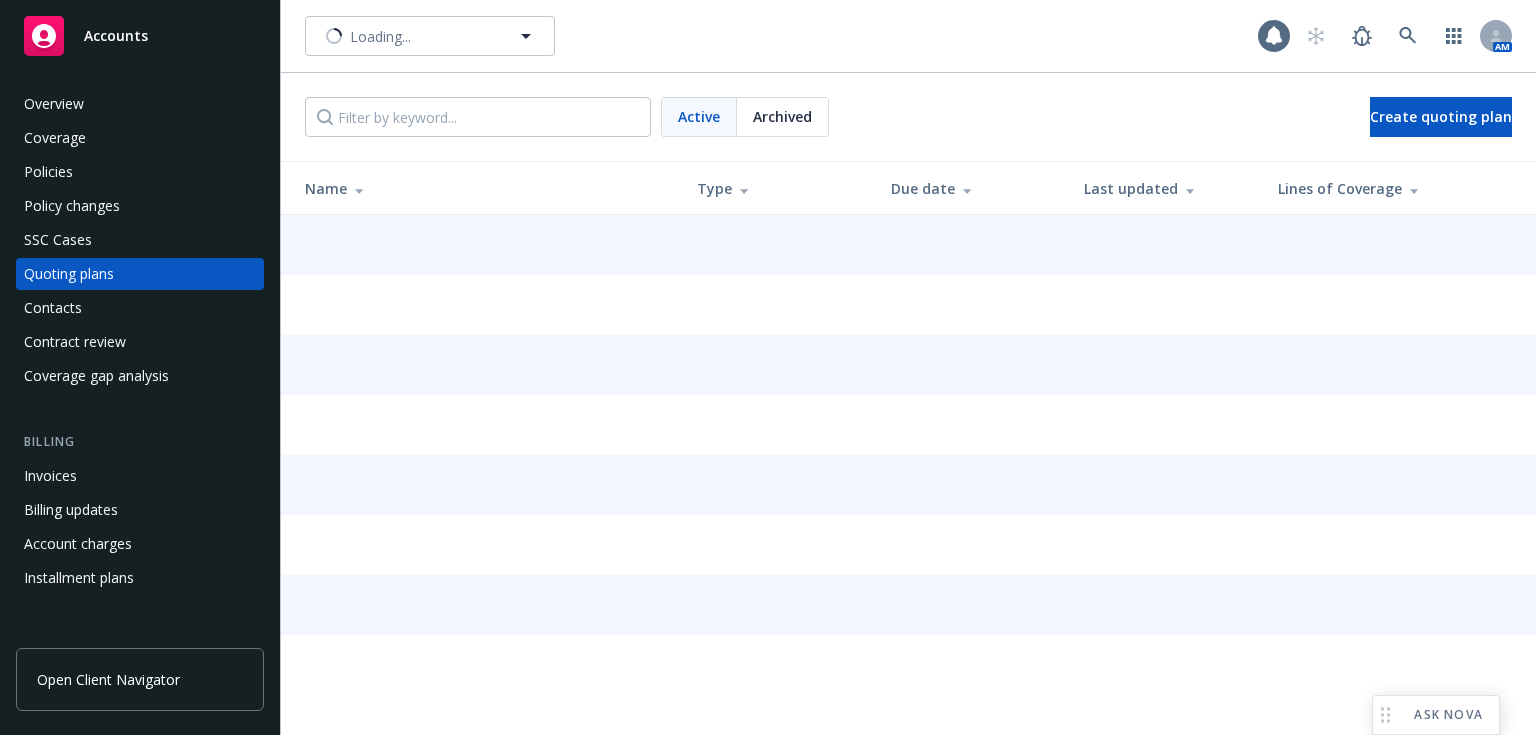 scroll, scrollTop: 0, scrollLeft: 0, axis: both 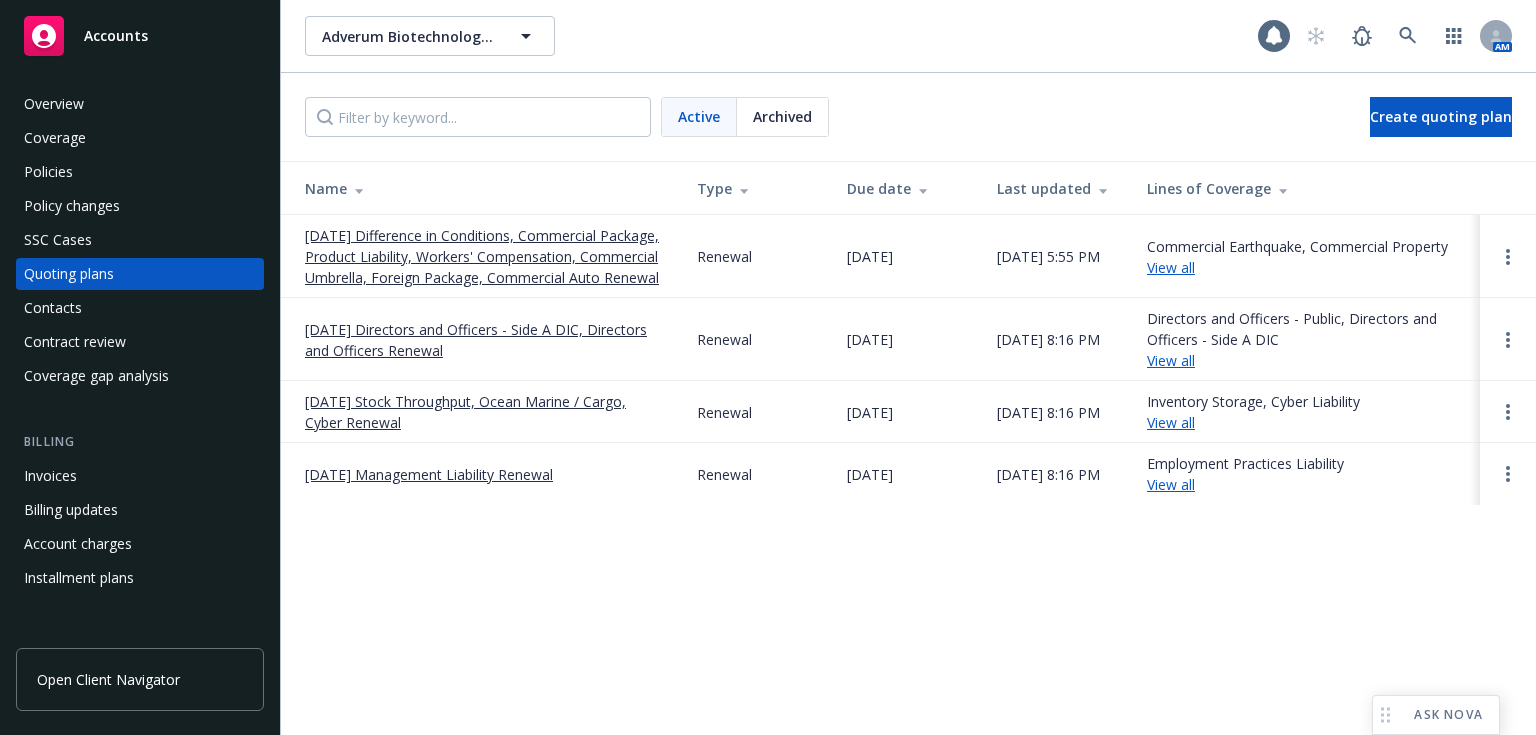 click on "[DATE] Difference in Conditions, Commercial Package, Product Liability, Workers' Compensation, Commercial Umbrella, Foreign Package, Commercial Auto Renewal" at bounding box center (485, 256) 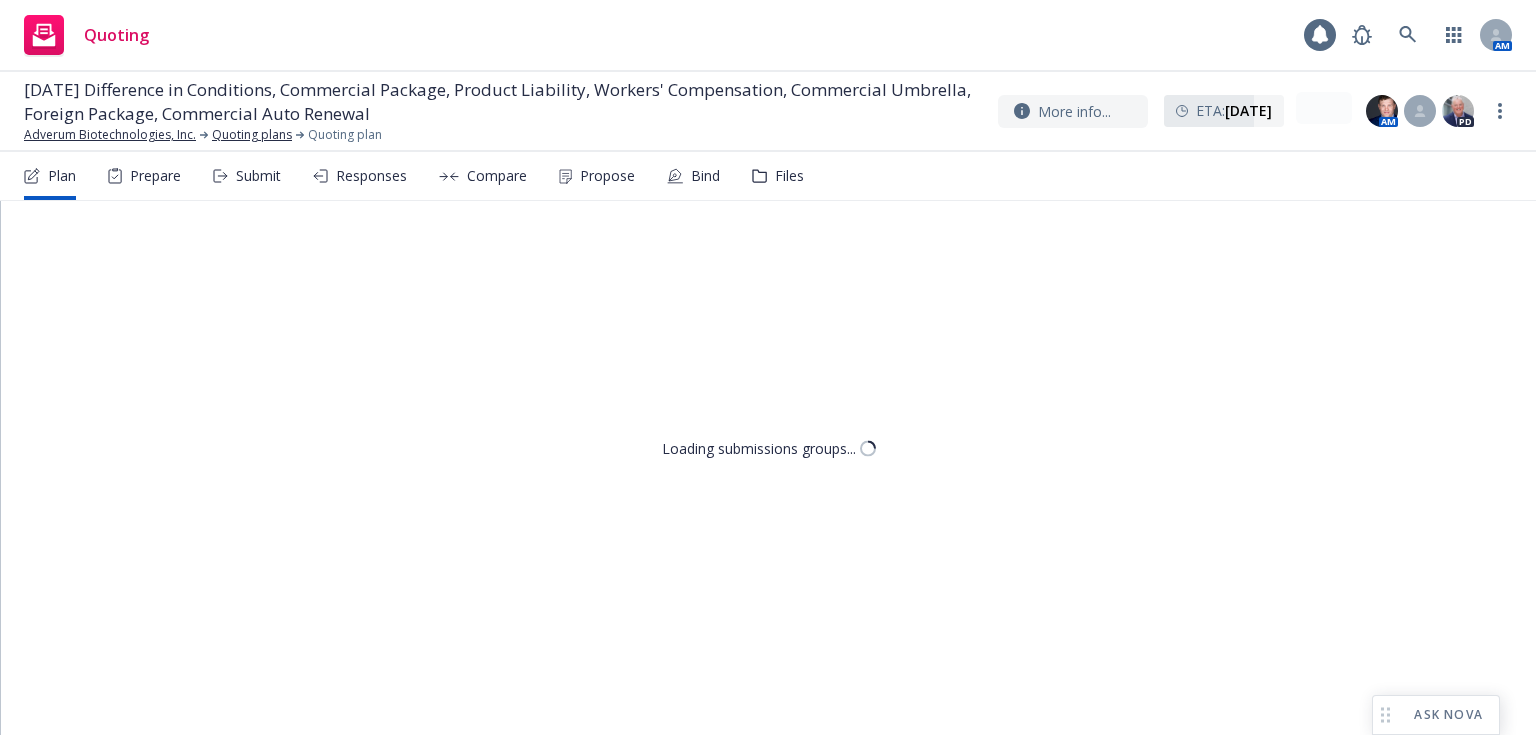 scroll, scrollTop: 0, scrollLeft: 0, axis: both 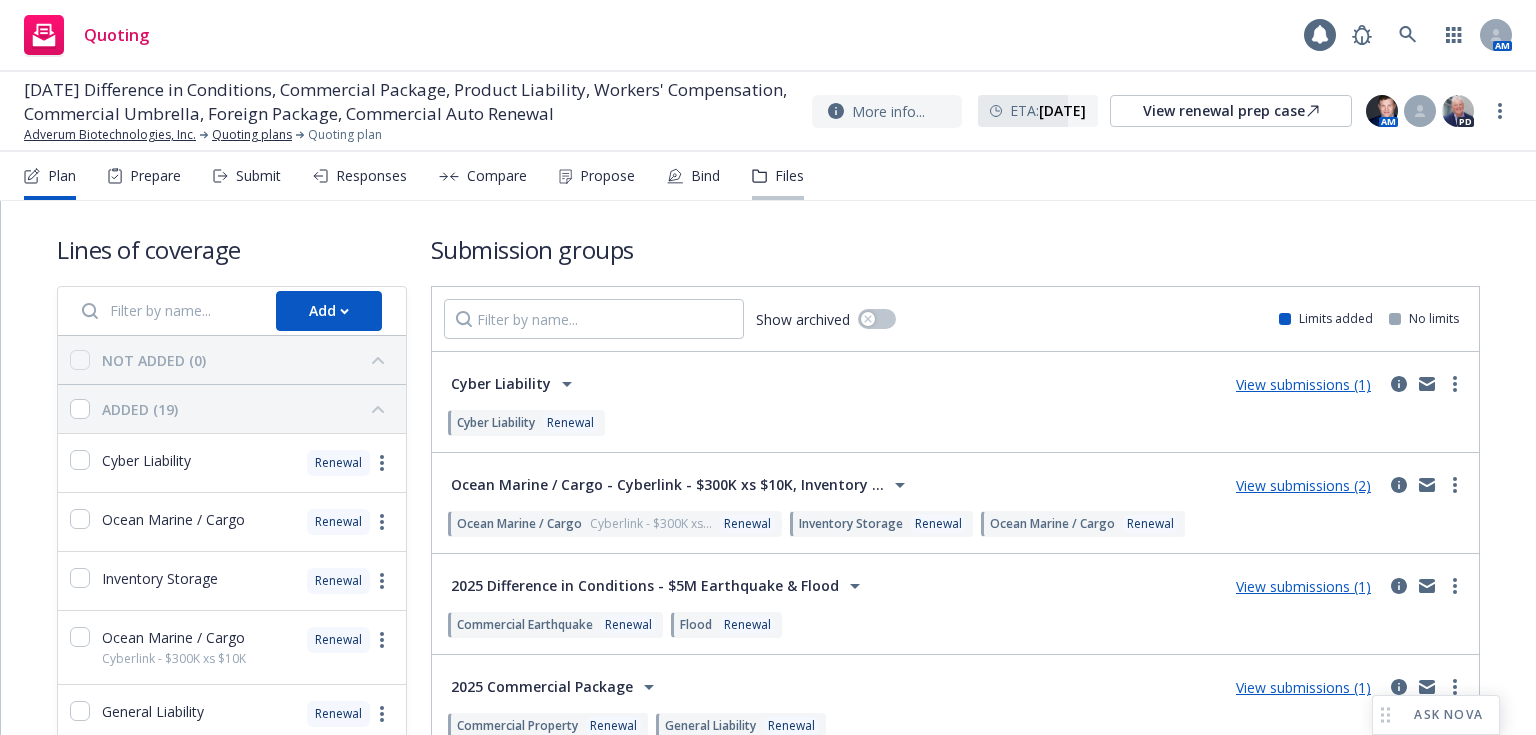 click 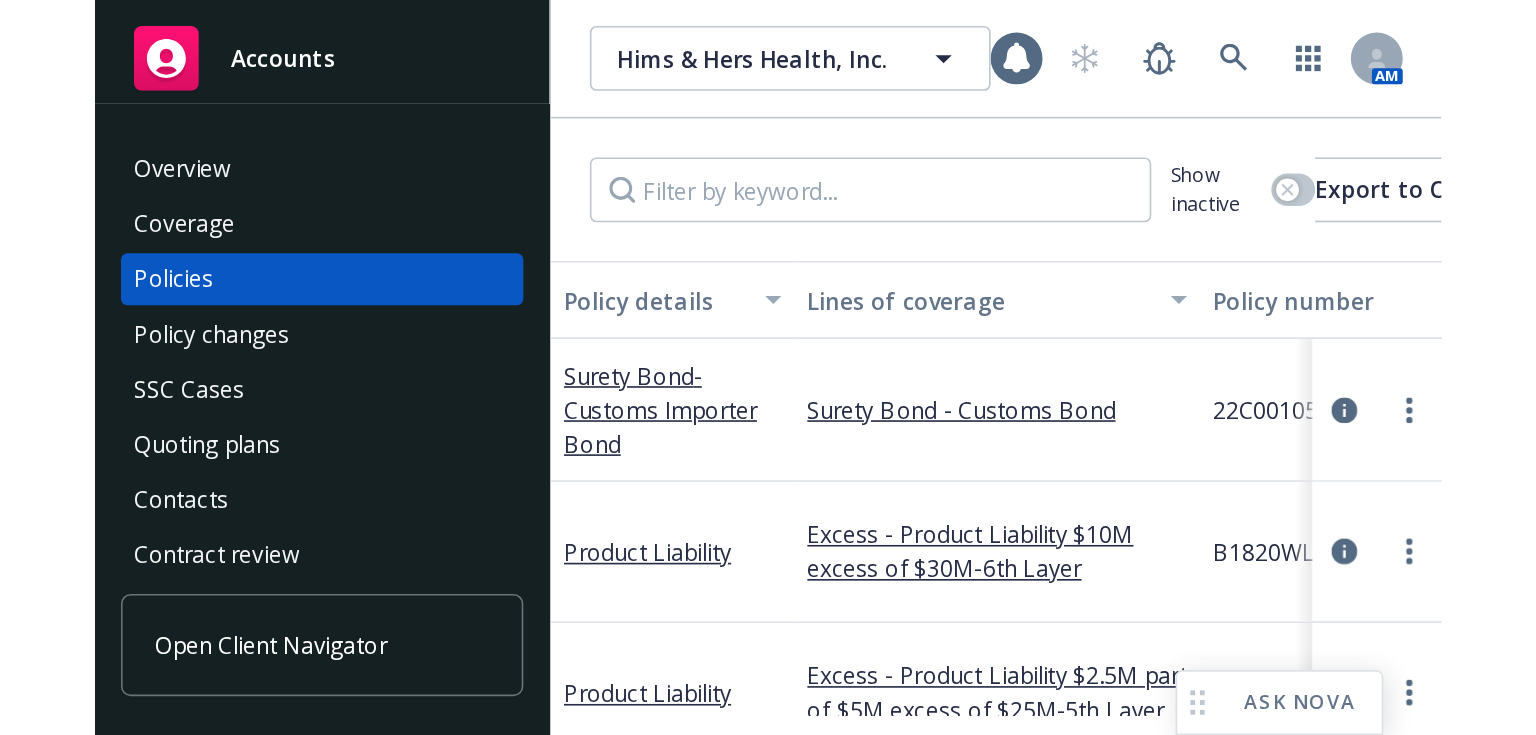 scroll, scrollTop: 0, scrollLeft: 0, axis: both 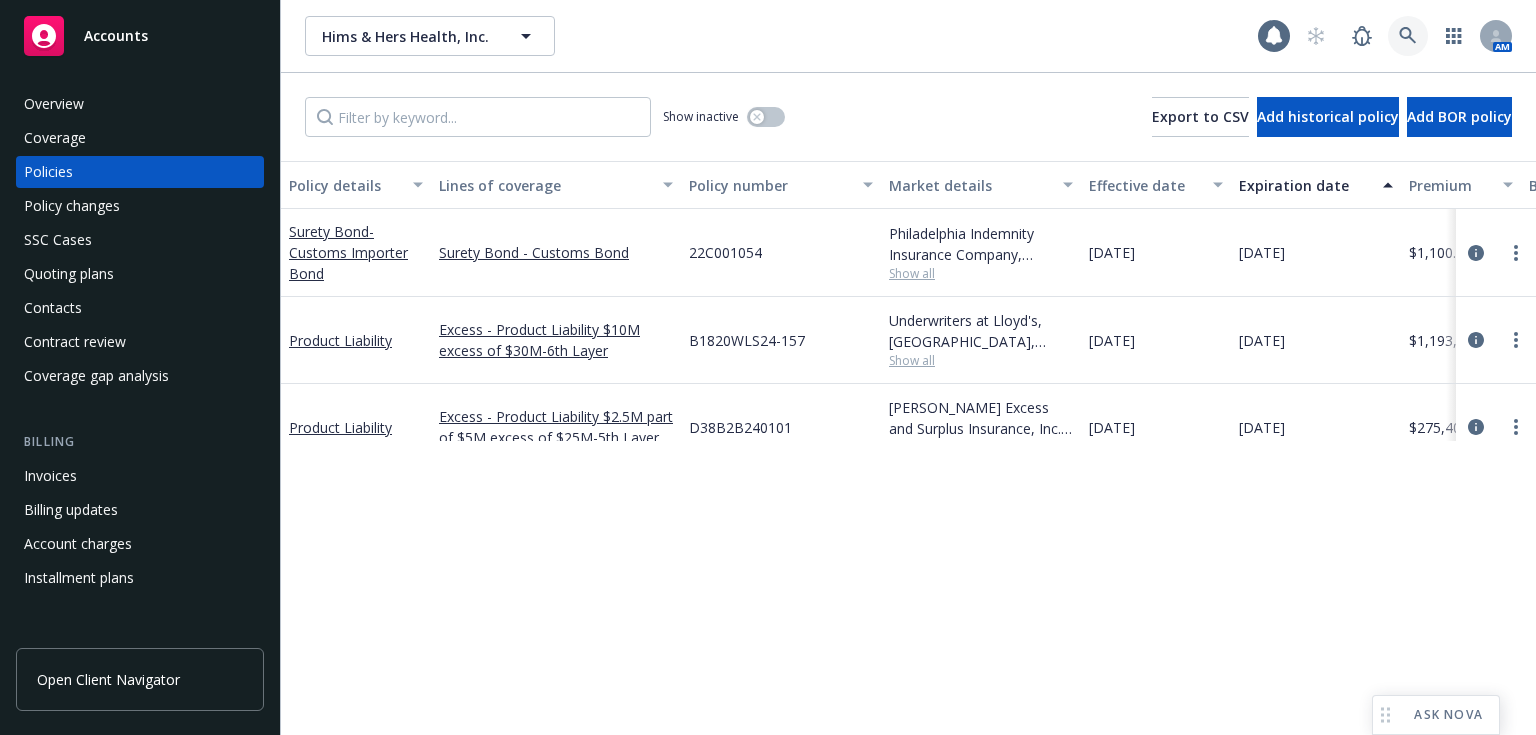 click 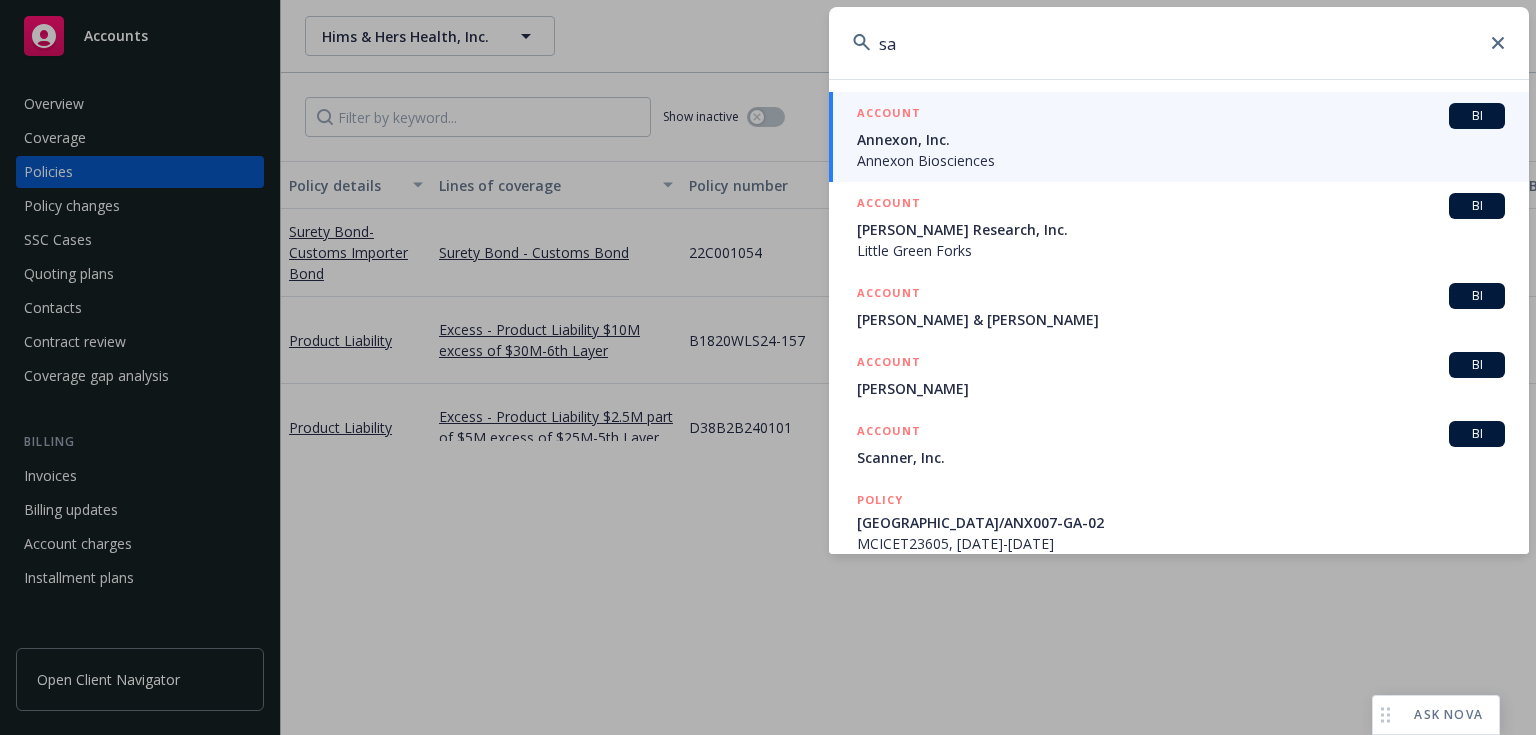 type on "s" 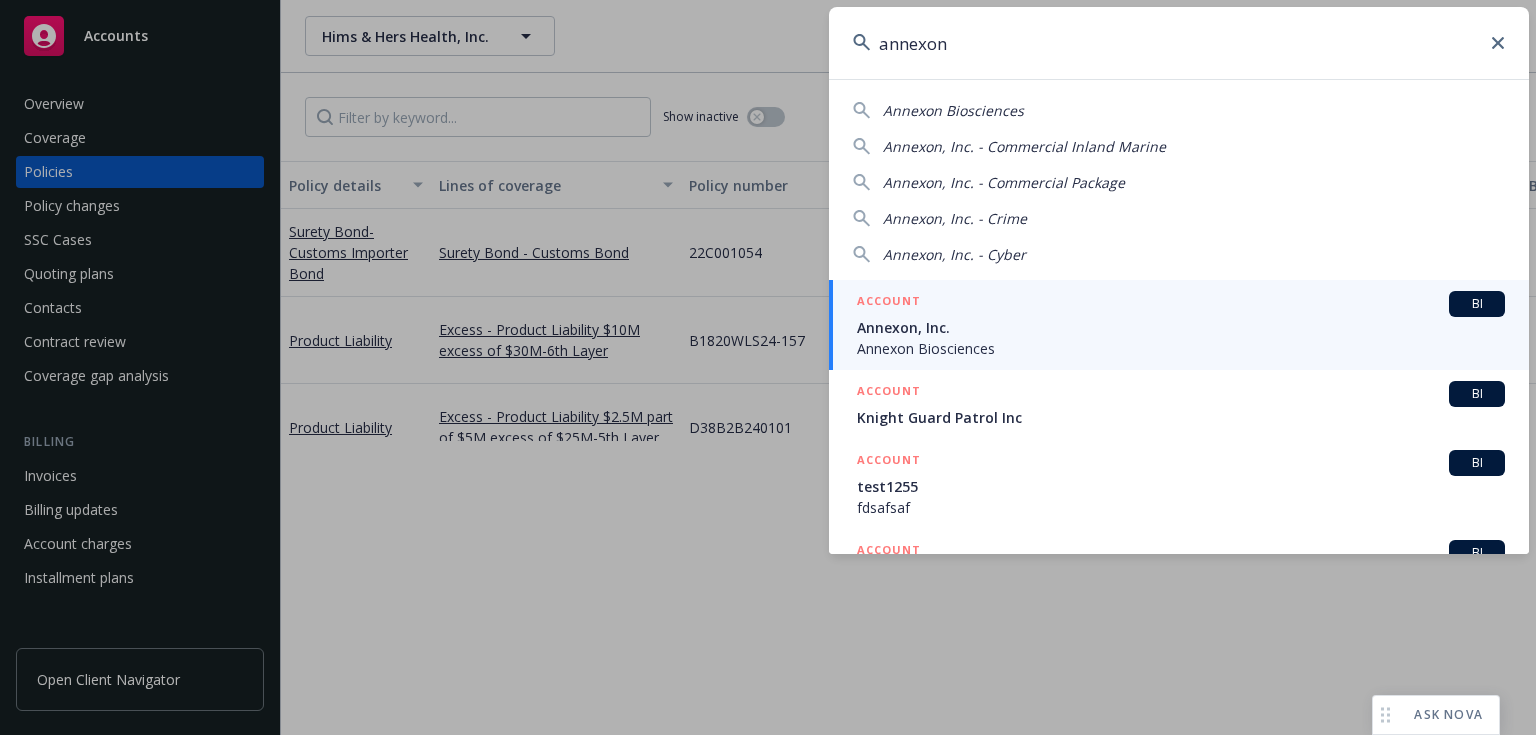 type on "annexon" 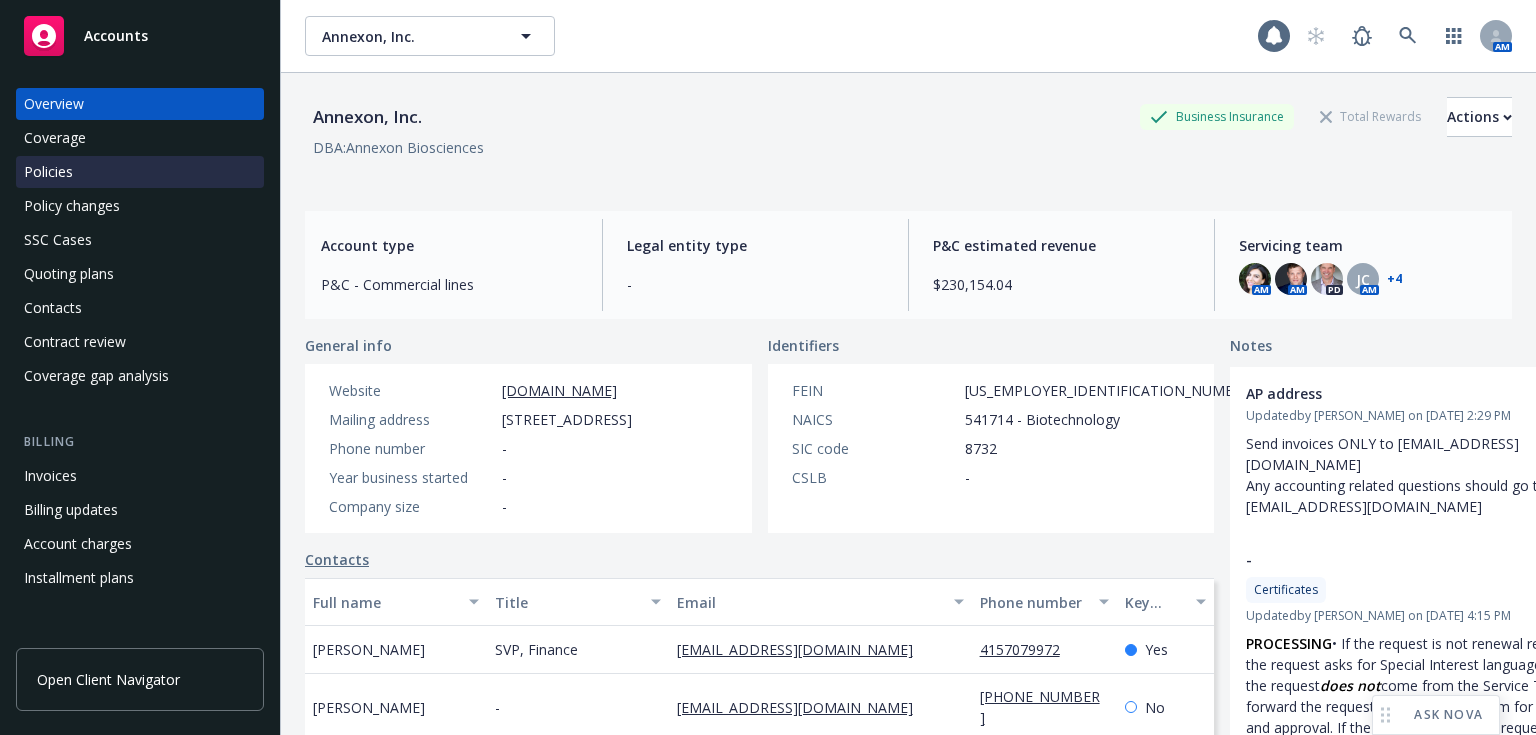 click on "Policies" at bounding box center (140, 172) 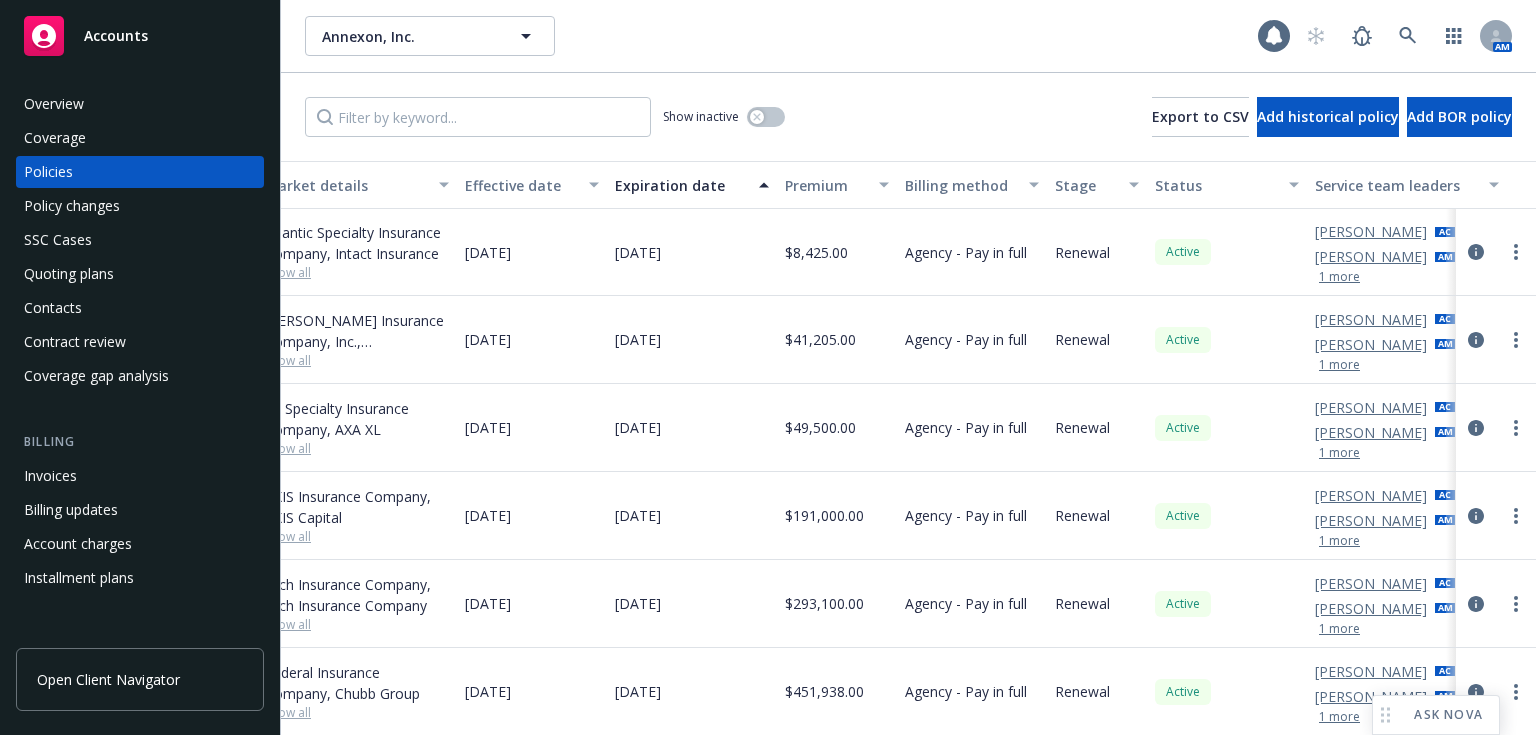 scroll, scrollTop: 0, scrollLeft: 687, axis: horizontal 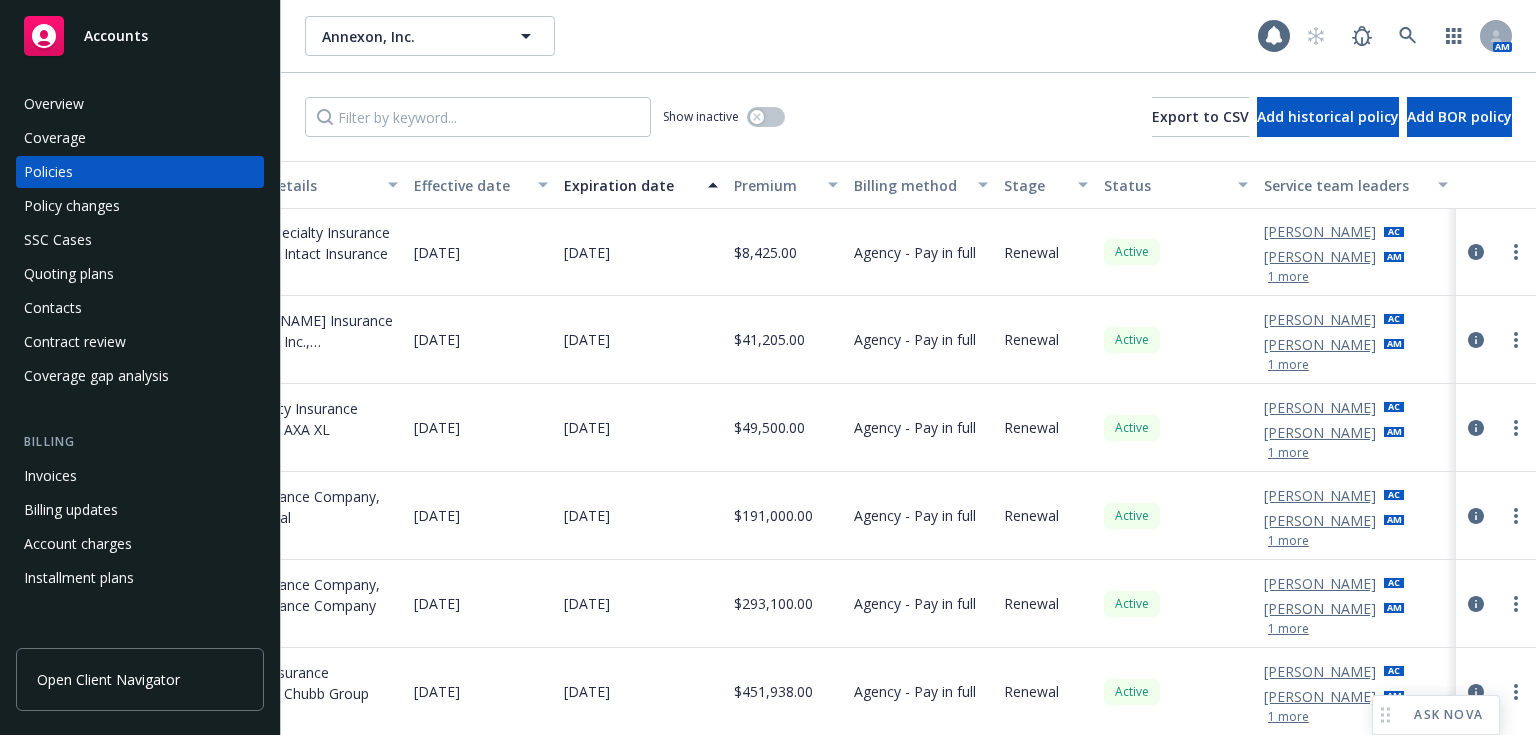 click on "1 more" at bounding box center [1288, 541] 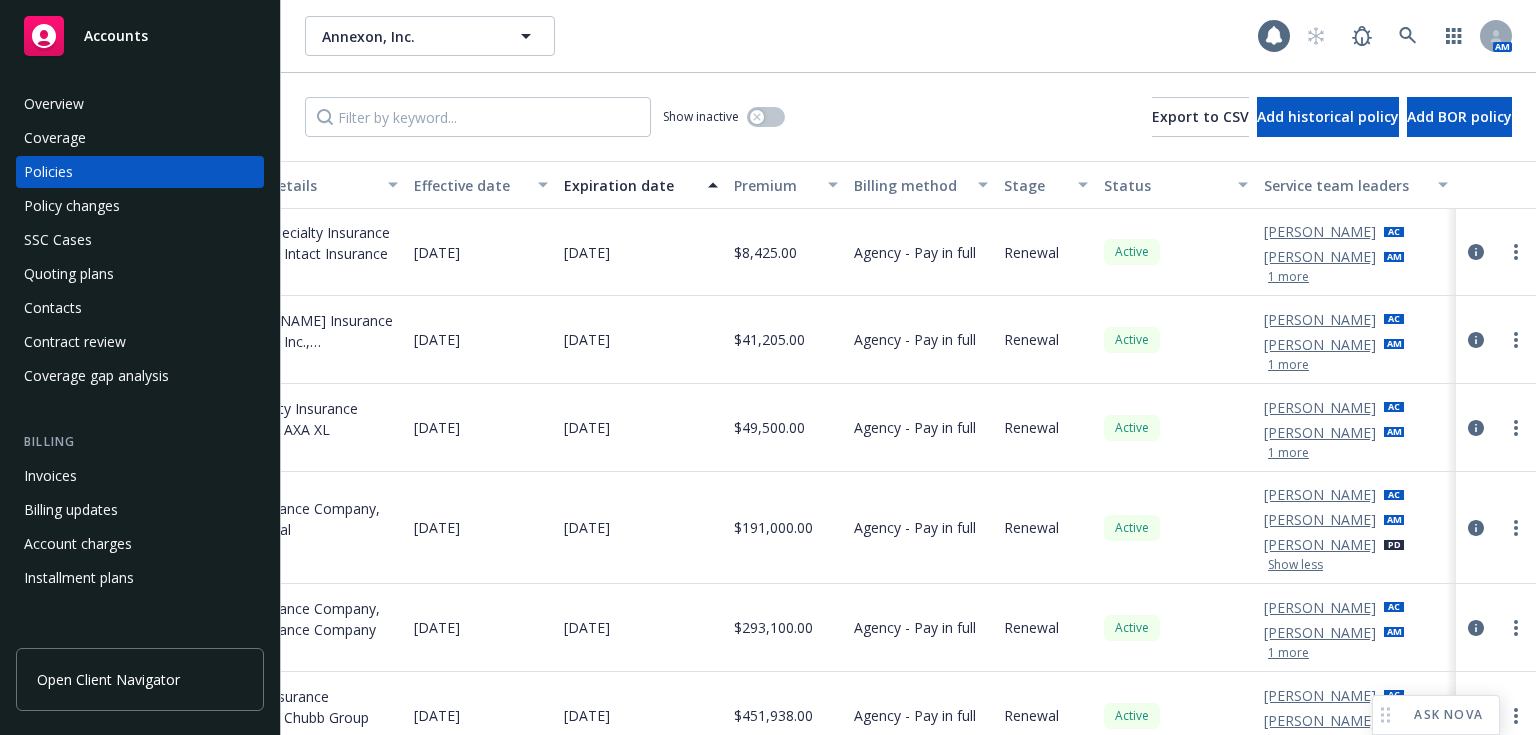 scroll, scrollTop: 0, scrollLeft: 0, axis: both 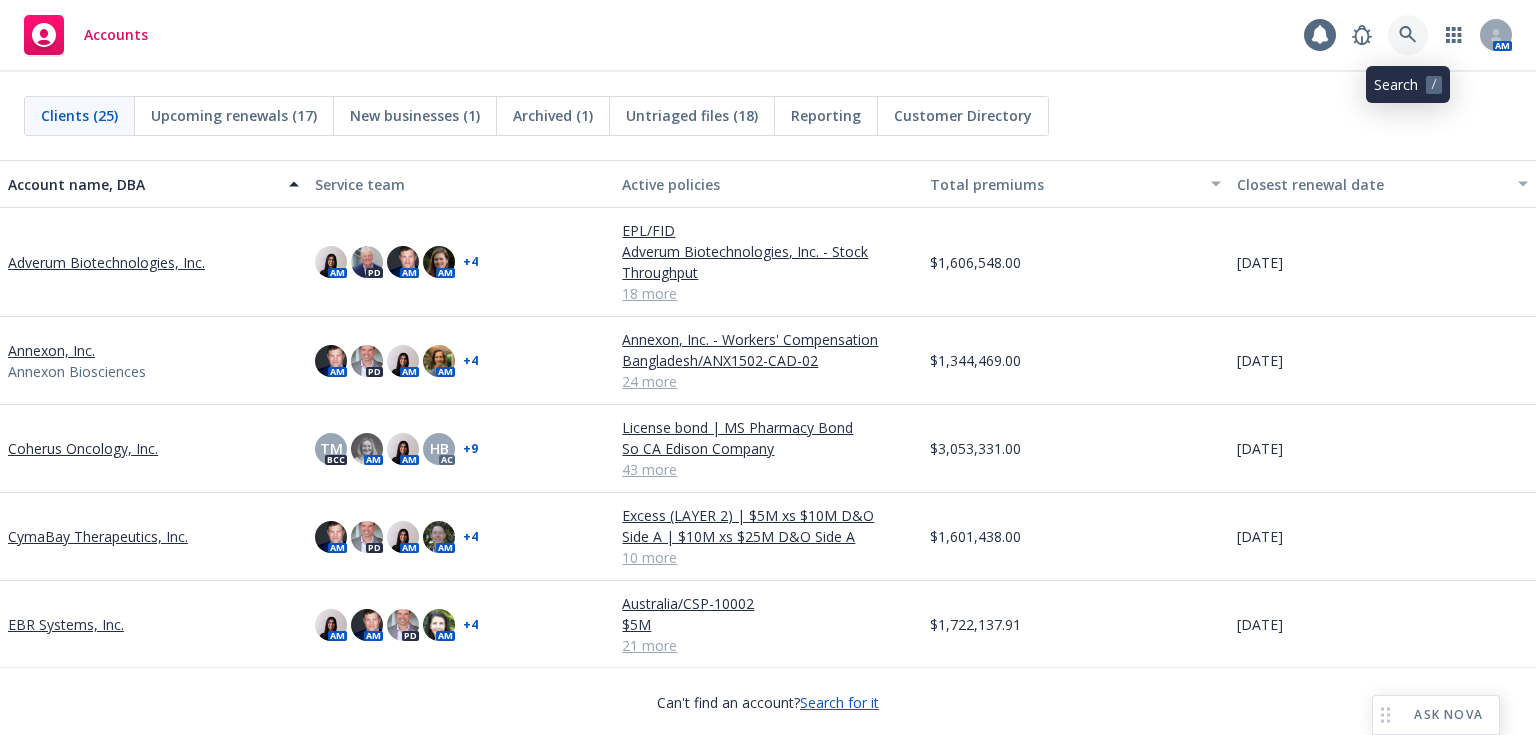 click 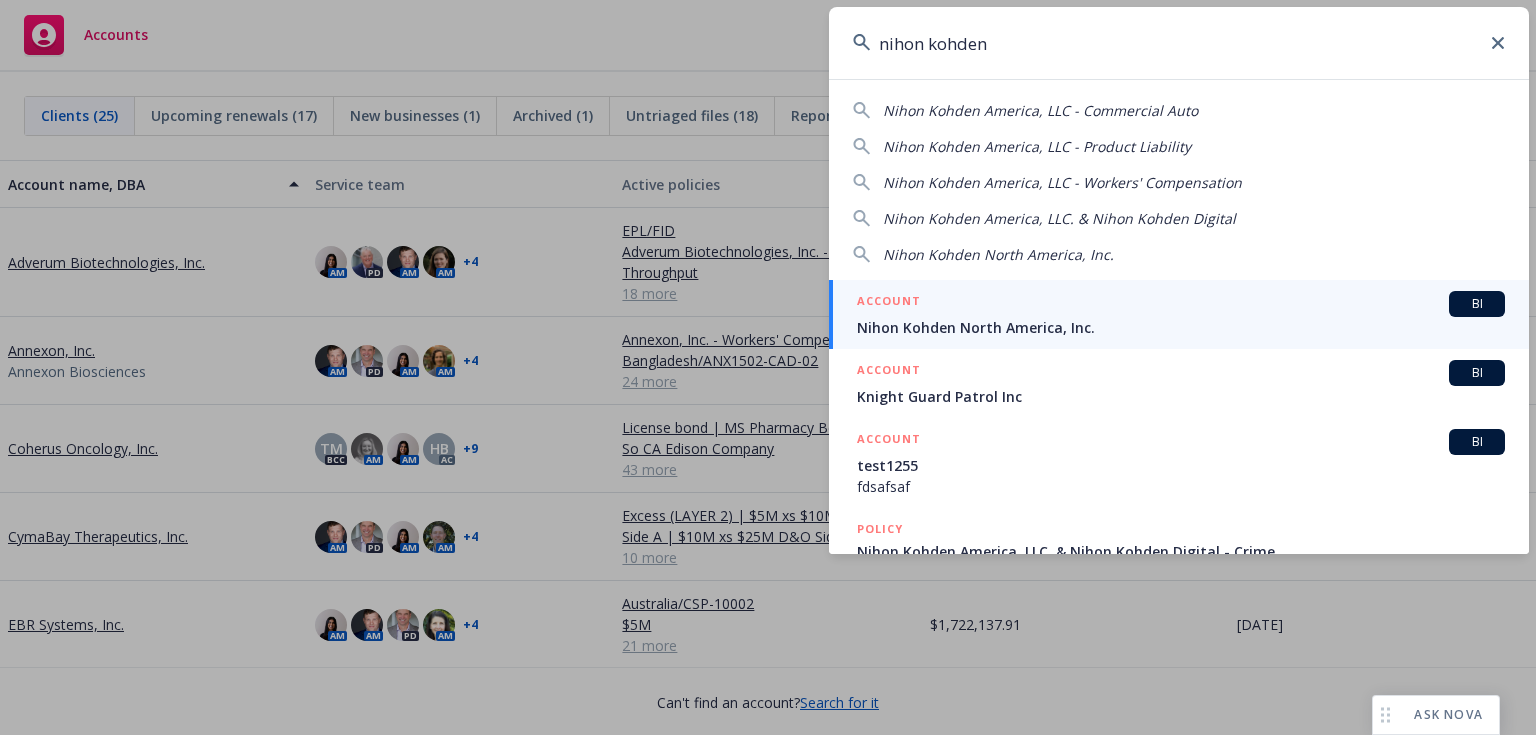 type on "nihon kohden" 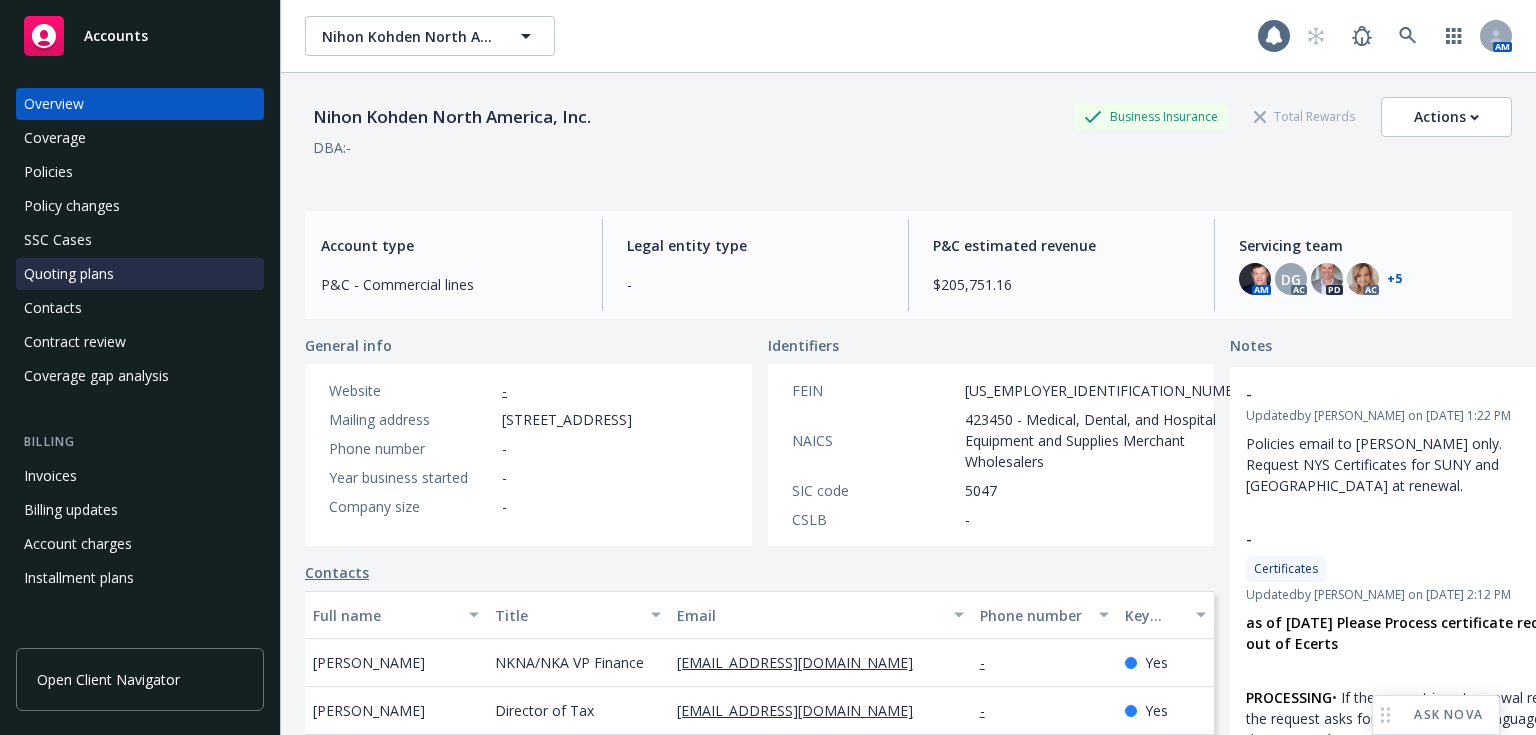 click on "Quoting plans" at bounding box center (69, 274) 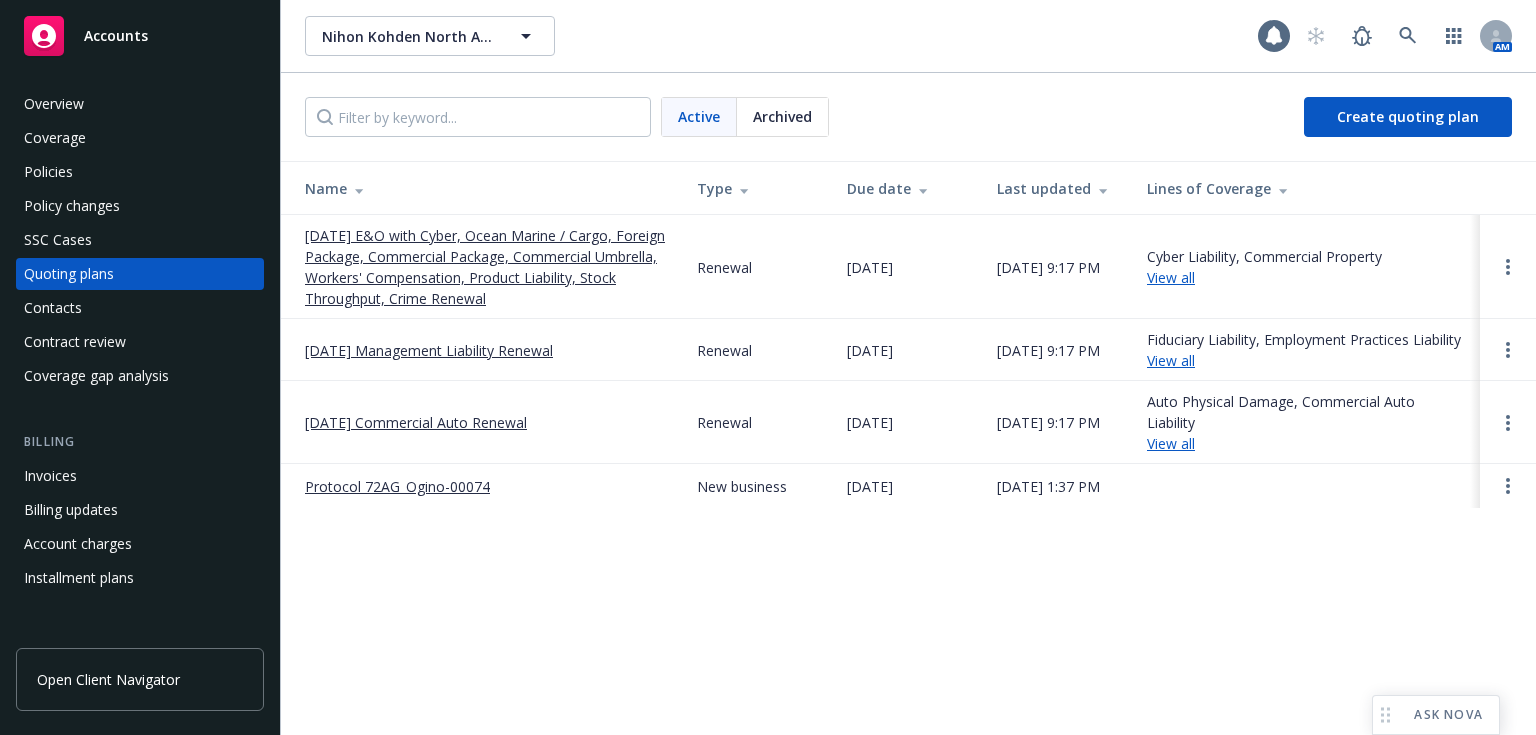 click on "11/01/25 Management Liability Renewal" at bounding box center [429, 350] 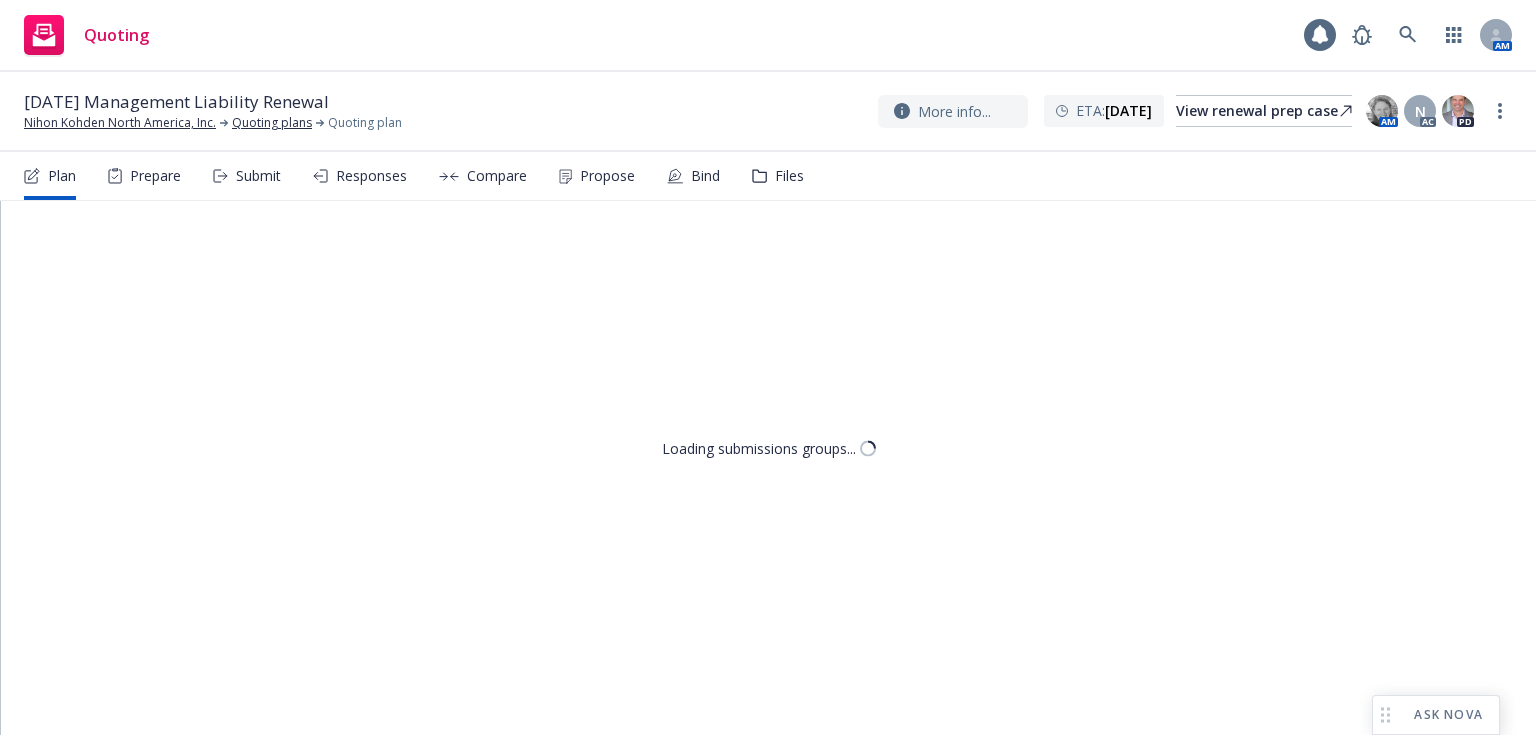 scroll, scrollTop: 0, scrollLeft: 0, axis: both 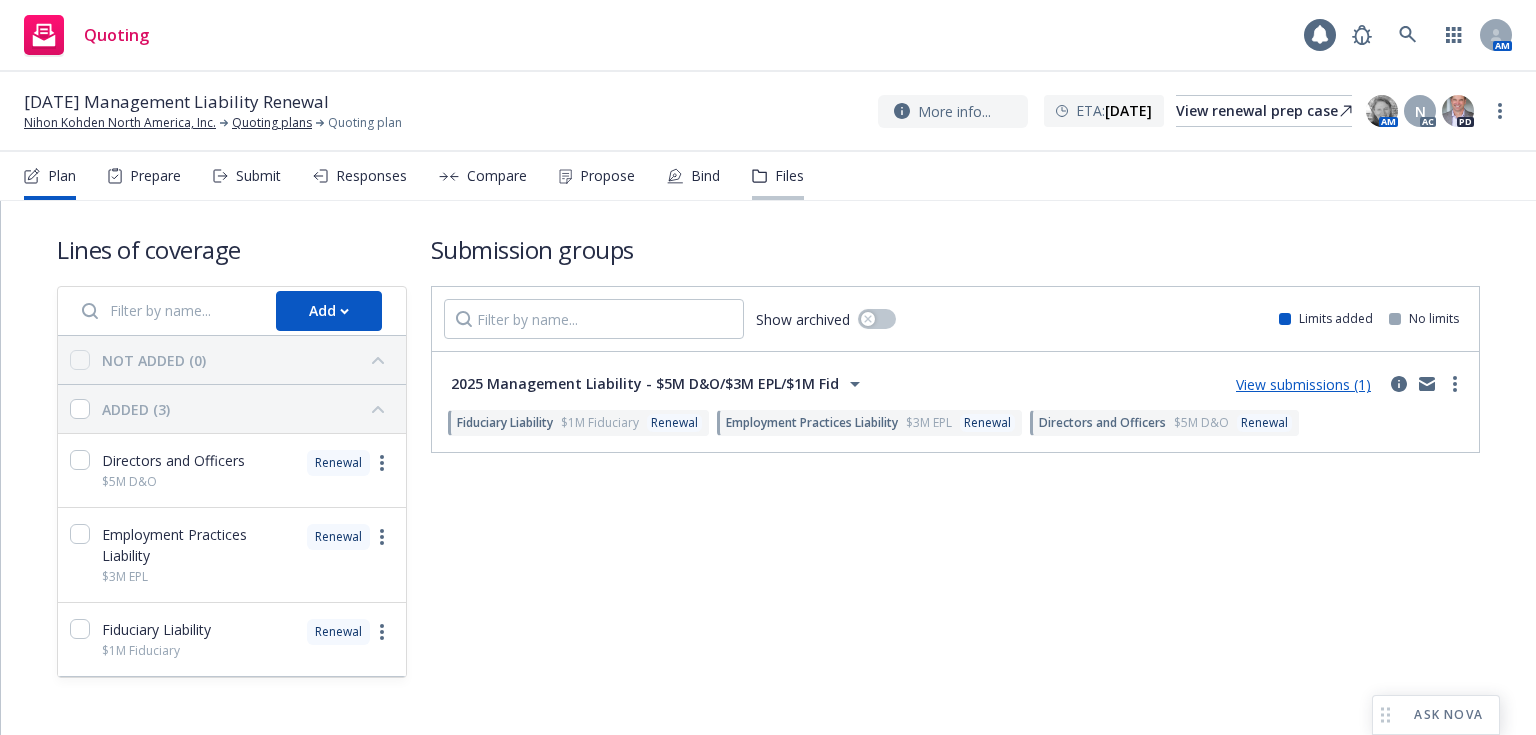 click on "Files" at bounding box center [778, 176] 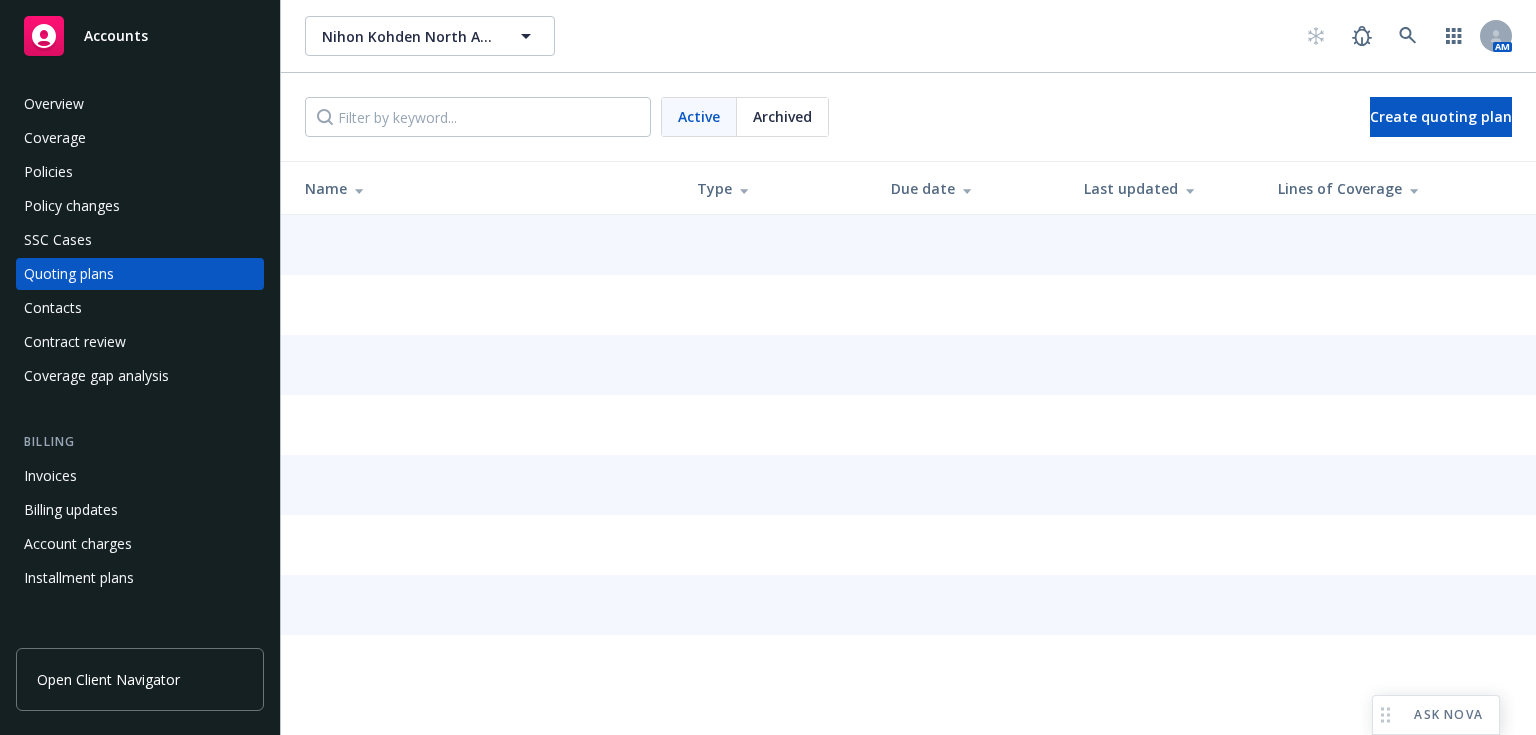 scroll, scrollTop: 0, scrollLeft: 0, axis: both 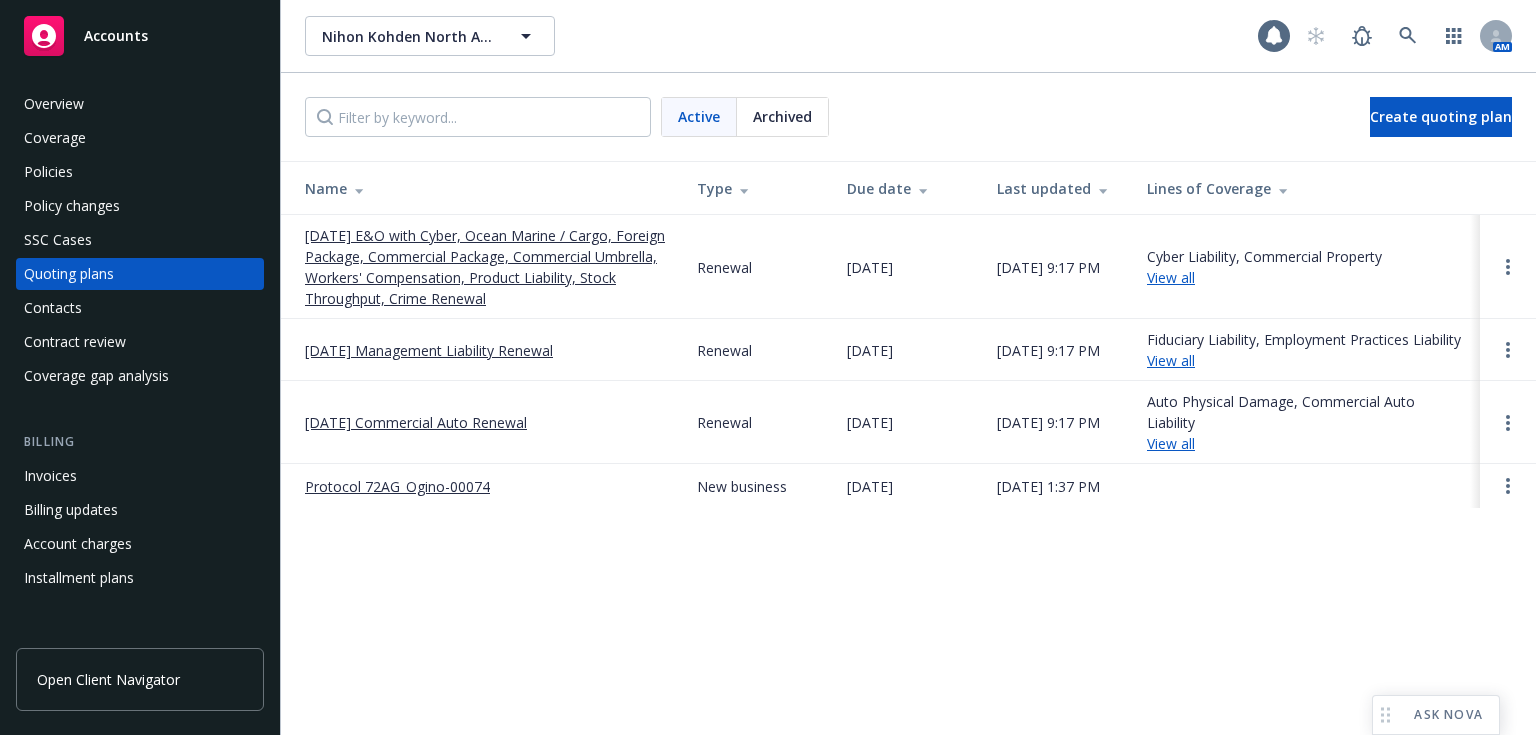 click on "Archived" at bounding box center [782, 116] 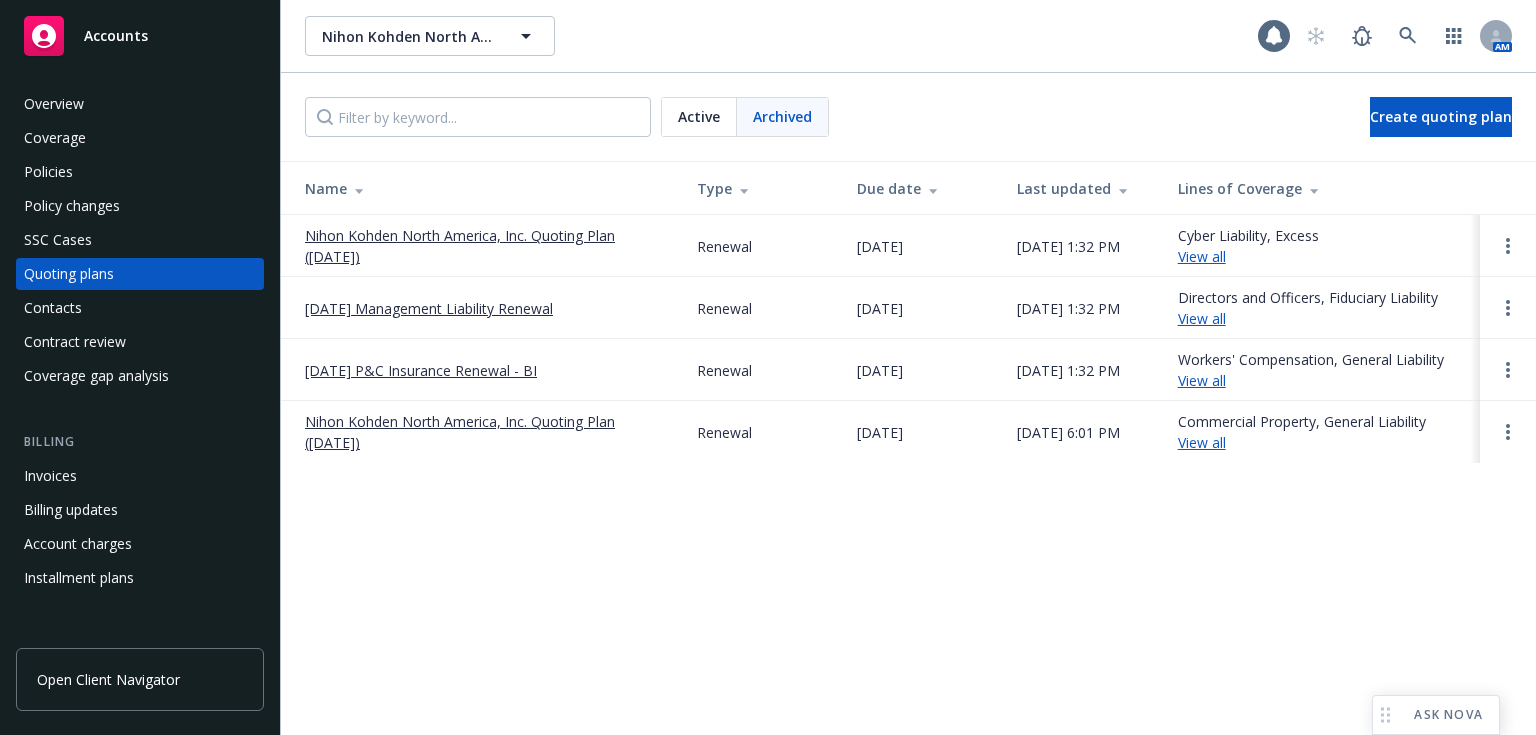 click on "11/01/24 Management Liability Renewal" at bounding box center (429, 308) 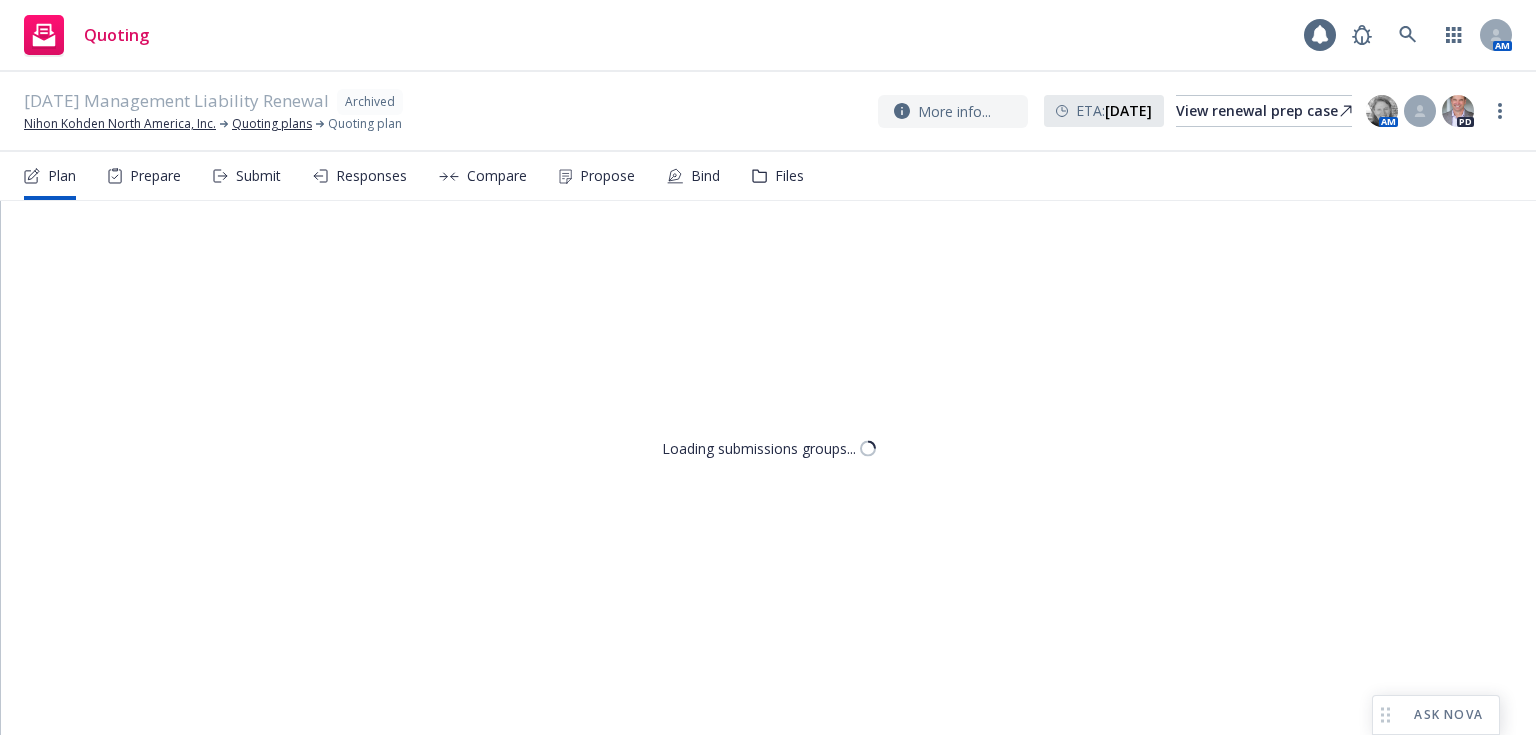 scroll, scrollTop: 0, scrollLeft: 0, axis: both 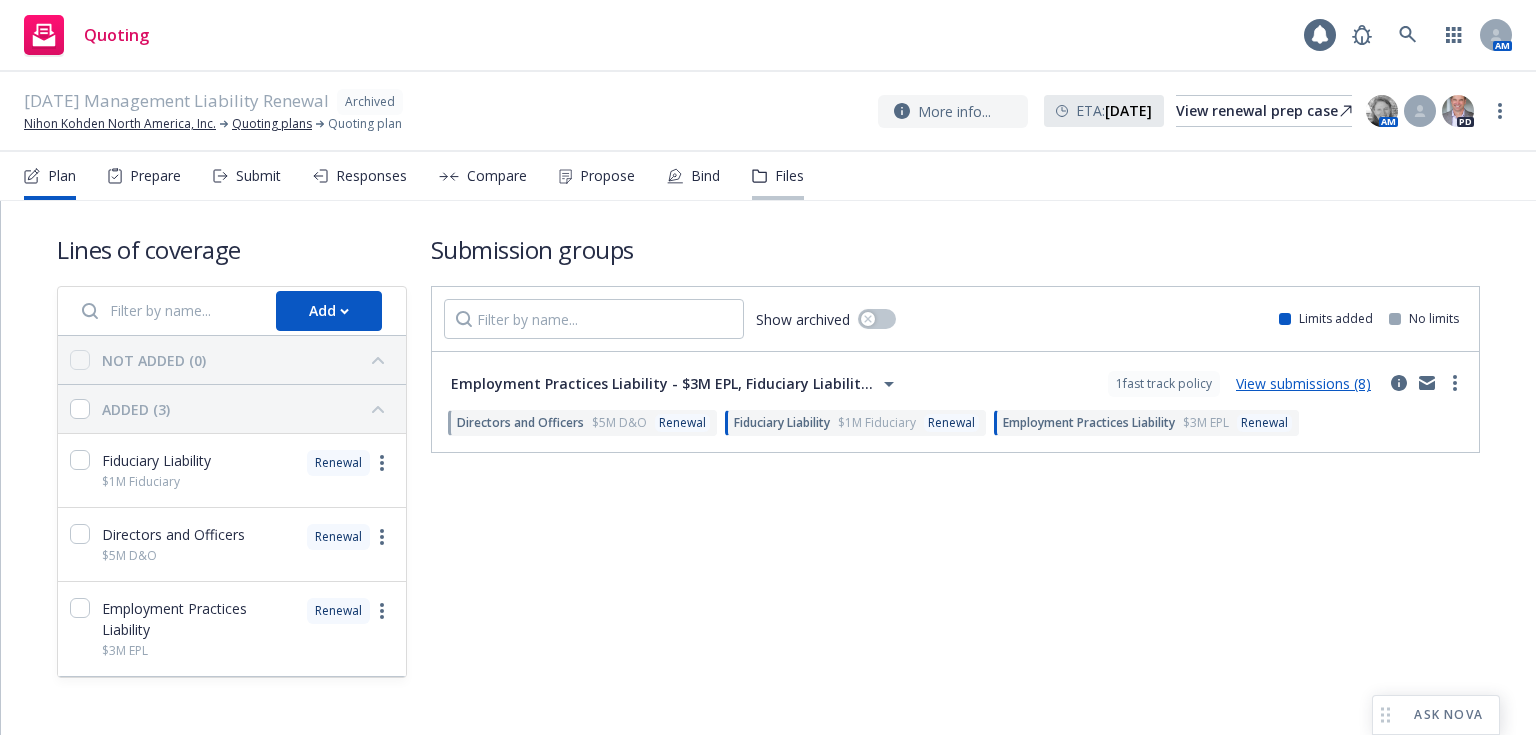 click 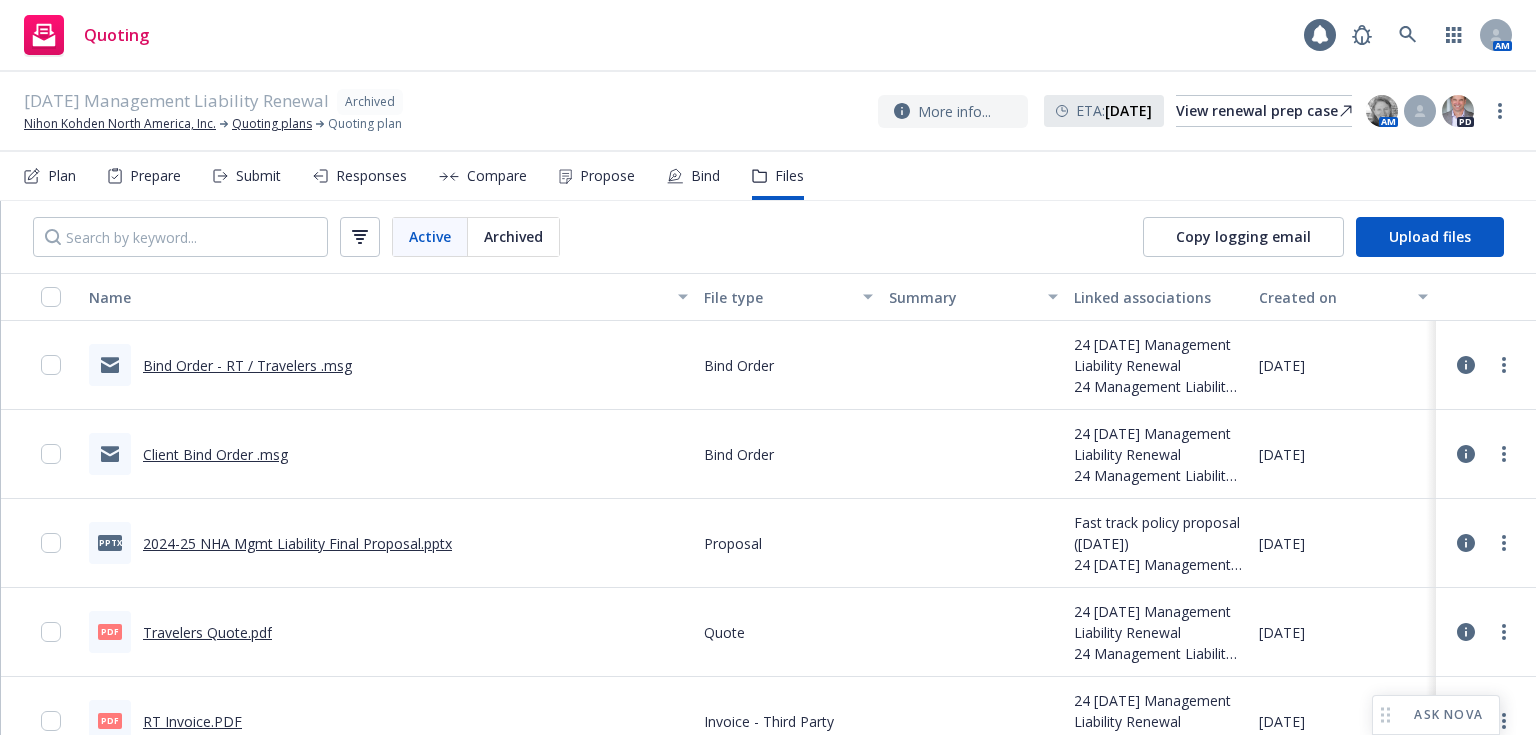 click on "2024-25 NHA Mgmt Liability Final Proposal.pptx" at bounding box center (297, 543) 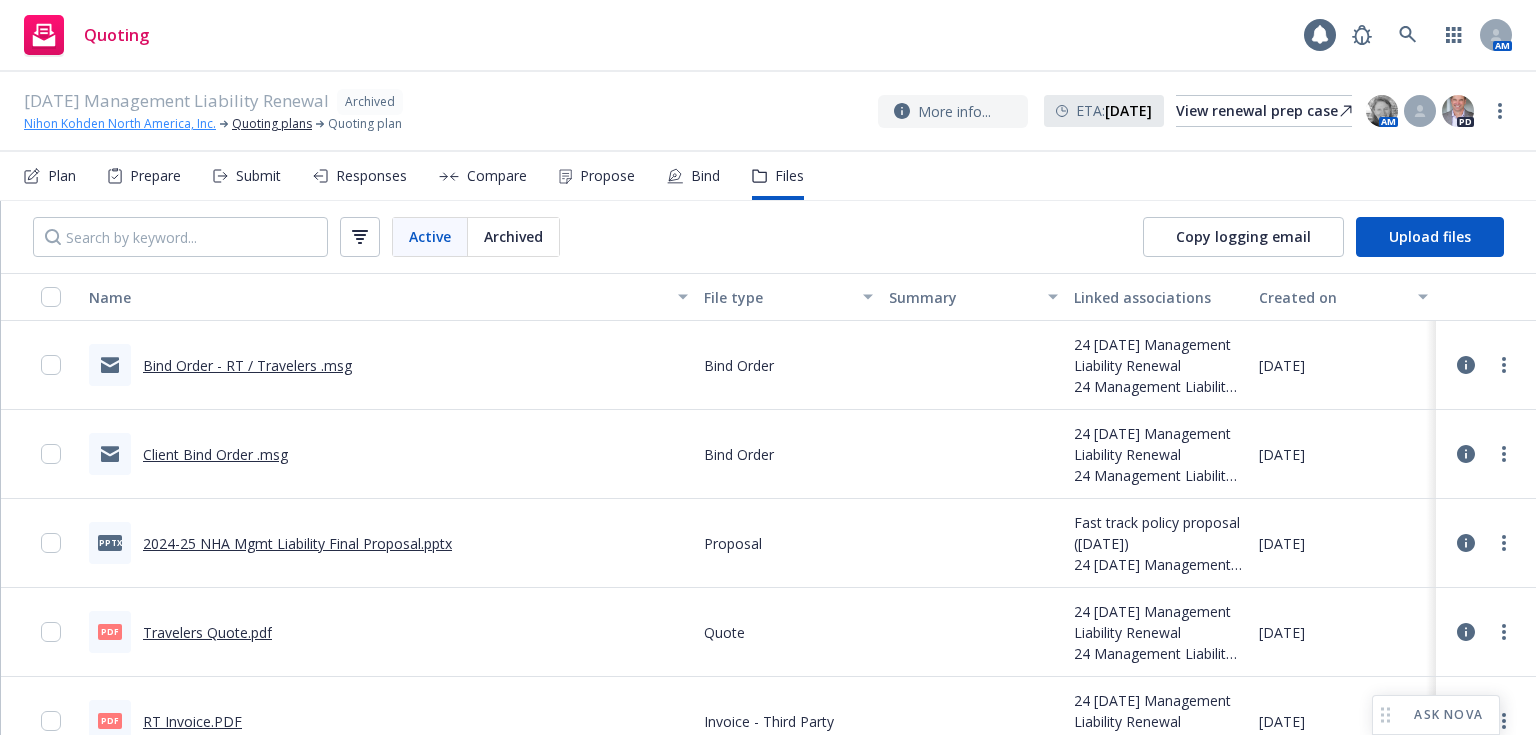 click on "Nihon Kohden North America, Inc." at bounding box center [120, 124] 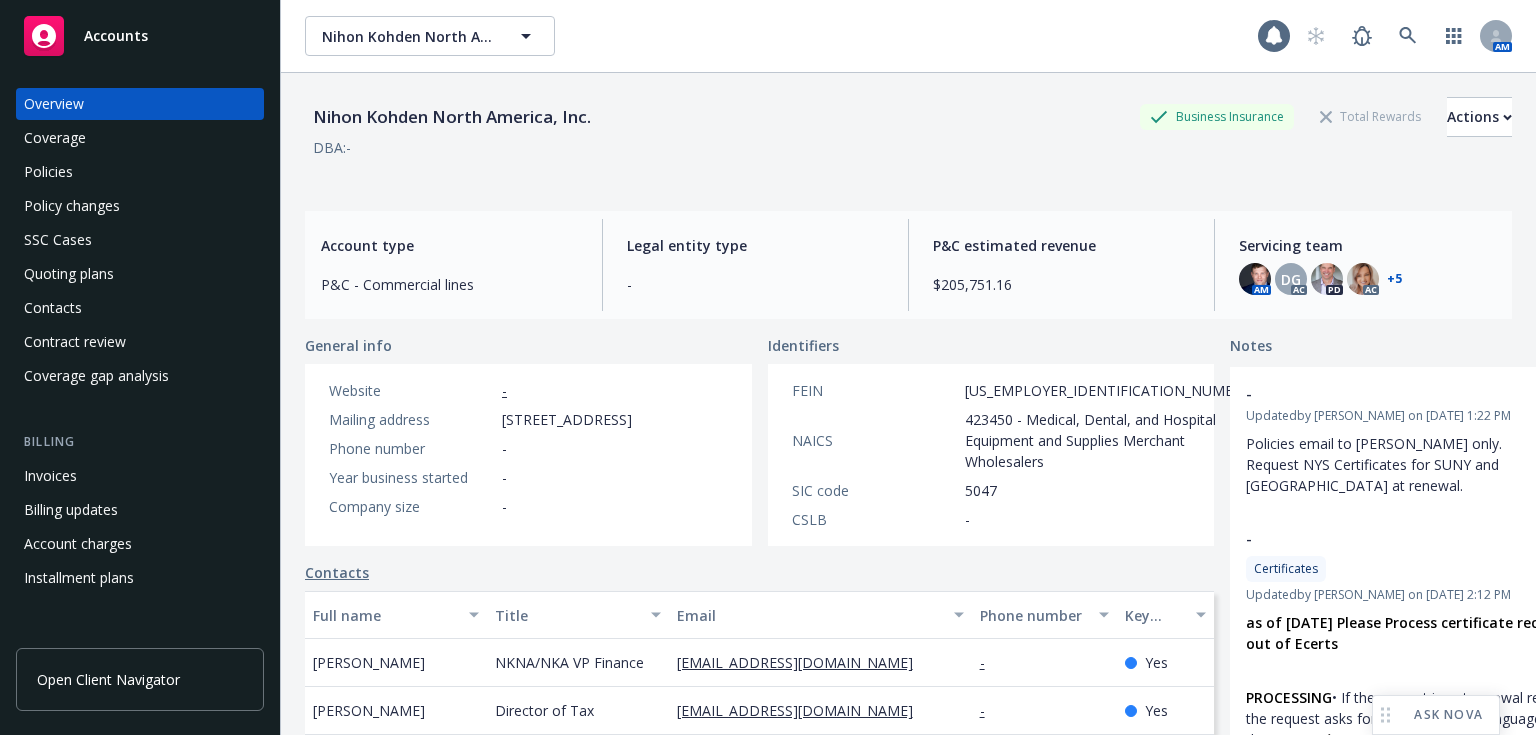 scroll, scrollTop: 0, scrollLeft: 0, axis: both 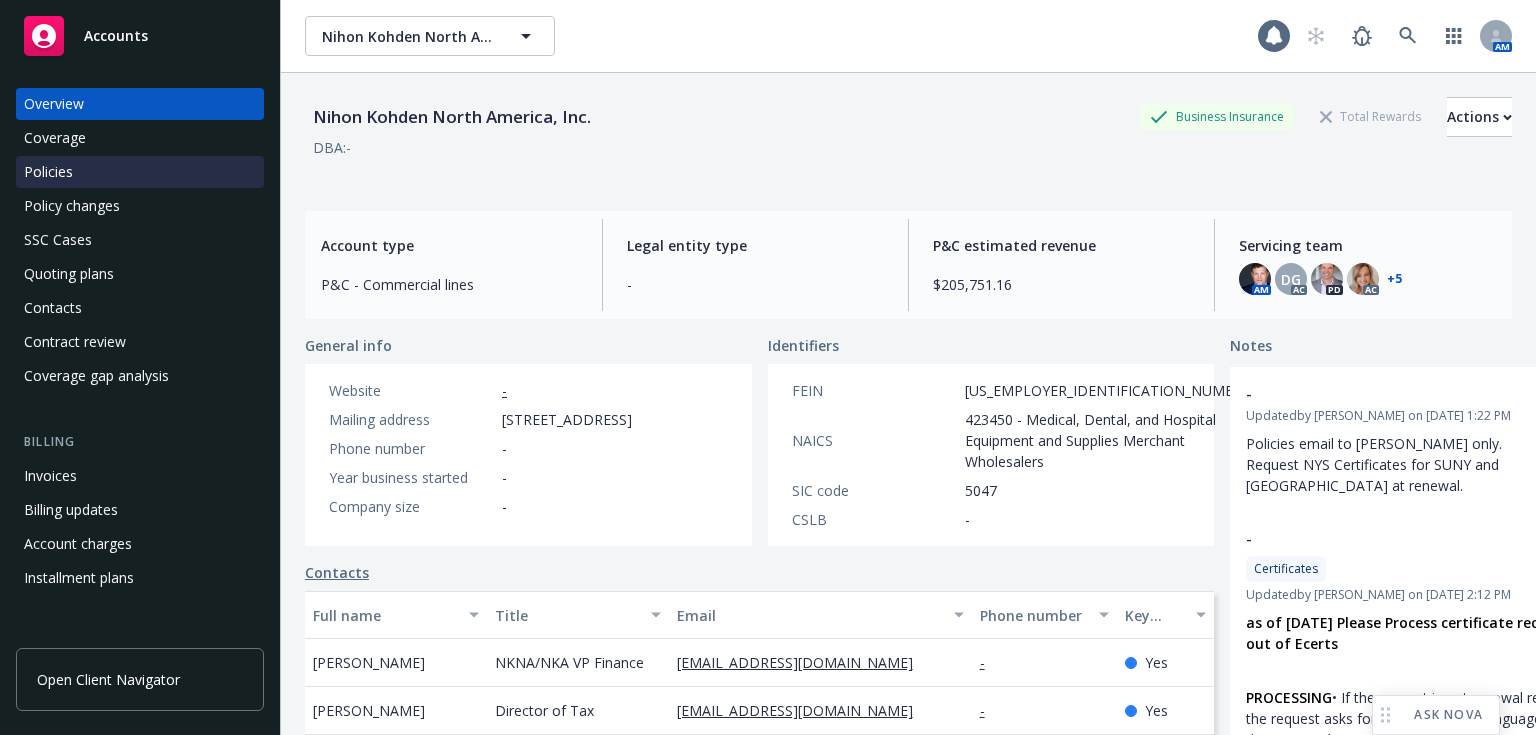 click on "Policies" at bounding box center [48, 172] 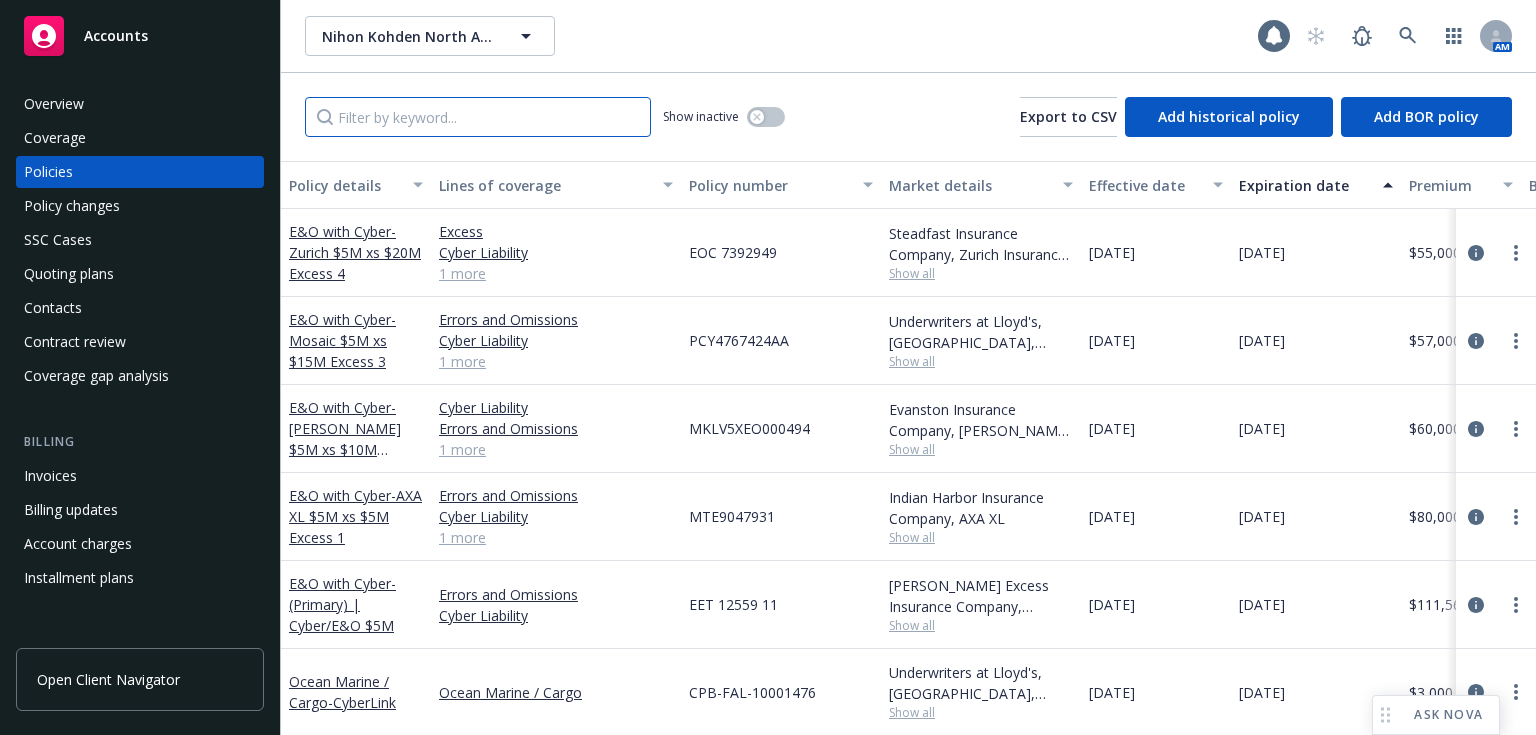 click at bounding box center [478, 117] 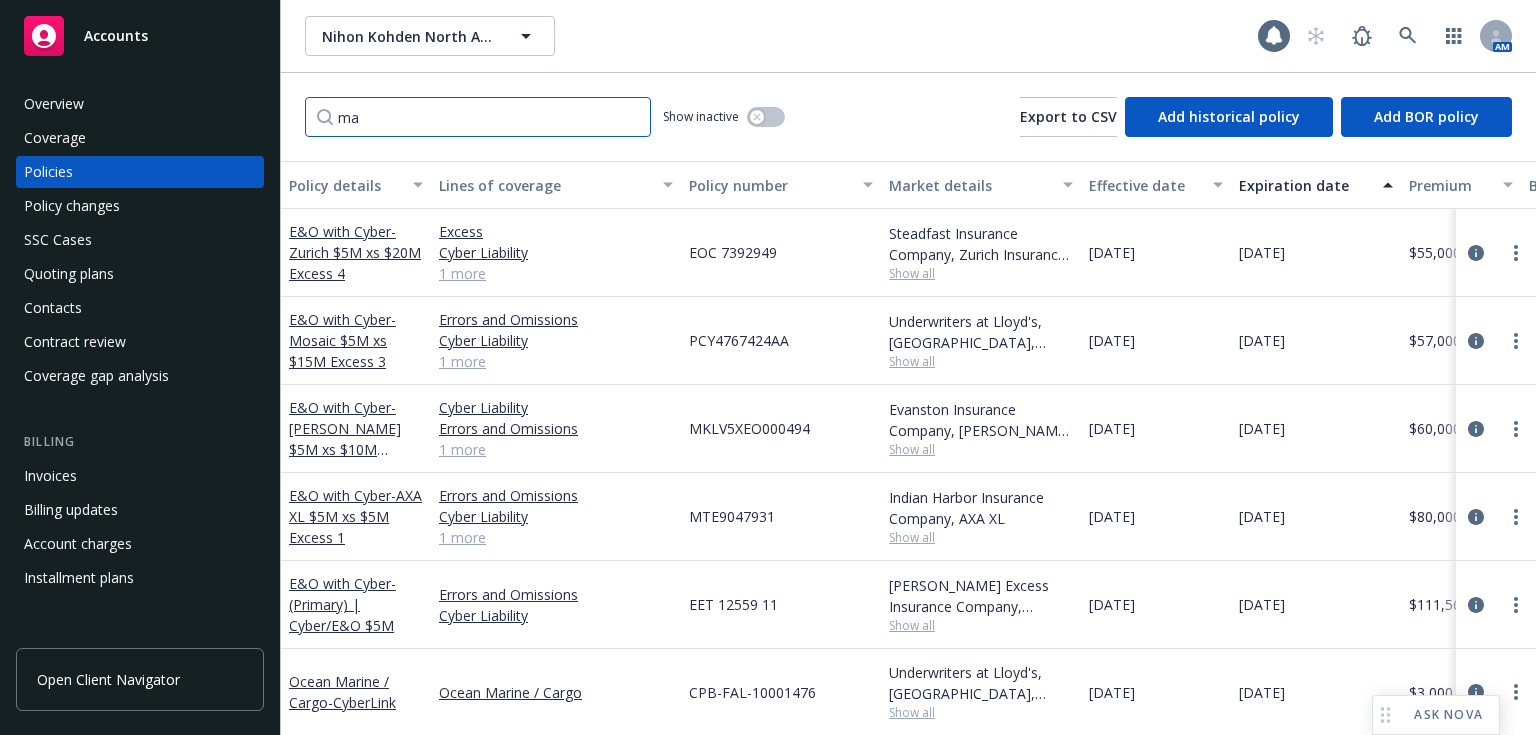type on "m" 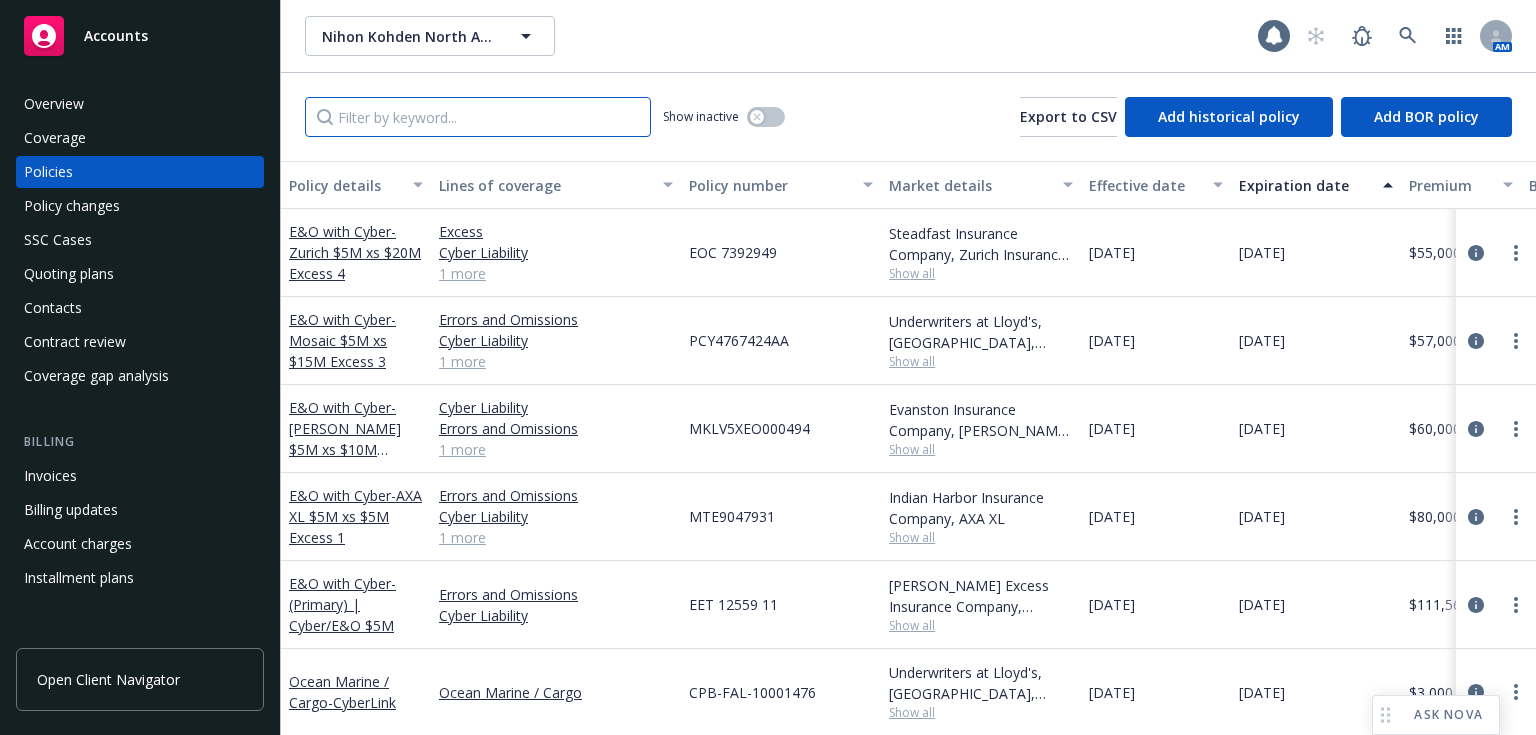 type on "n" 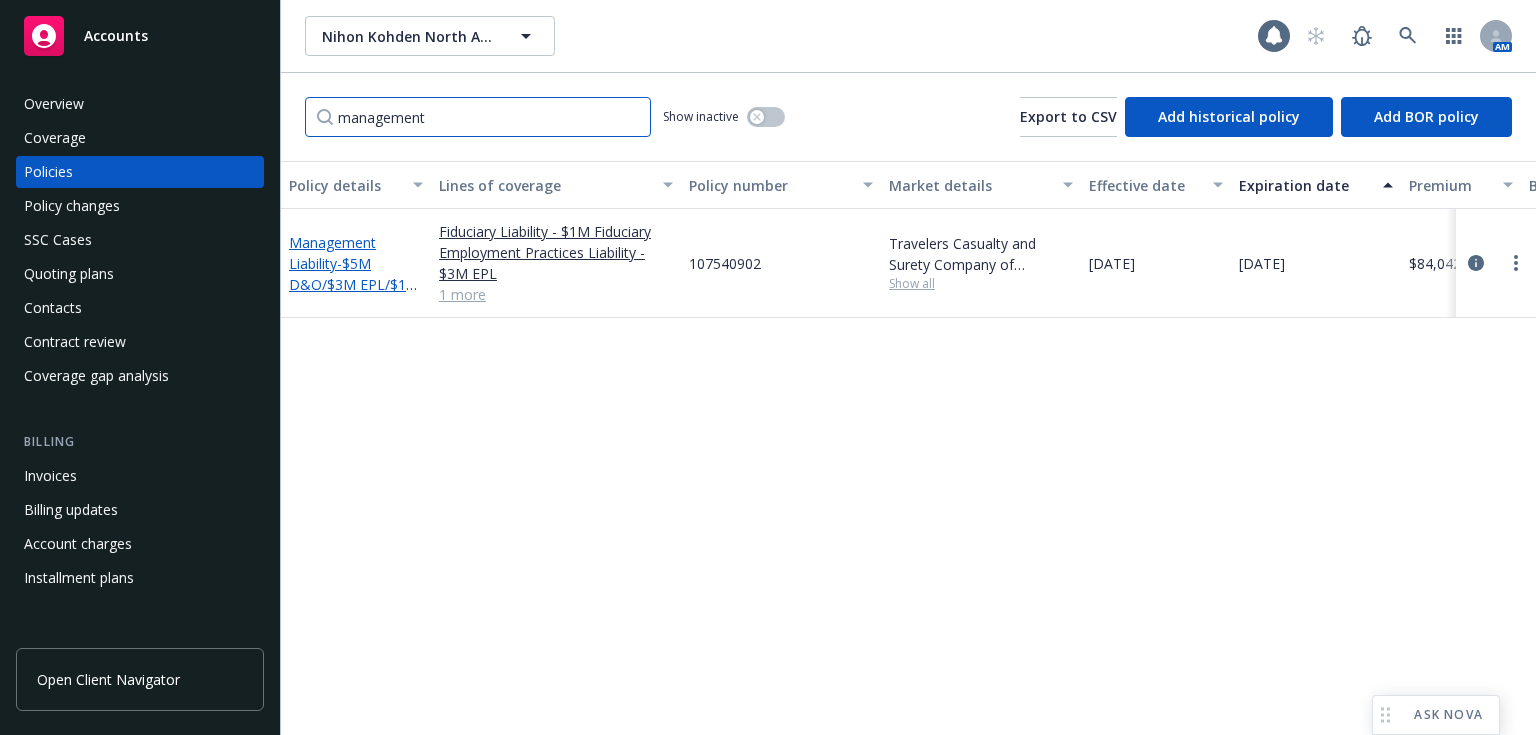 type on "management" 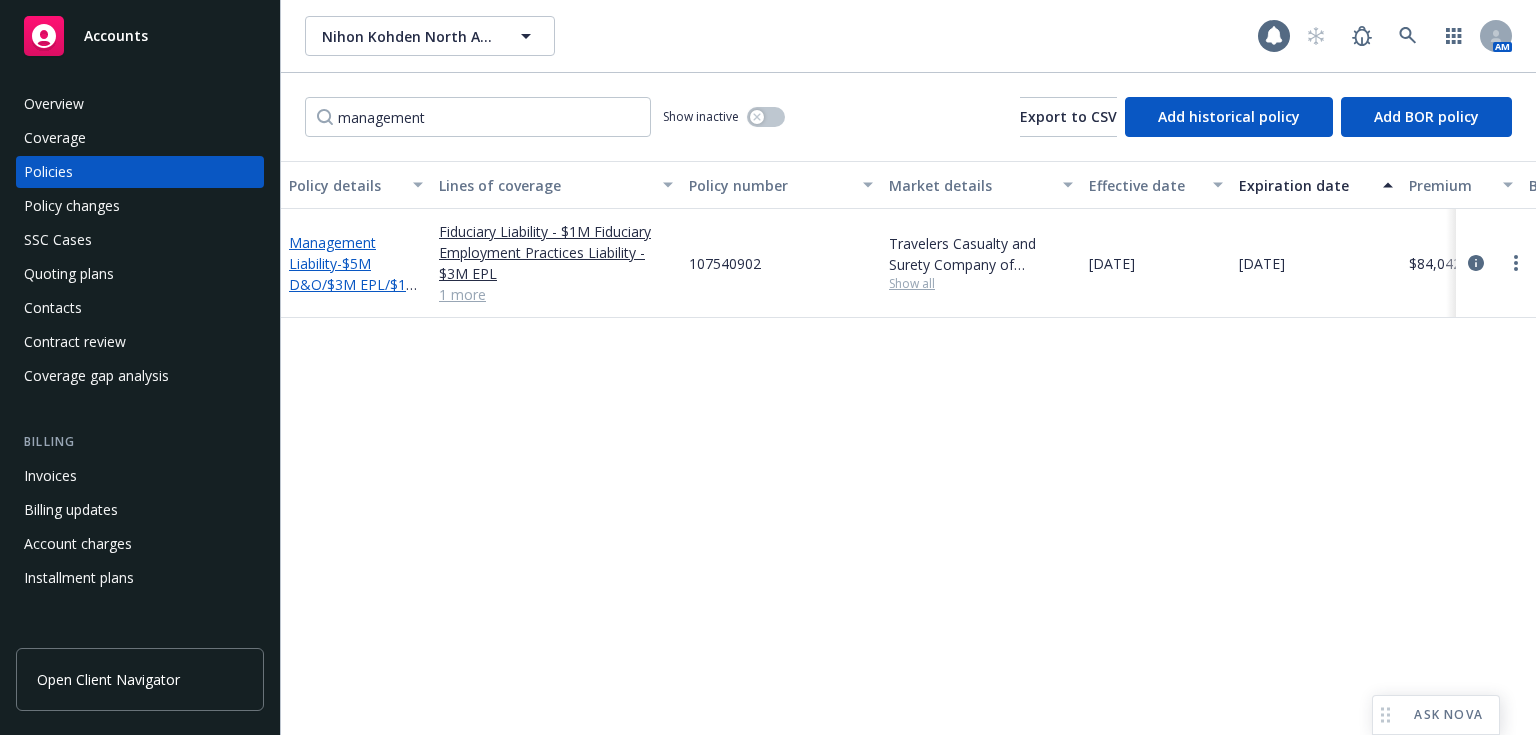 click on "-  $5M D&O/$3M EPL/$1M Fid" at bounding box center [354, 284] 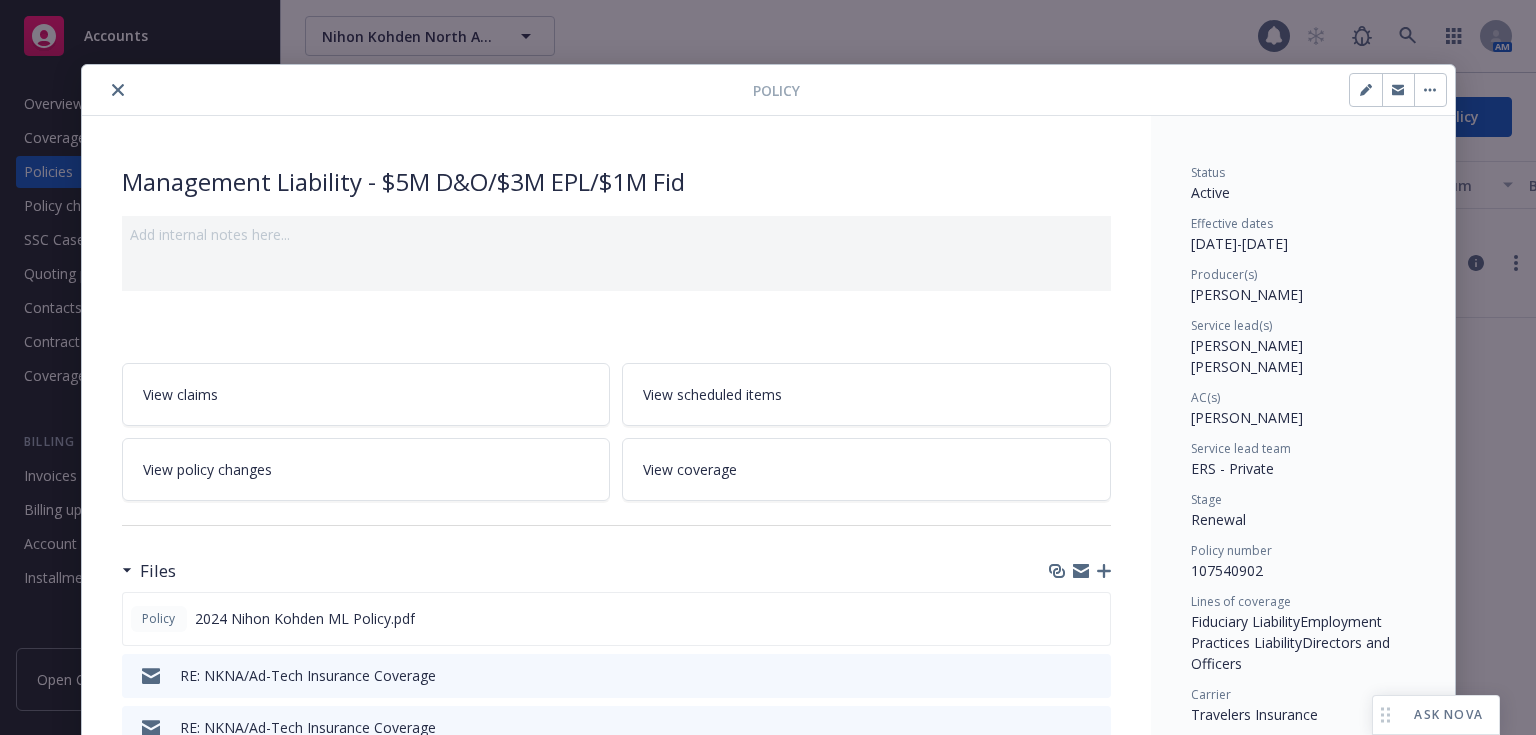 scroll, scrollTop: 643, scrollLeft: 0, axis: vertical 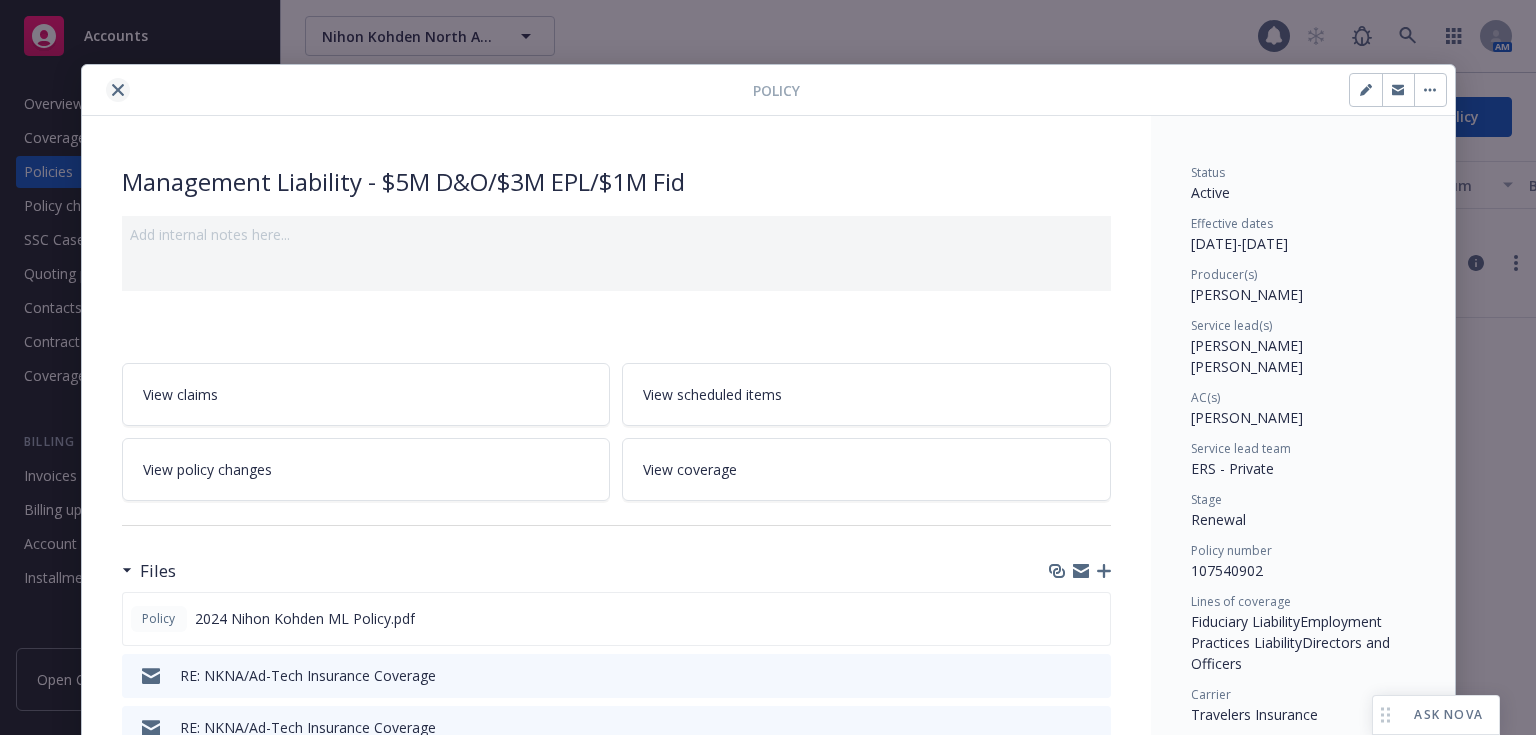 click 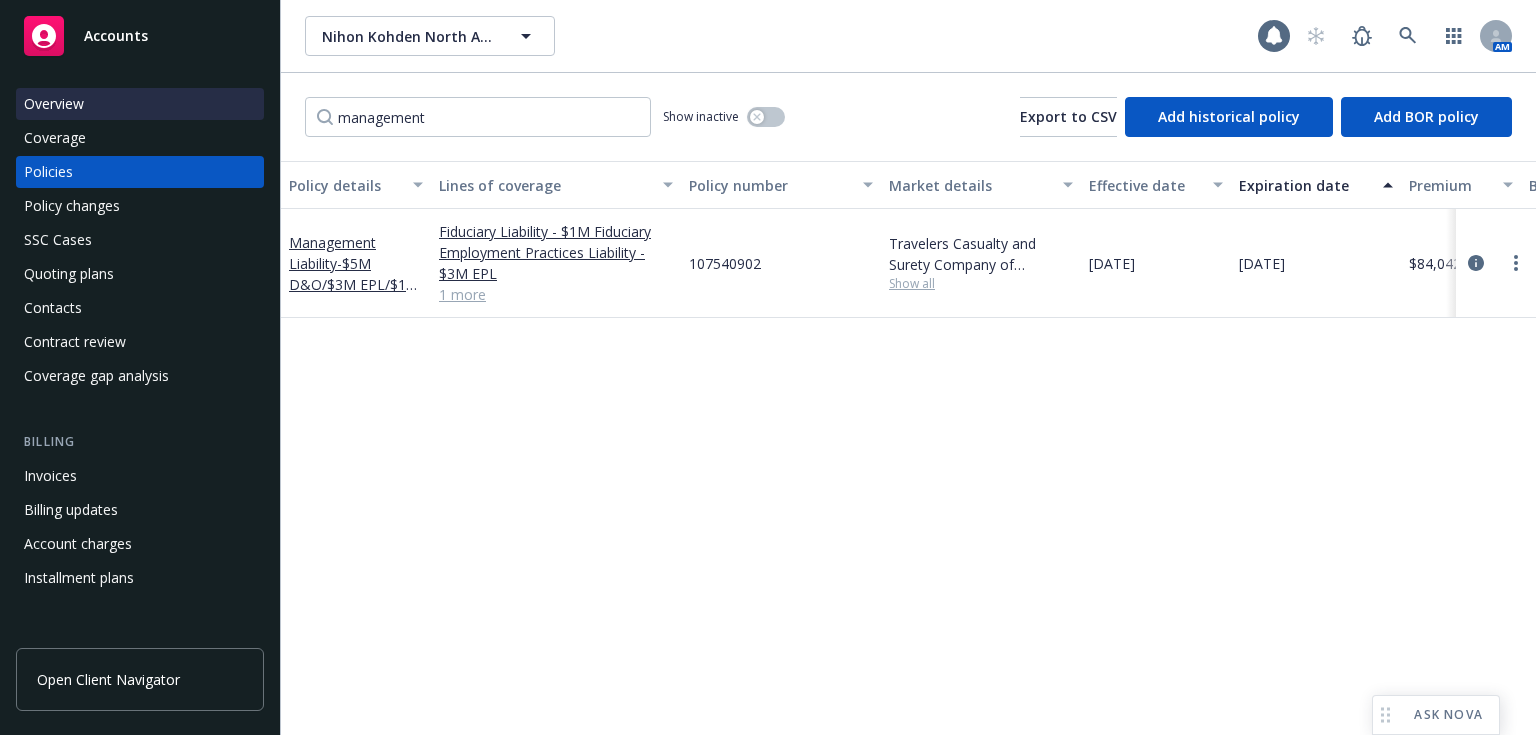click on "Overview" at bounding box center (54, 104) 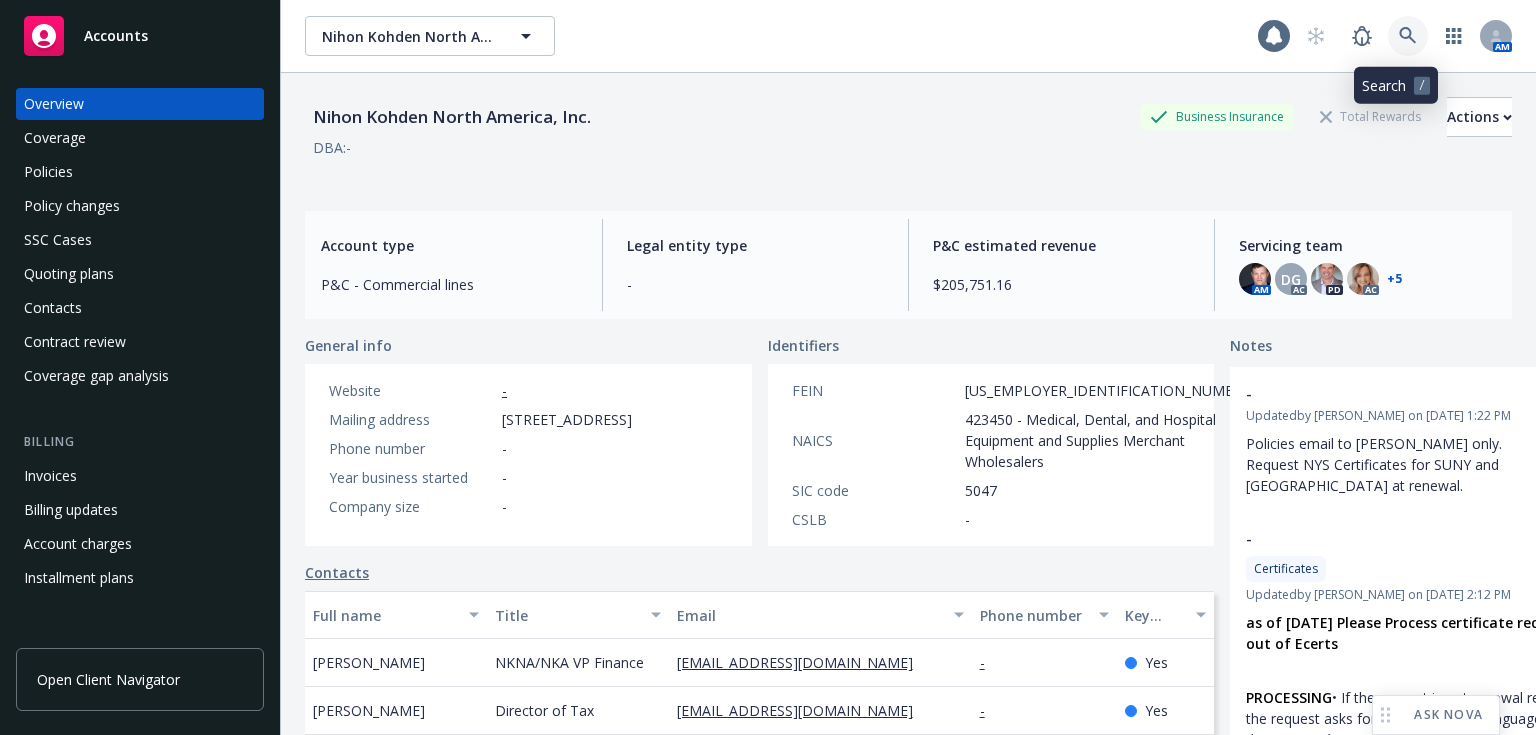 click 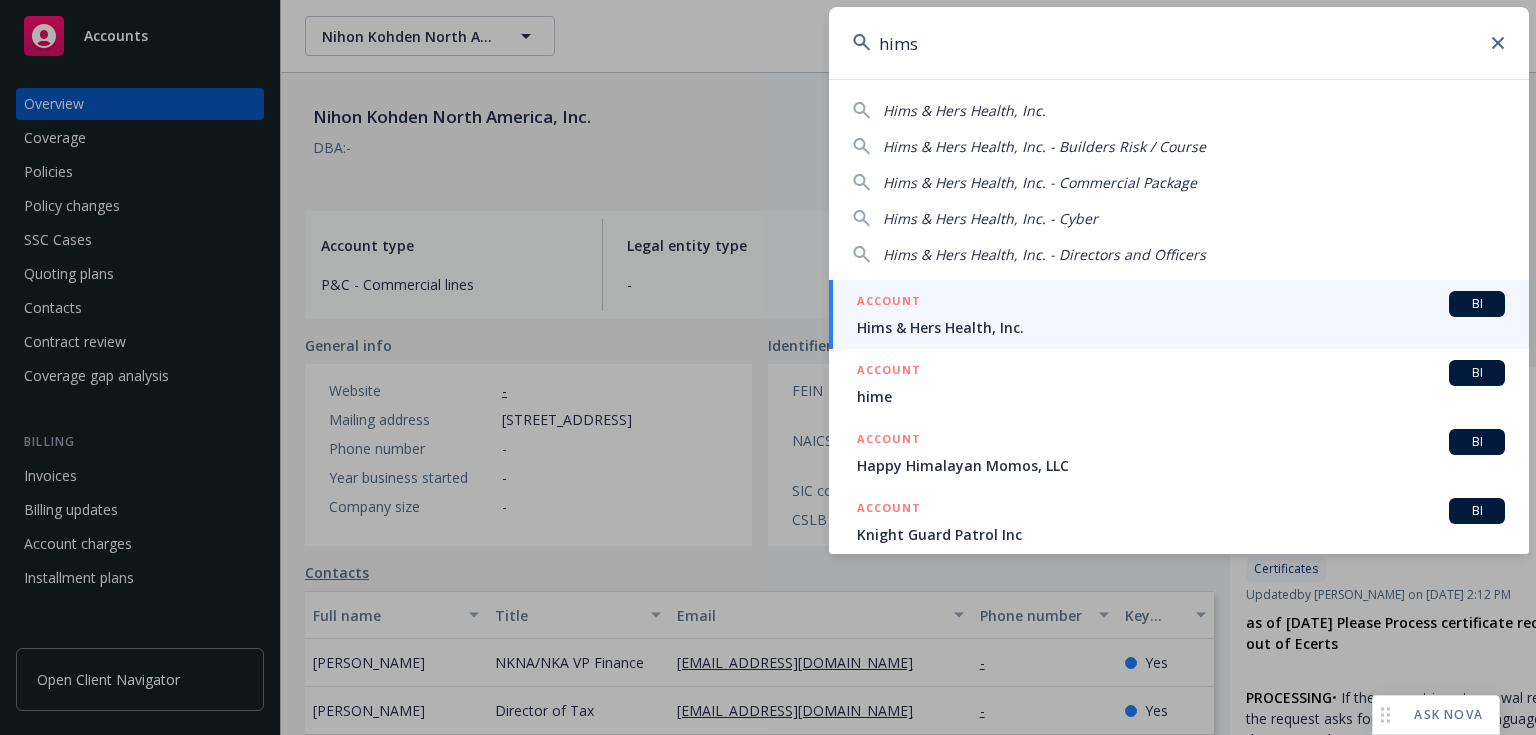 type on "hims" 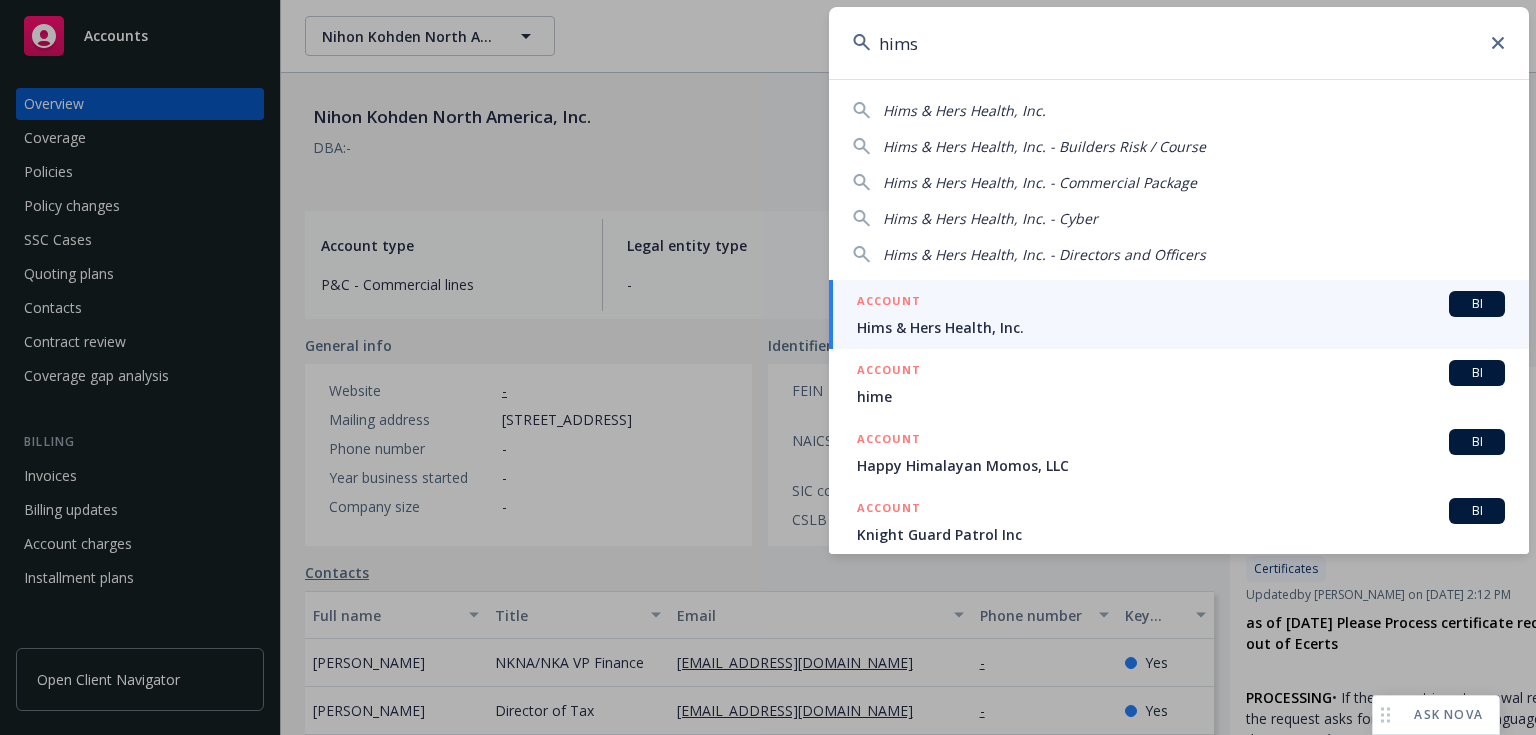 click on "Hims & Hers Health, Inc." at bounding box center [1181, 327] 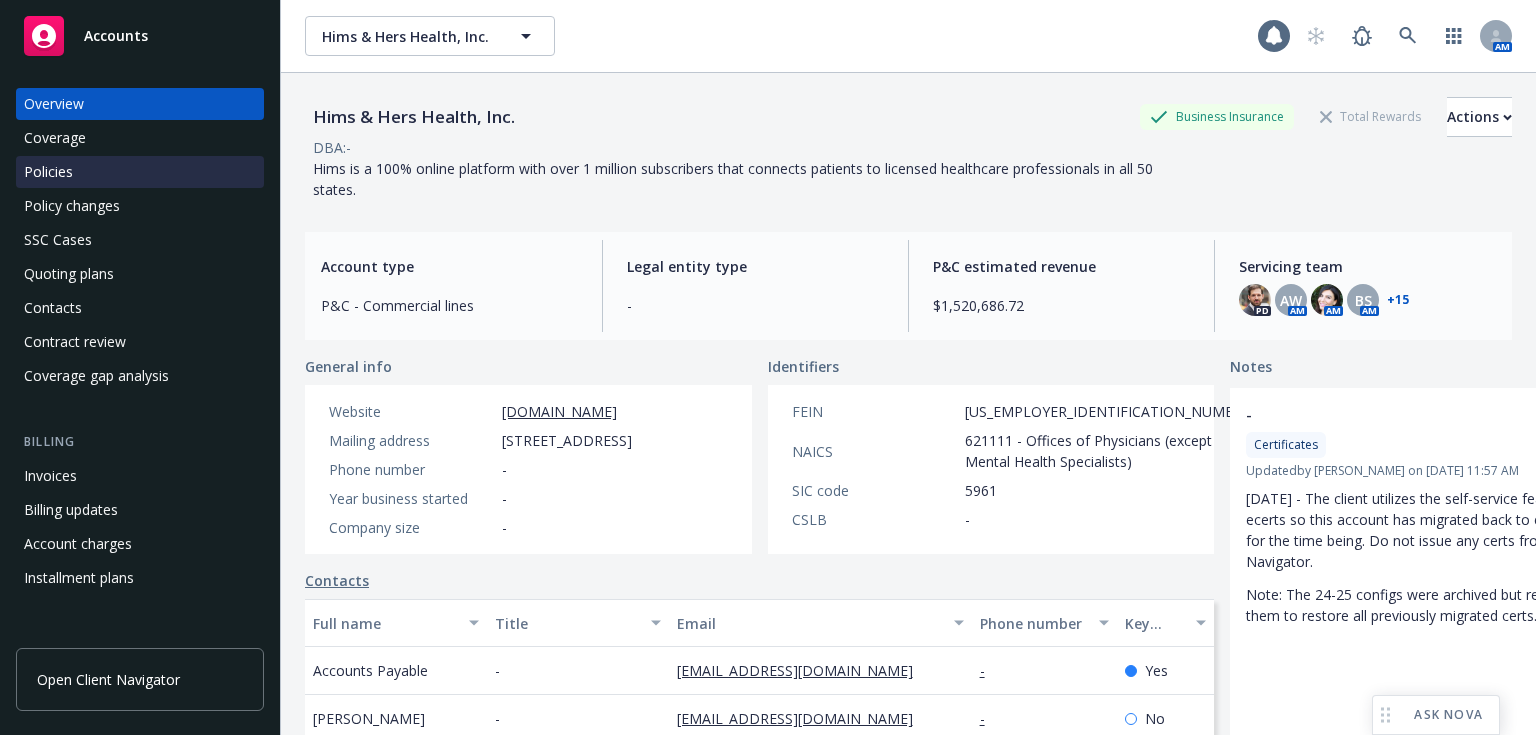 click on "Policies" at bounding box center (140, 172) 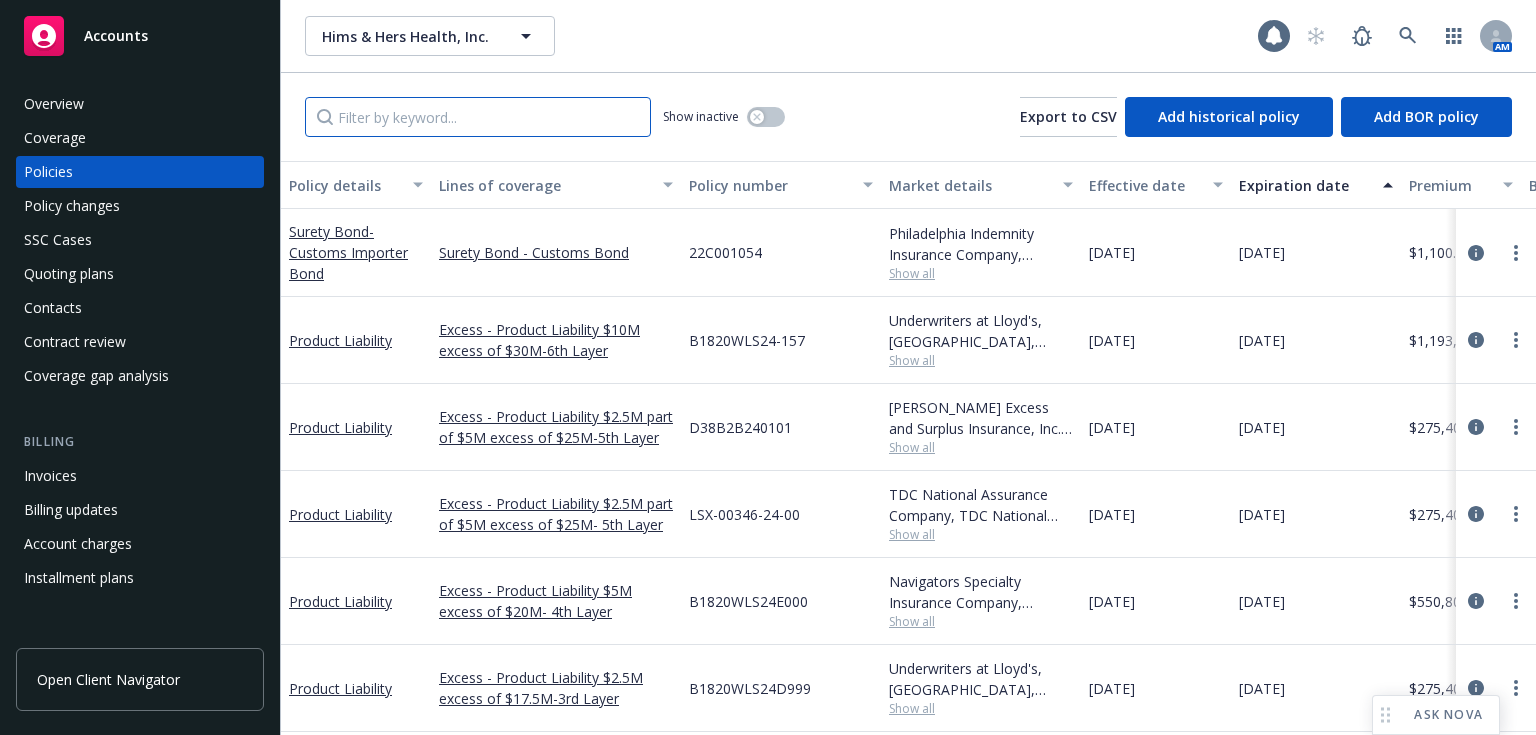 click at bounding box center [478, 117] 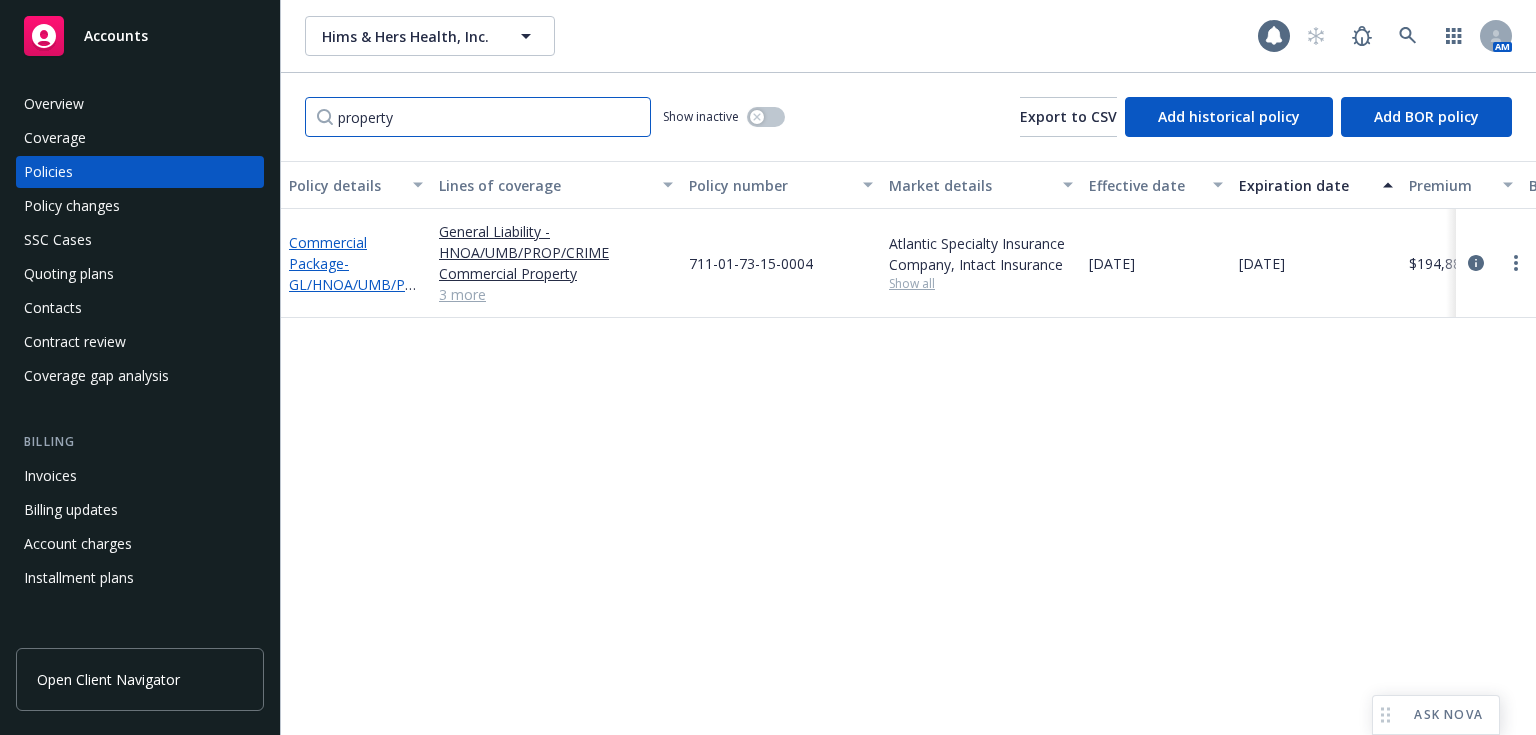 type on "property" 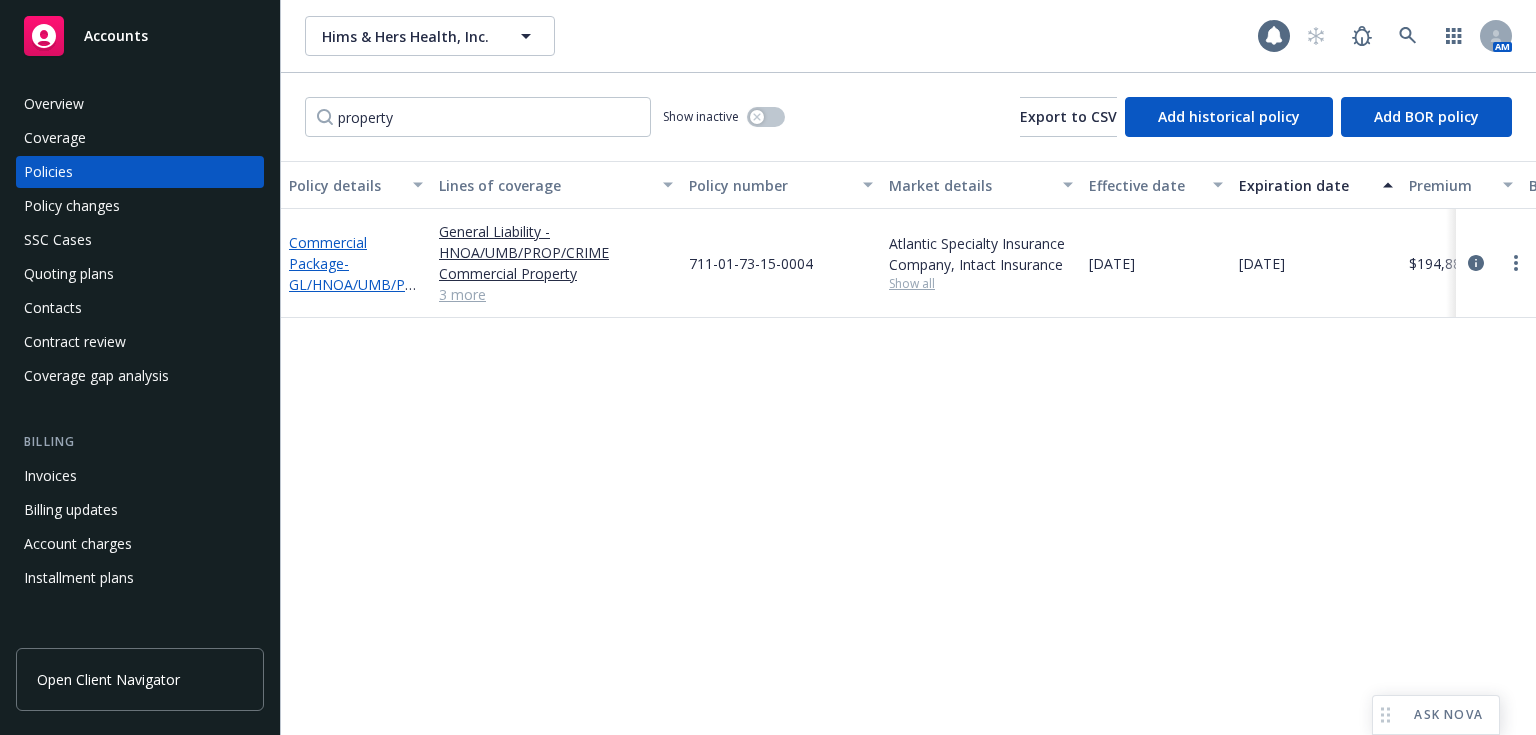 click on "Commercial Package  -  GL/HNOA/UMB/PROP/Crime" at bounding box center (351, 274) 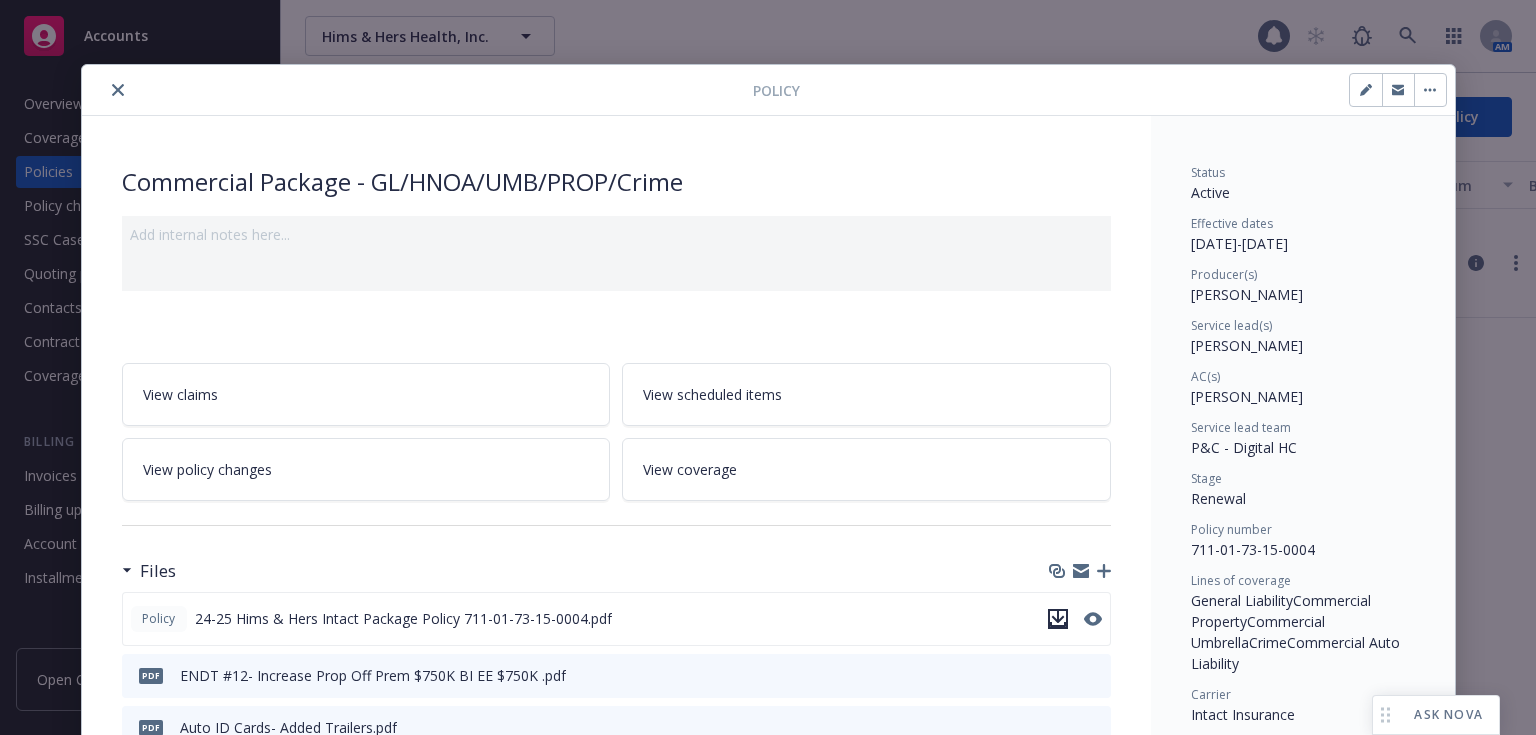 click 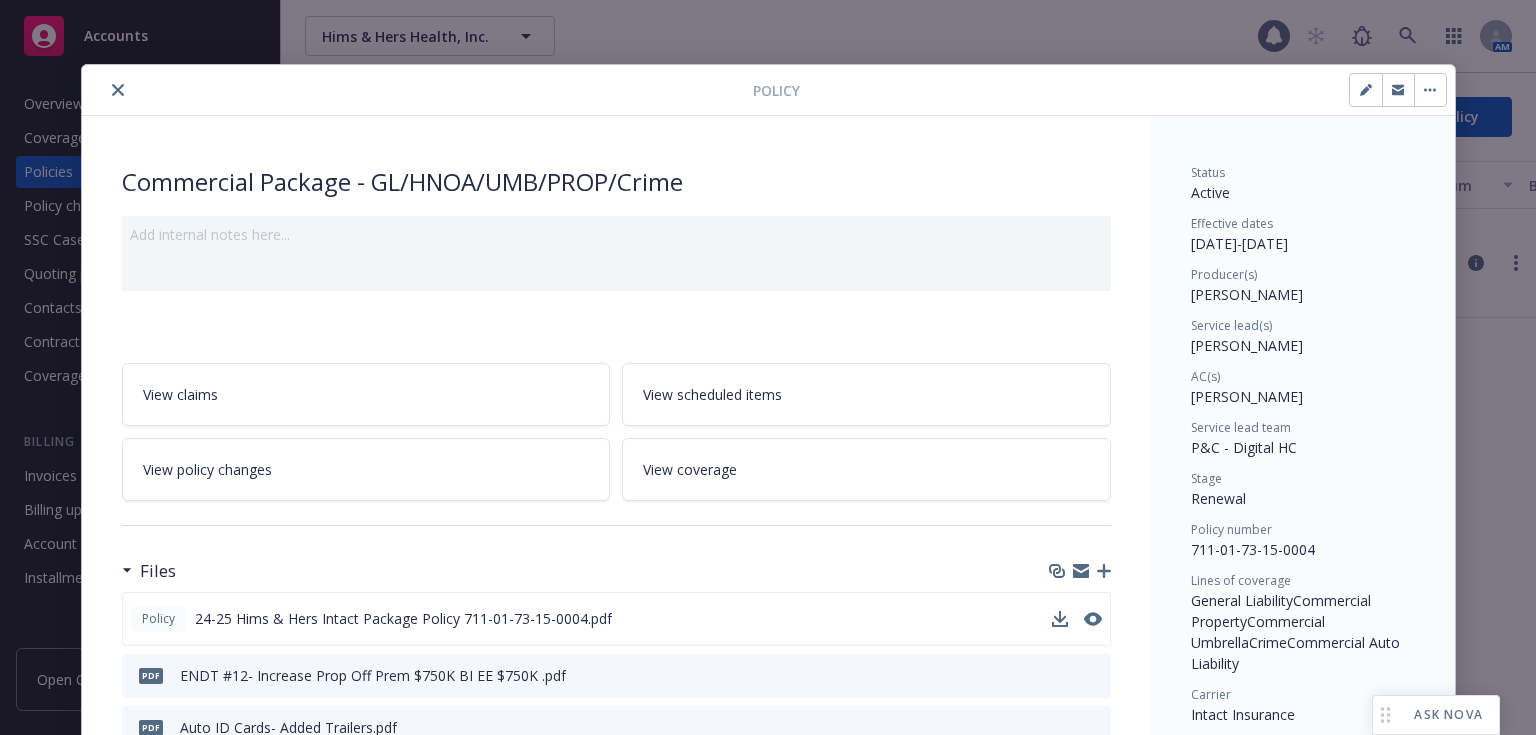 click on "Policy" at bounding box center [768, 90] 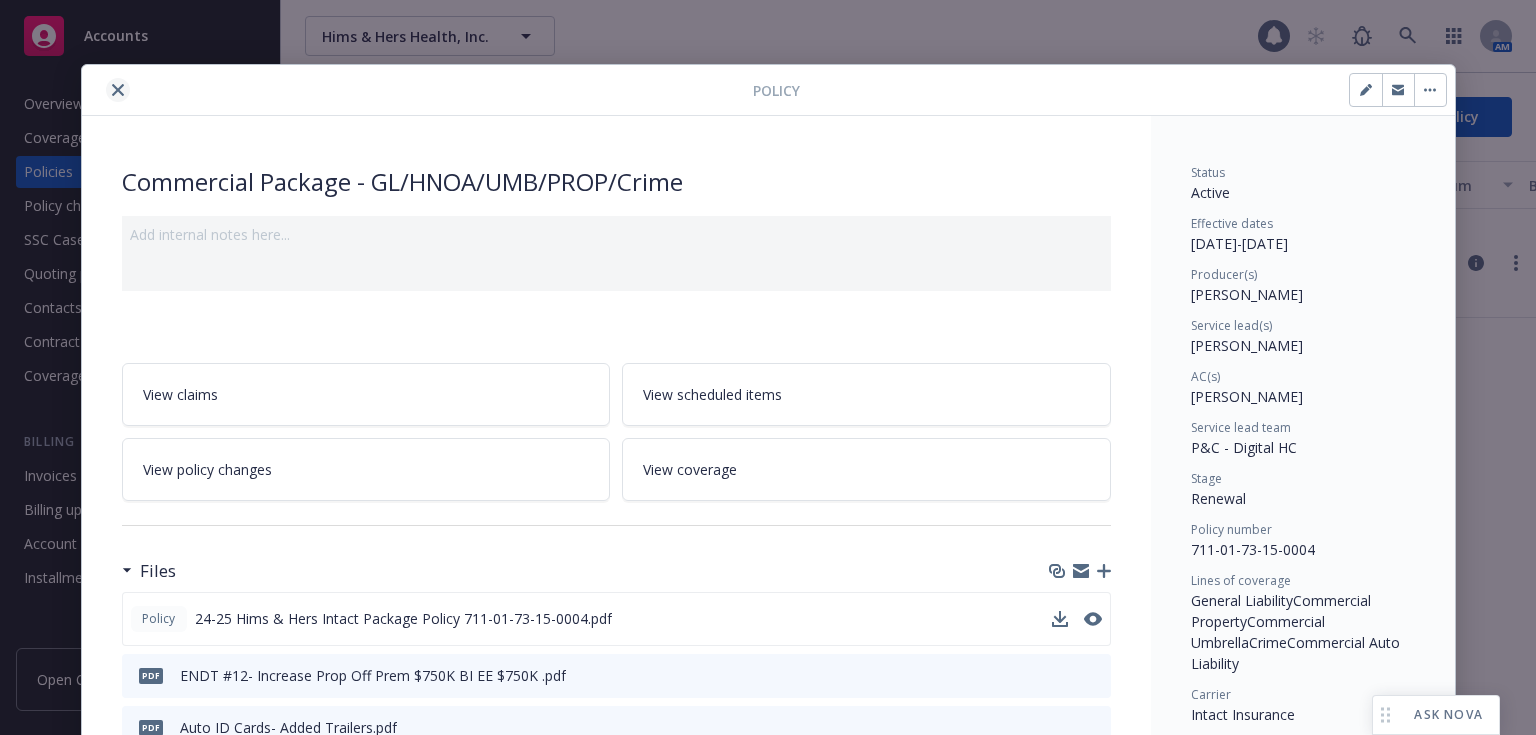 click at bounding box center [118, 90] 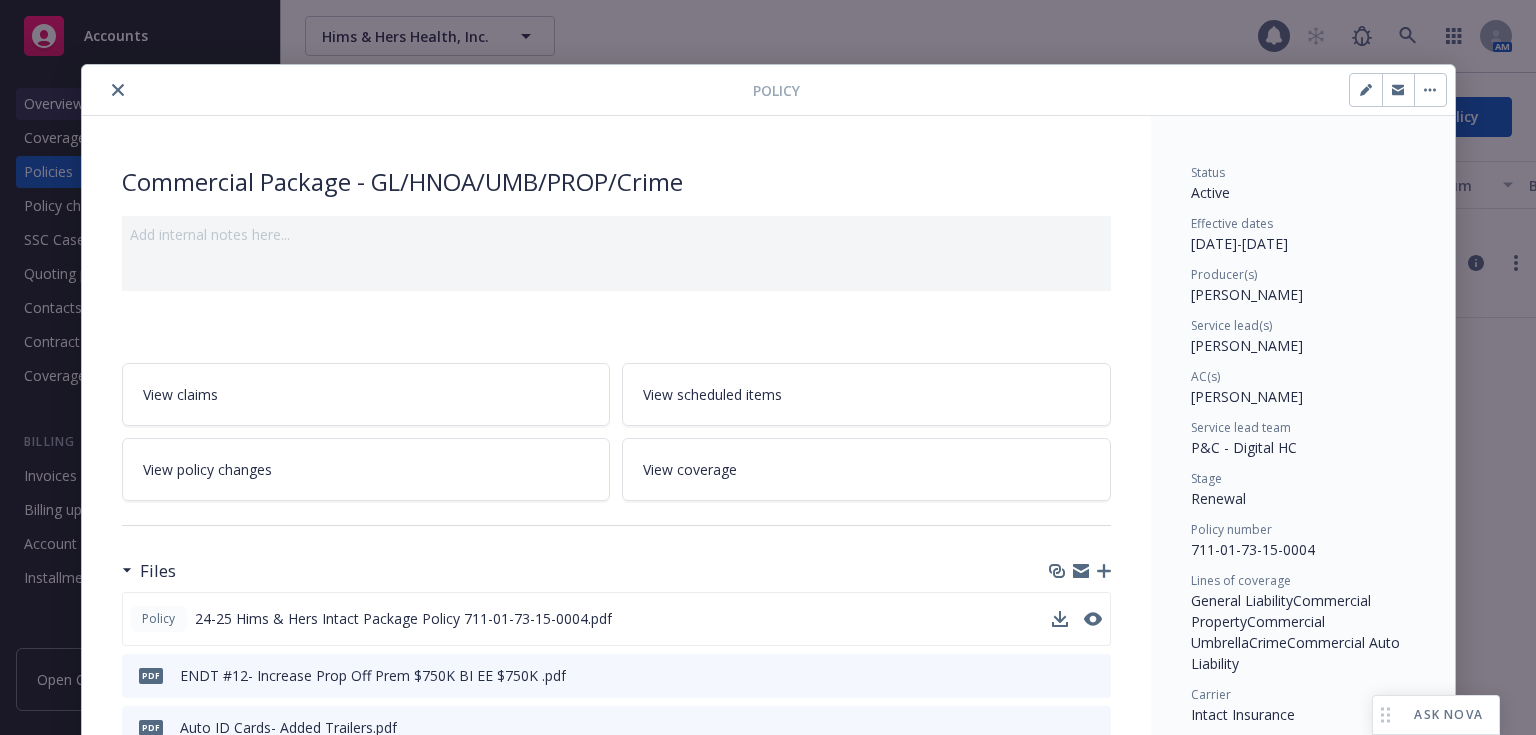 click on "Overview" at bounding box center [140, 104] 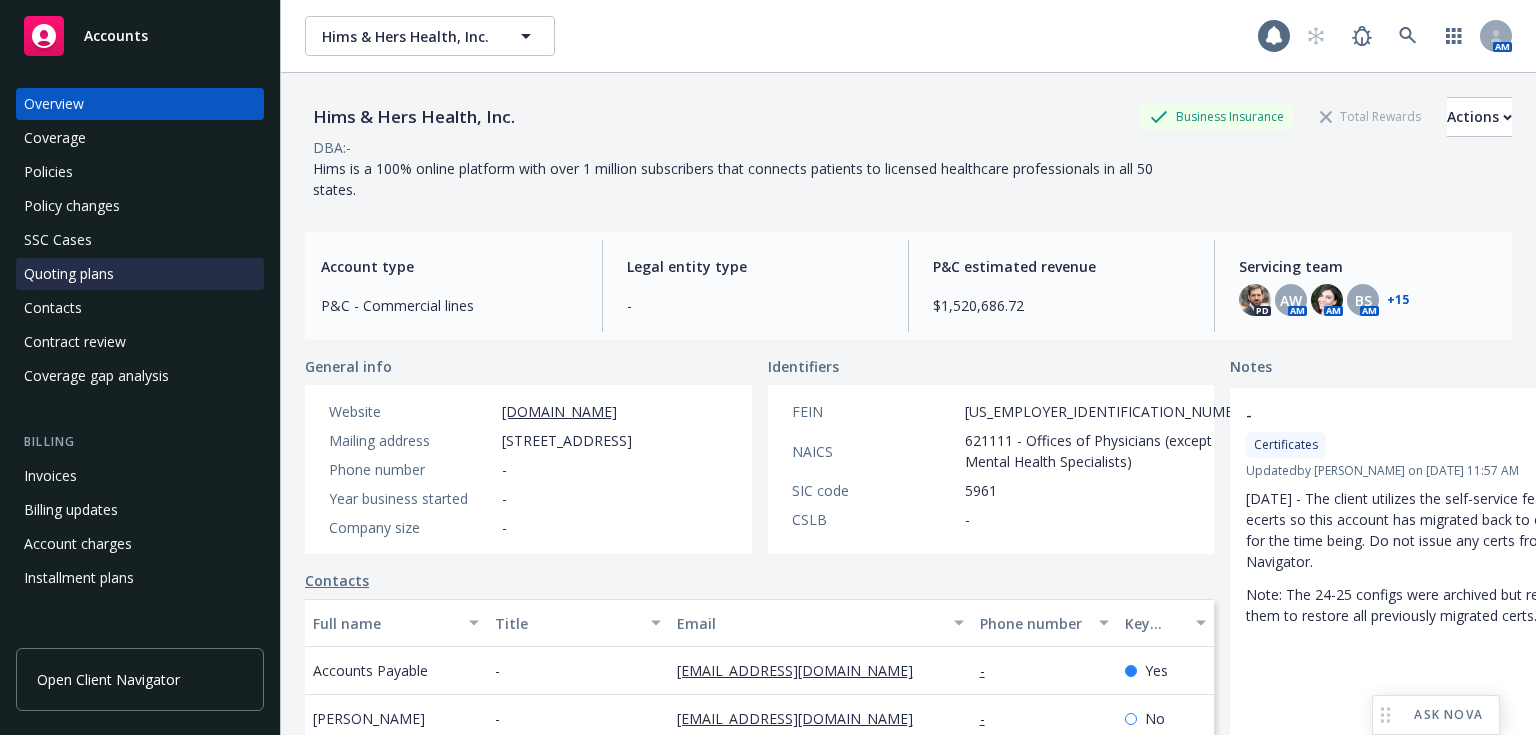 click on "Quoting plans" at bounding box center (69, 274) 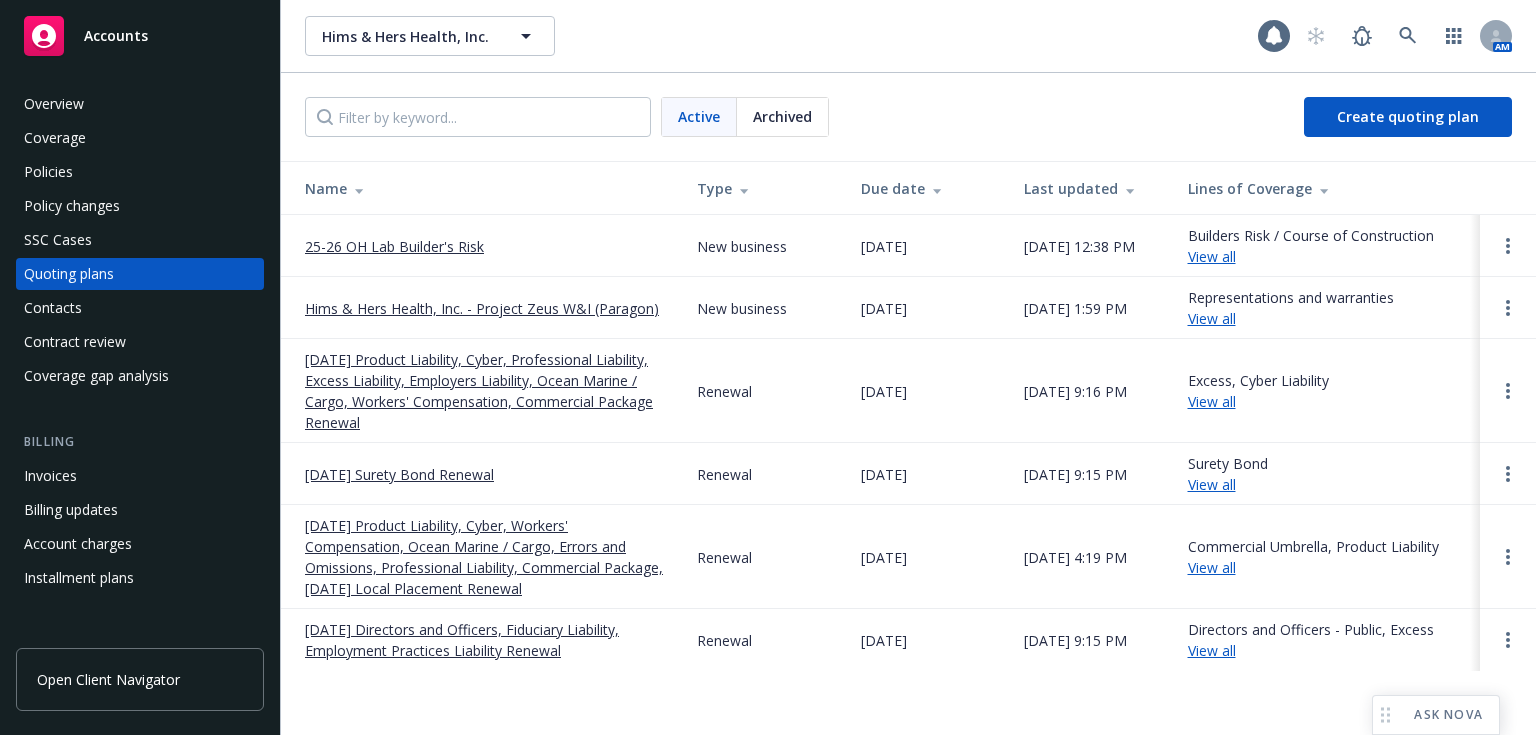 click on "11/14/24 Product Liability, Cyber, Workers' Compensation, Ocean Marine / Cargo, Errors and Omissions, Professional Liability, Commercial Package, 11/13/24 Local Placement Renewal" at bounding box center [485, 557] 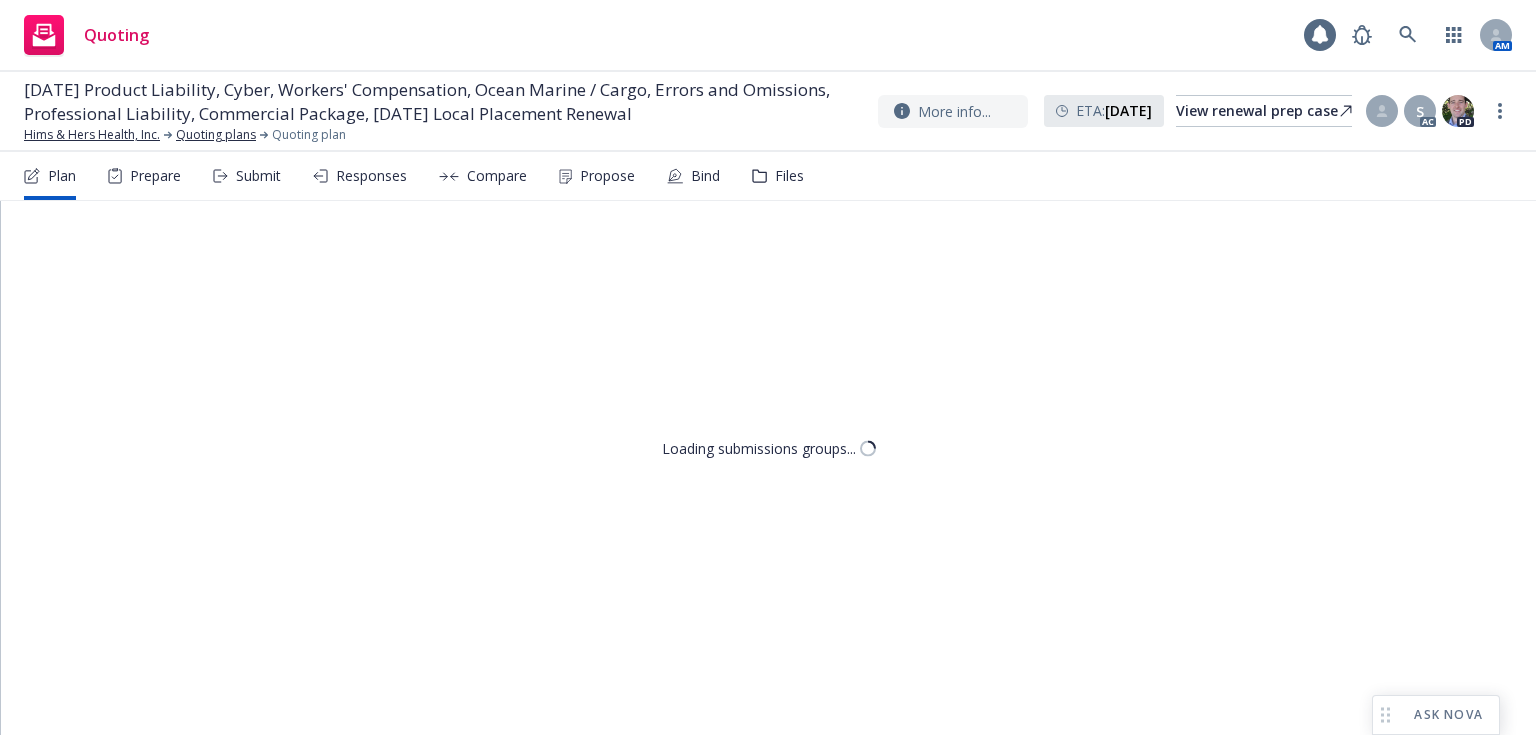 scroll, scrollTop: 0, scrollLeft: 0, axis: both 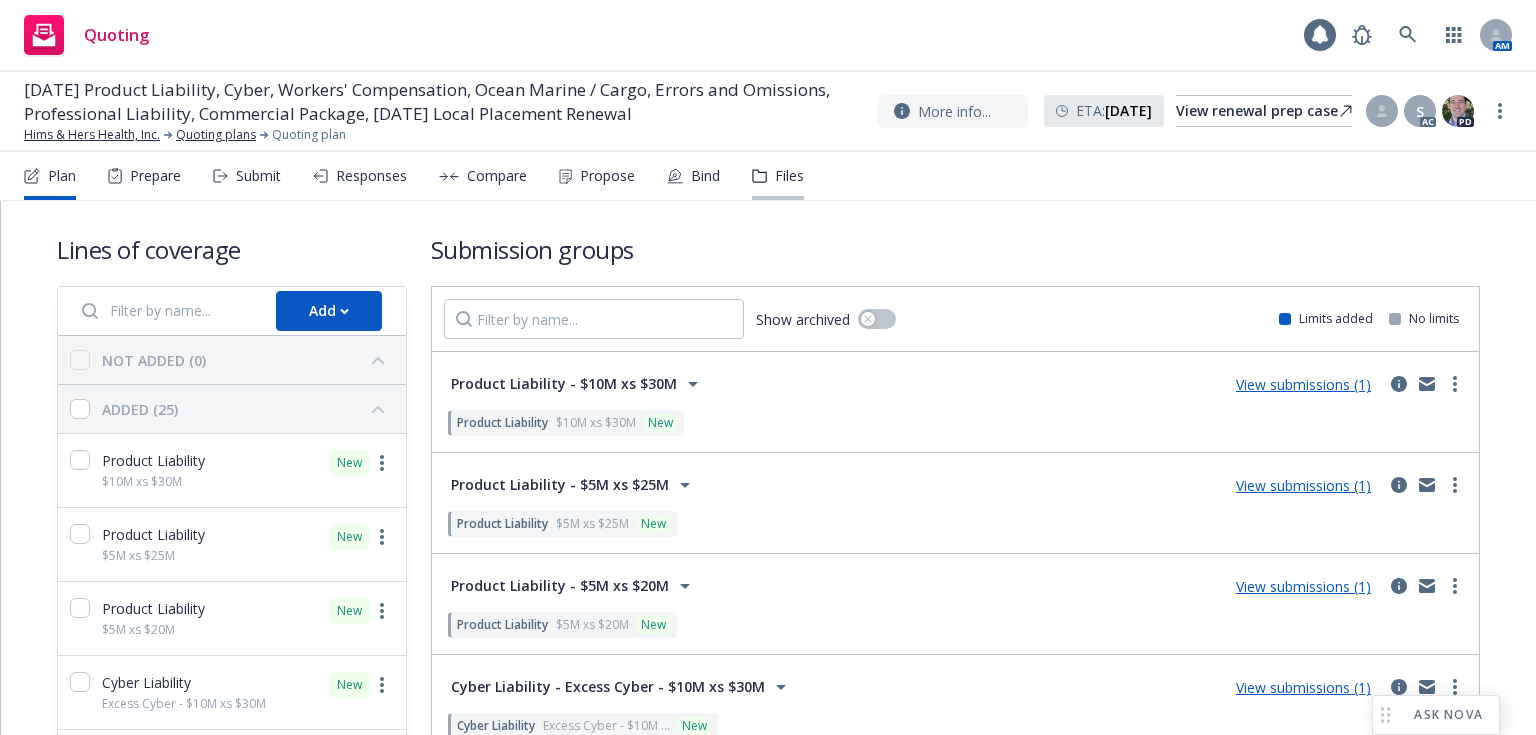 click 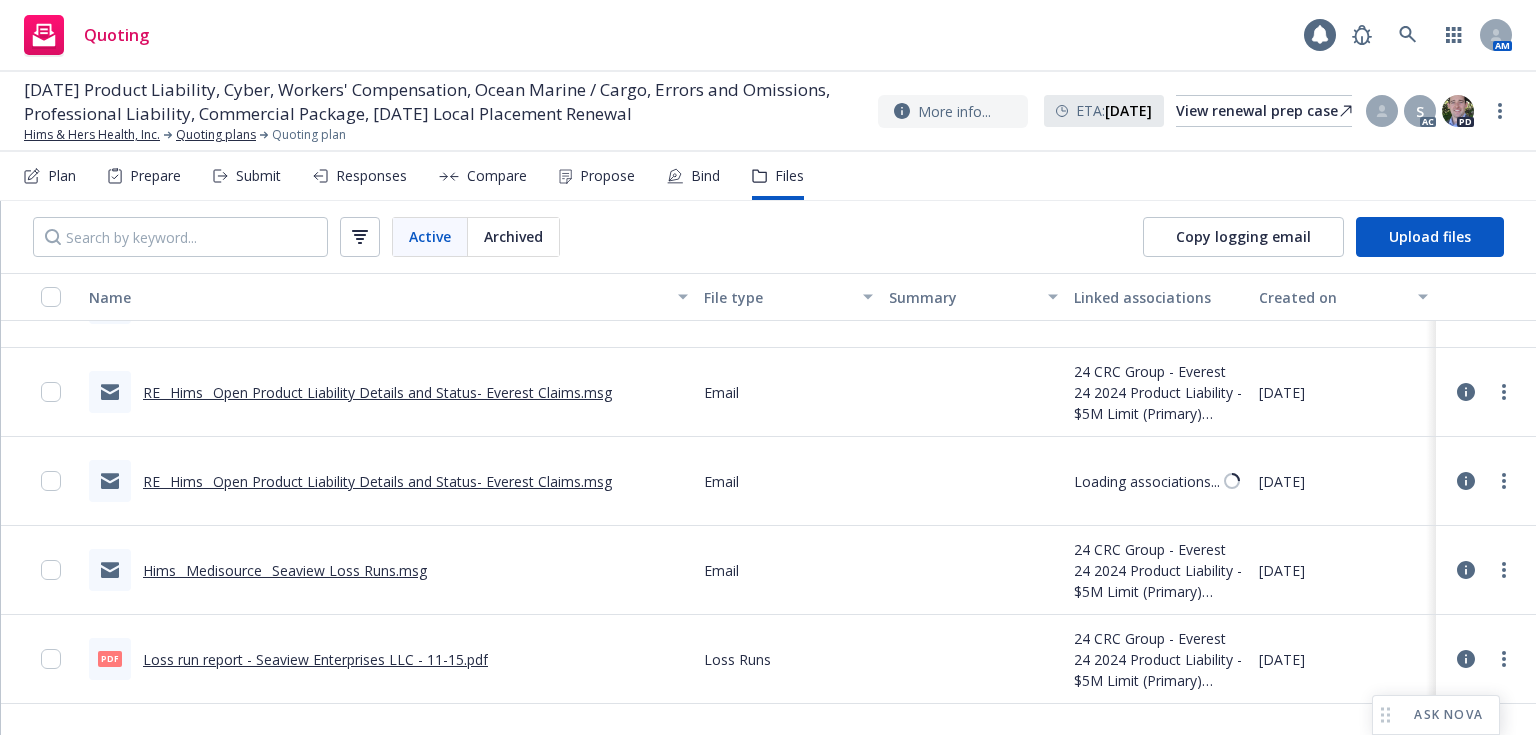 scroll, scrollTop: 7581, scrollLeft: 0, axis: vertical 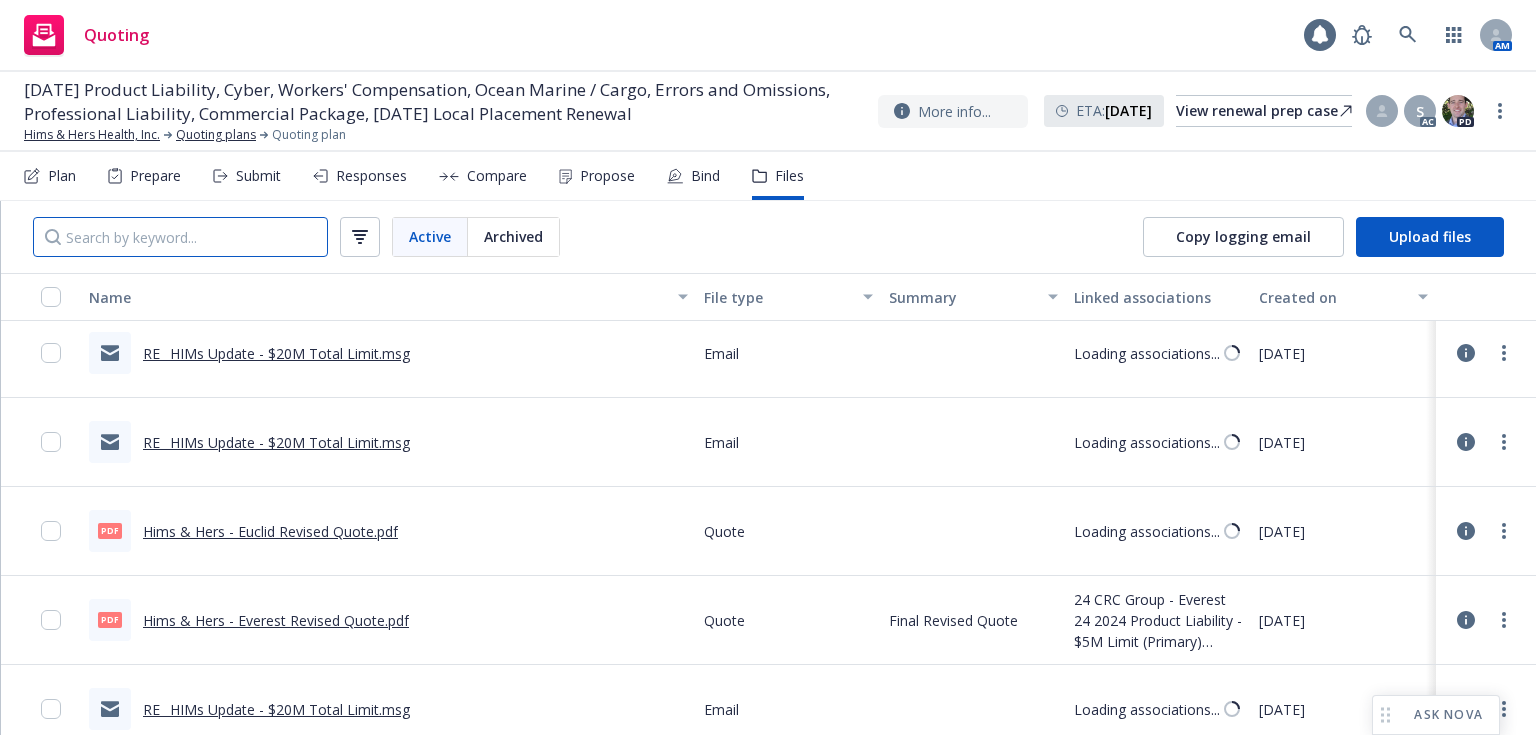 click at bounding box center (180, 237) 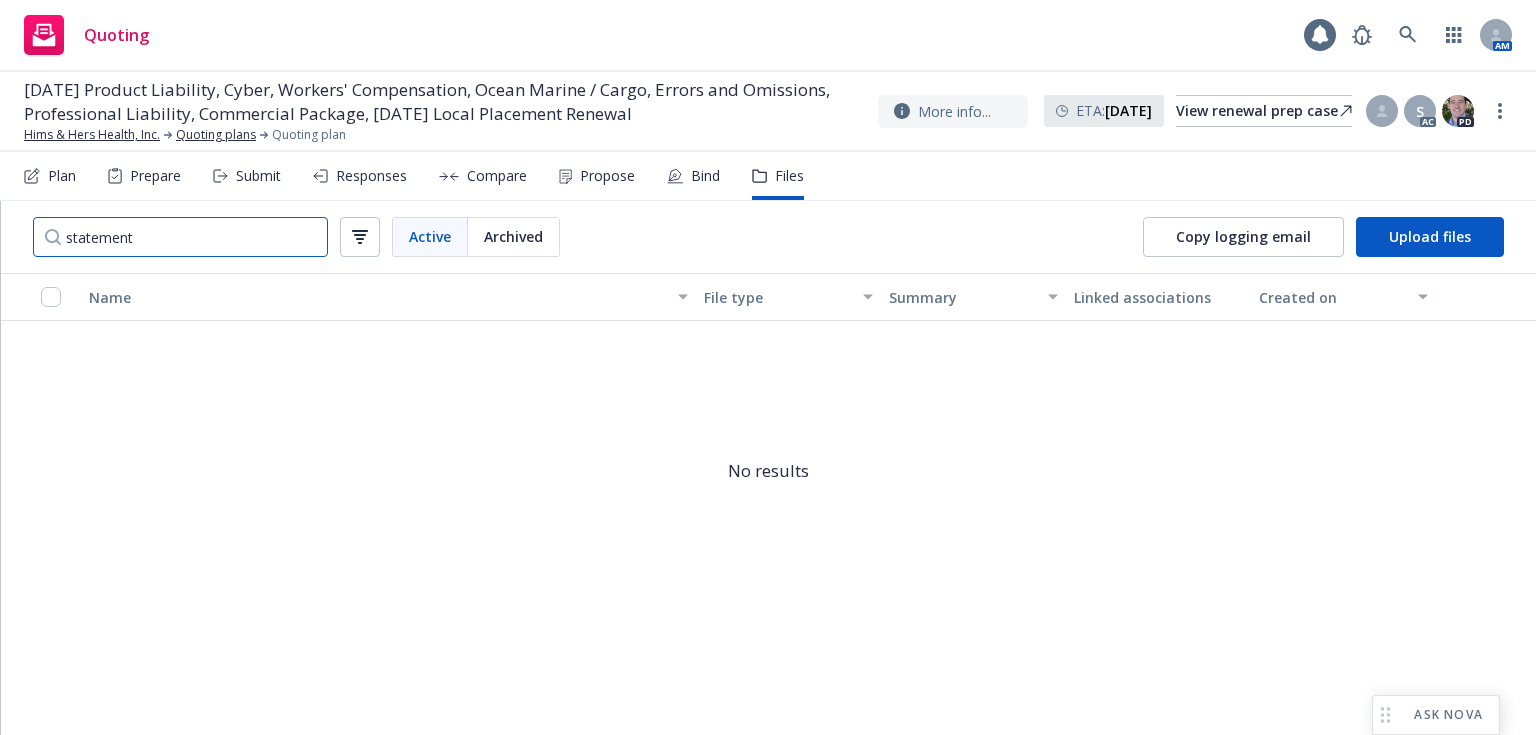 type on "statement" 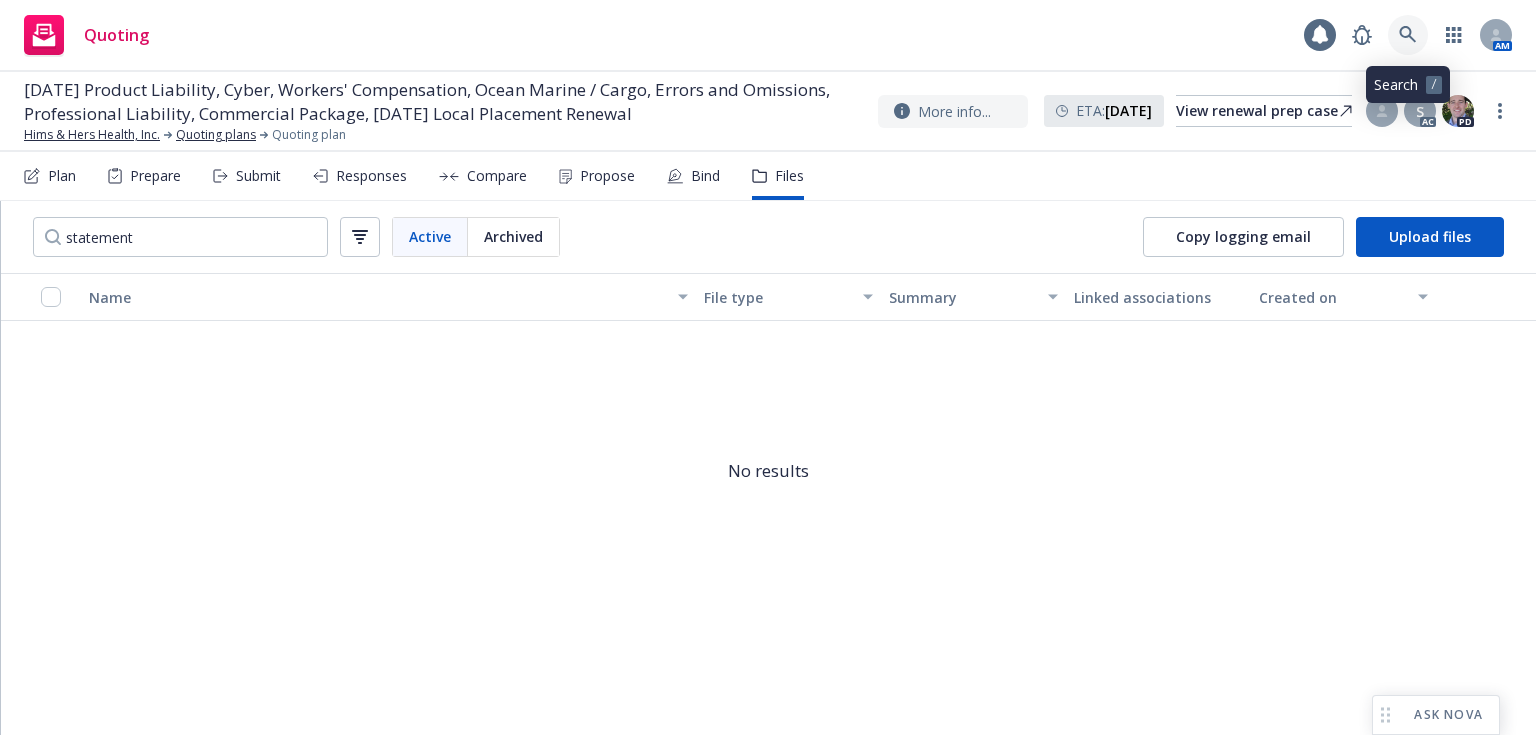 click 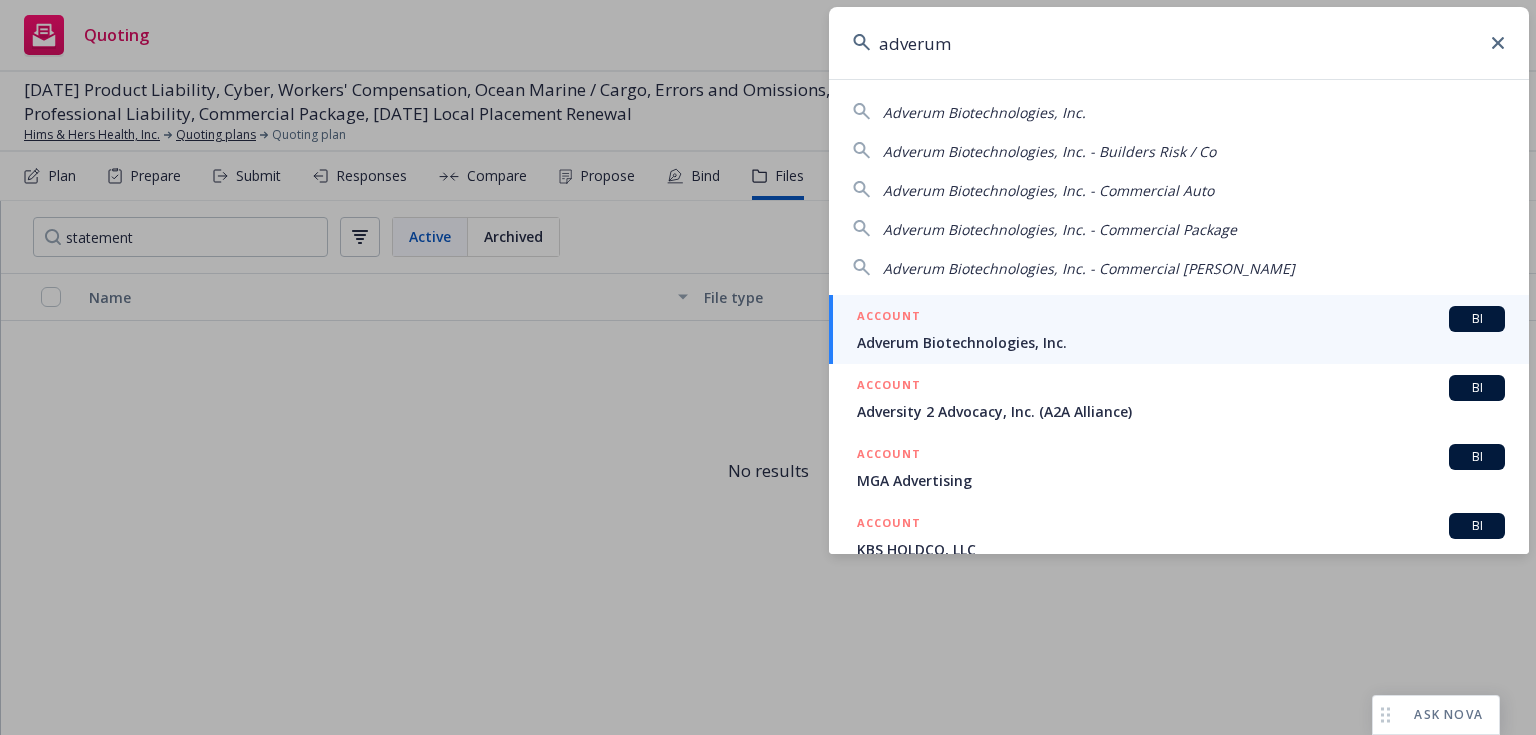type on "adverum" 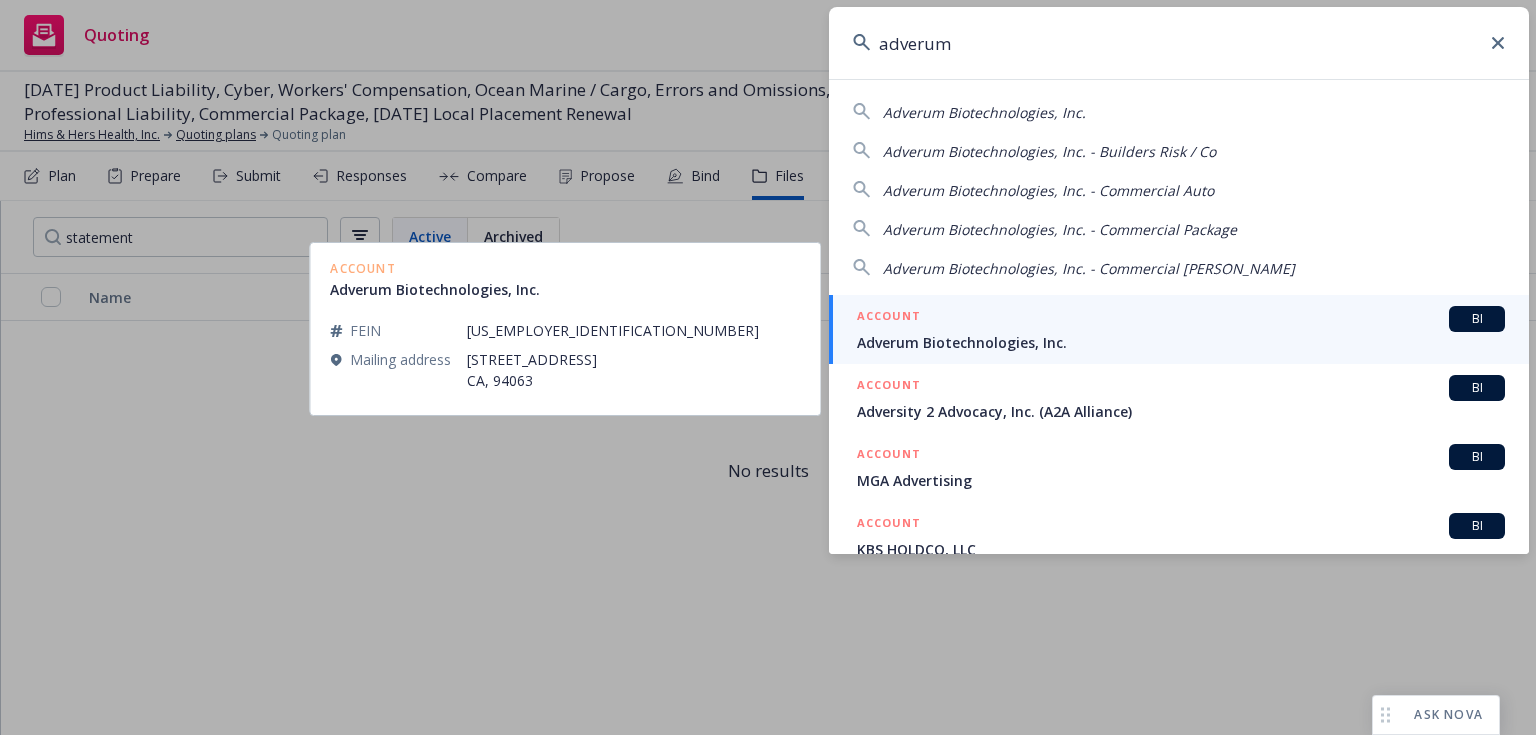 click on "ACCOUNT BI" at bounding box center [1181, 319] 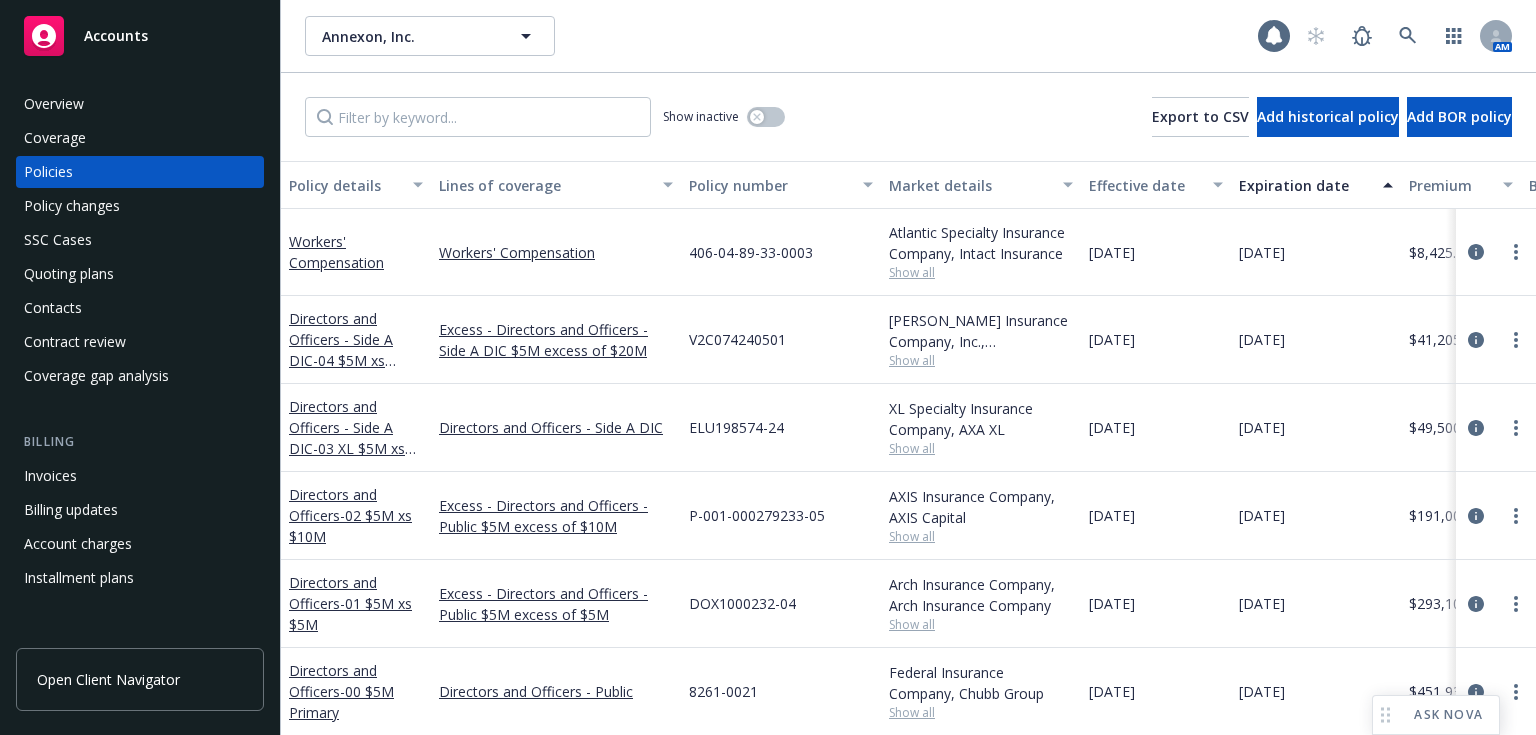 scroll, scrollTop: 0, scrollLeft: 0, axis: both 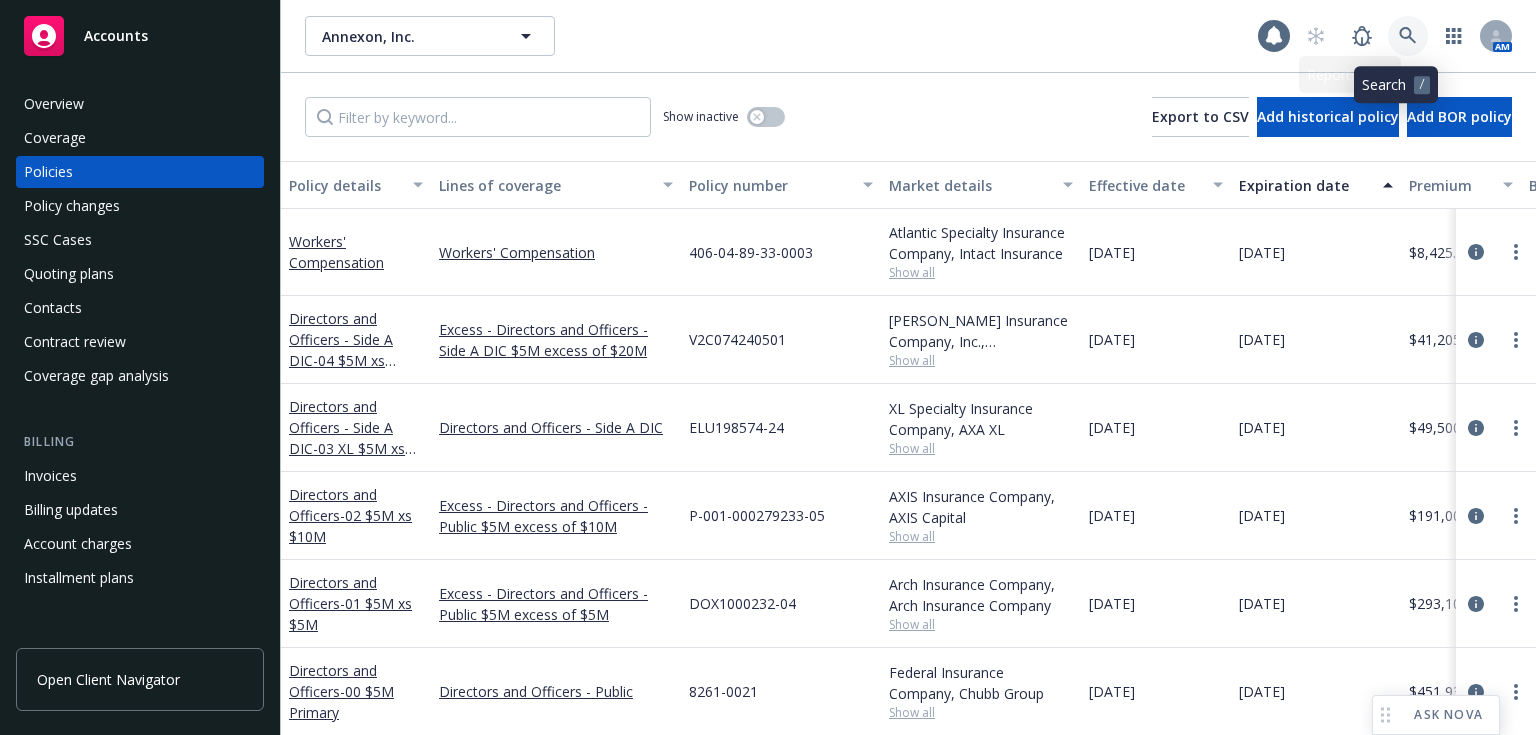 click at bounding box center [1408, 36] 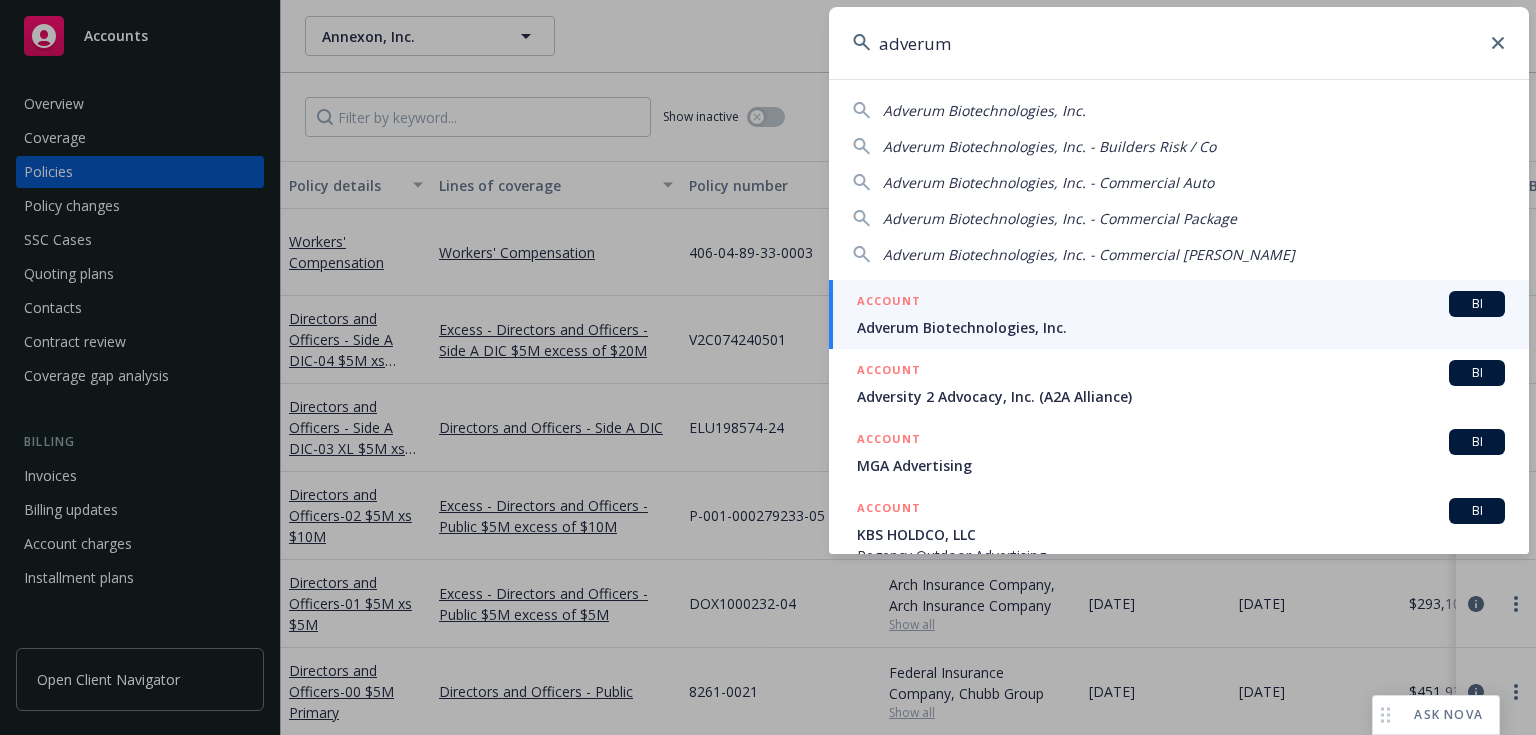 type on "adverum" 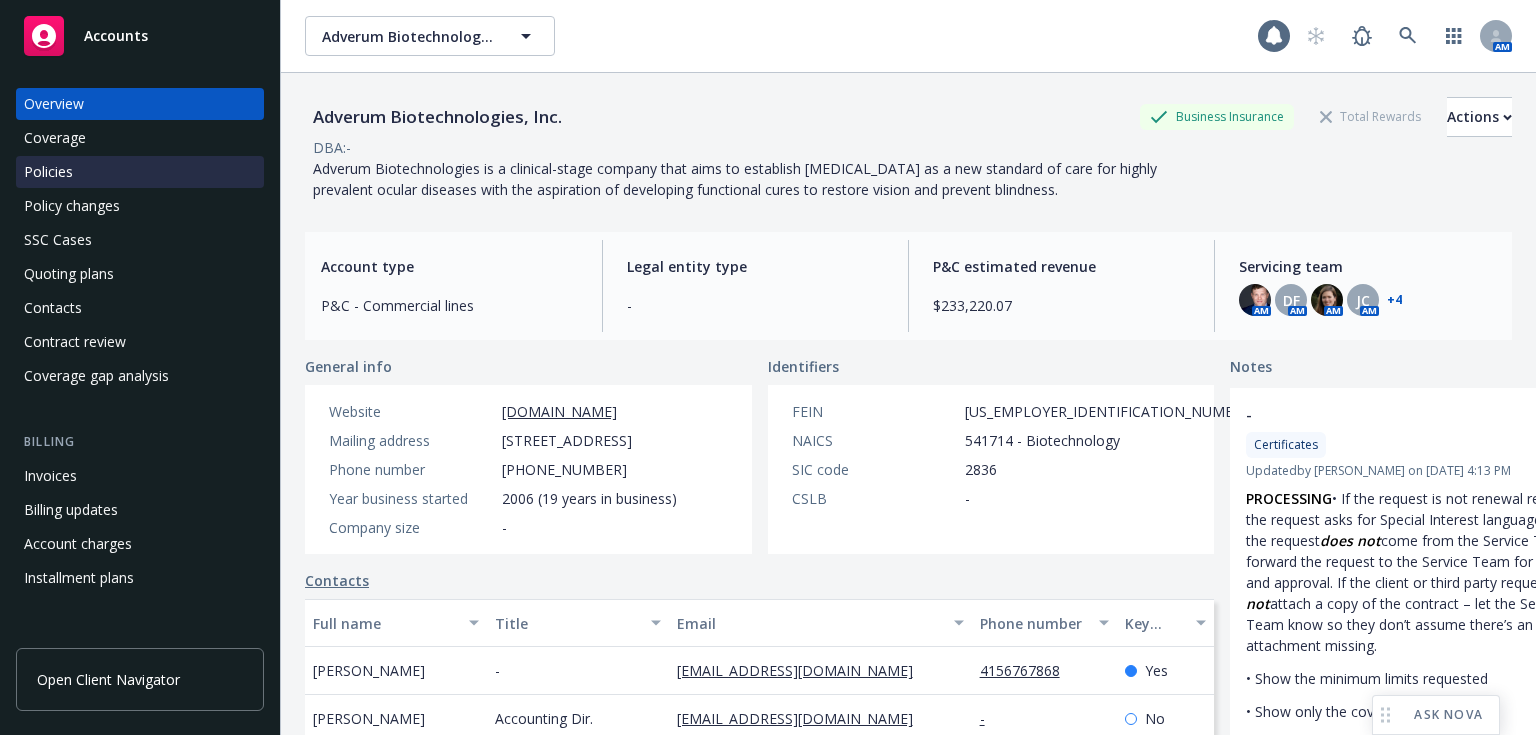 click on "Policies" at bounding box center [140, 172] 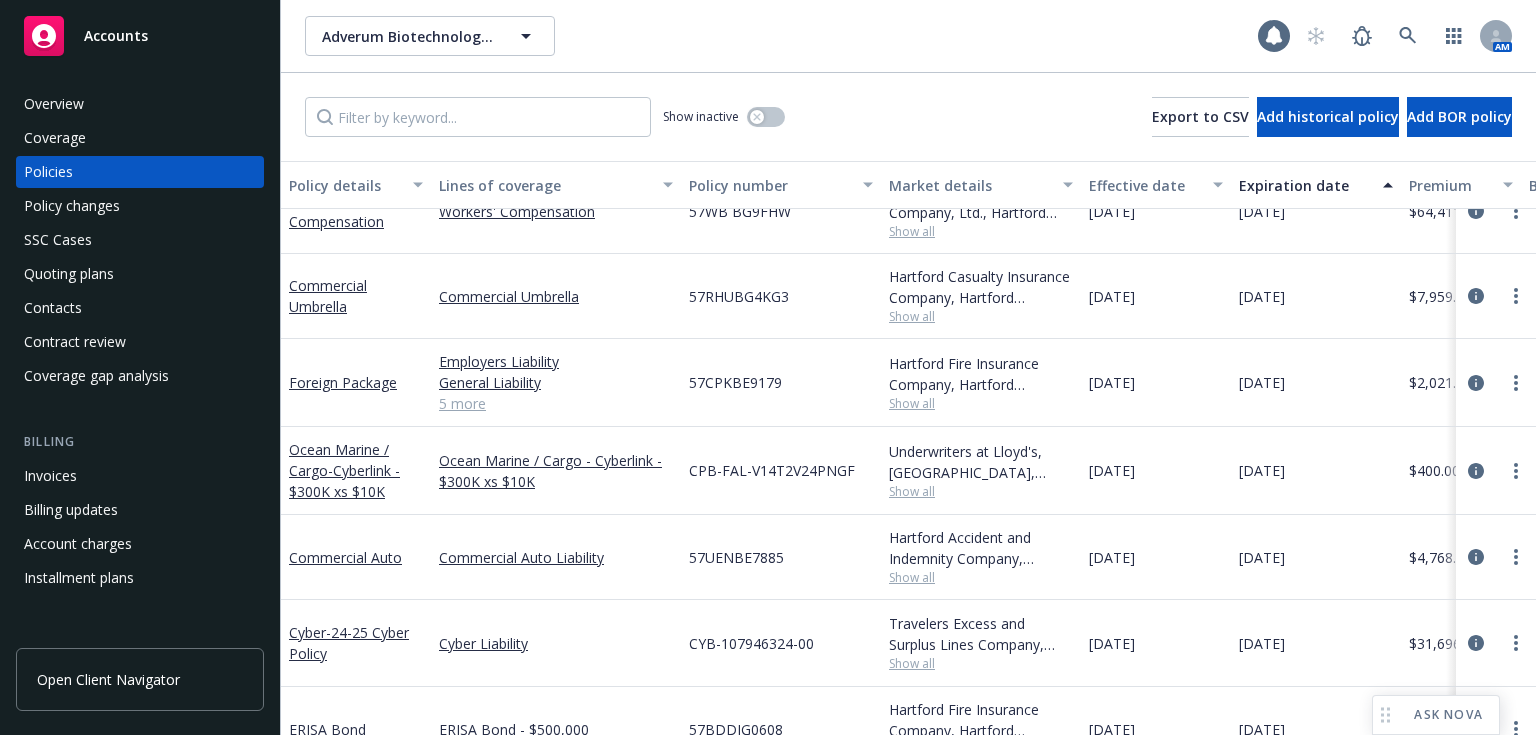 scroll, scrollTop: 1127, scrollLeft: 0, axis: vertical 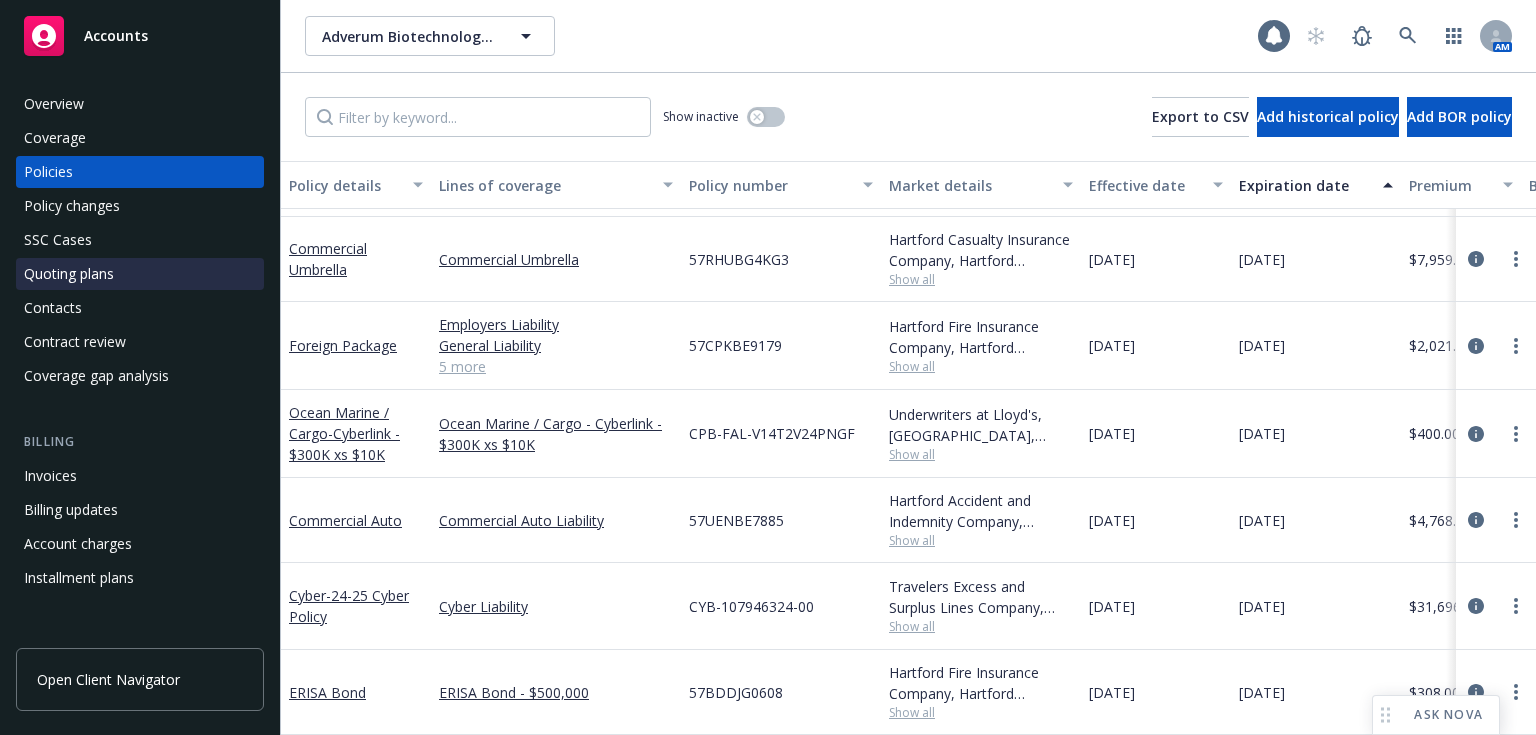 click on "Quoting plans" at bounding box center (140, 274) 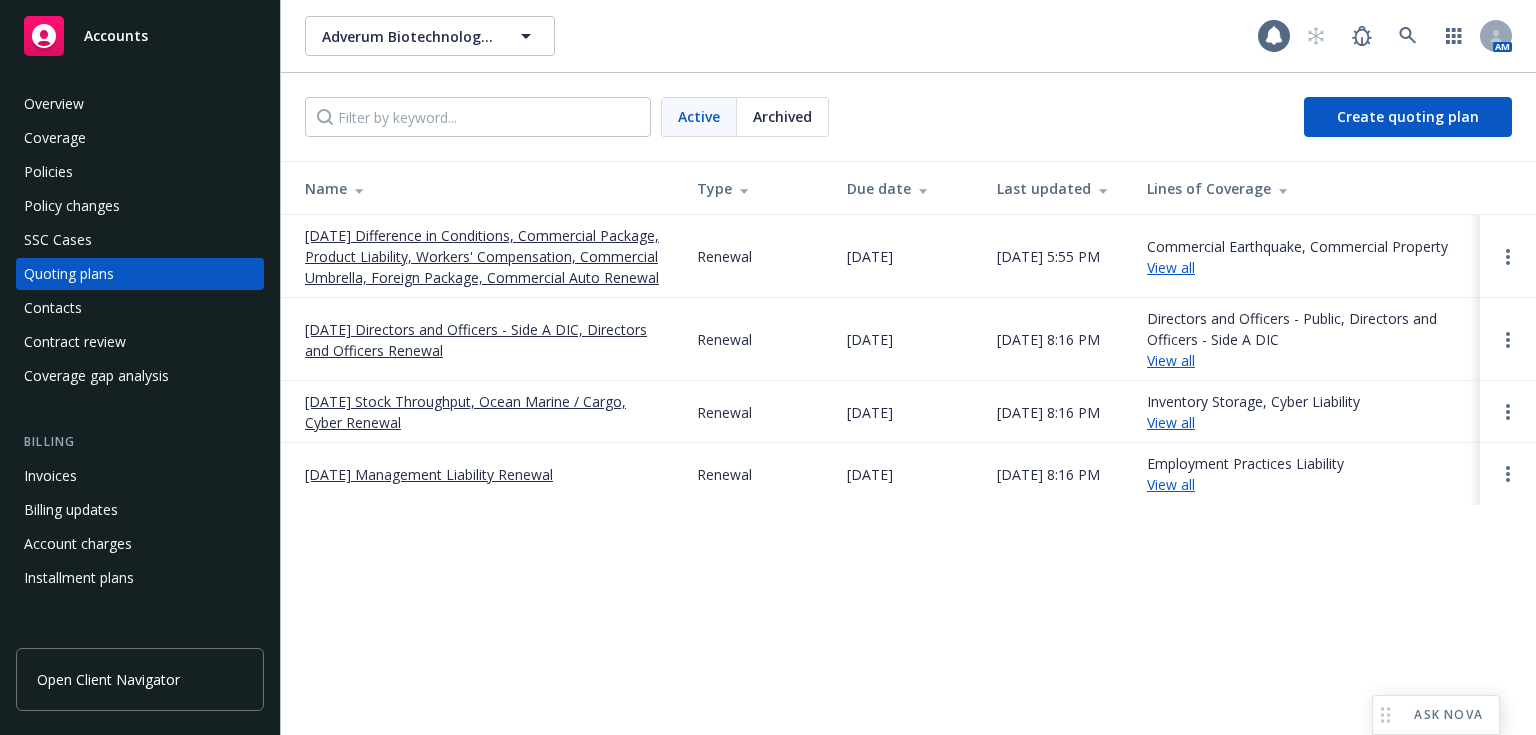 click on "07/31/25 Difference in Conditions, Commercial Package, Product Liability, Workers' Compensation, Commercial Umbrella, Foreign Package, Commercial Auto Renewal" at bounding box center [485, 256] 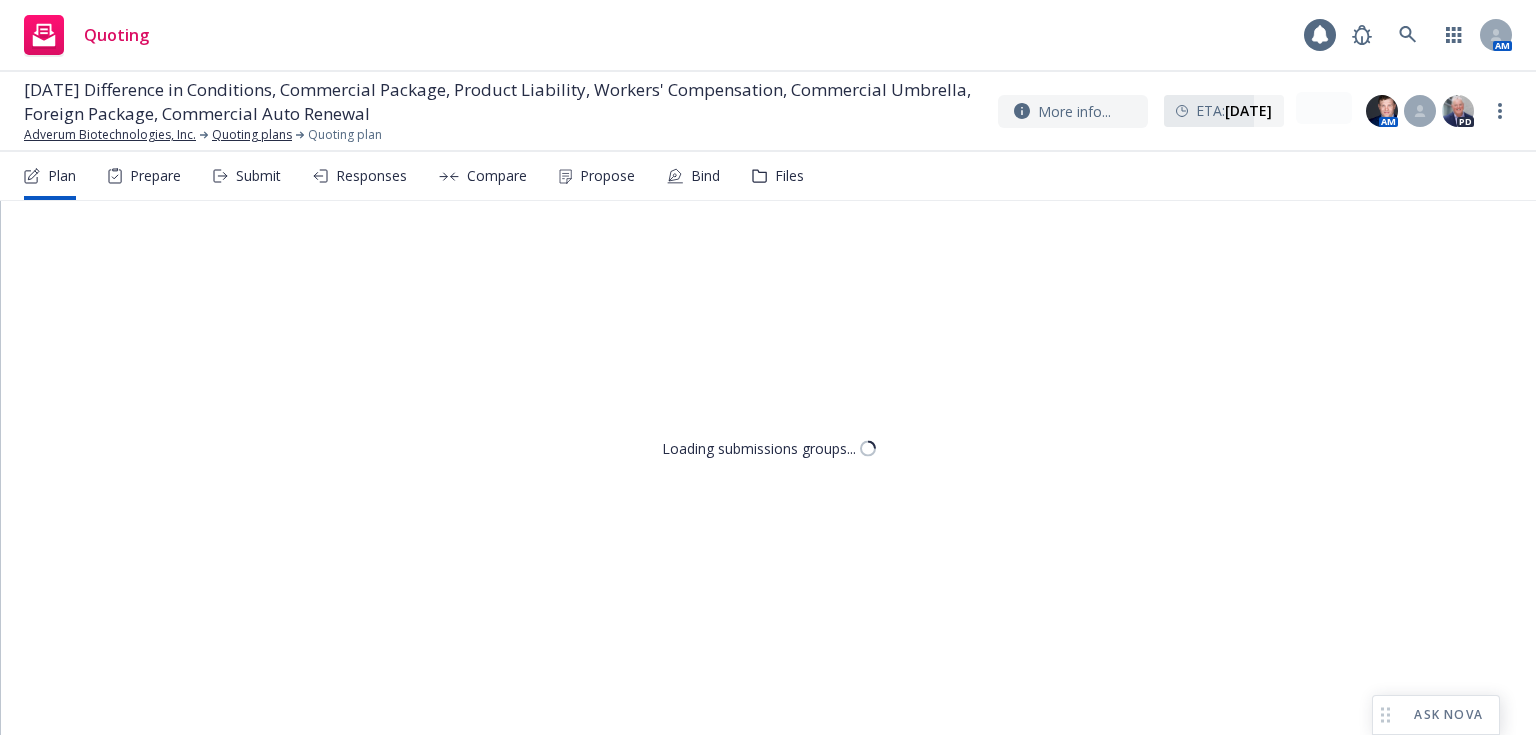 scroll, scrollTop: 0, scrollLeft: 0, axis: both 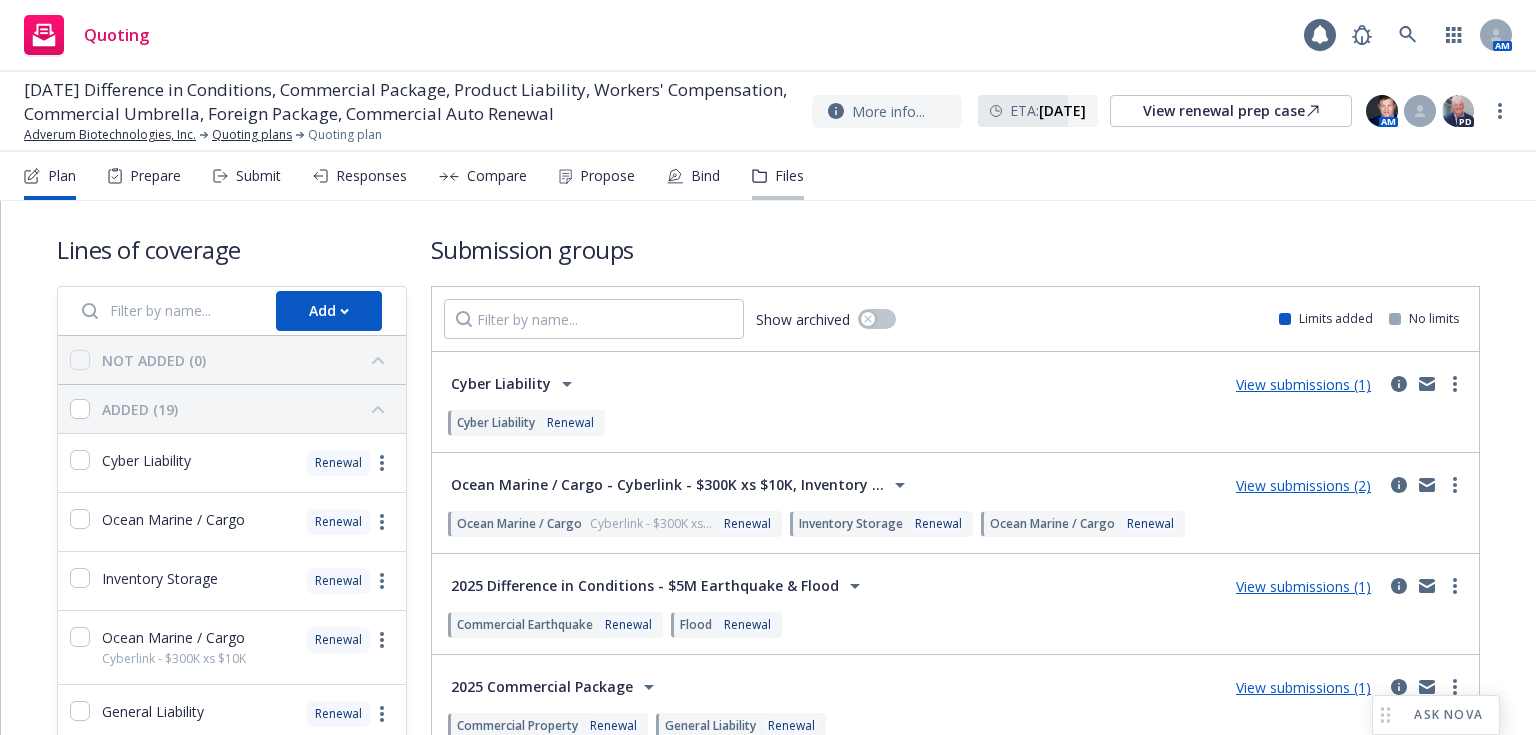 click on "Files" at bounding box center [778, 176] 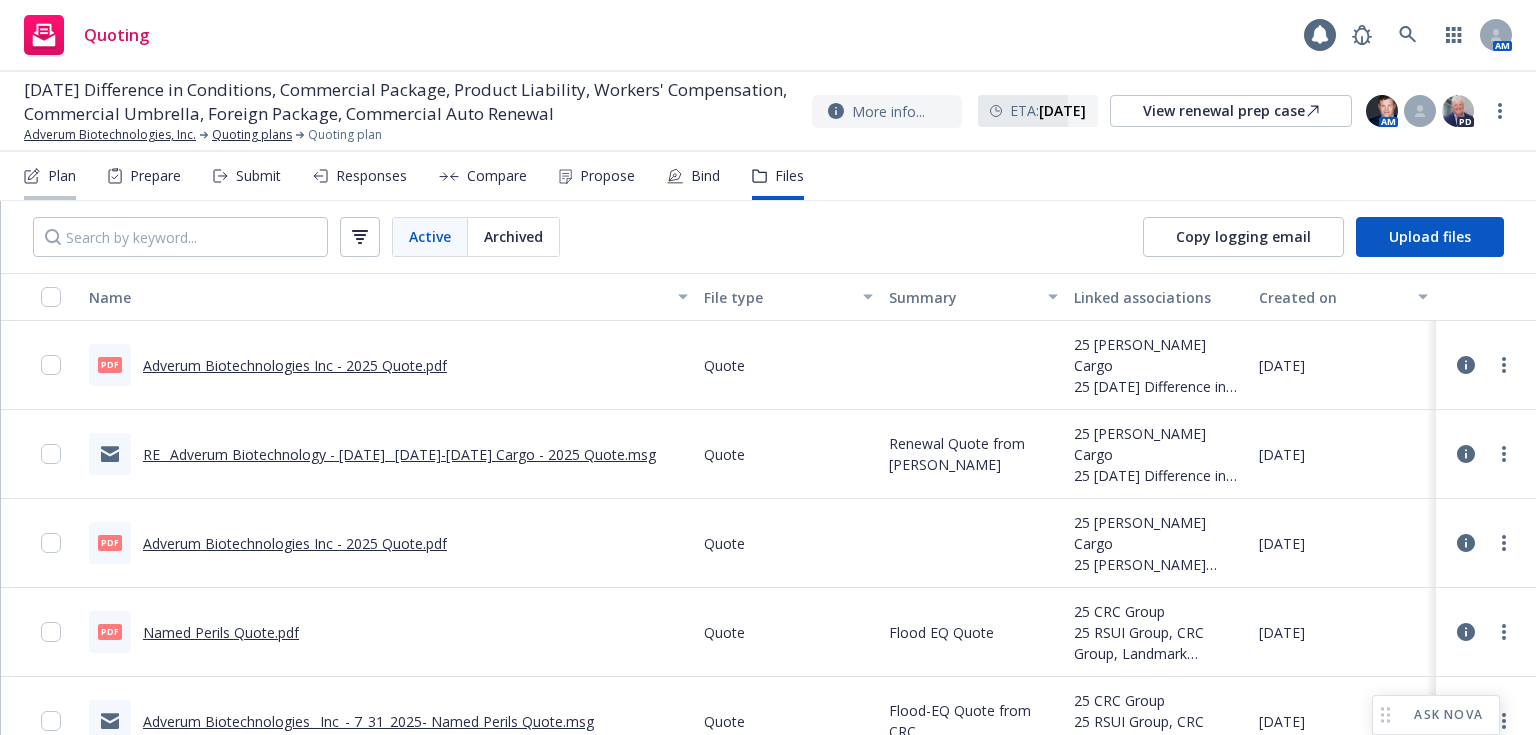 click on "Plan" at bounding box center [50, 176] 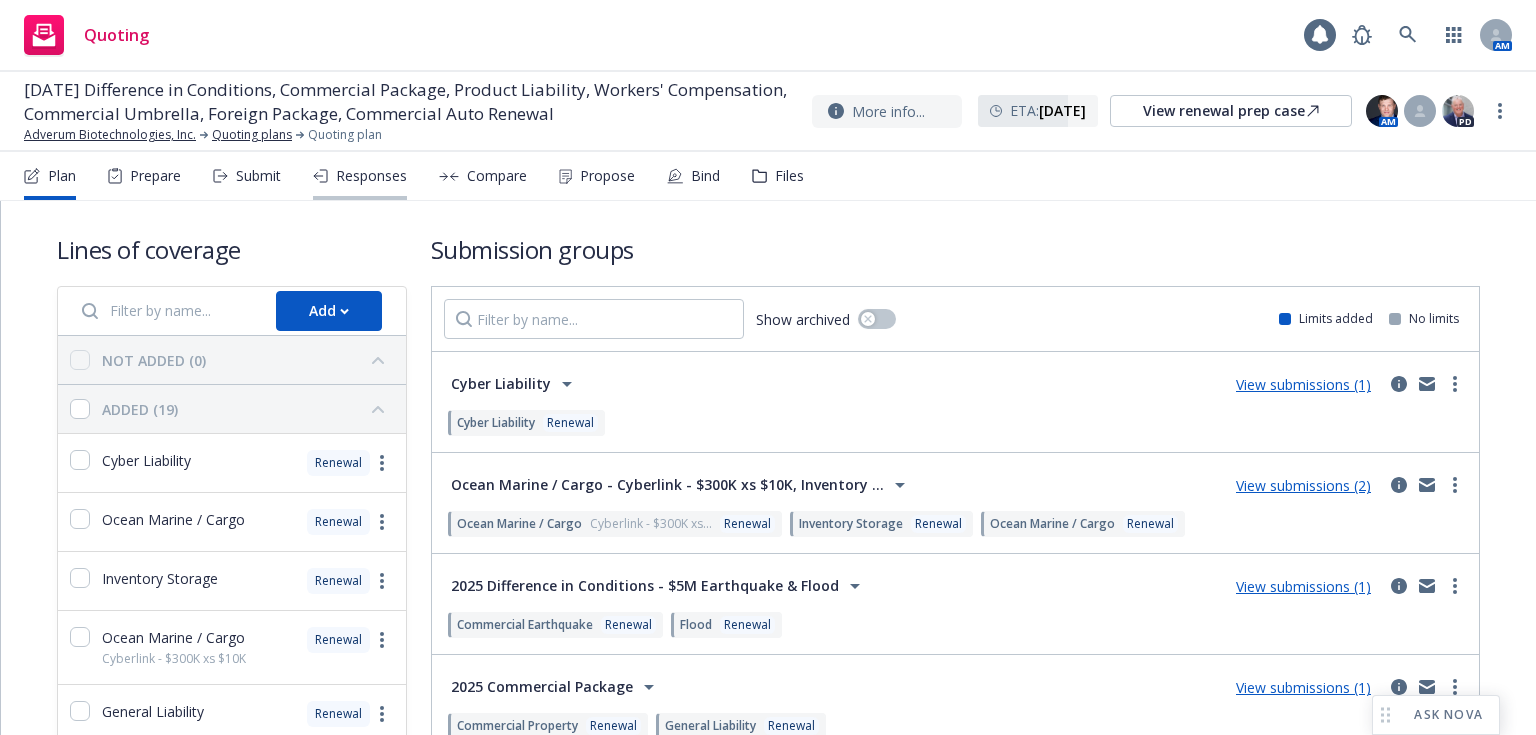click on "Responses" at bounding box center (371, 176) 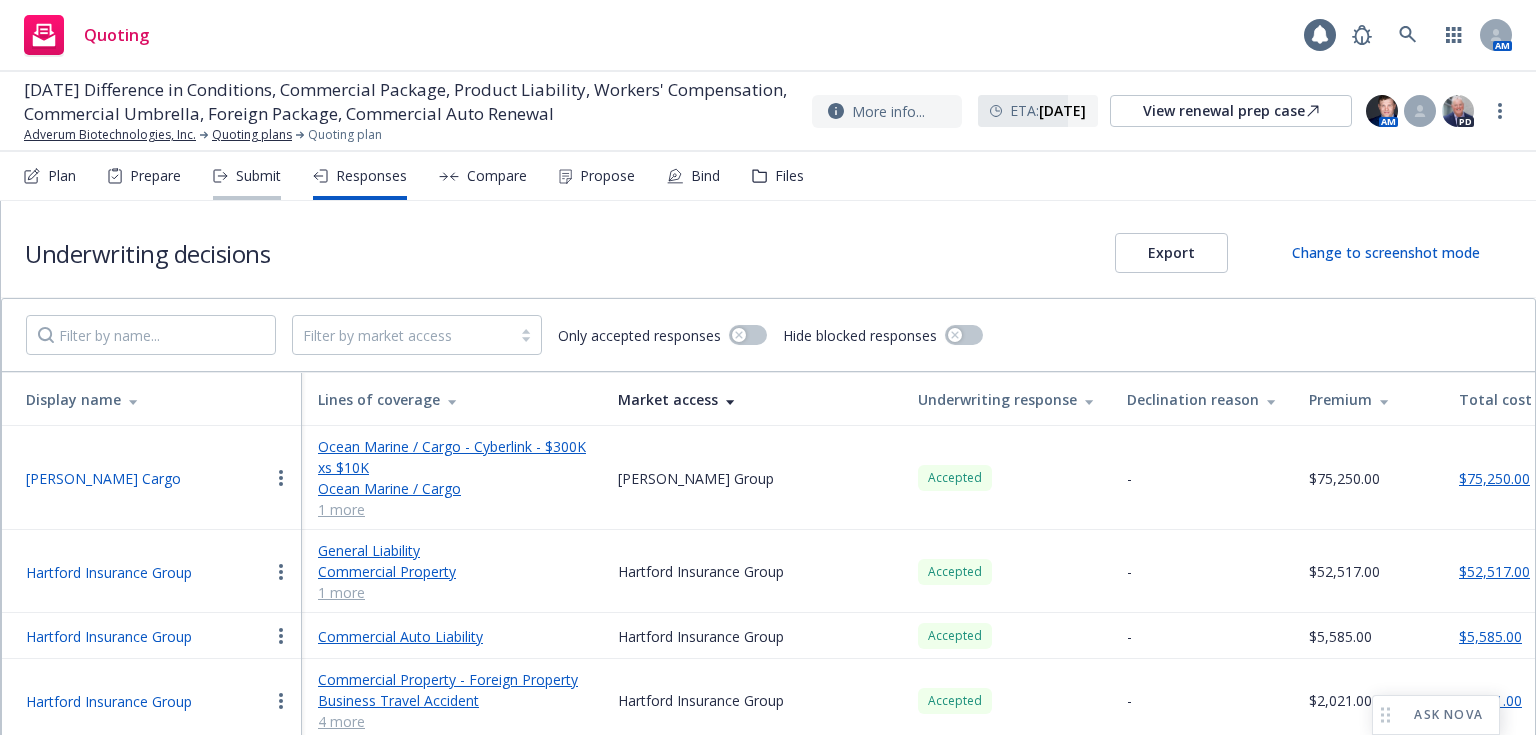 click on "Submit" at bounding box center [247, 176] 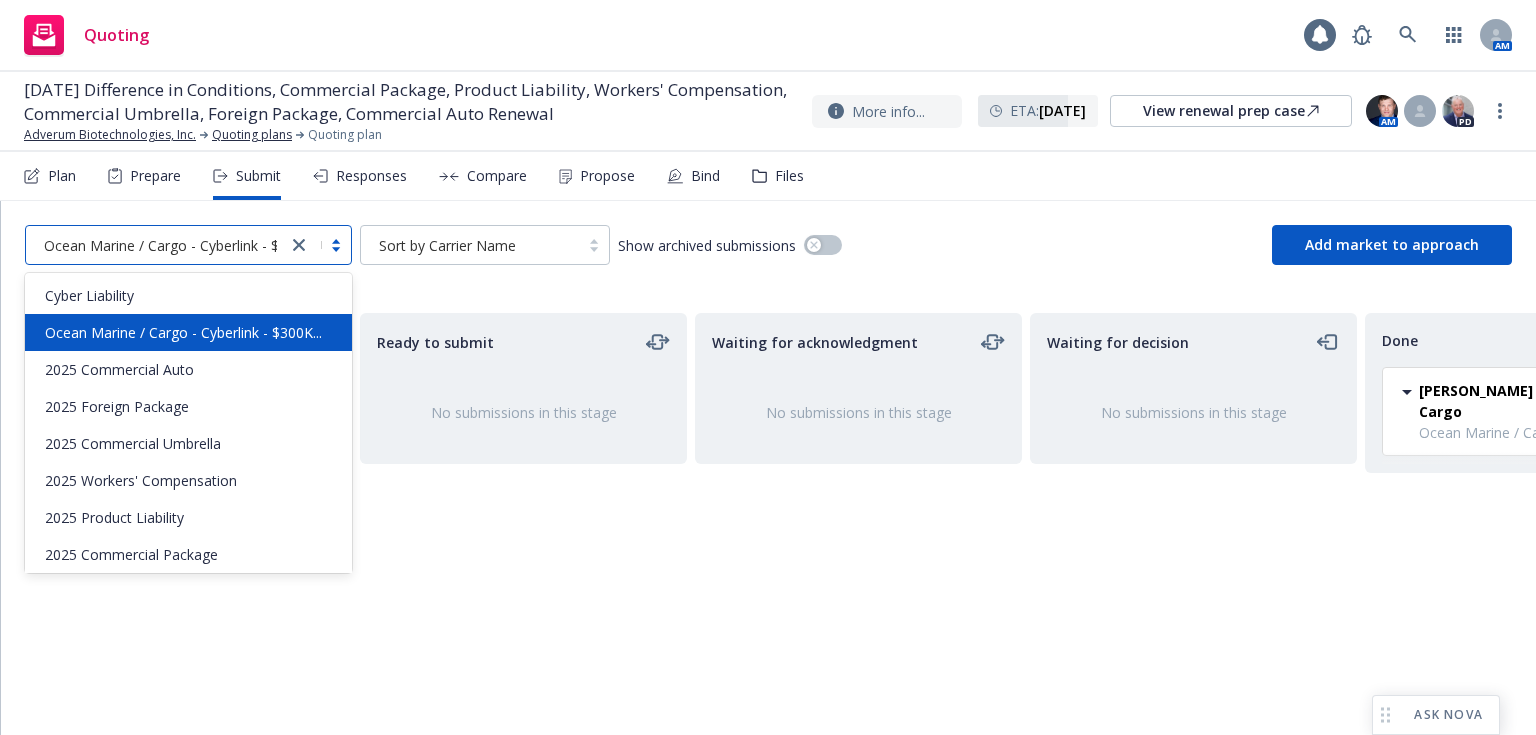 click on "Quoting AM 07/31/25 Difference in Conditions, Commercial Package, Product Liability, Workers' Compensation, Commercial Umbrella, Foreign Package, Commercial Auto Renewal Adverum Biotechnologies, Inc. Quoting plans Quoting plan More info... ETA :  July 31, 2025 View renewal prep case AM PD Plan Prepare Submit Responses Compare Propose Bind Files option Ocean Marine / Cargo - Cyberlink - $300K... selected, 2 of 9. 9 results available. Use Up and Down to choose options, press Enter to select the currently focused option, press Escape to exit the menu, press Tab to select the option and exit the menu. Ocean Marine / Cargo - Cyberlink - $300K... Sort by Carrier Name Show archived submissions Add market to approach Preparing BMS Group Ocean Marine / Cargo - Cyberlink - $300K xs $10K, Inventory Storage, Ocean Marine / Cargo Tuesday, June 10, 2025 at 2:10 PM Ready to submit No submissions in this stage Waiting for acknowledgment No submissions in this stage Waiting for decision No submissions in this stage Done" at bounding box center [768, 367] 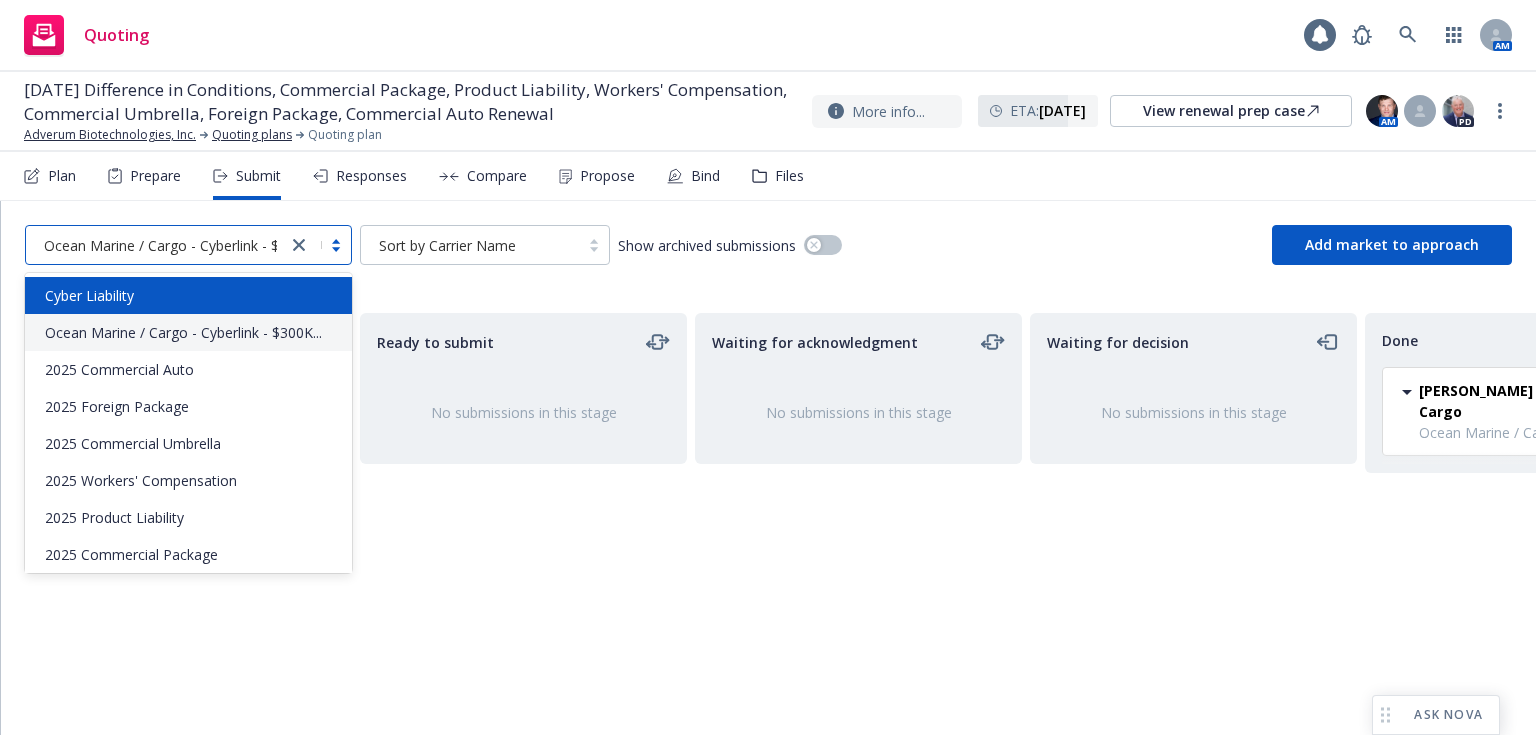 click on "Cyber Liability" at bounding box center [188, 295] 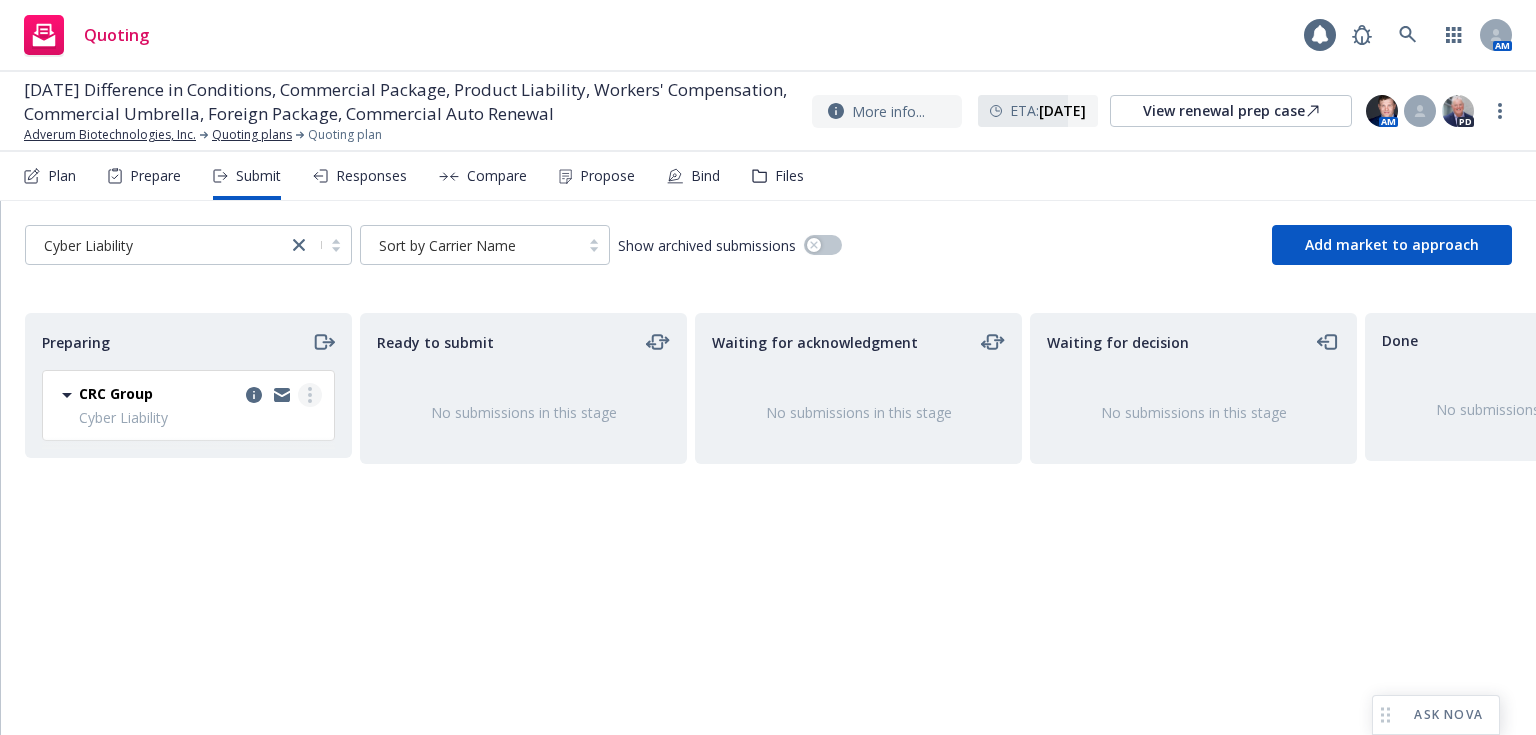 click 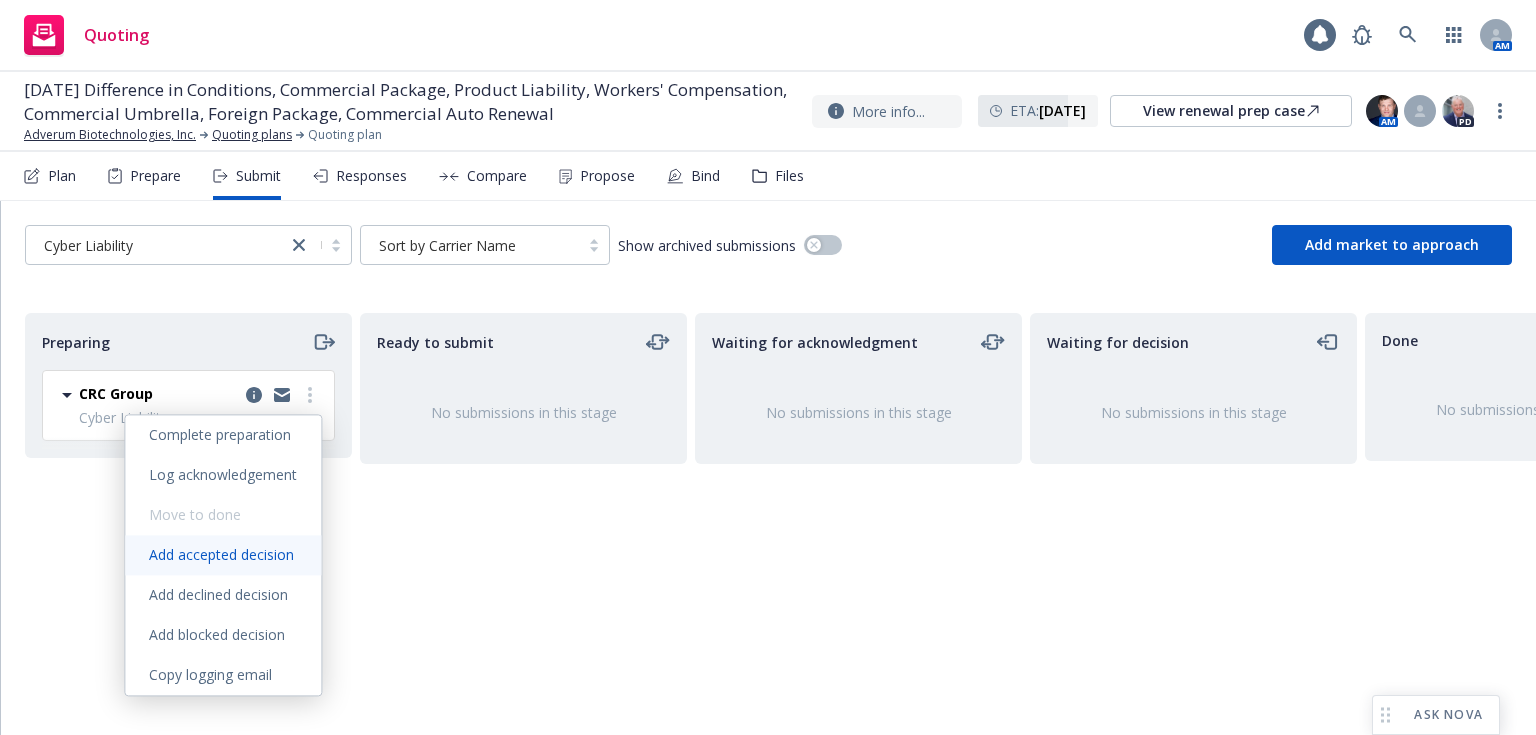 click on "Add accepted decision" at bounding box center [221, 554] 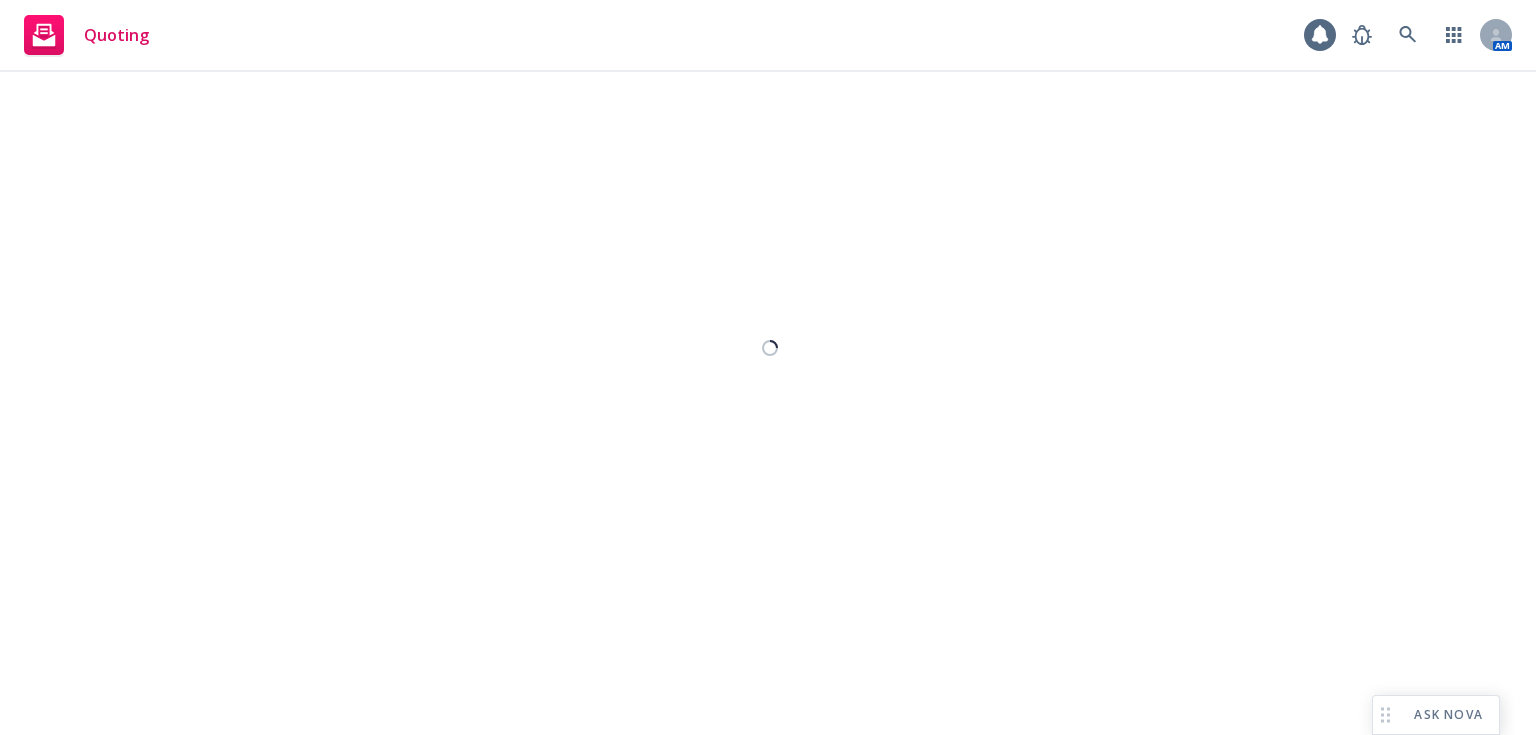 select on "12" 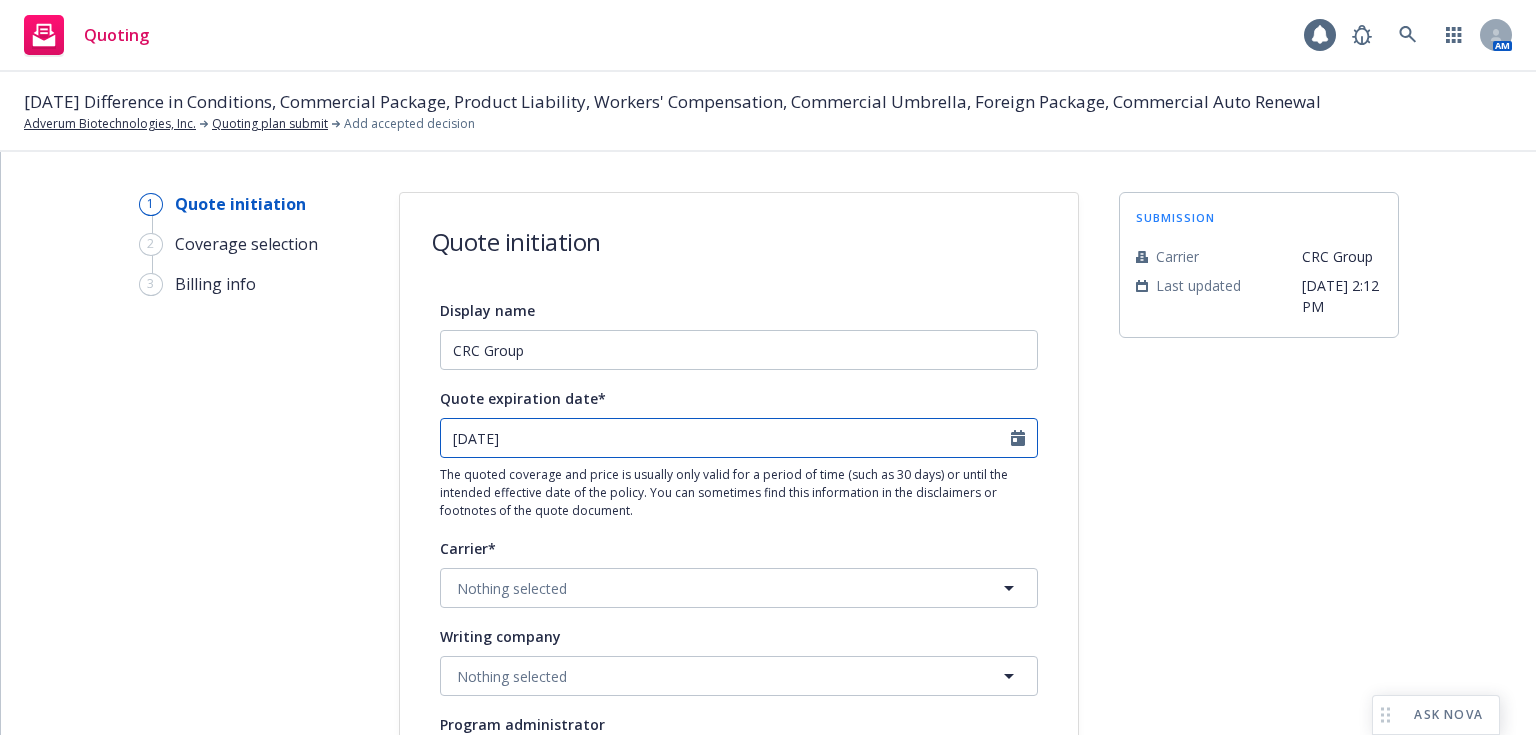 click on "08/14/2025" at bounding box center (726, 438) 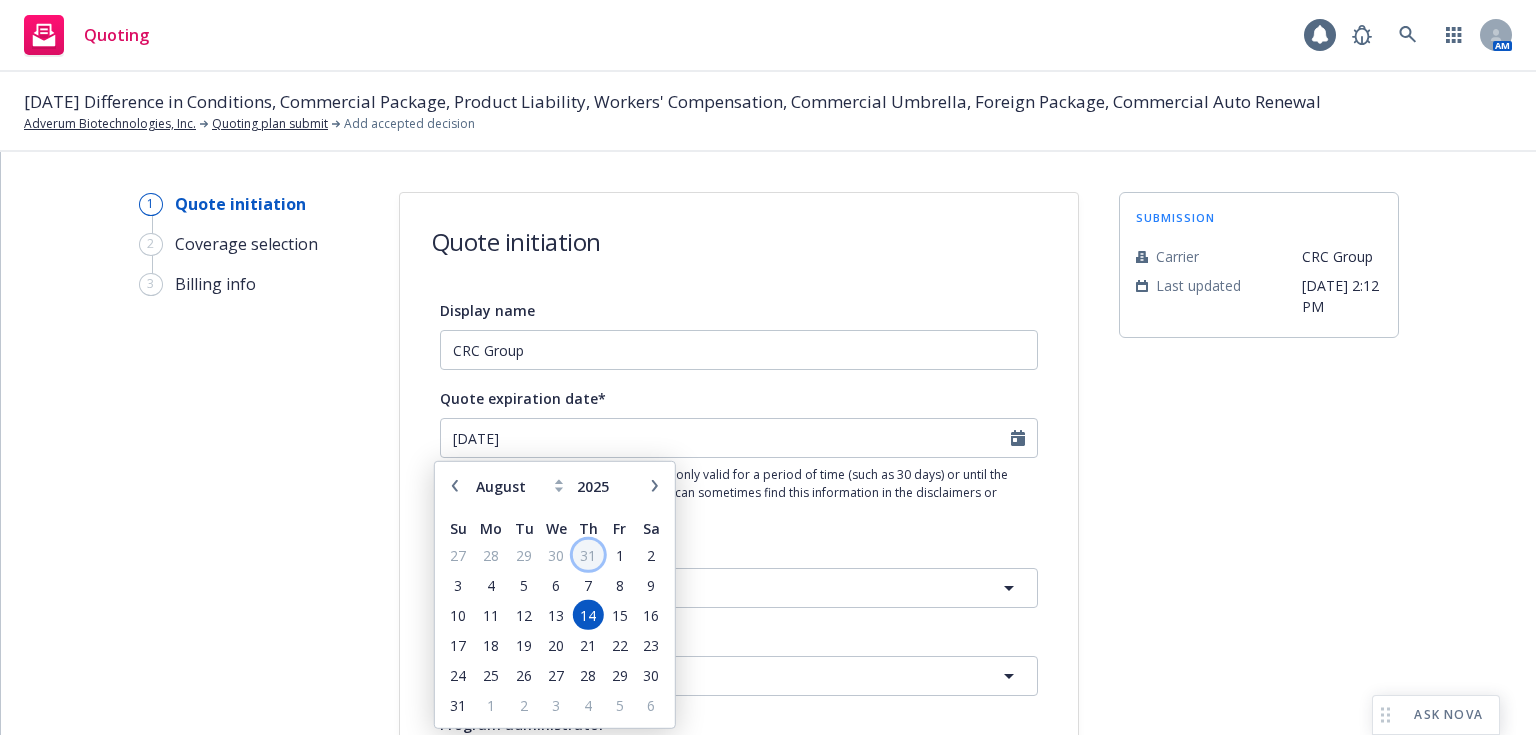 click on "31" at bounding box center [588, 554] 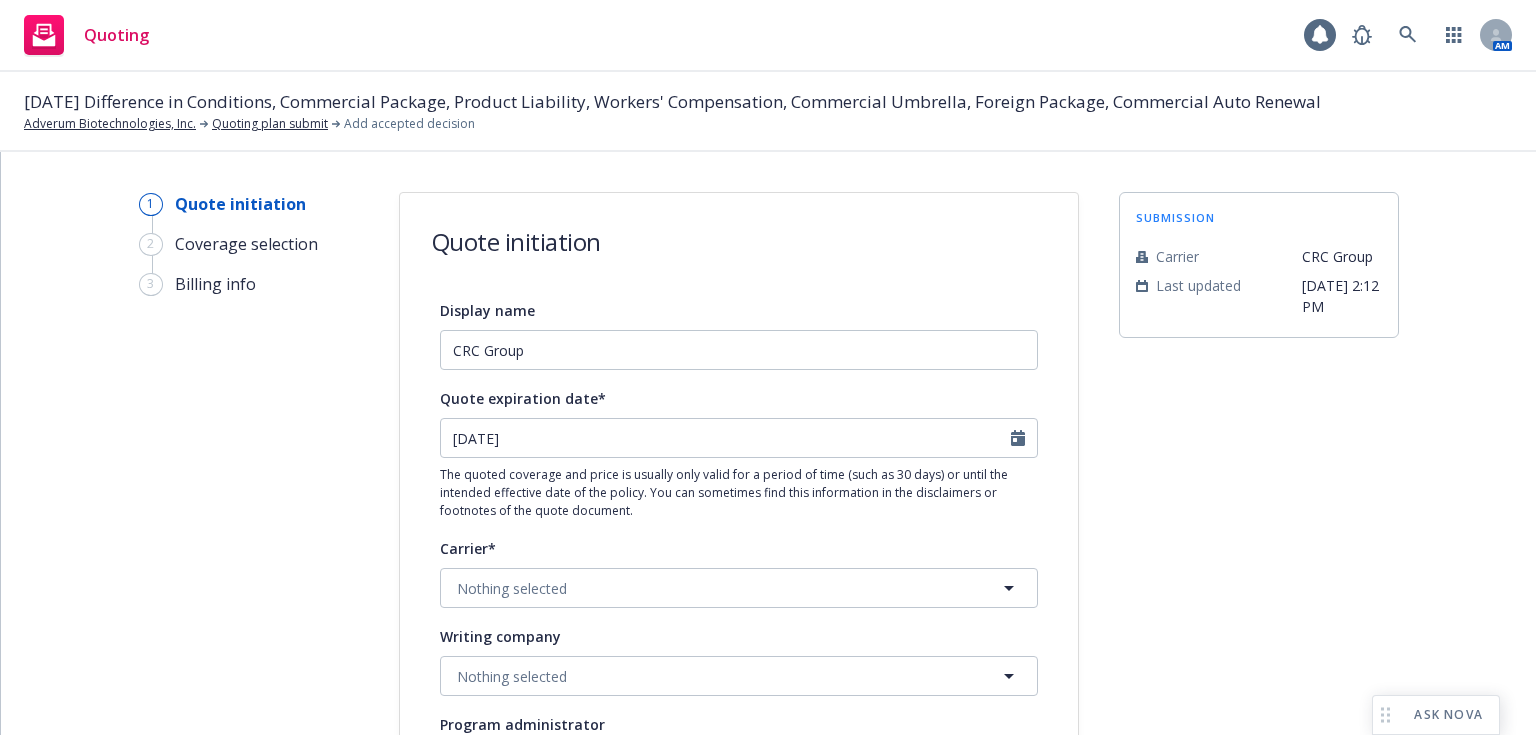 type on "[DATE]" 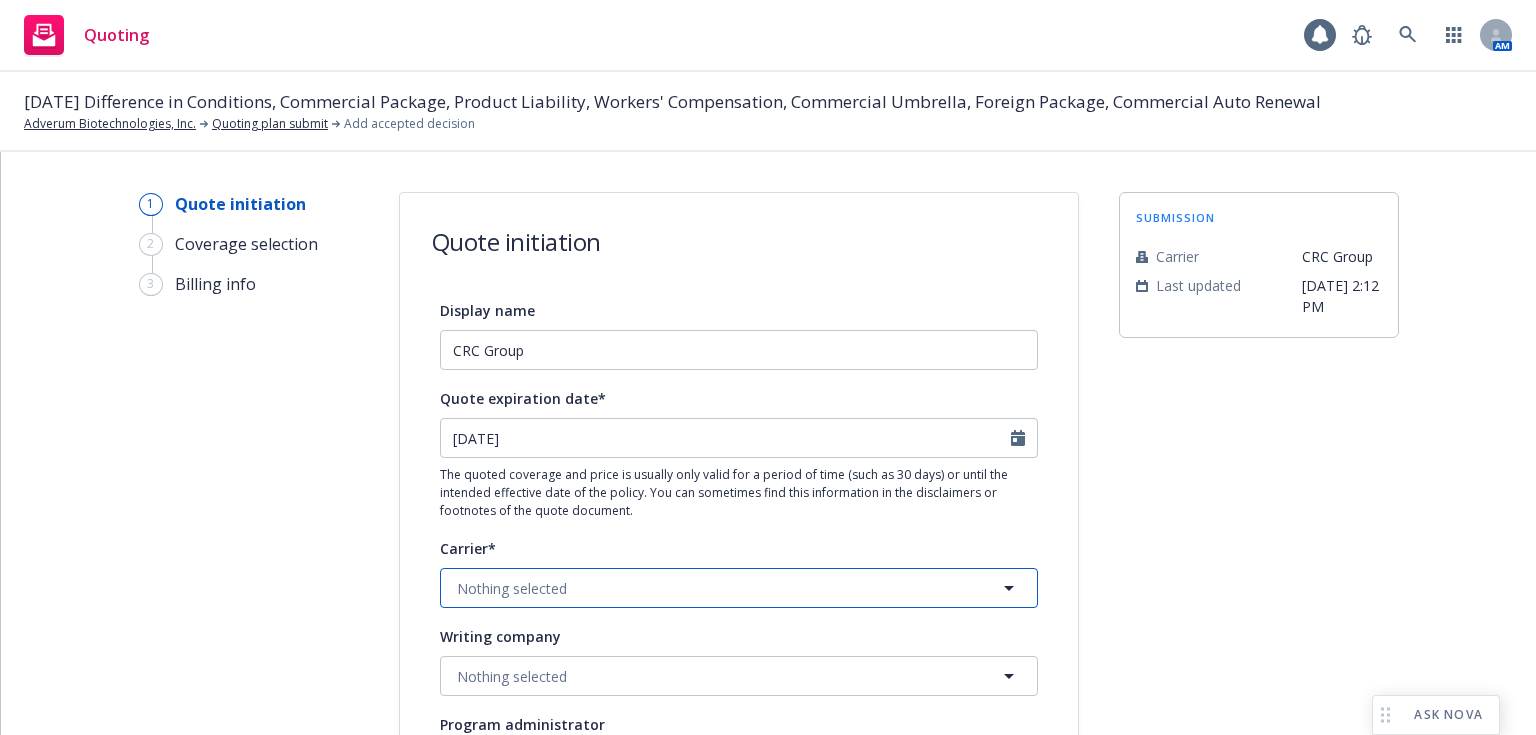 click on "Nothing selected" at bounding box center [512, 588] 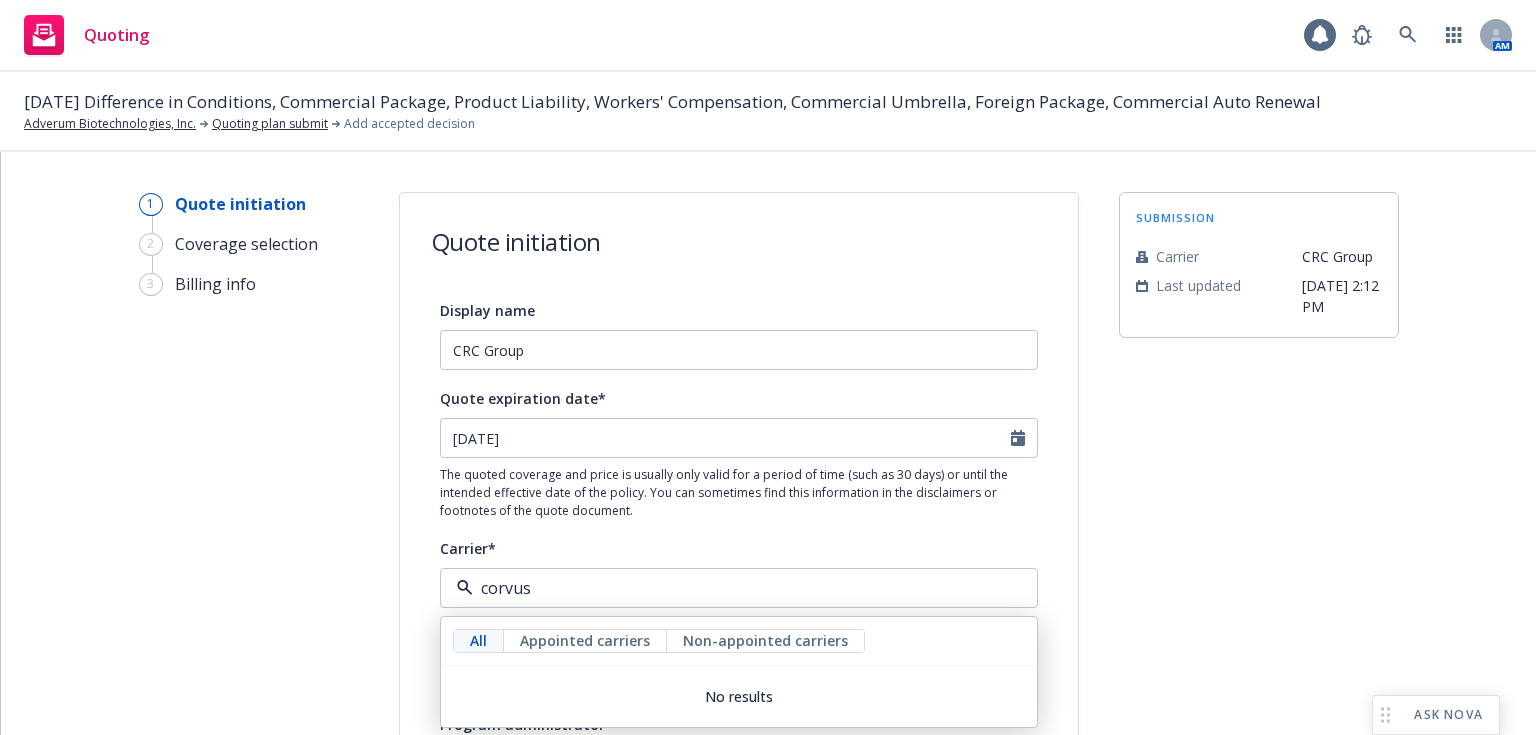 scroll, scrollTop: 510, scrollLeft: 0, axis: vertical 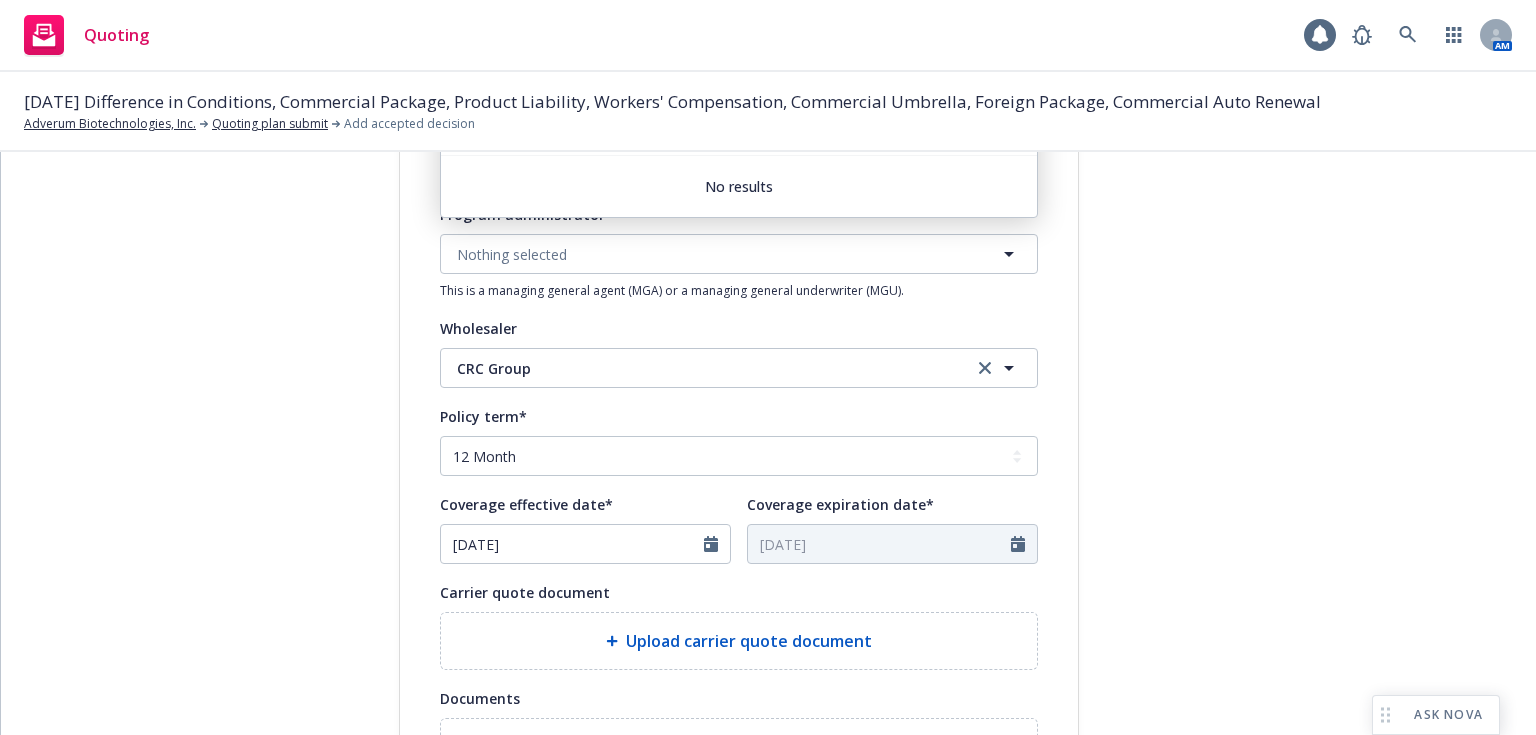 type on "corvus" 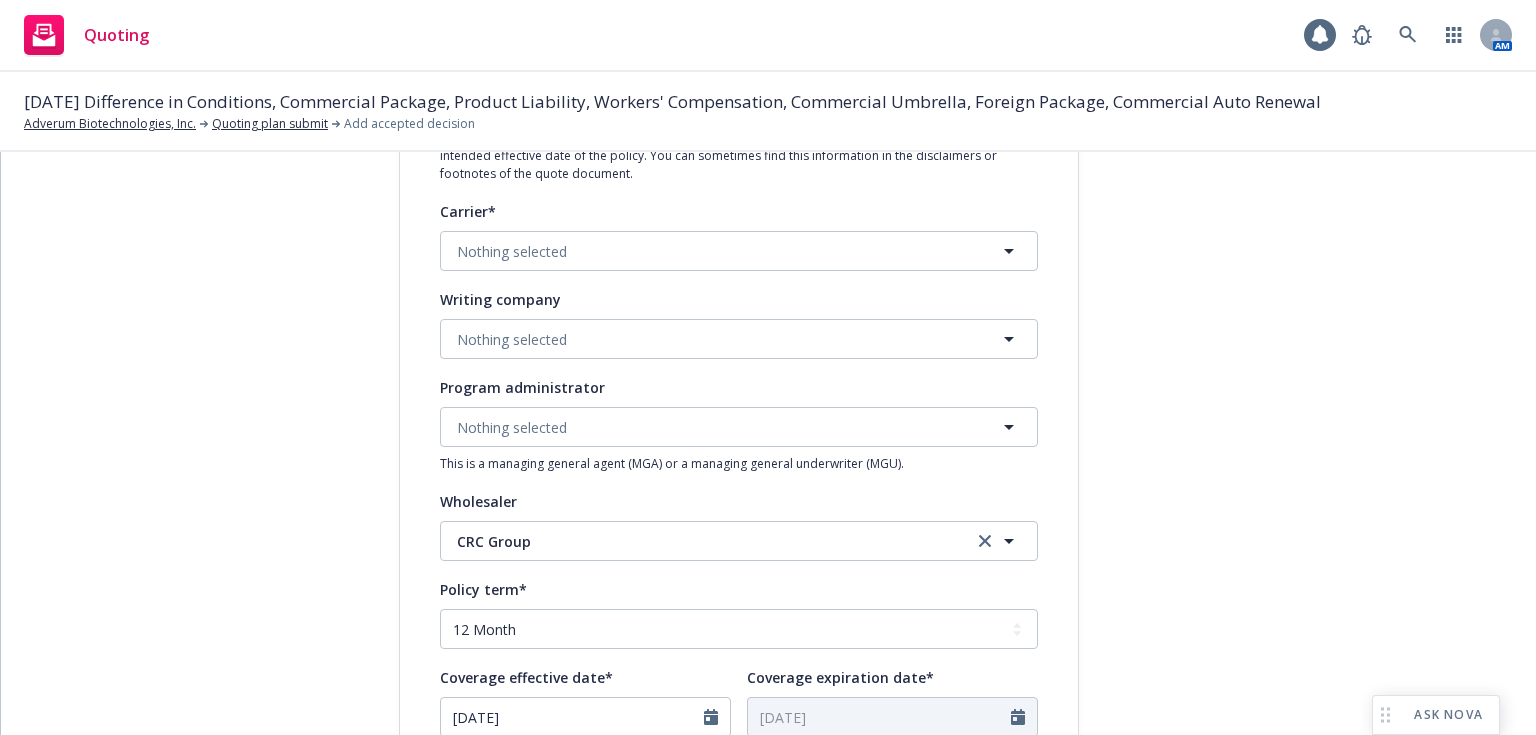 scroll, scrollTop: 239, scrollLeft: 0, axis: vertical 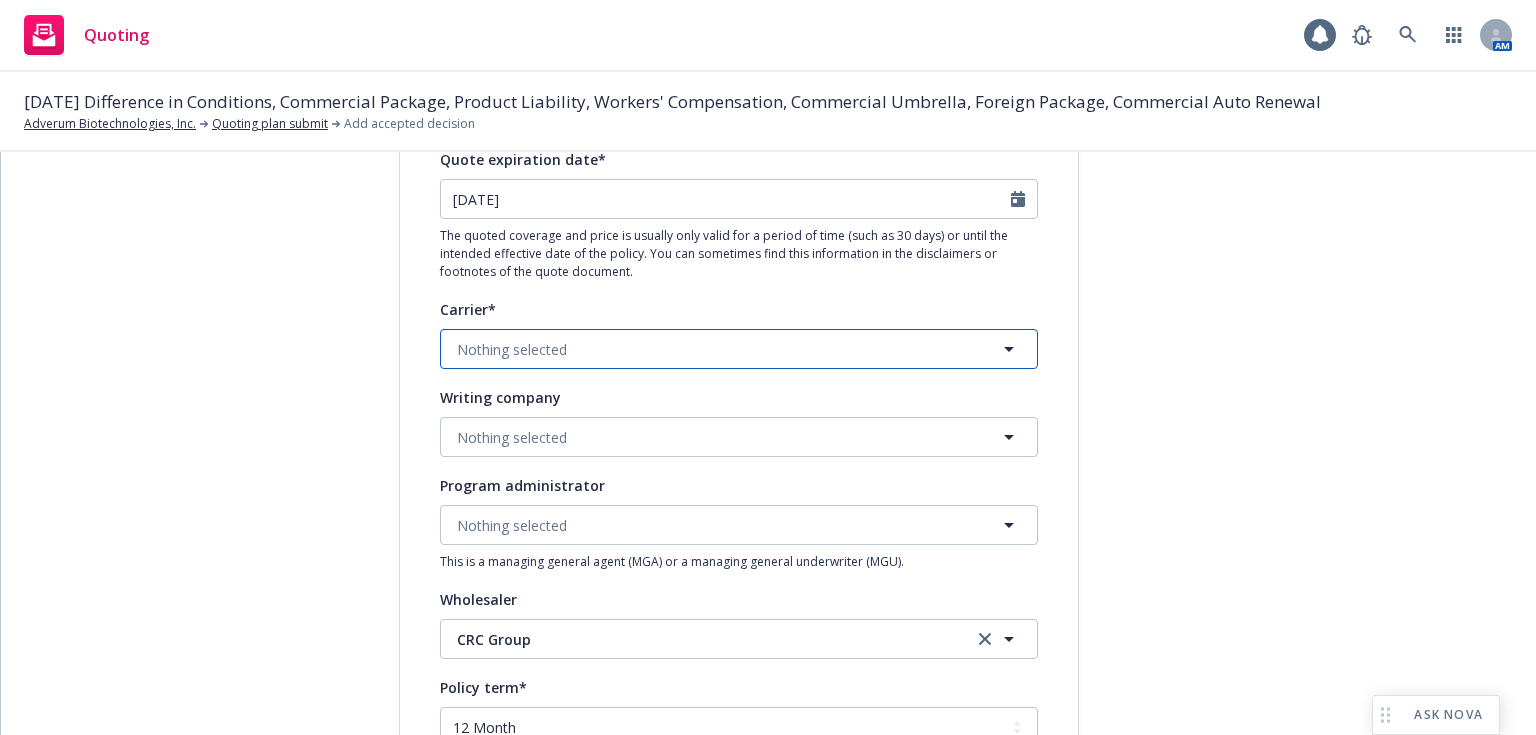 click on "Nothing selected" at bounding box center (739, 349) 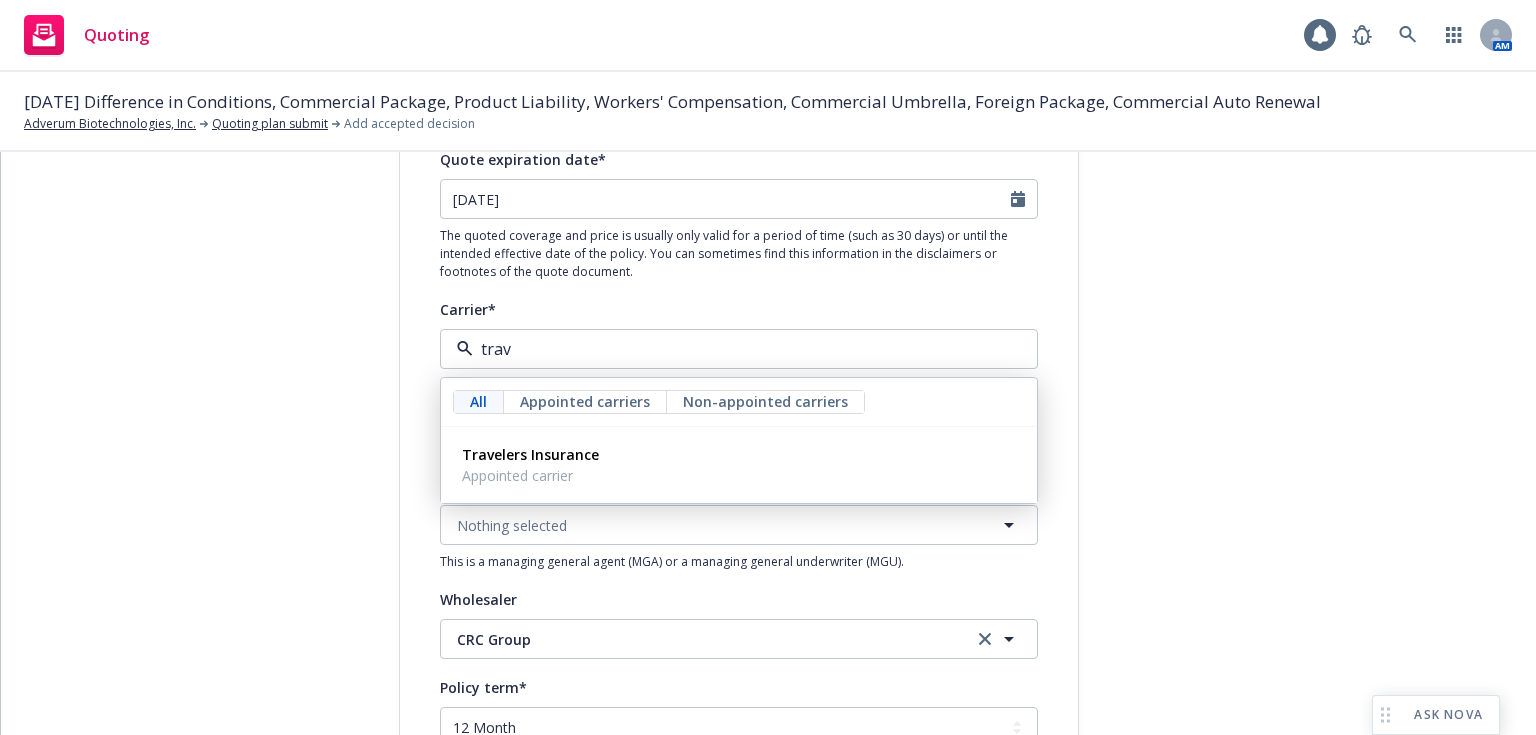 type on "trave" 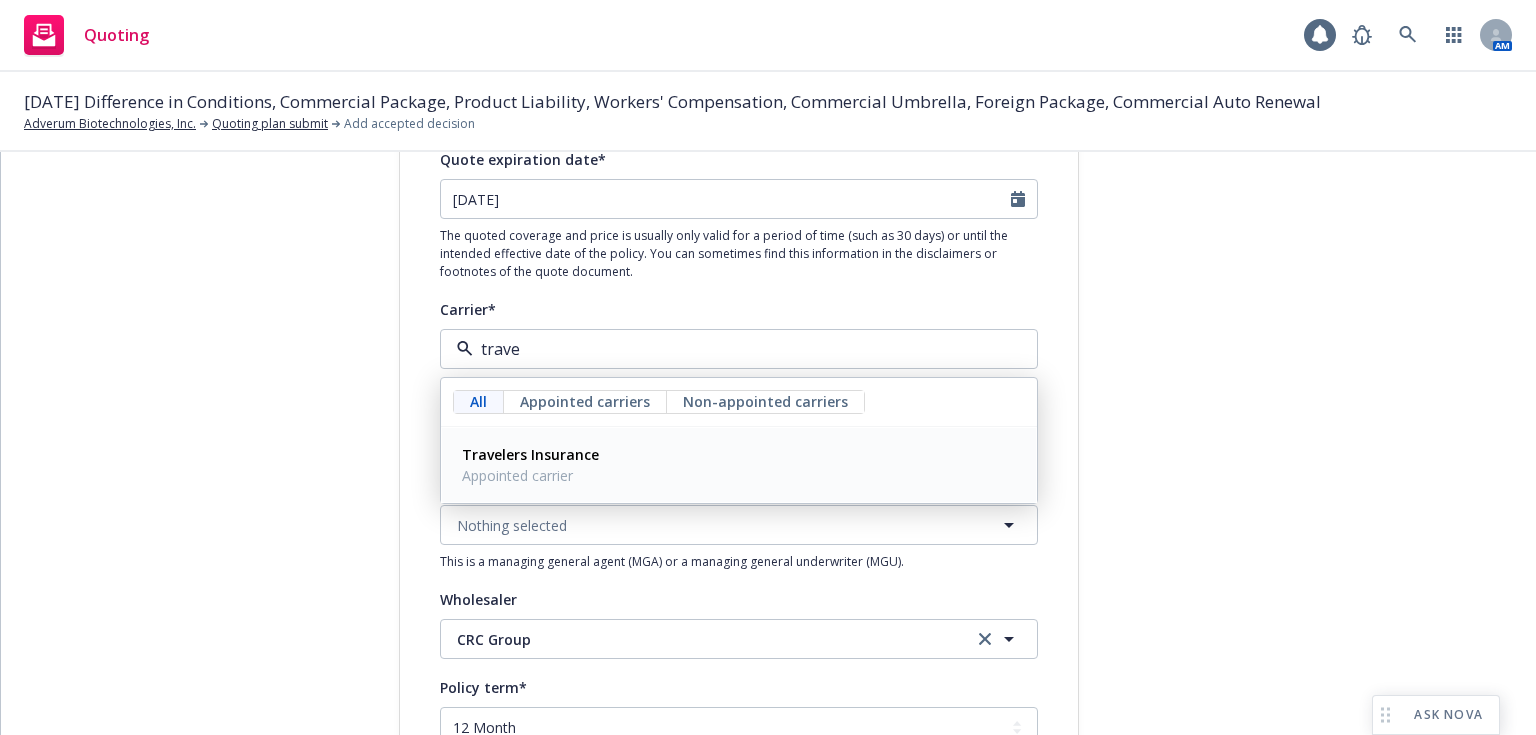 click on "Travelers Insurance" at bounding box center [530, 454] 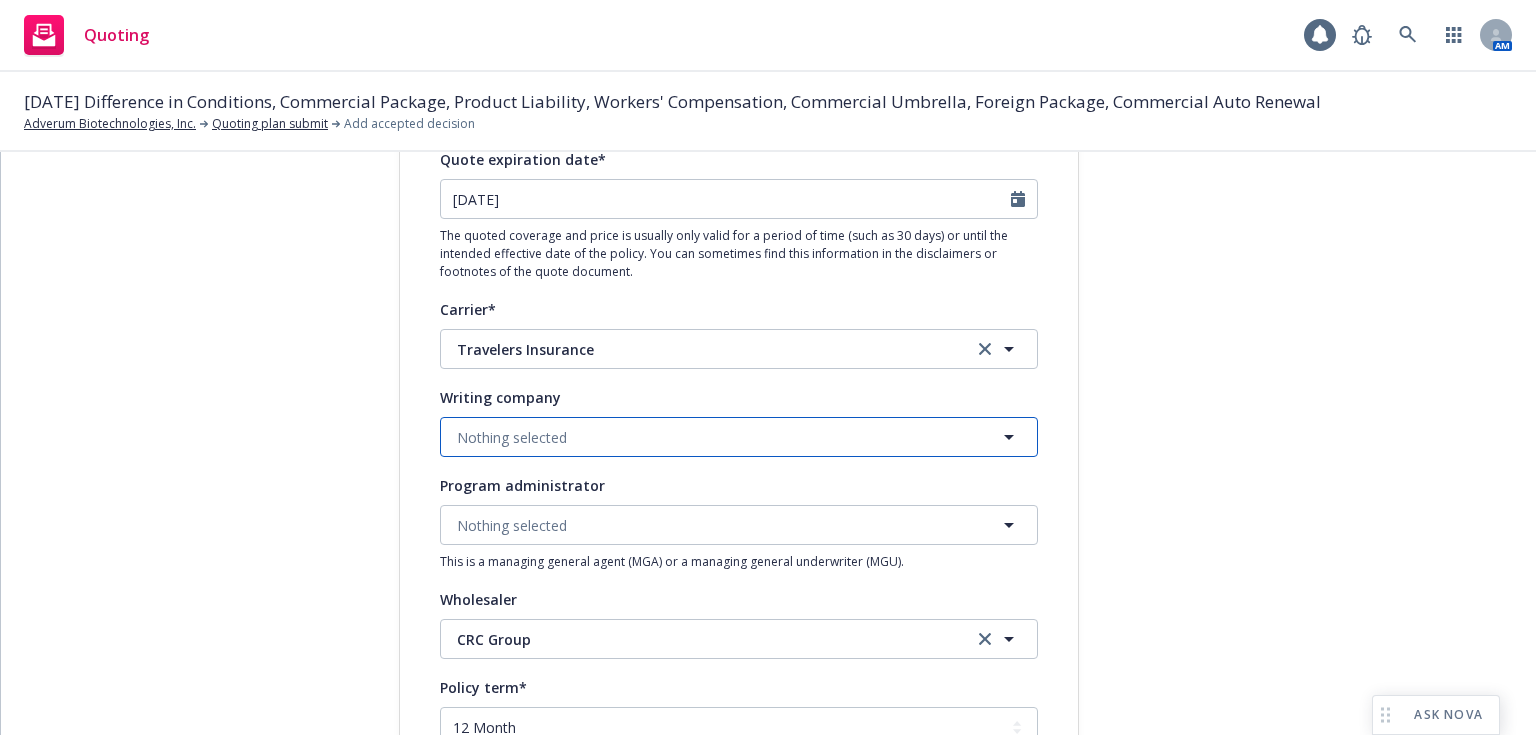 click on "Nothing selected" at bounding box center (739, 437) 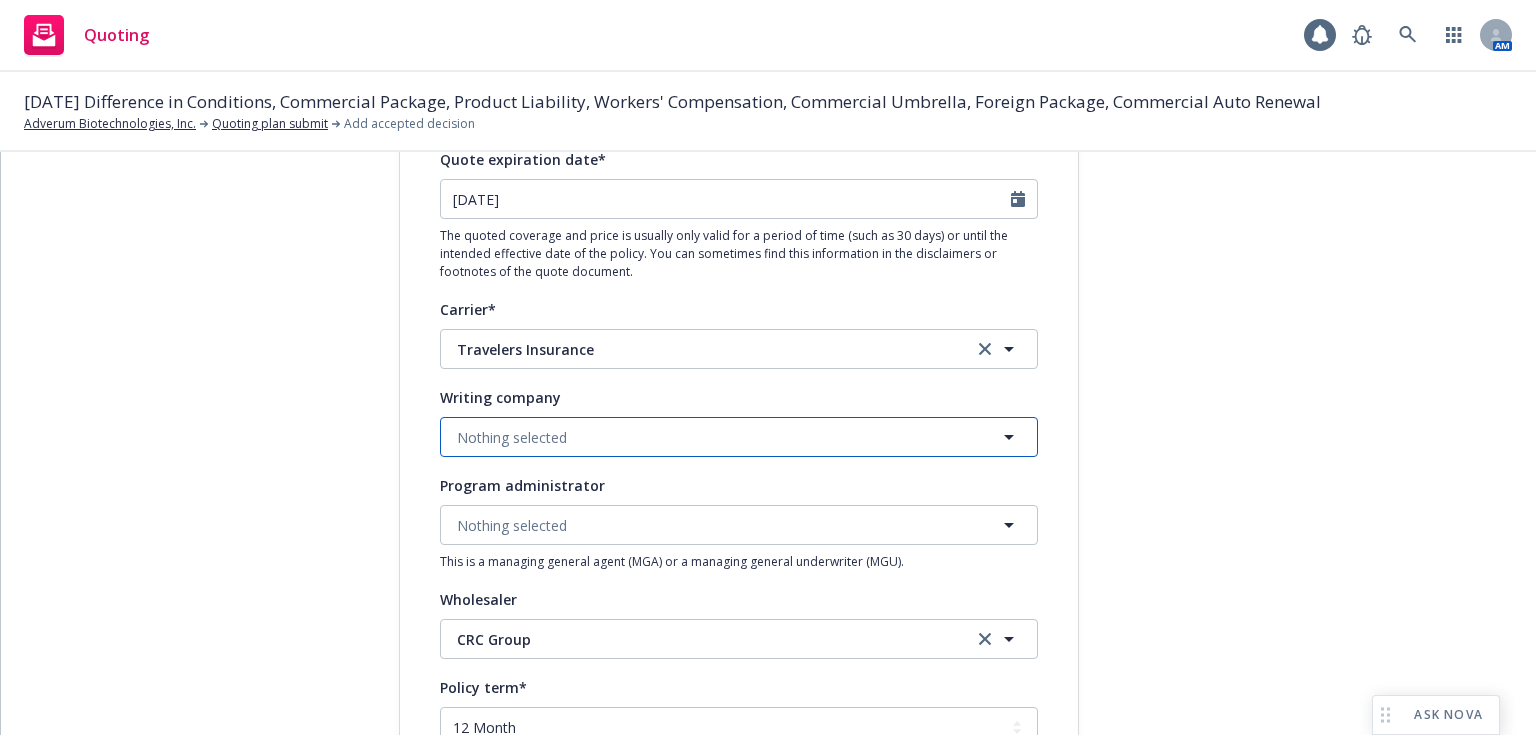 click on "Nothing selected" at bounding box center [512, 437] 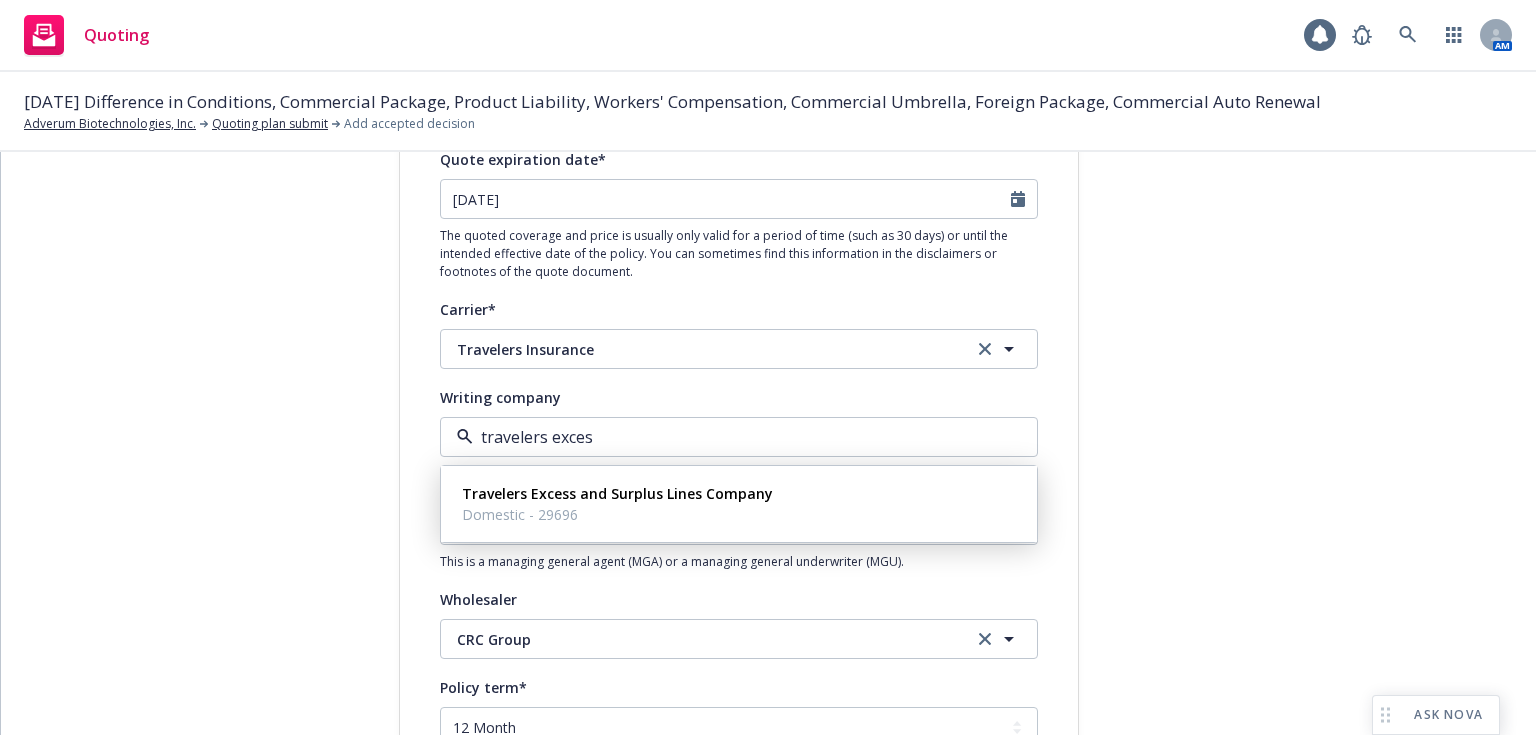 type on "travelers excess" 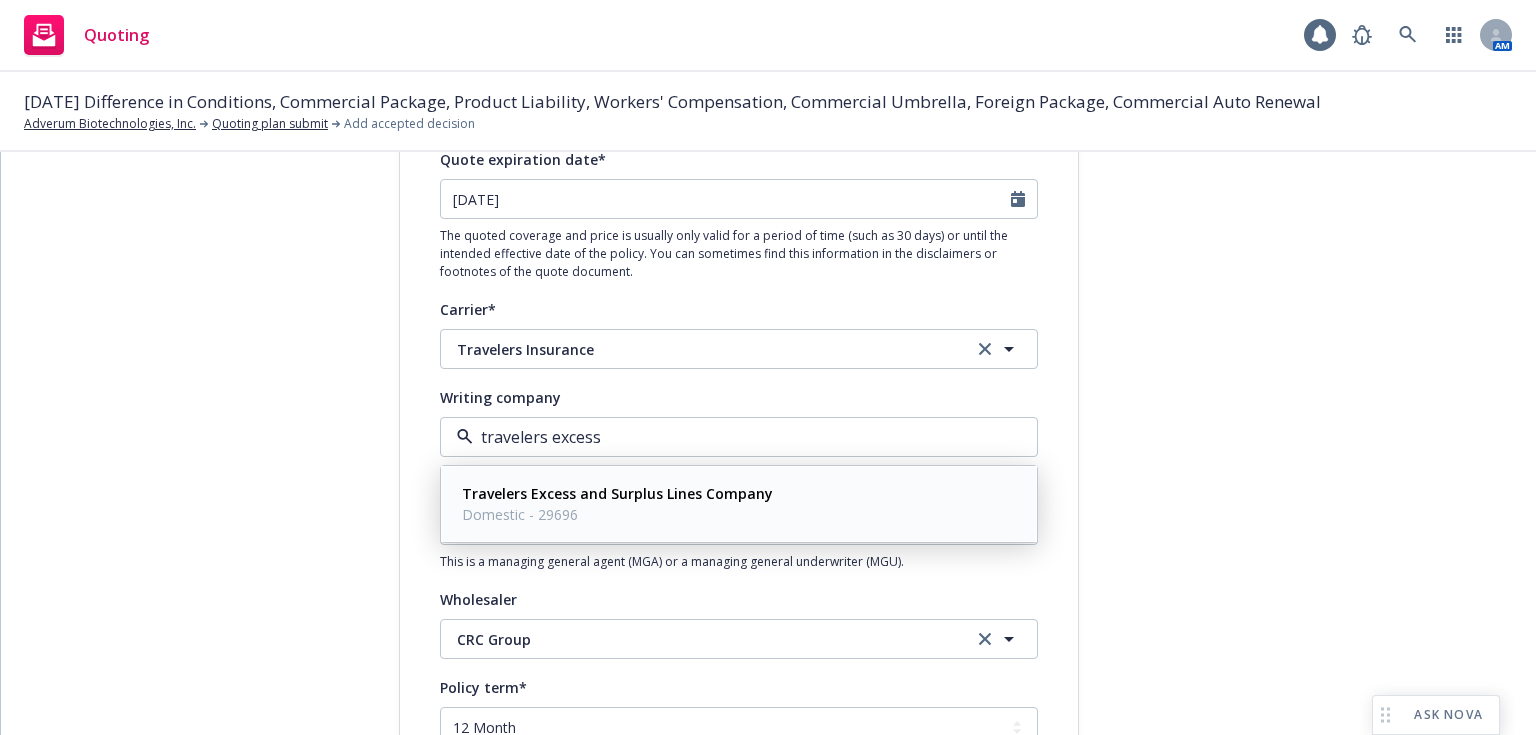 click on "Travelers Excess and Surplus Lines Company" at bounding box center [617, 493] 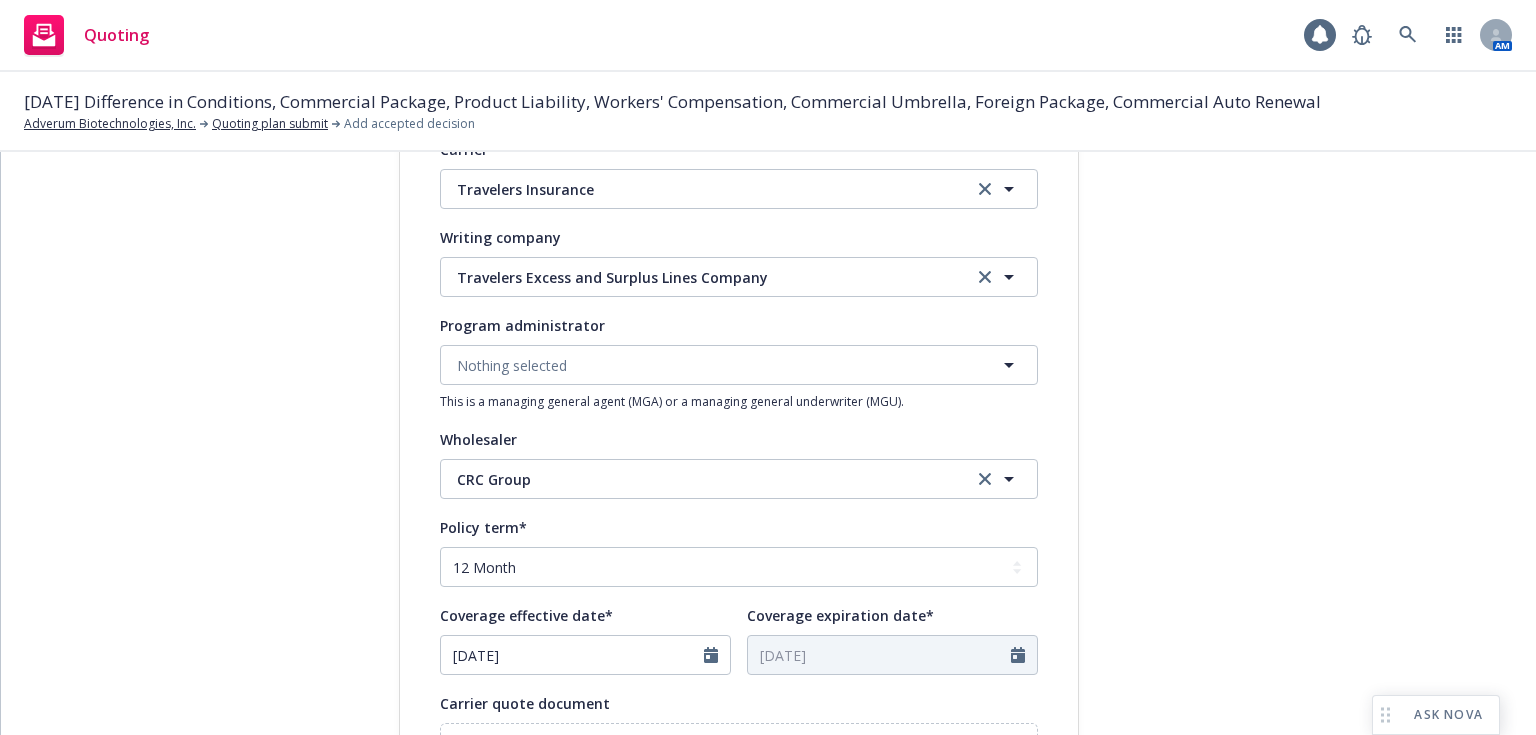 scroll, scrollTop: 401, scrollLeft: 0, axis: vertical 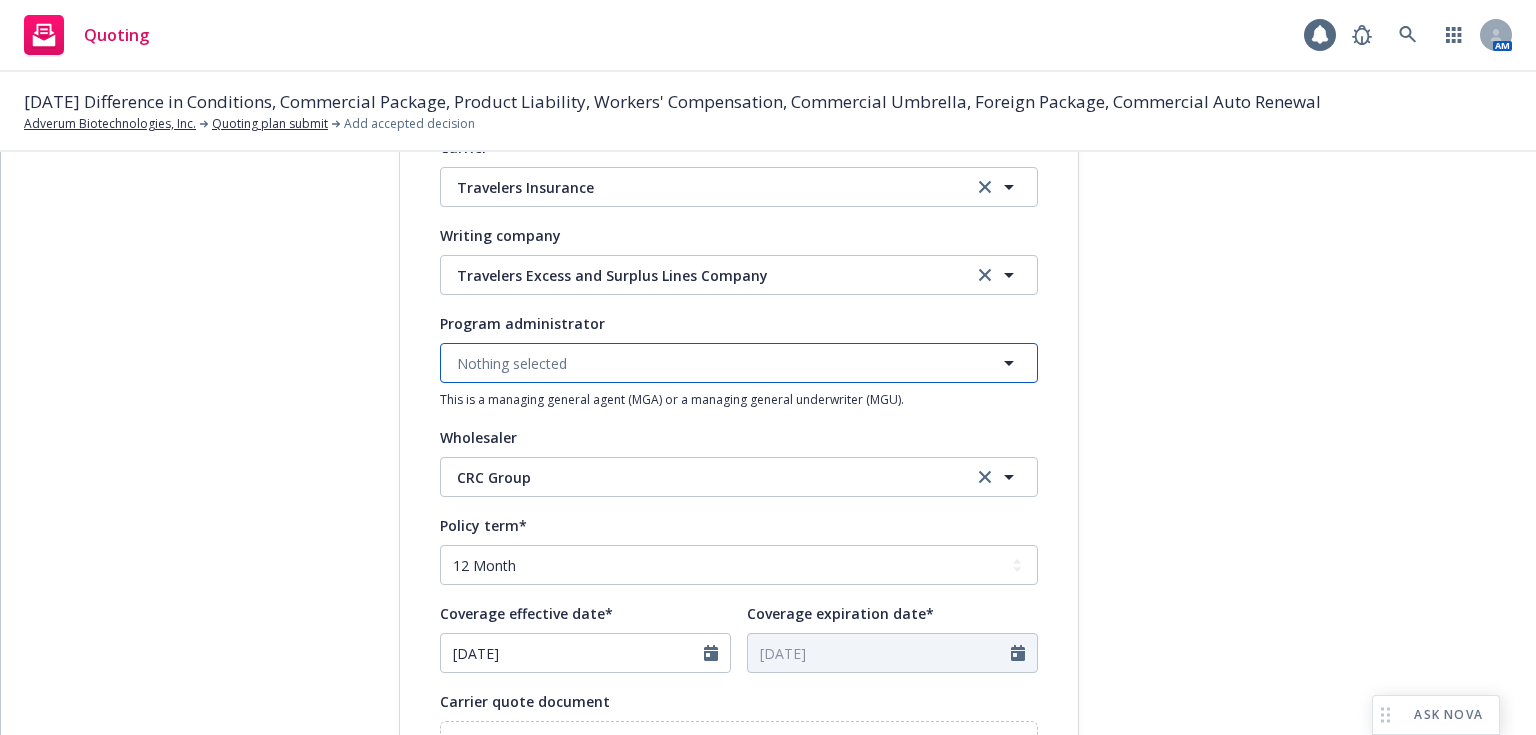 click on "Nothing selected" at bounding box center (739, 363) 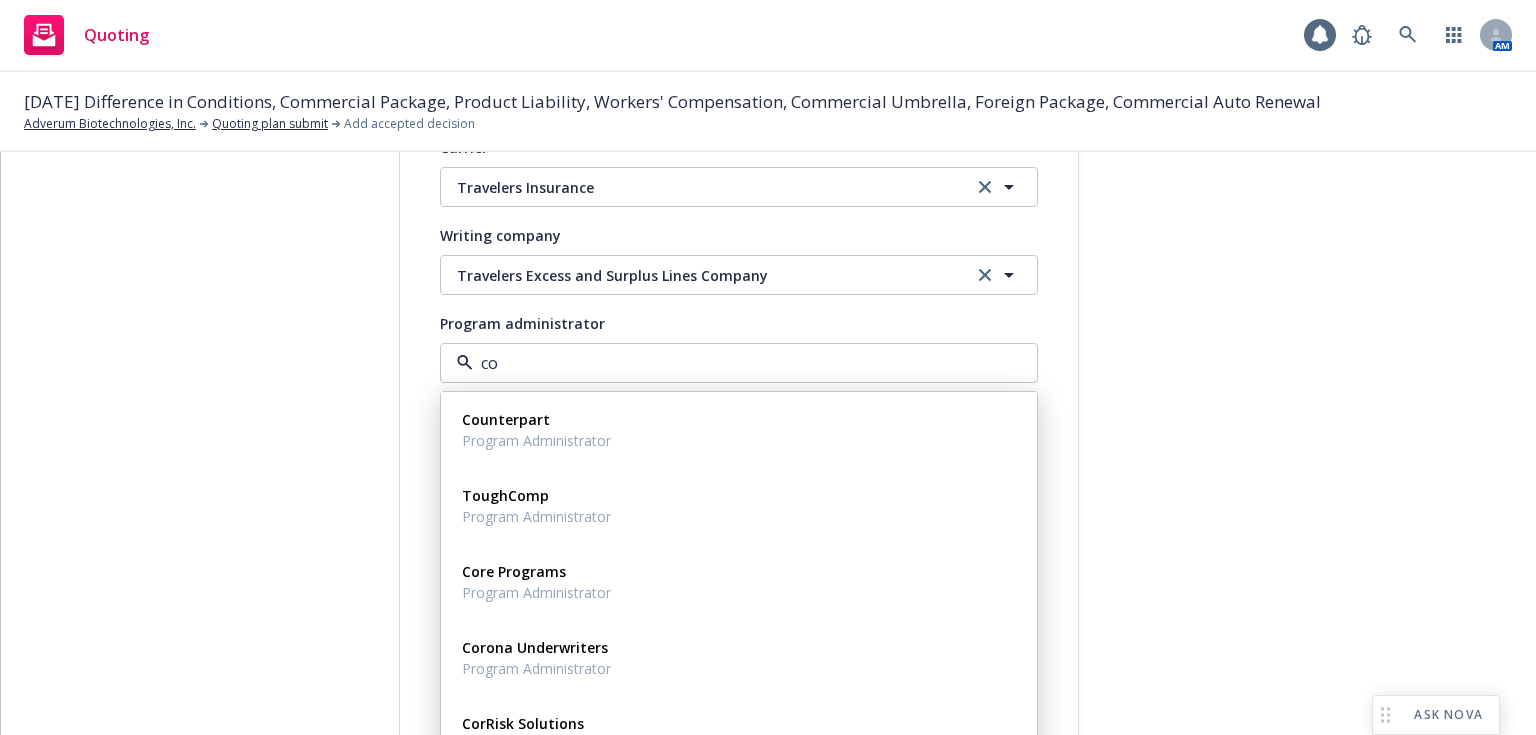 type on "cor" 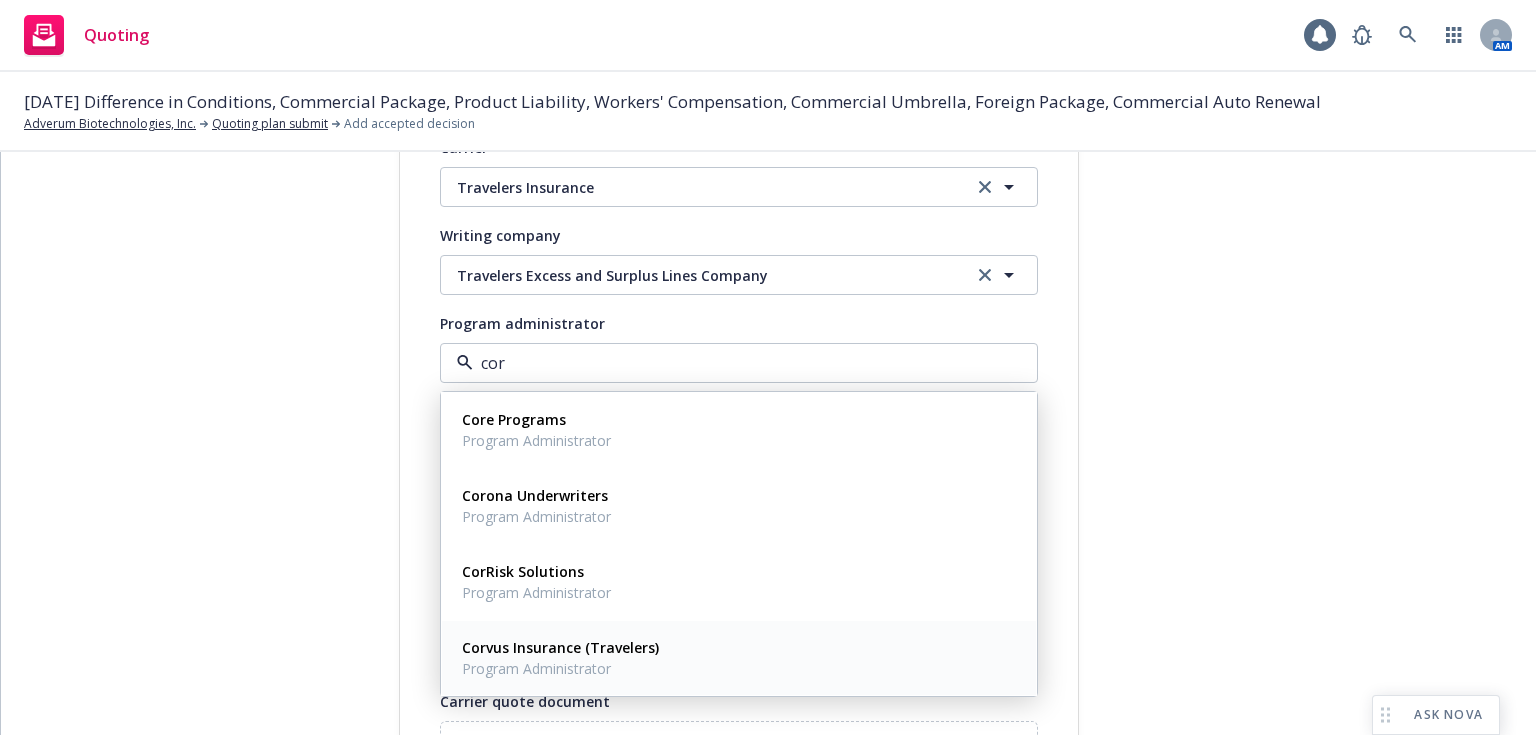 click on "Corvus Insurance (Travelers) Program Administrator" at bounding box center [739, 658] 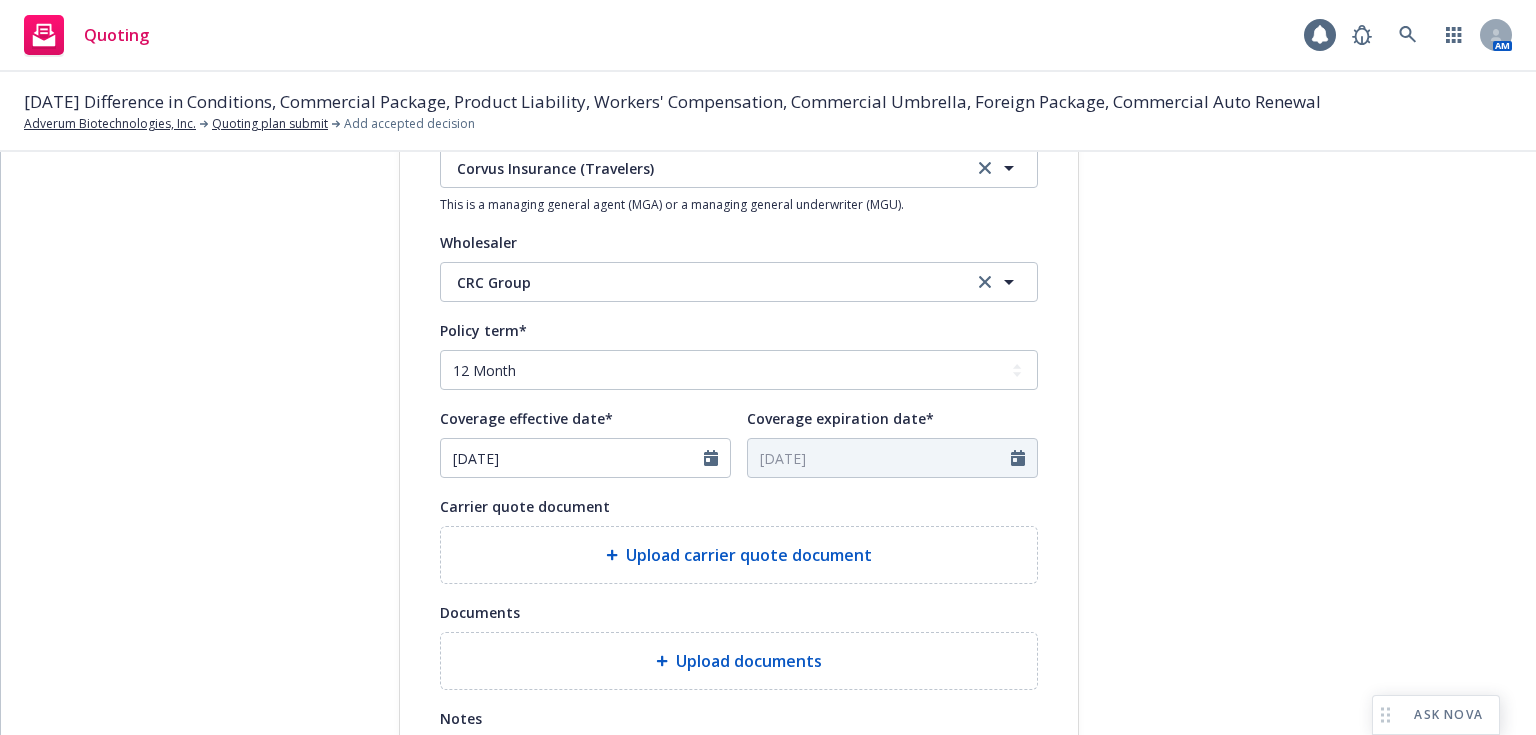 scroll, scrollTop: 645, scrollLeft: 0, axis: vertical 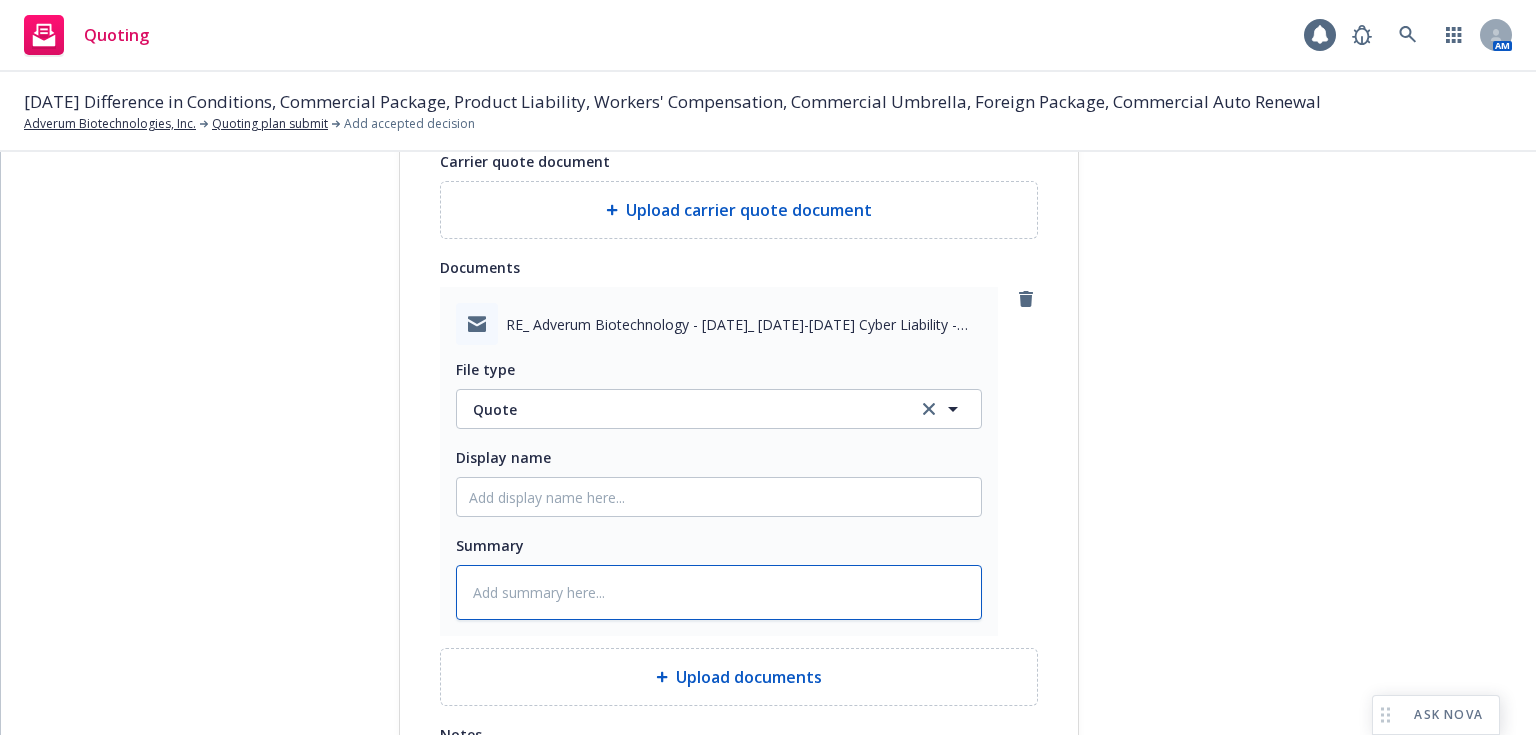 click at bounding box center [719, 592] 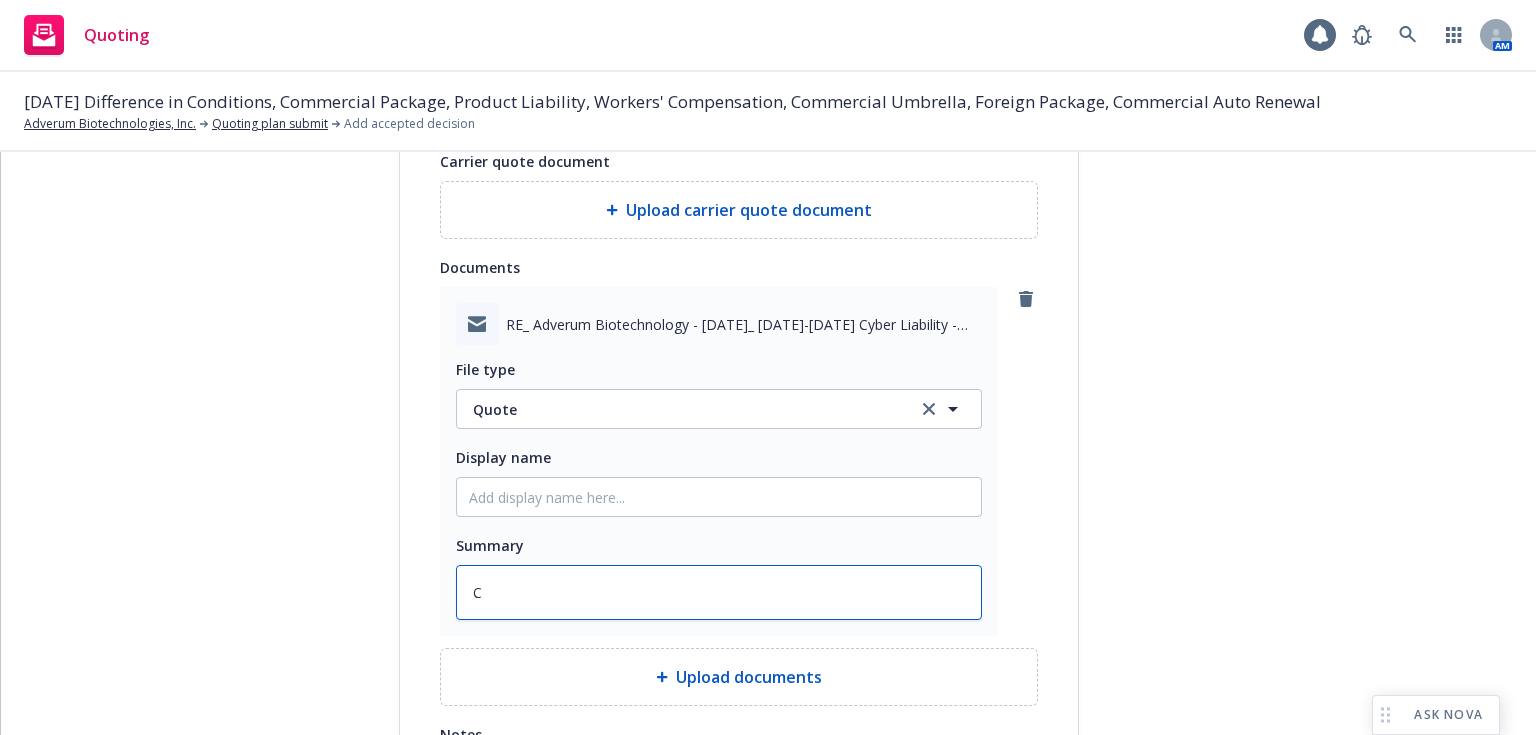 type on "x" 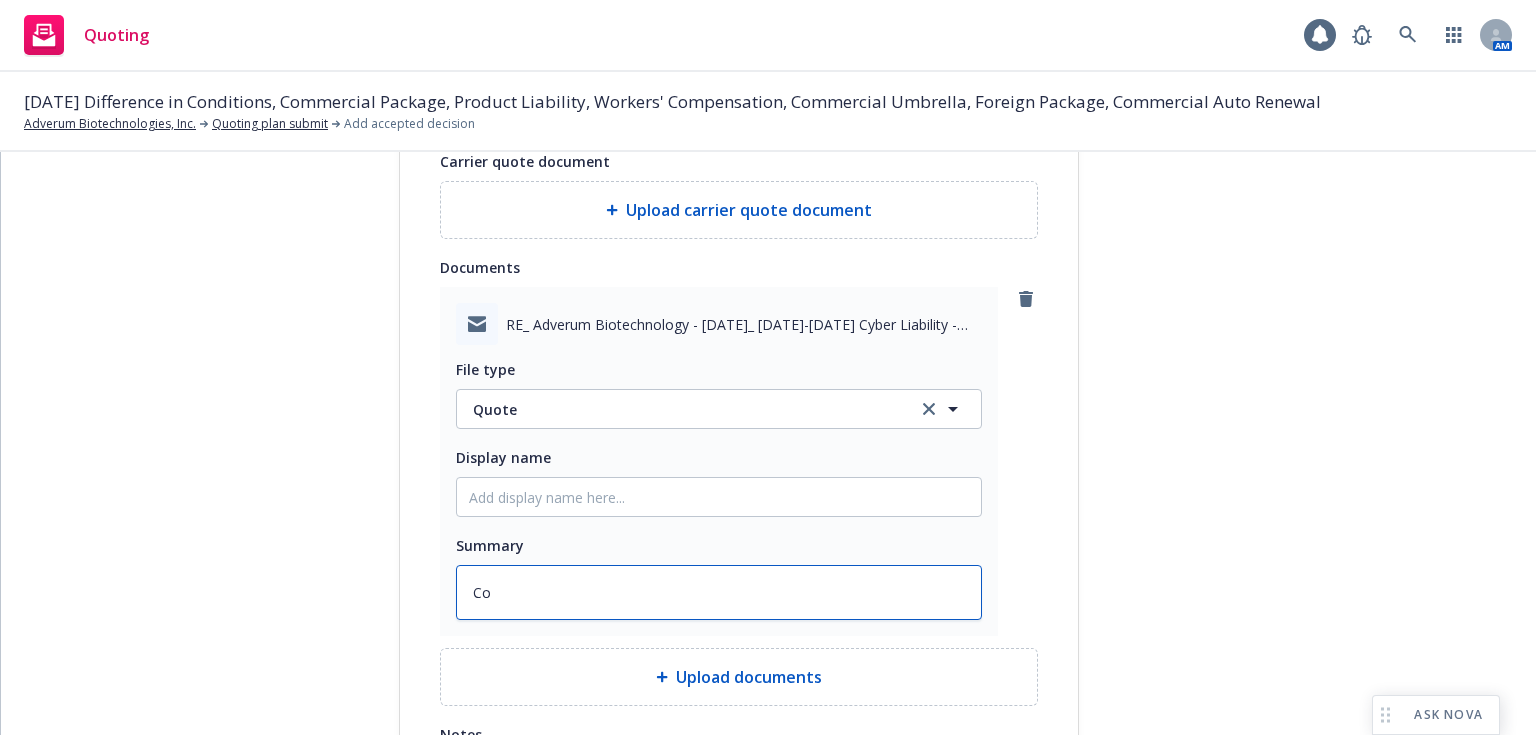 type on "Cor" 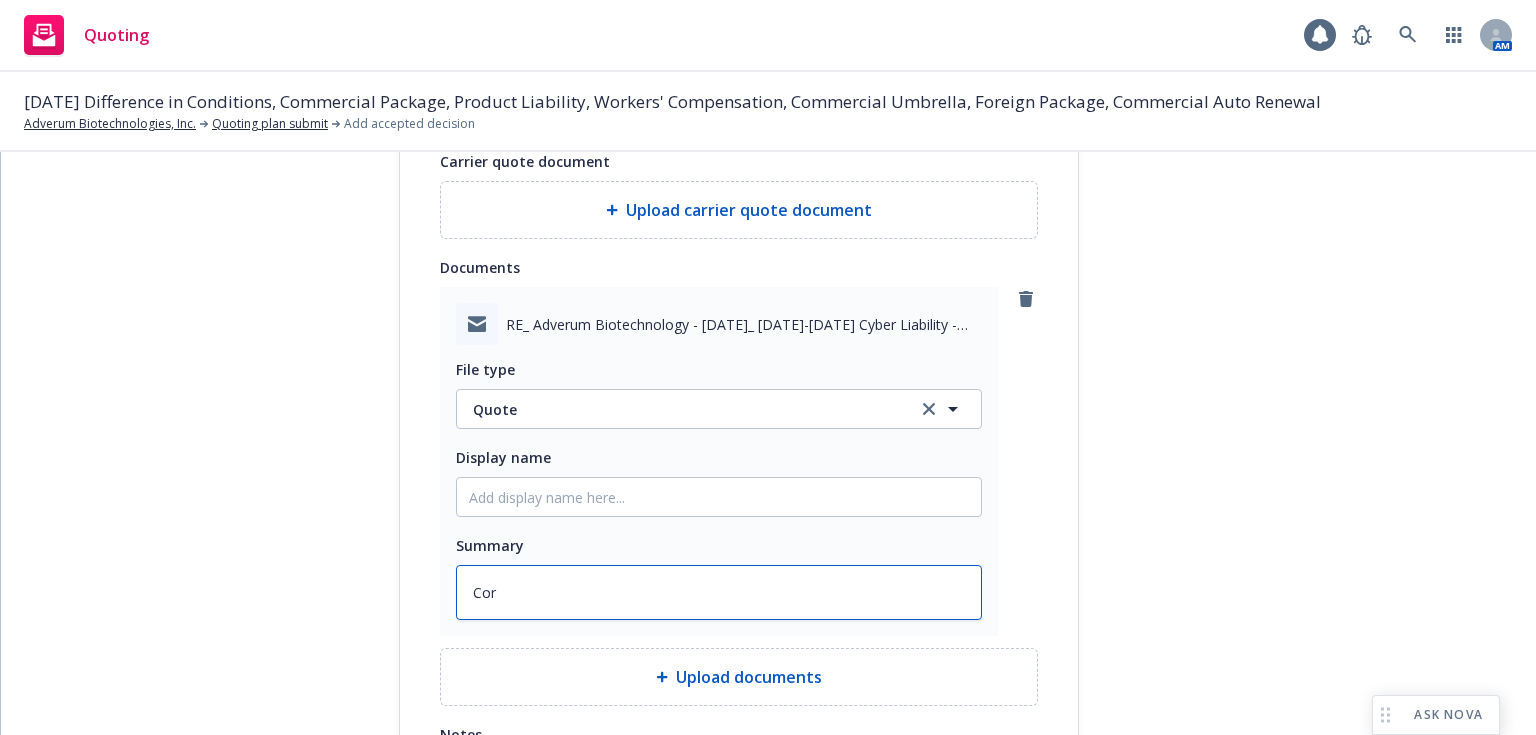 type on "x" 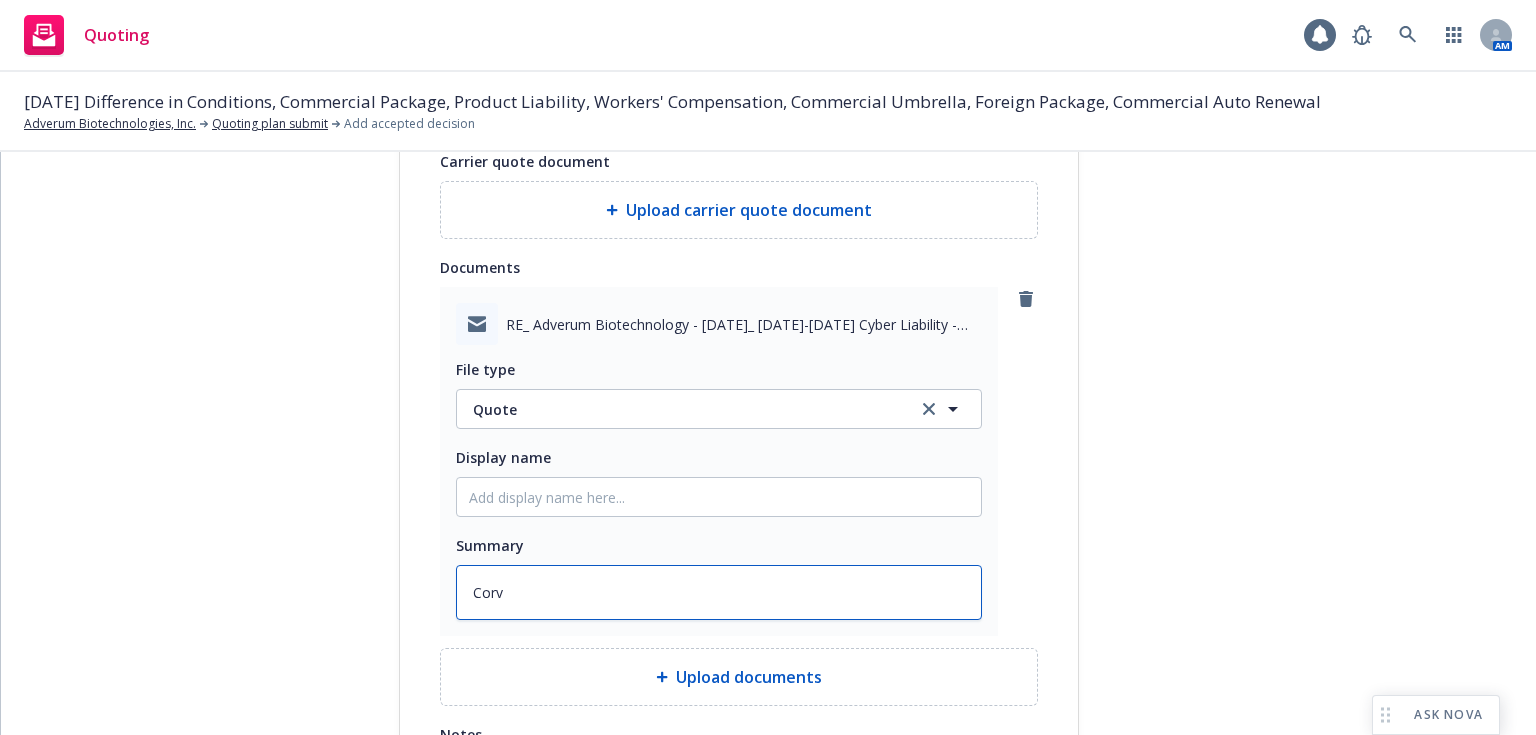 type on "Corvu" 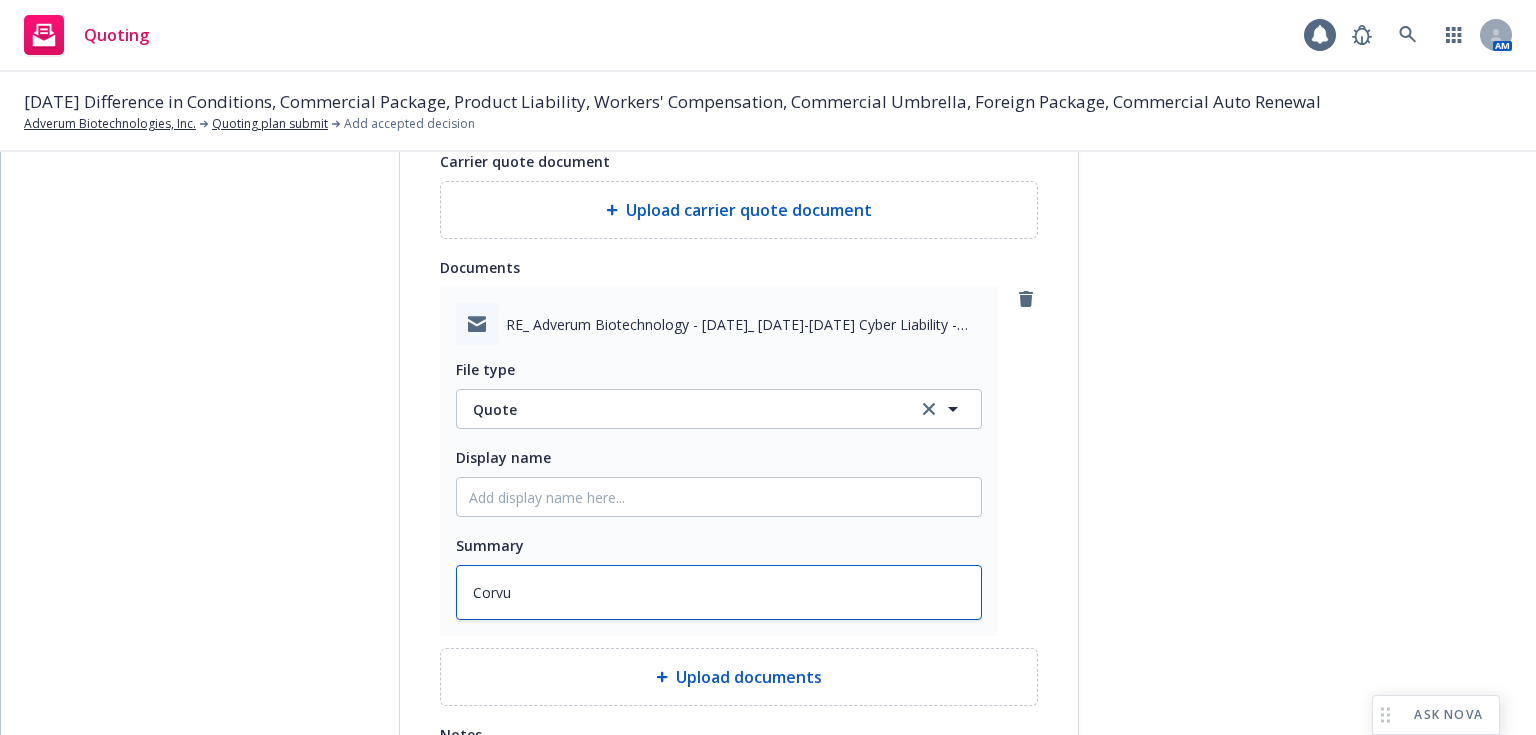 type on "x" 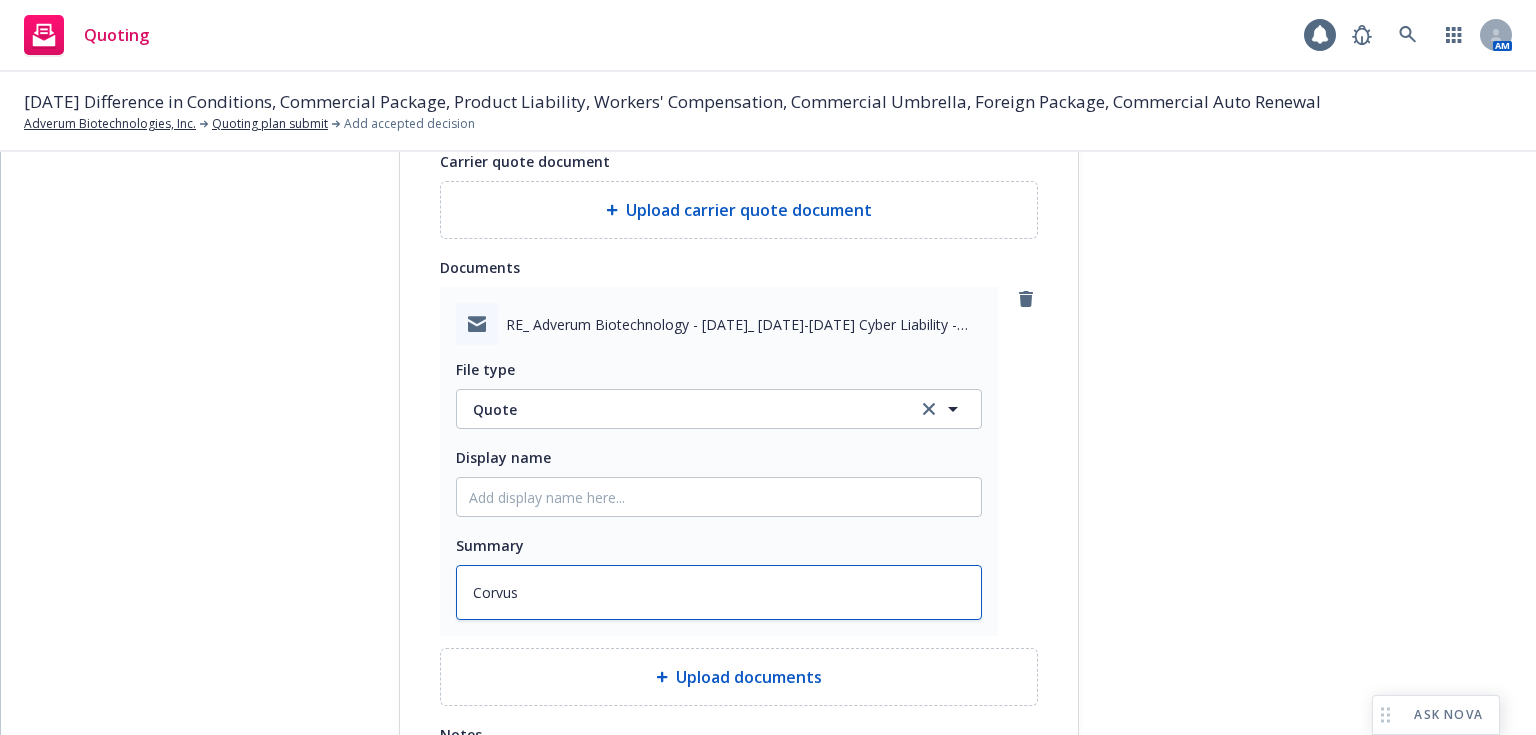 type on "x" 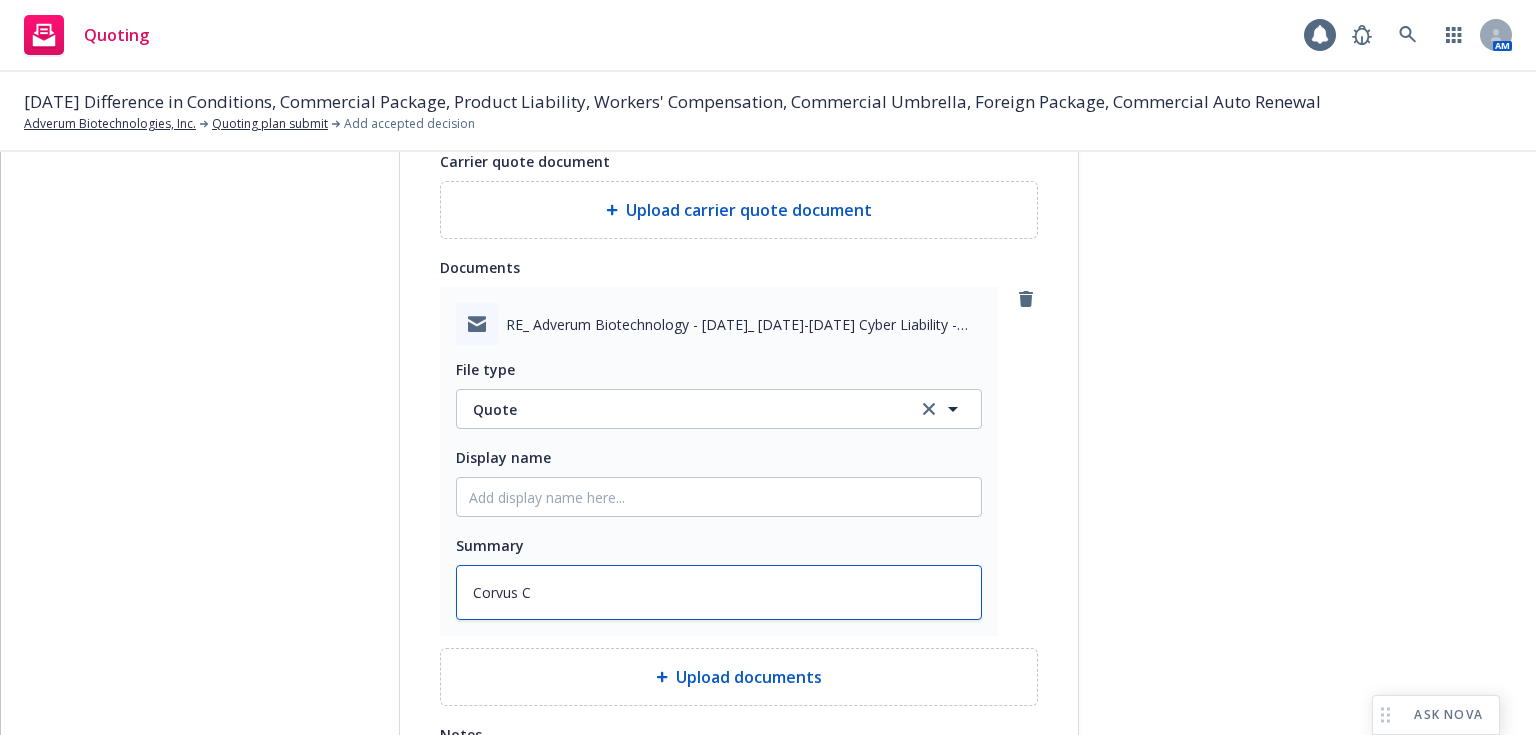 type on "x" 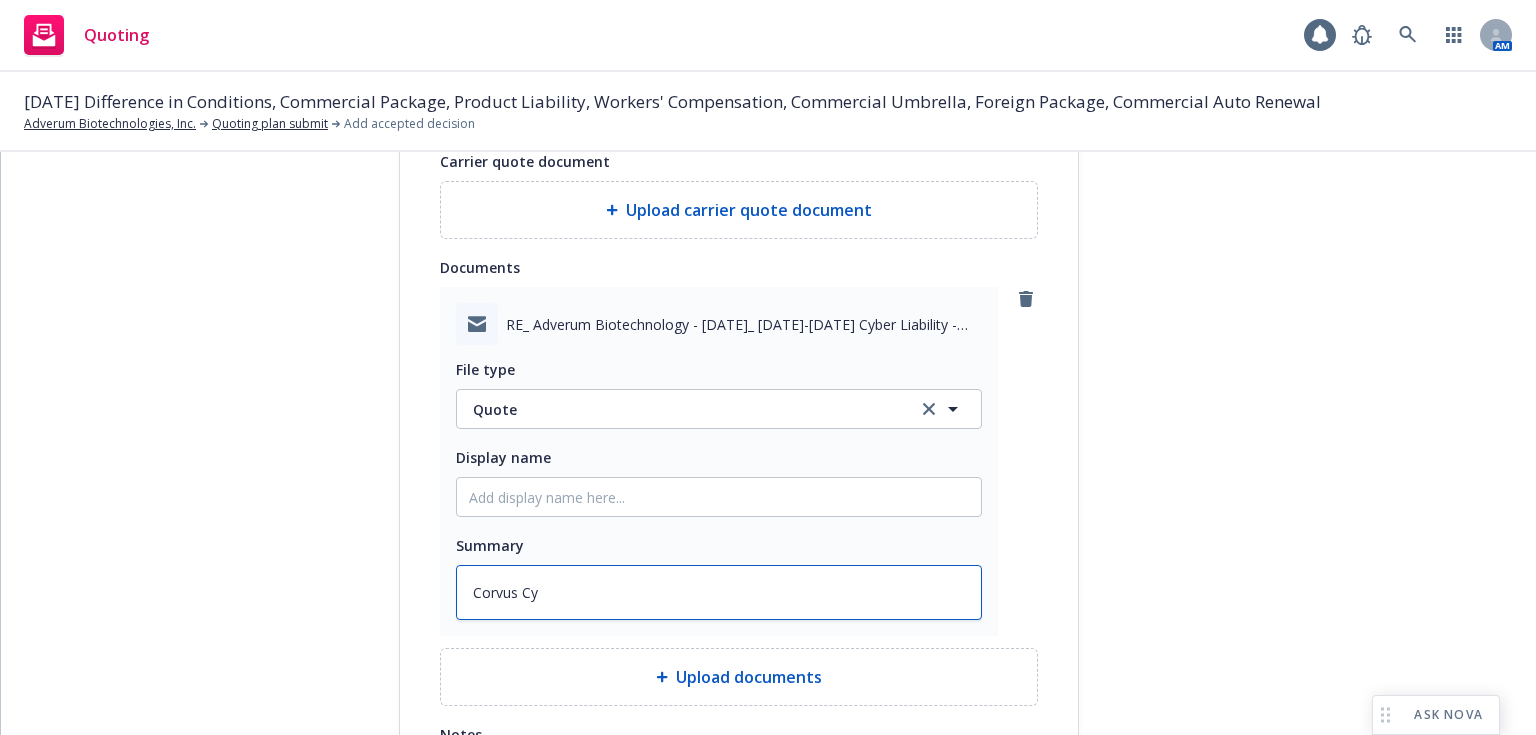 type on "x" 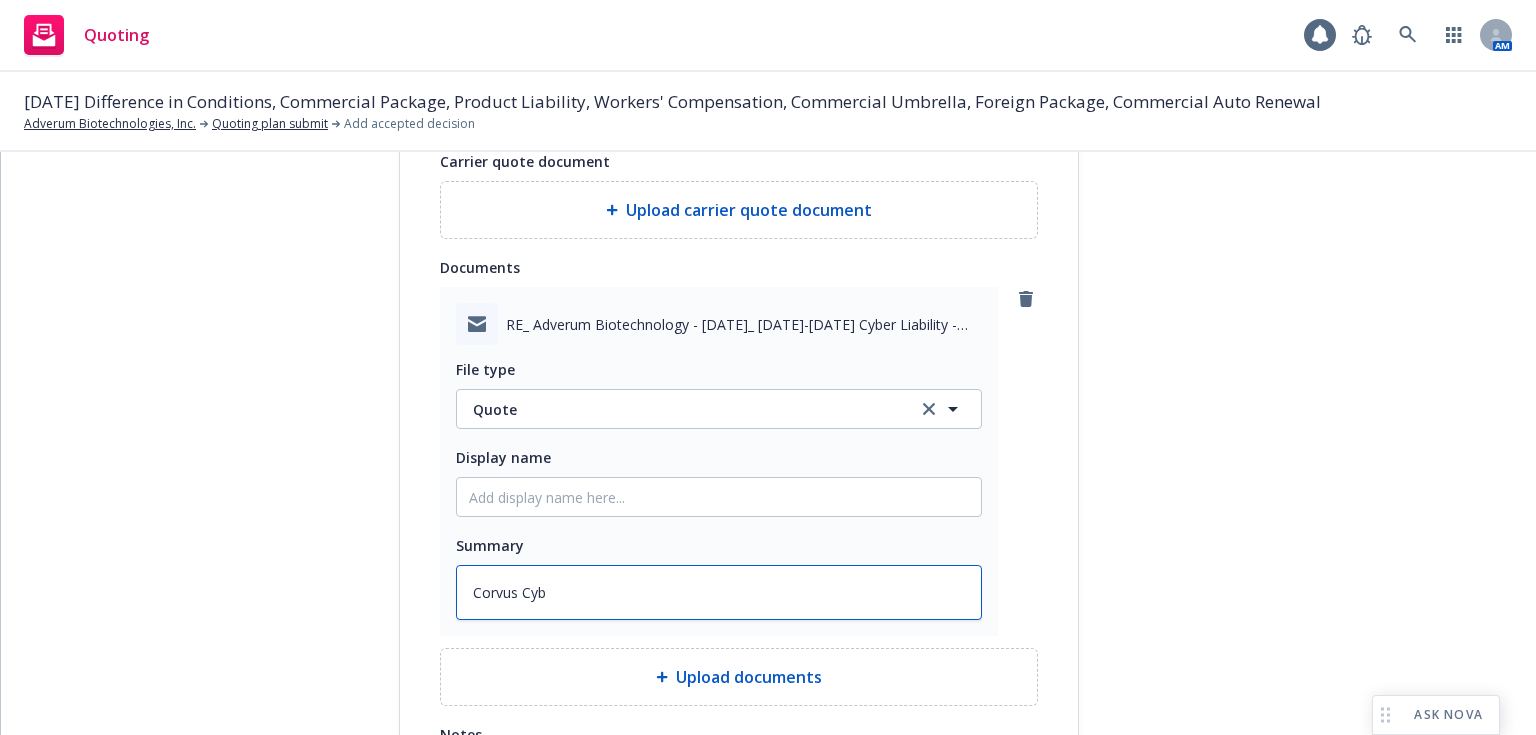 type on "x" 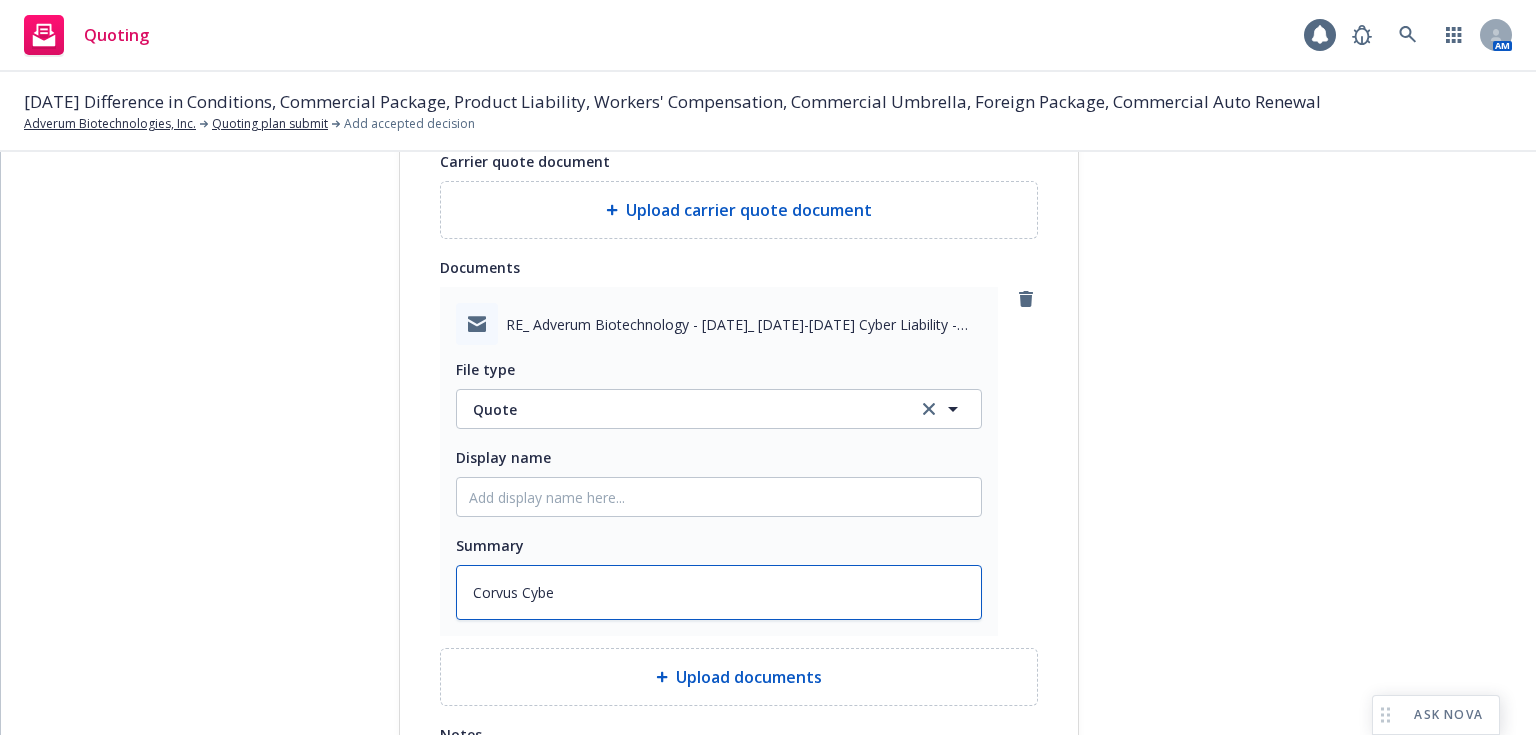 type on "x" 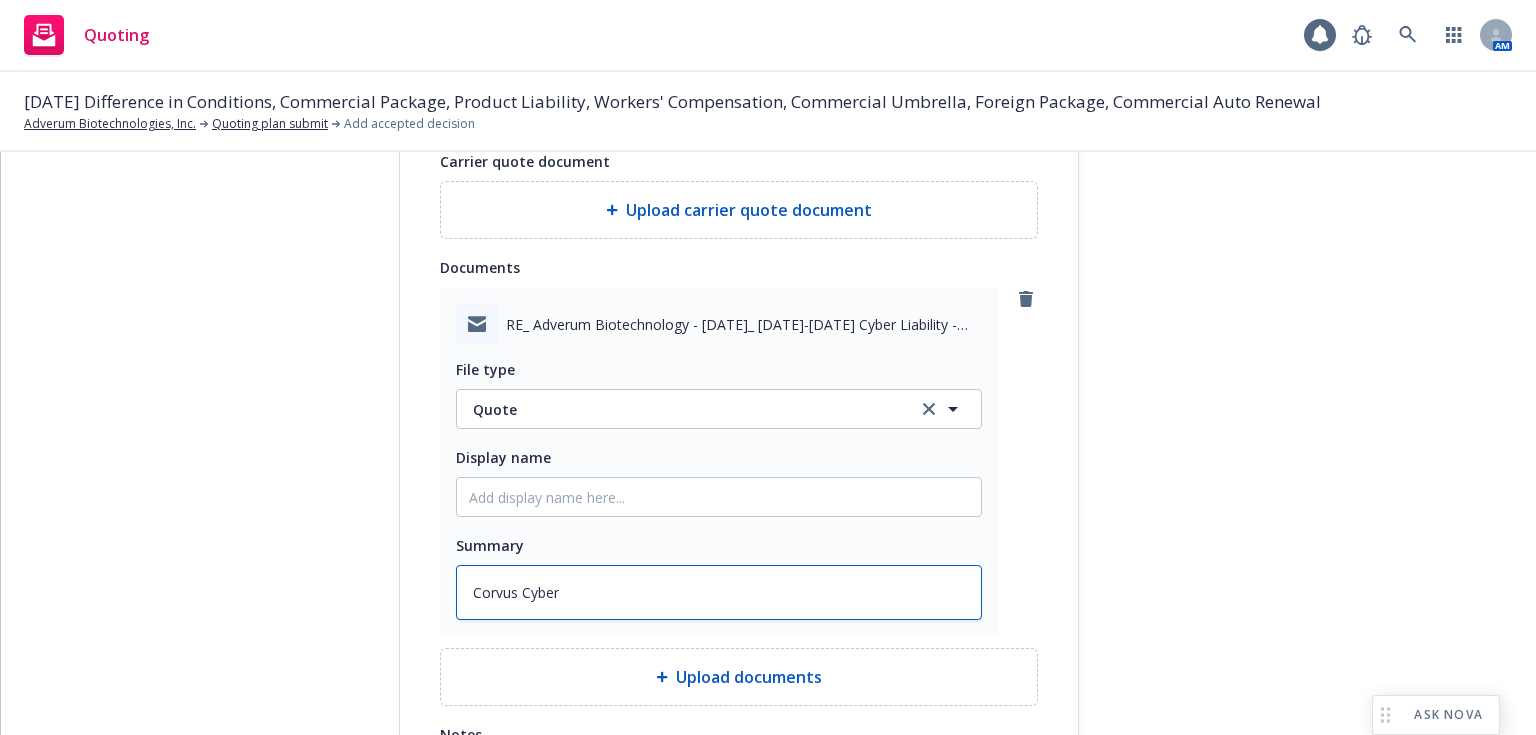 type on "x" 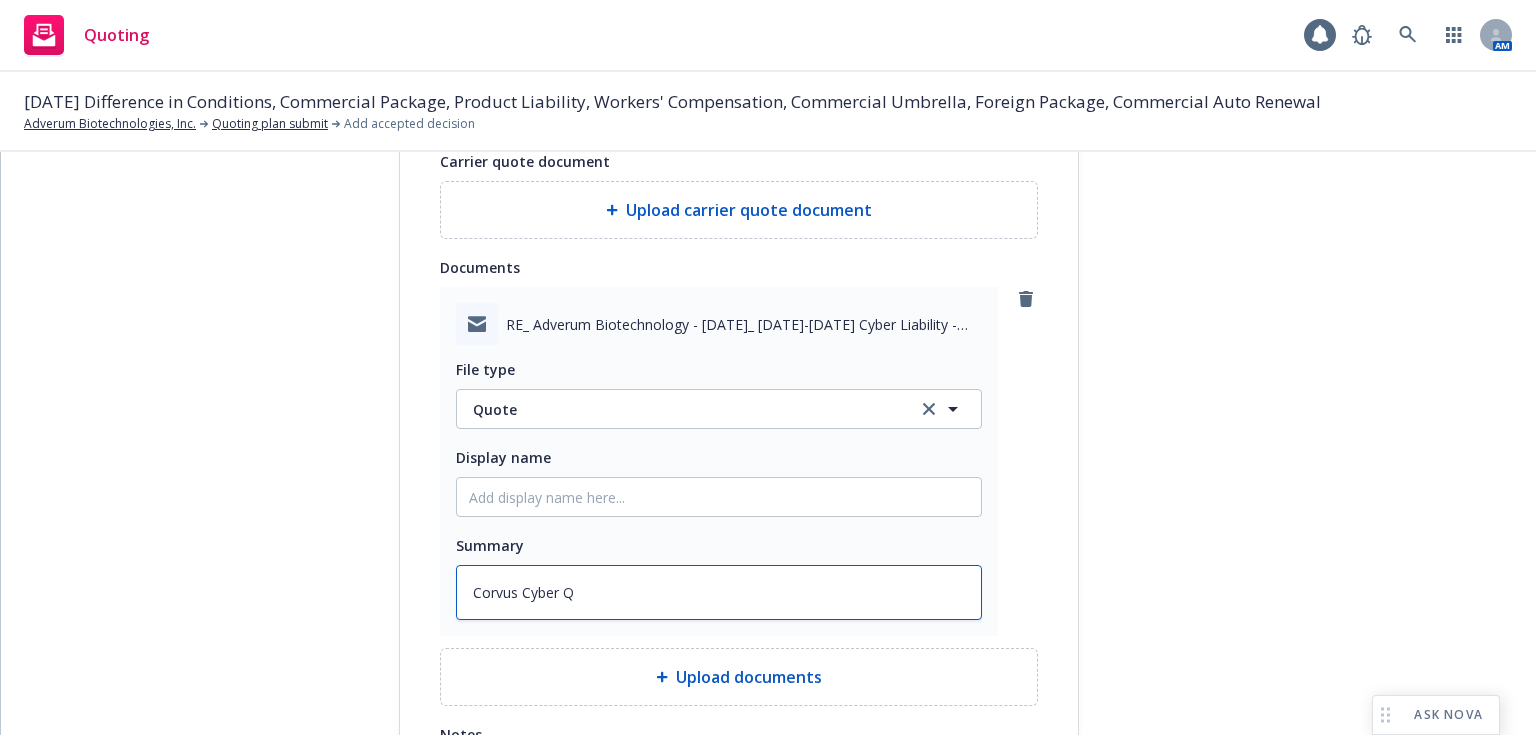 type on "x" 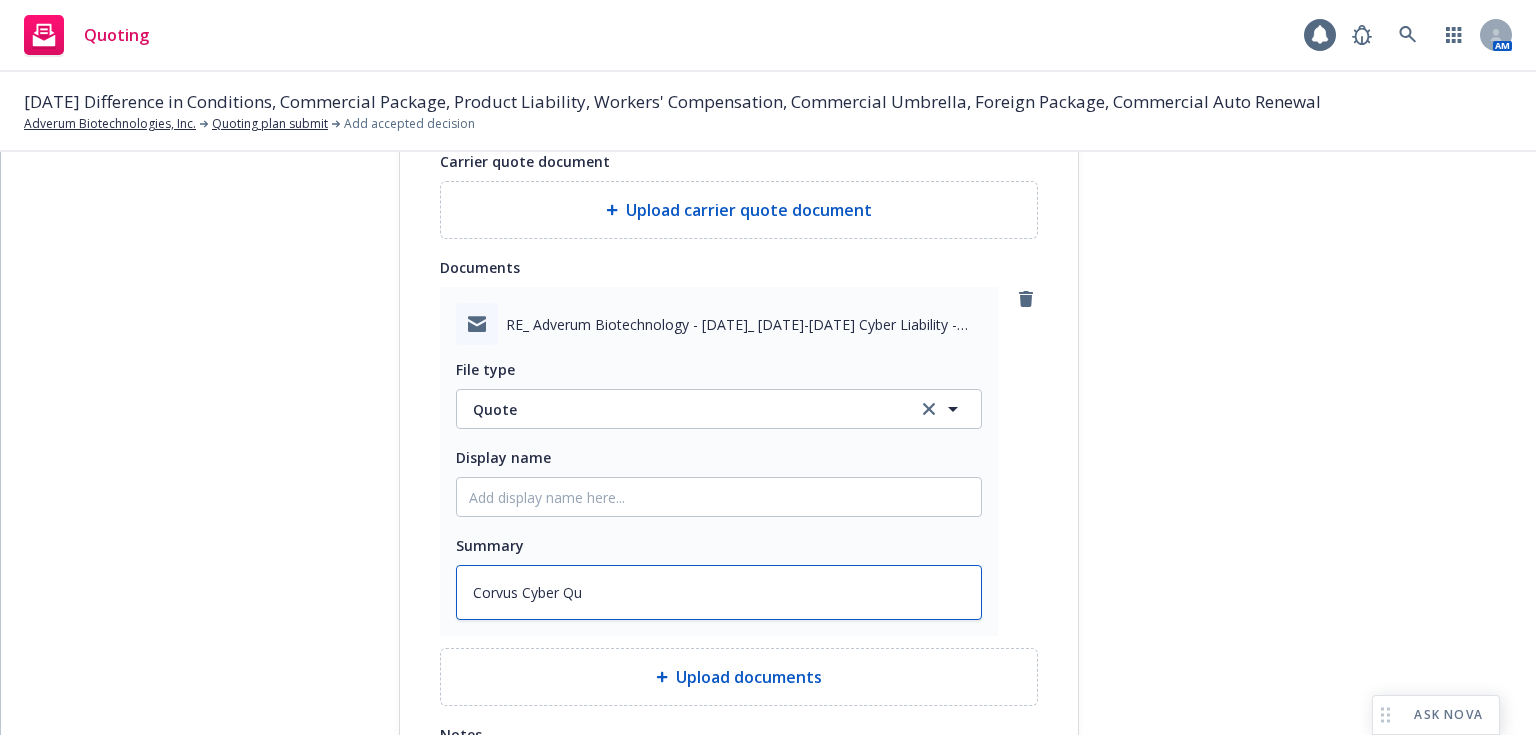 type on "Corvus Cyber Qut" 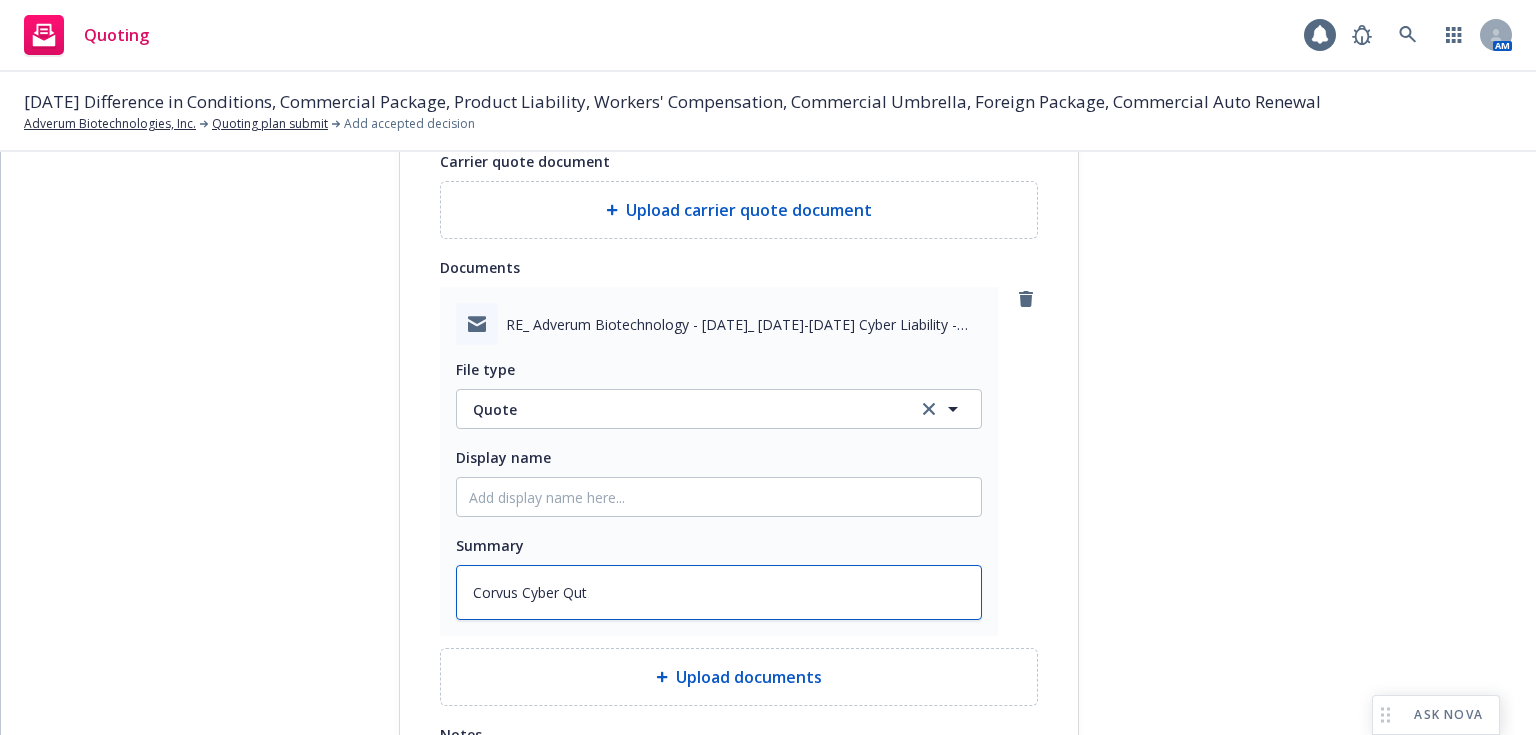 type on "x" 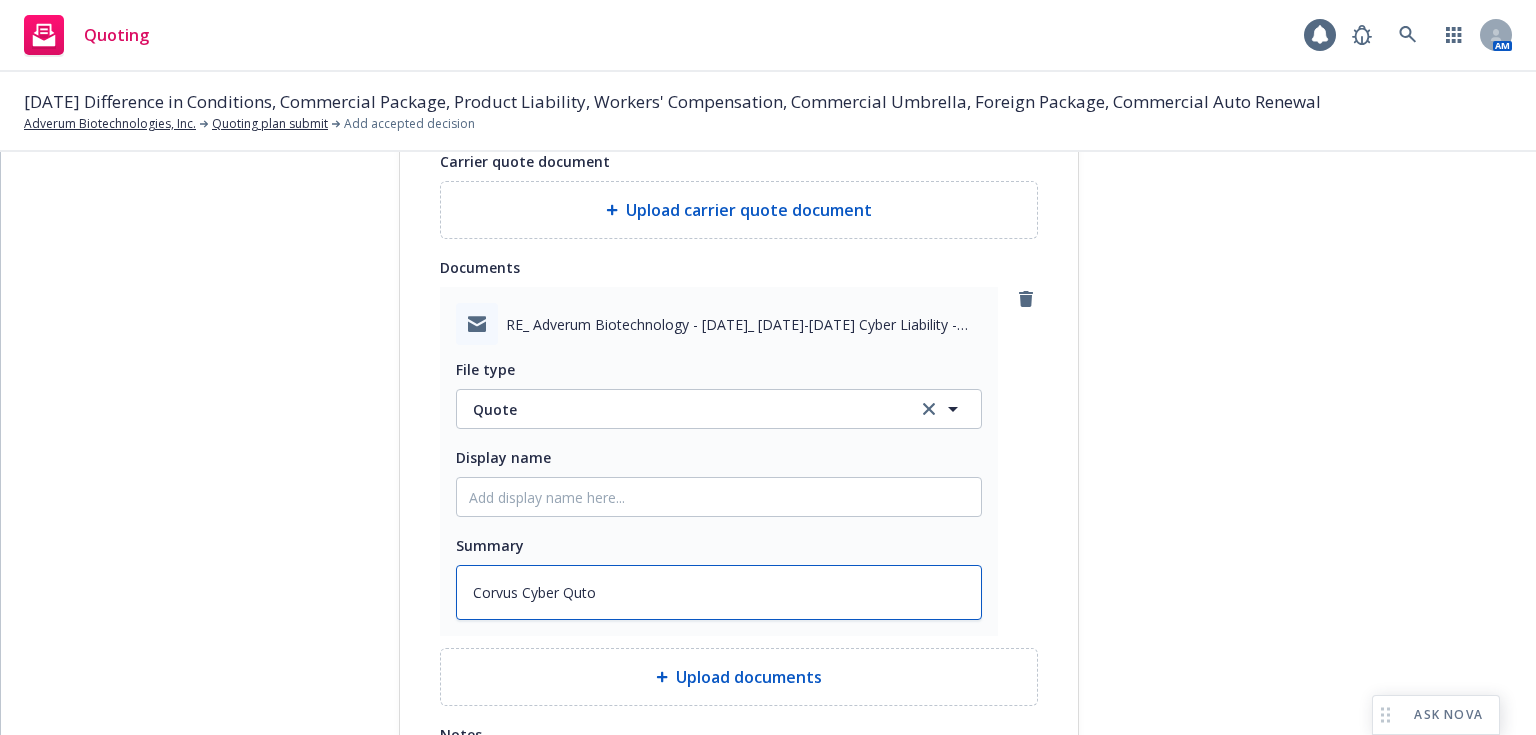 type on "x" 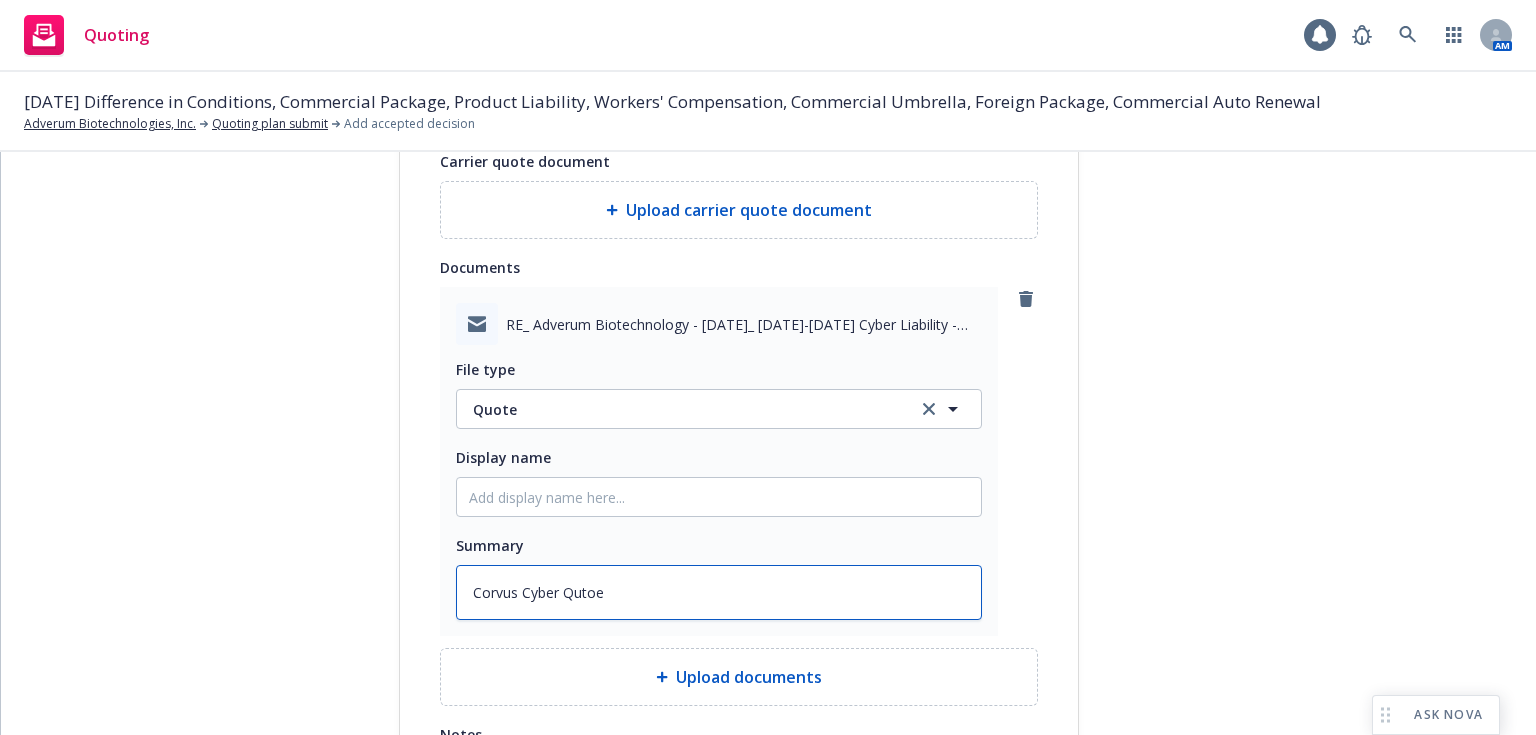 type on "x" 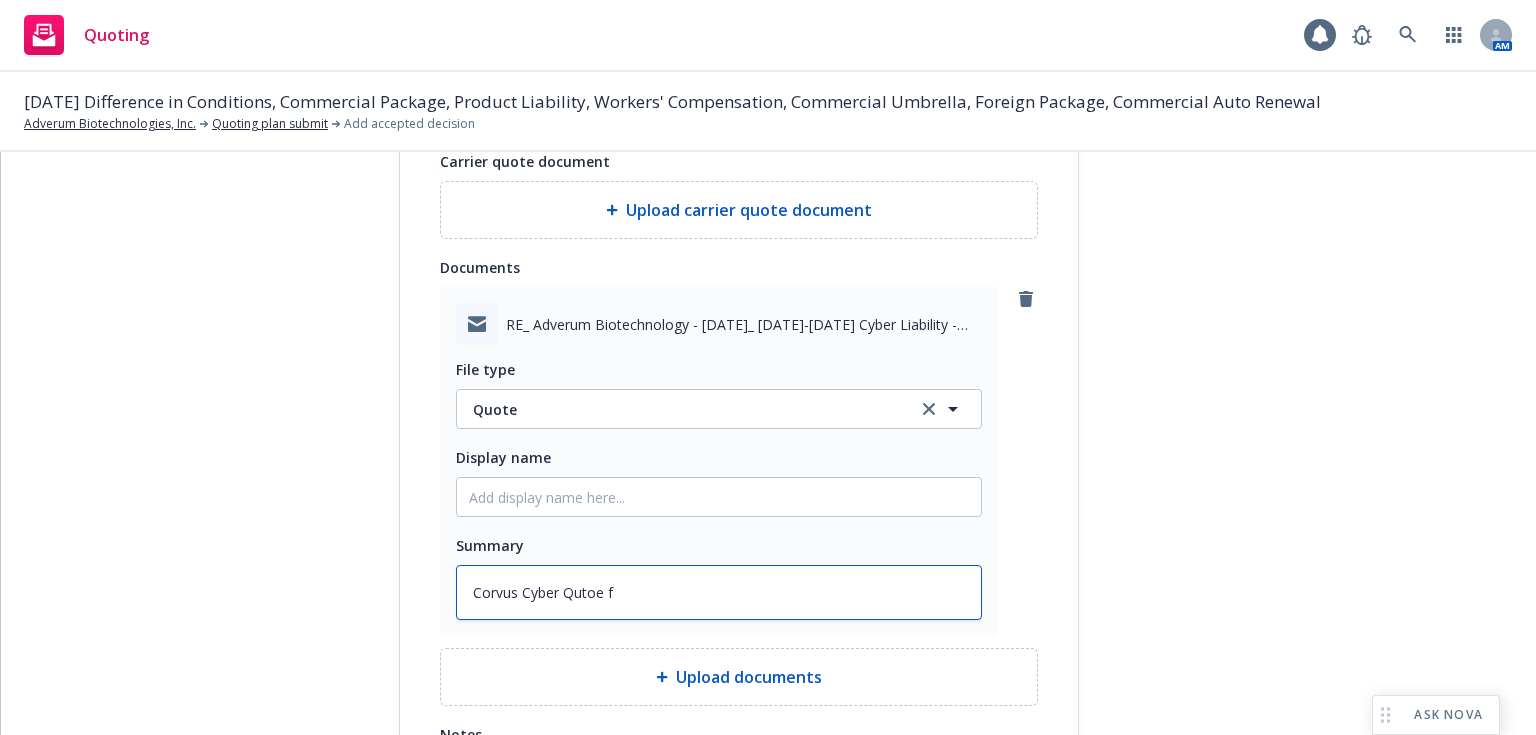 type on "x" 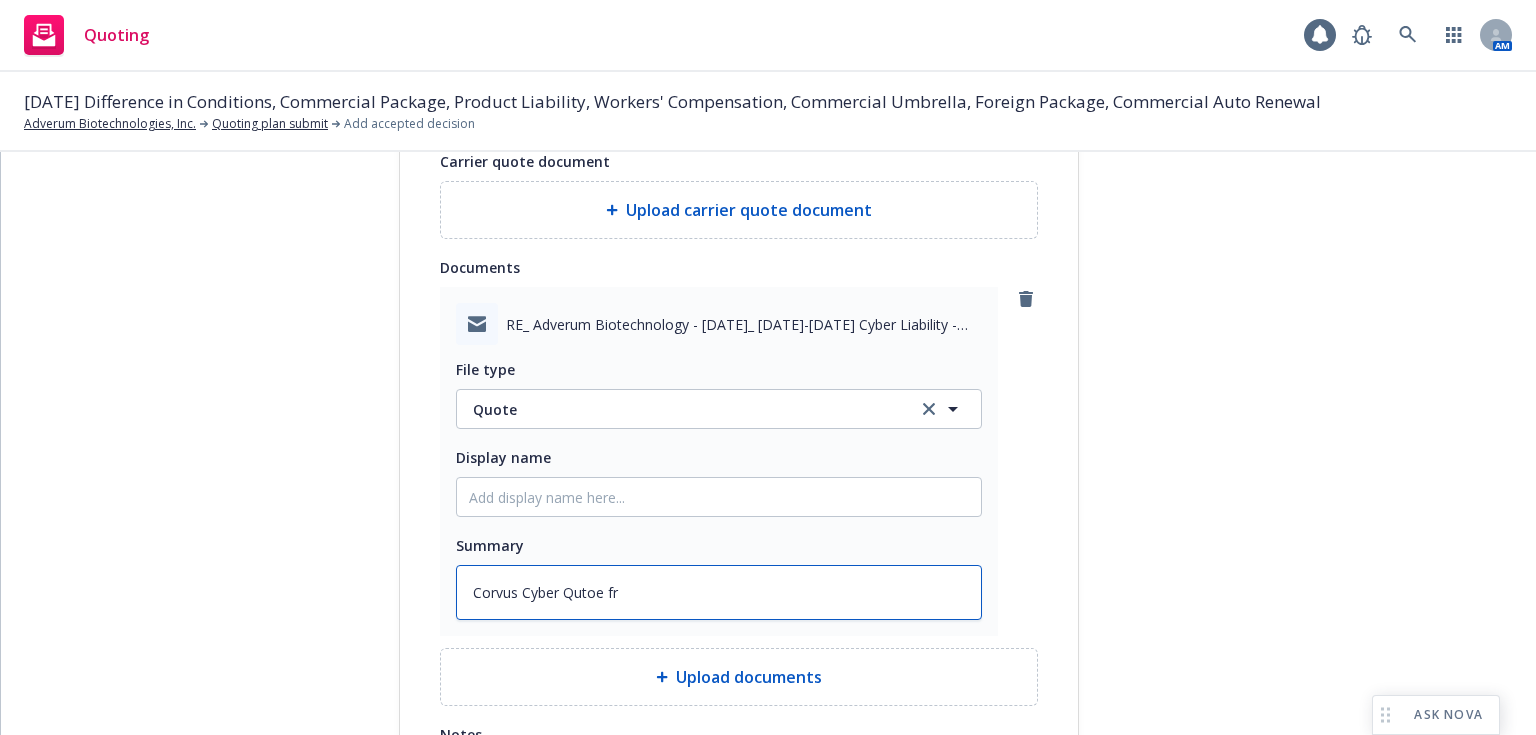type on "x" 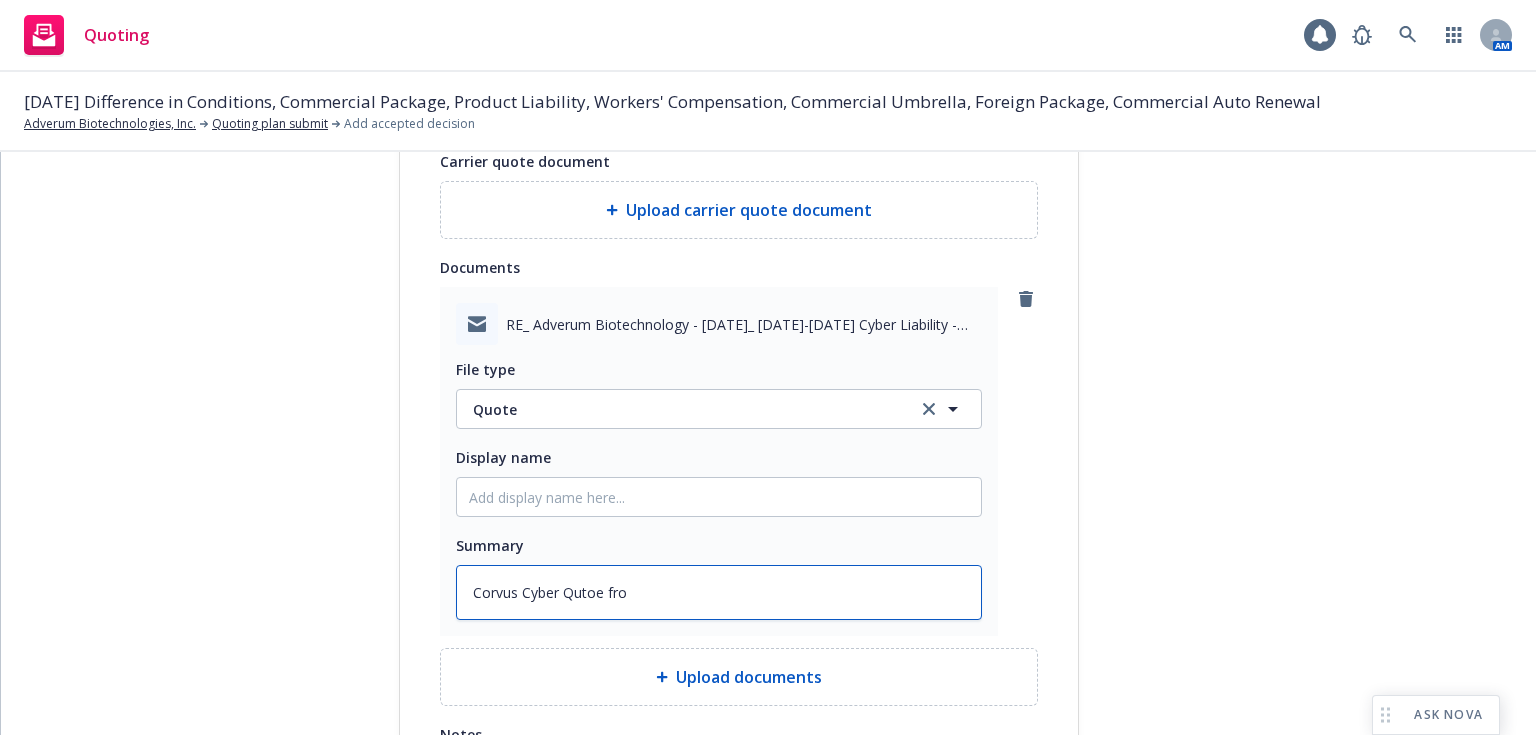 type on "Corvus Cyber Qutoe from" 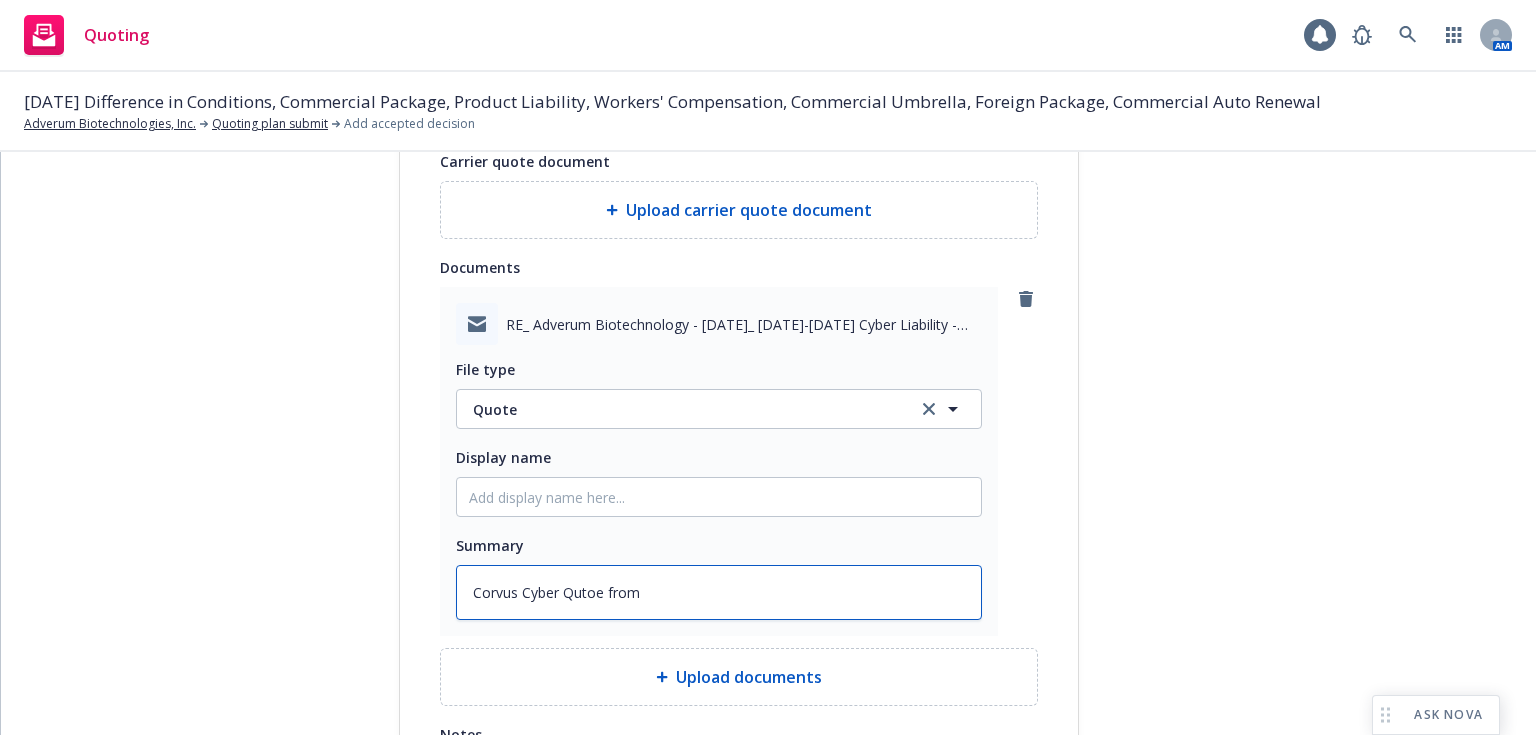 type on "x" 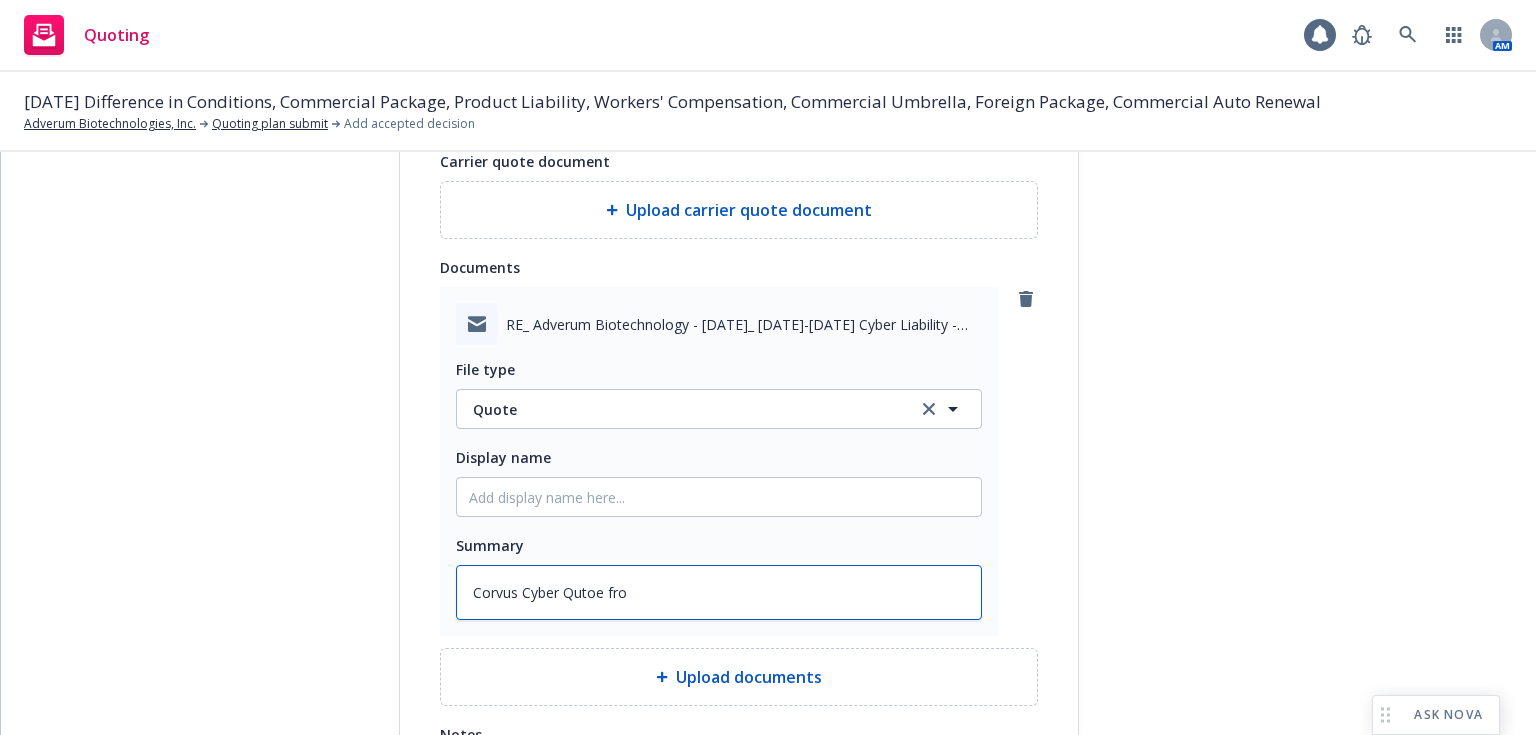 type on "x" 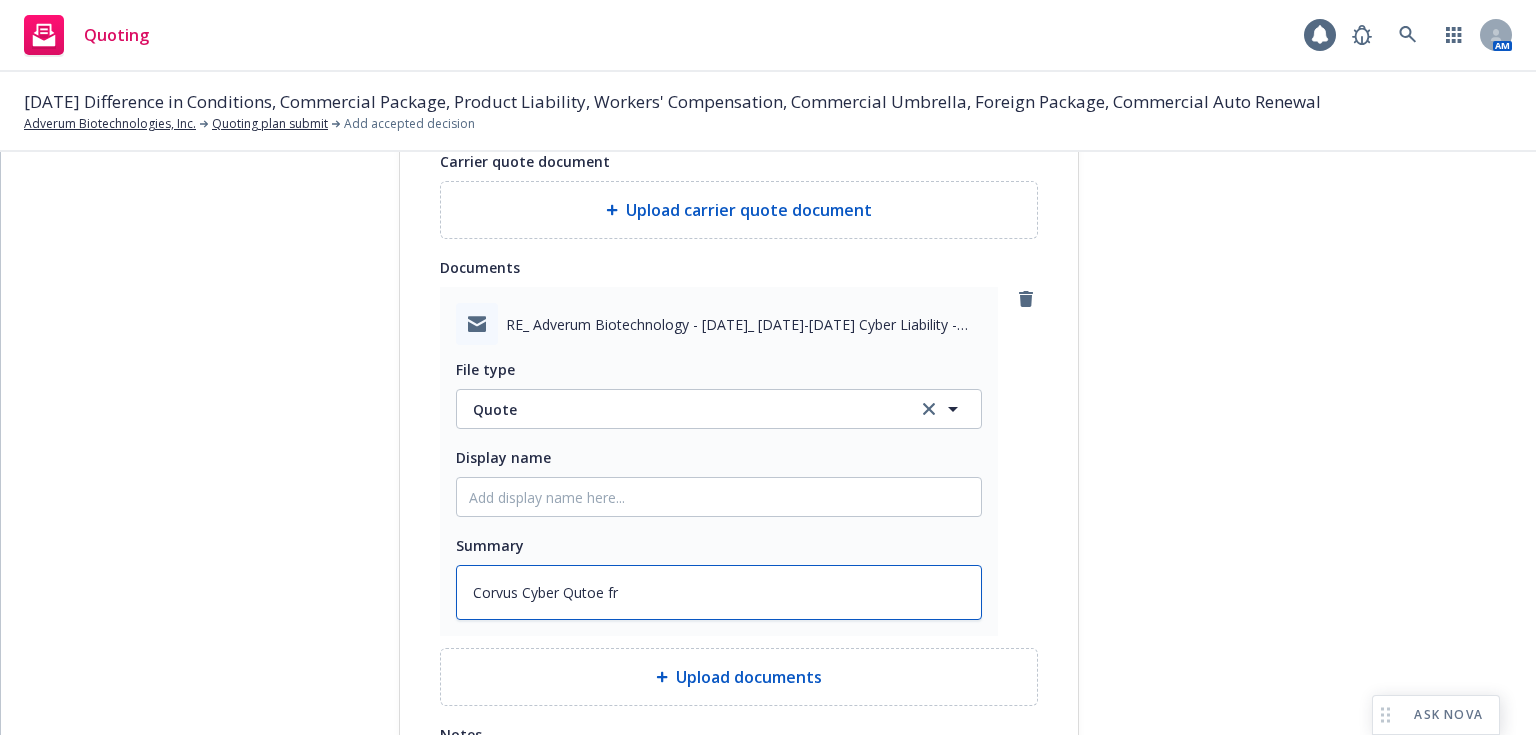 type on "x" 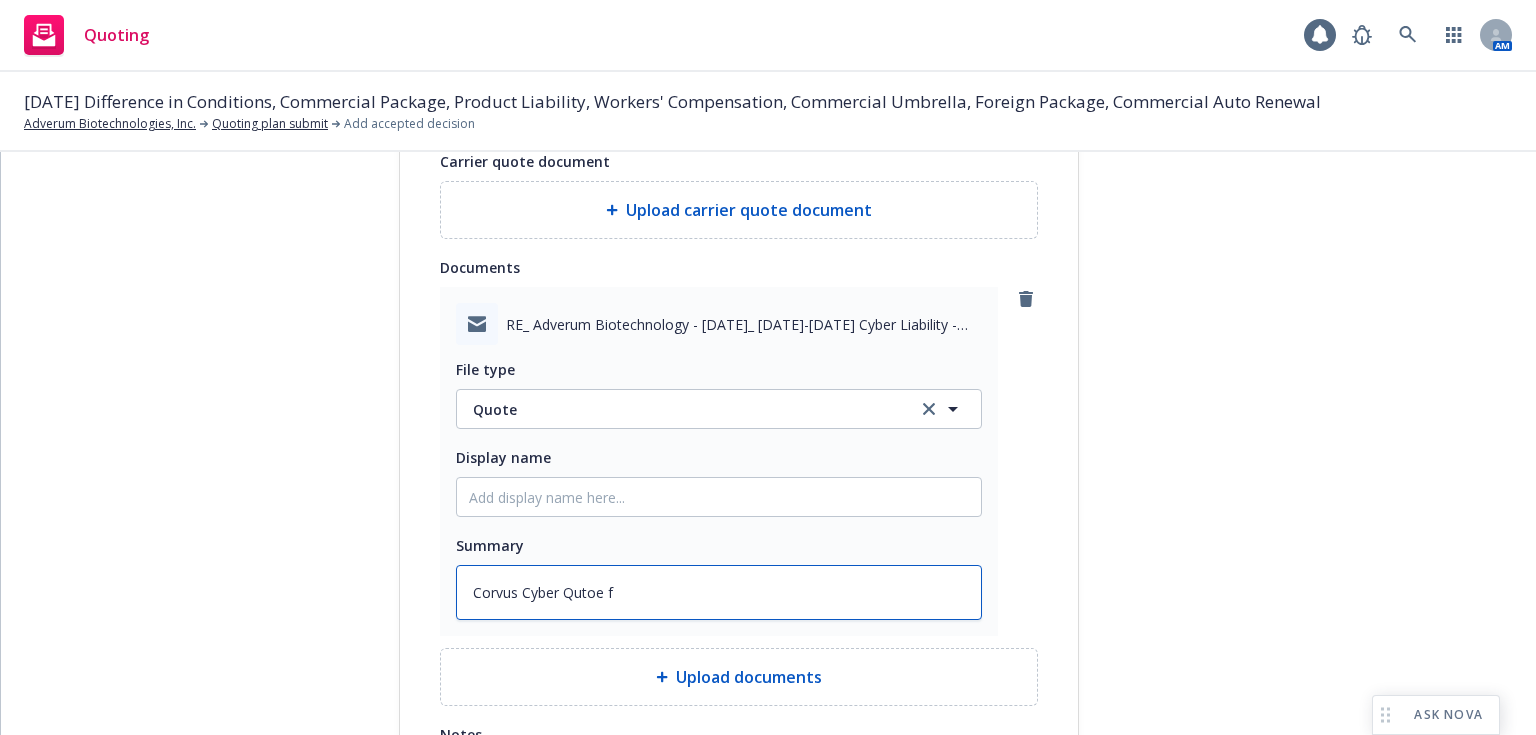 type on "x" 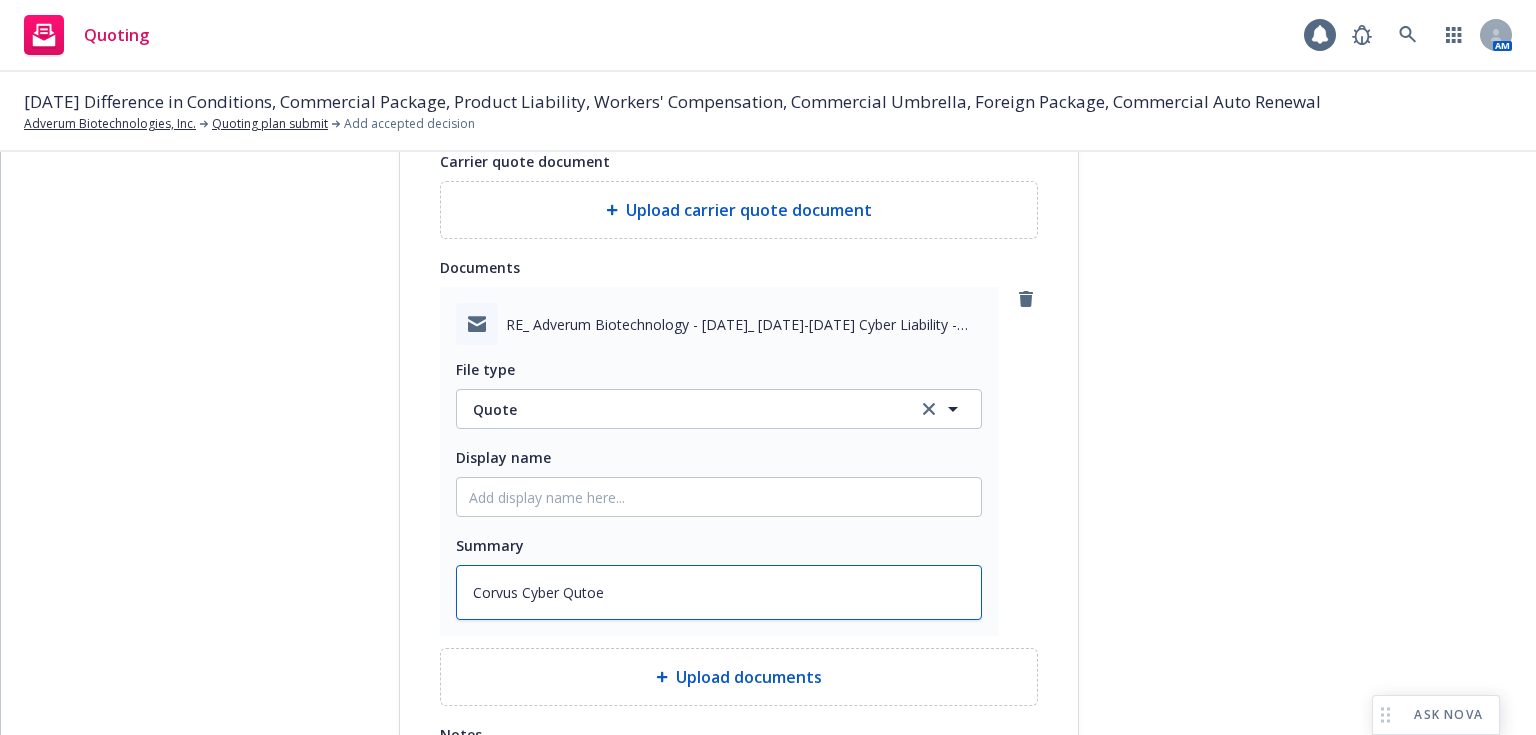 type on "x" 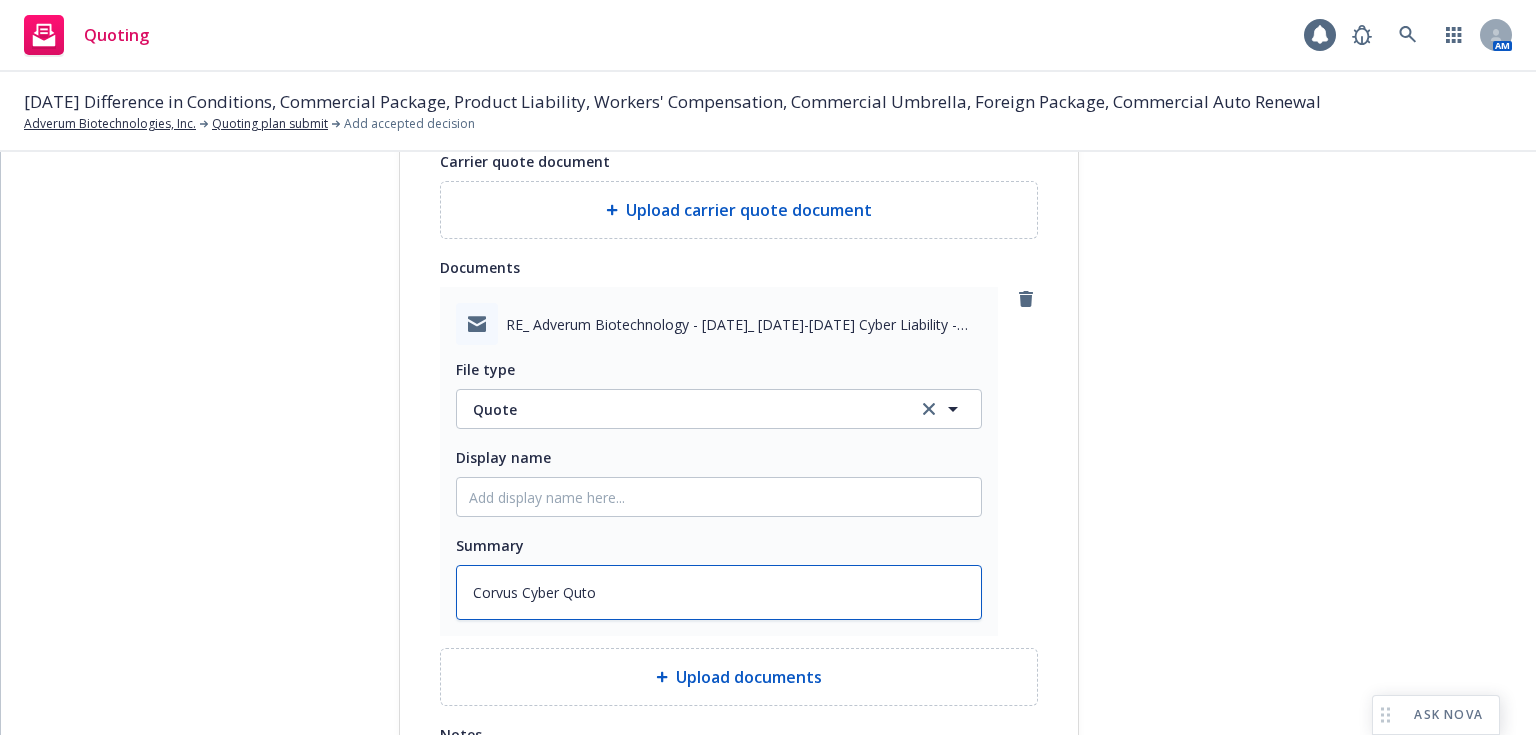 type on "Corvus Cyber Qut" 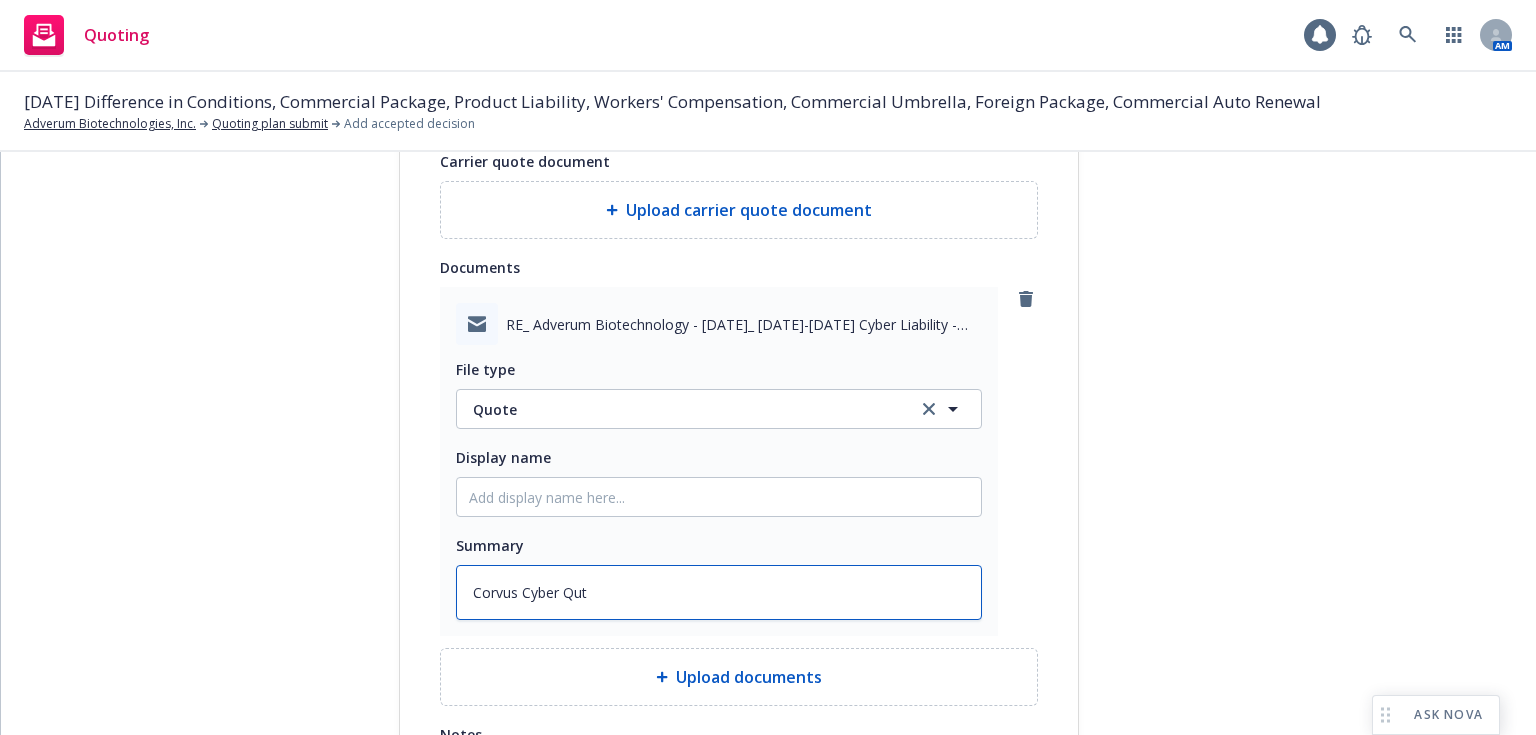type on "x" 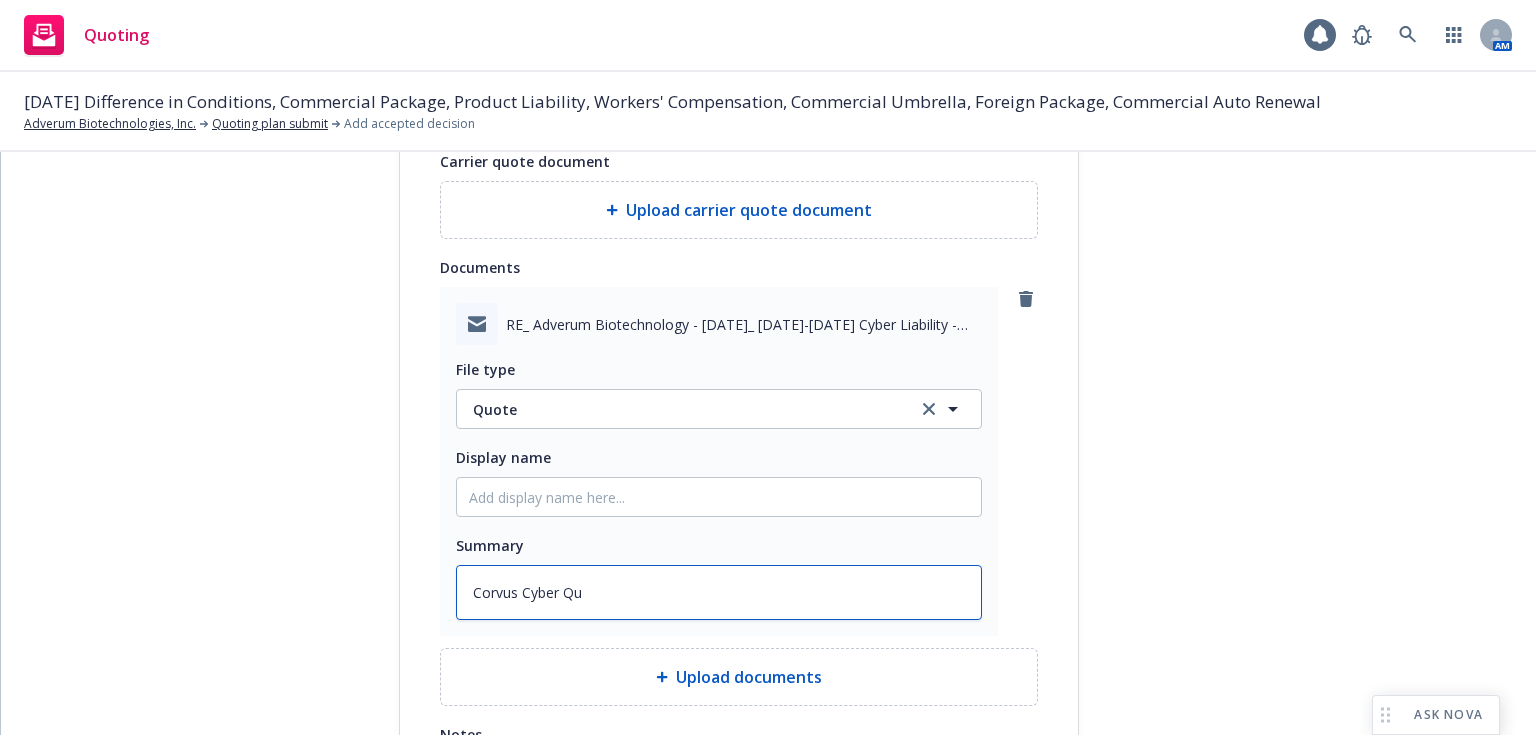 type on "x" 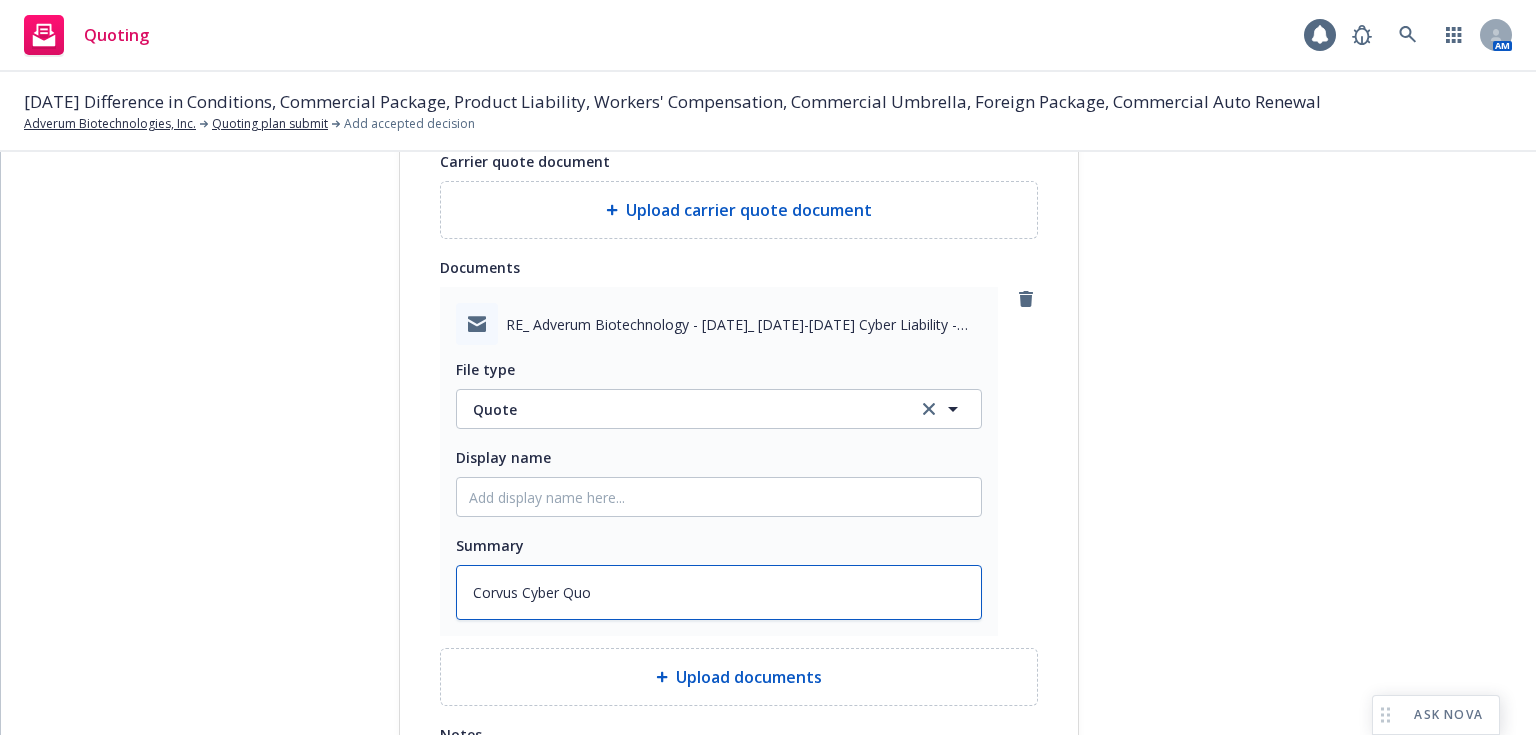 type on "x" 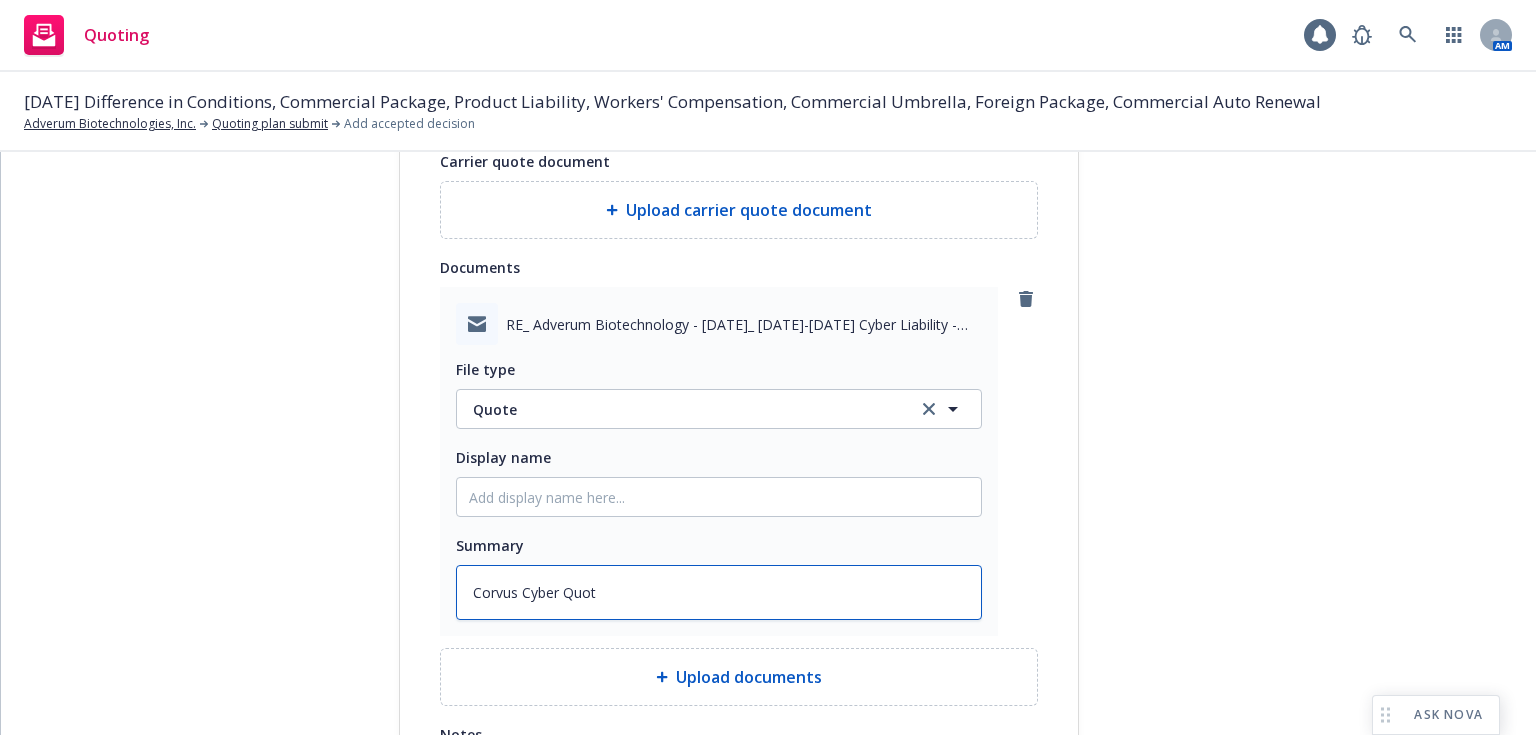 type on "x" 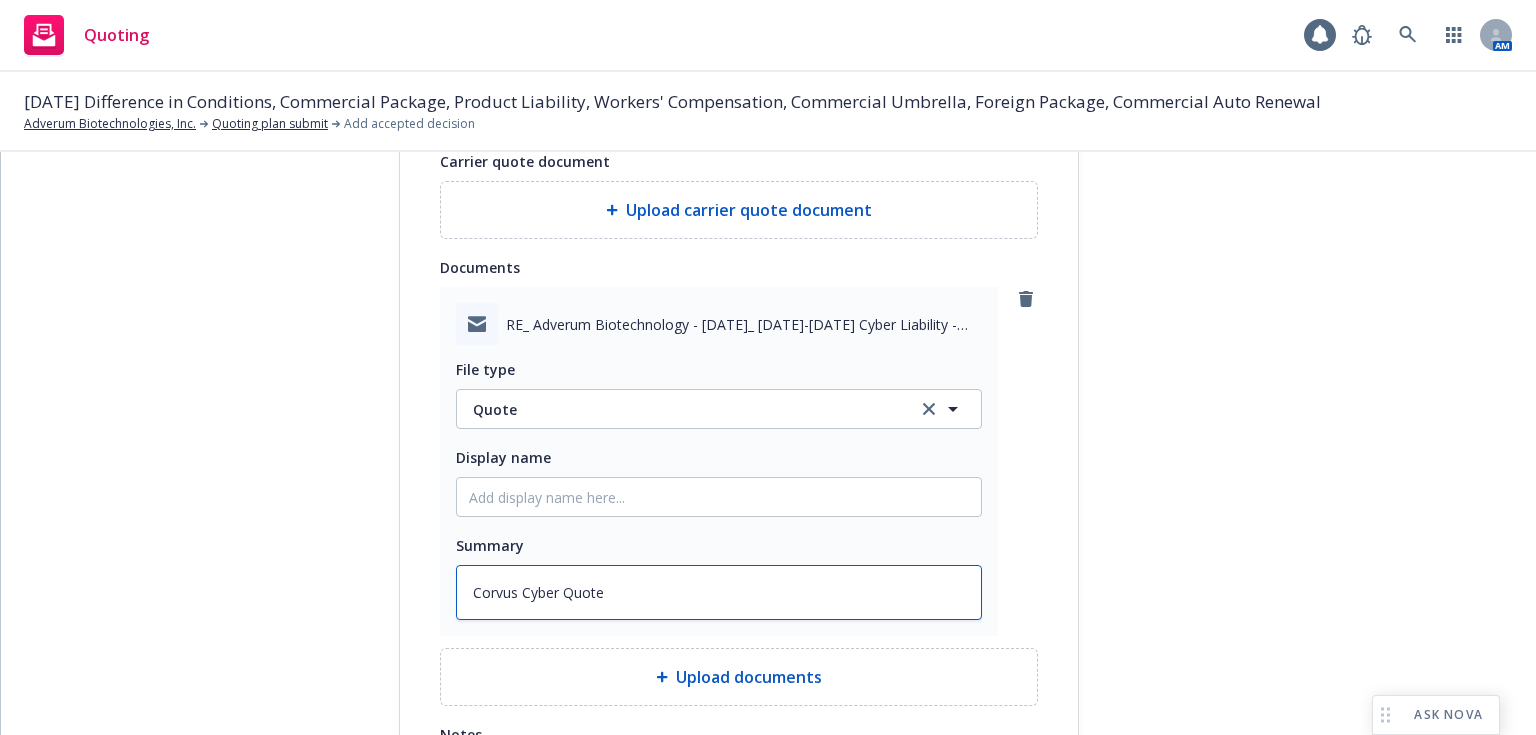 type on "x" 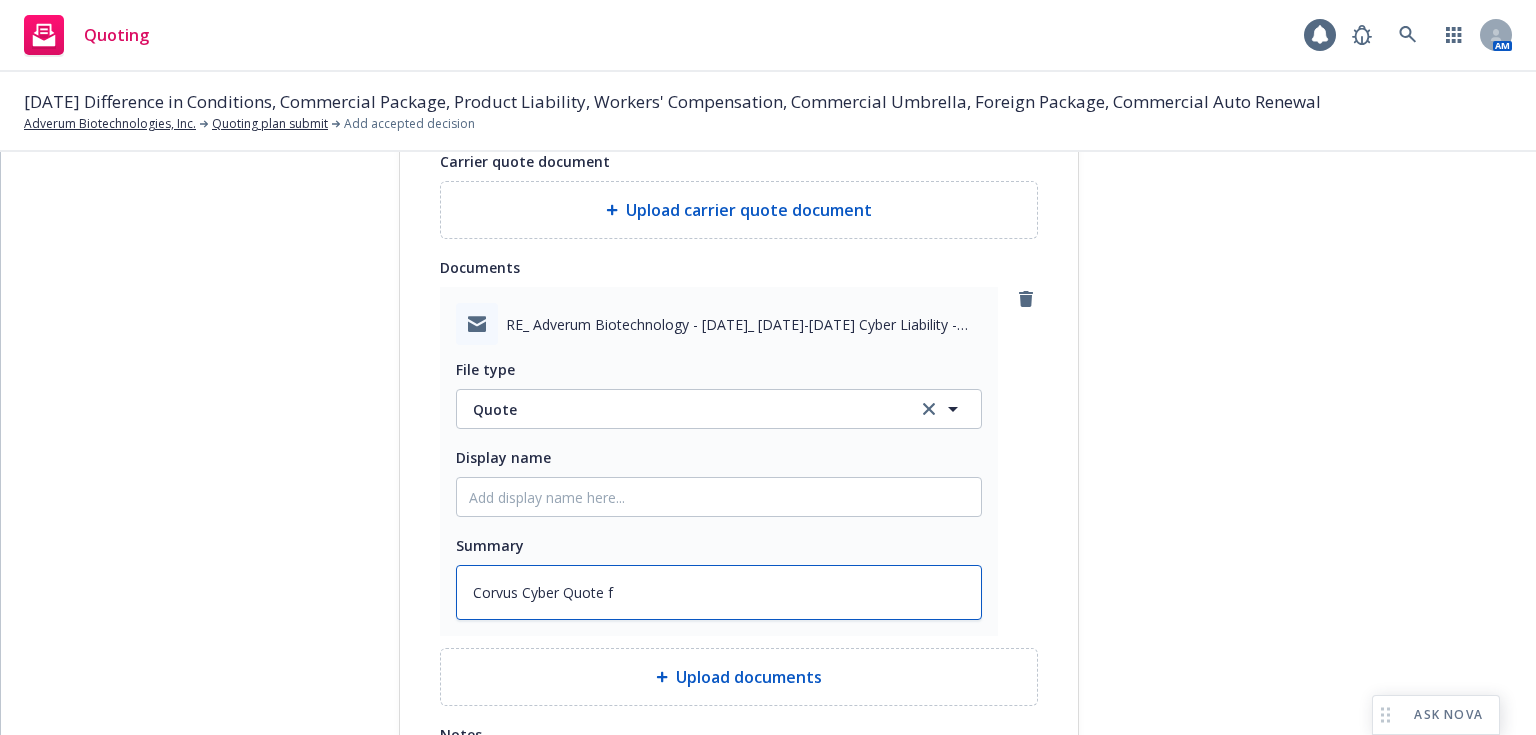 type on "x" 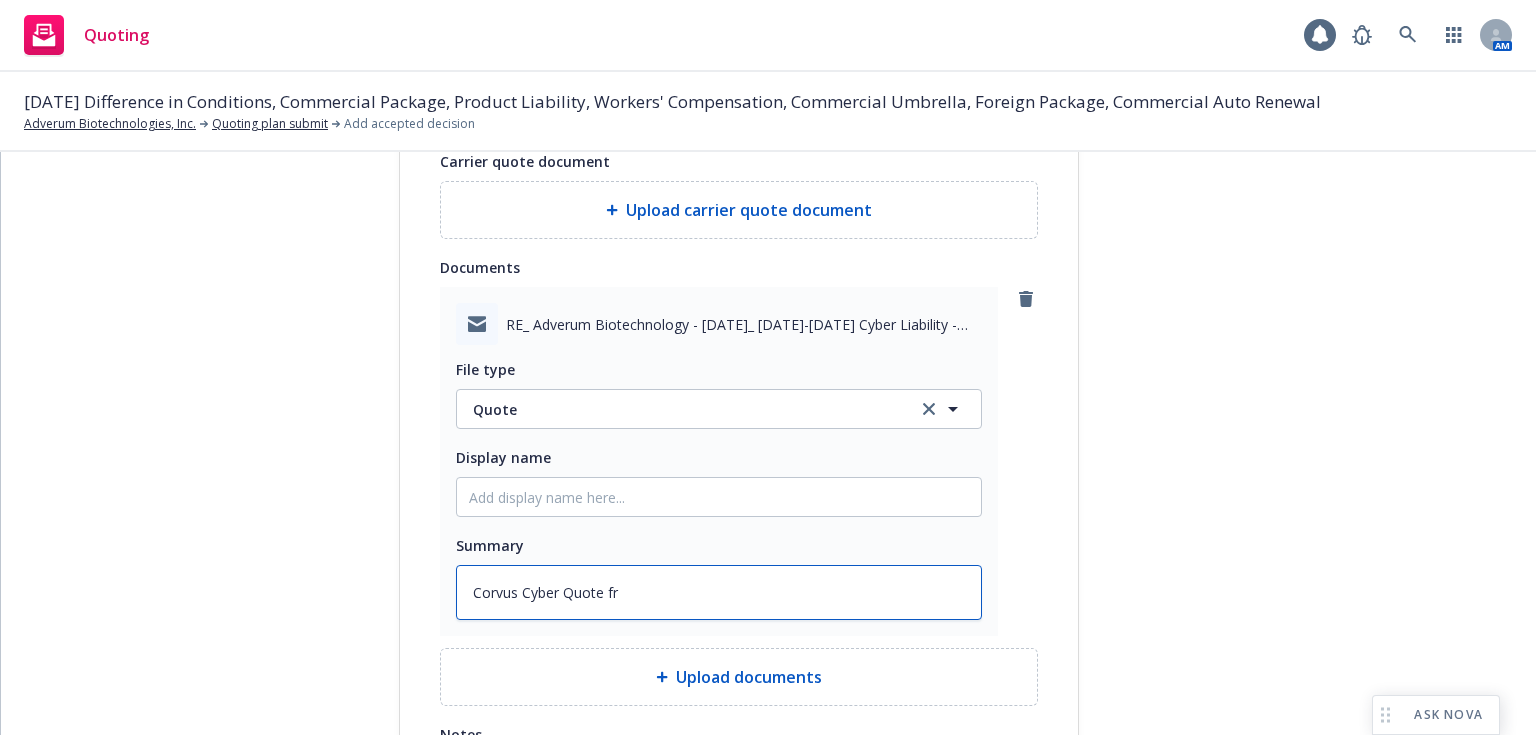 type on "x" 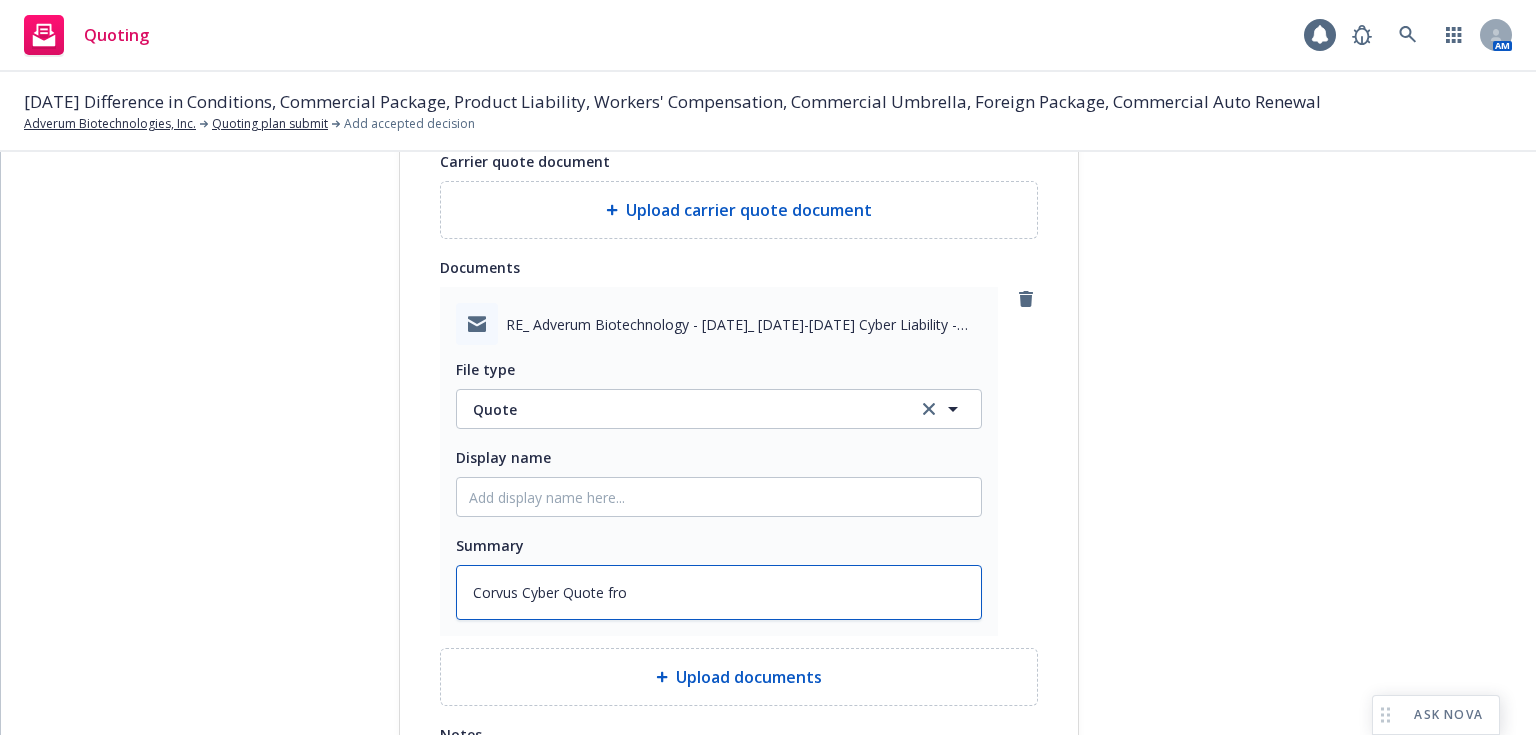 type on "x" 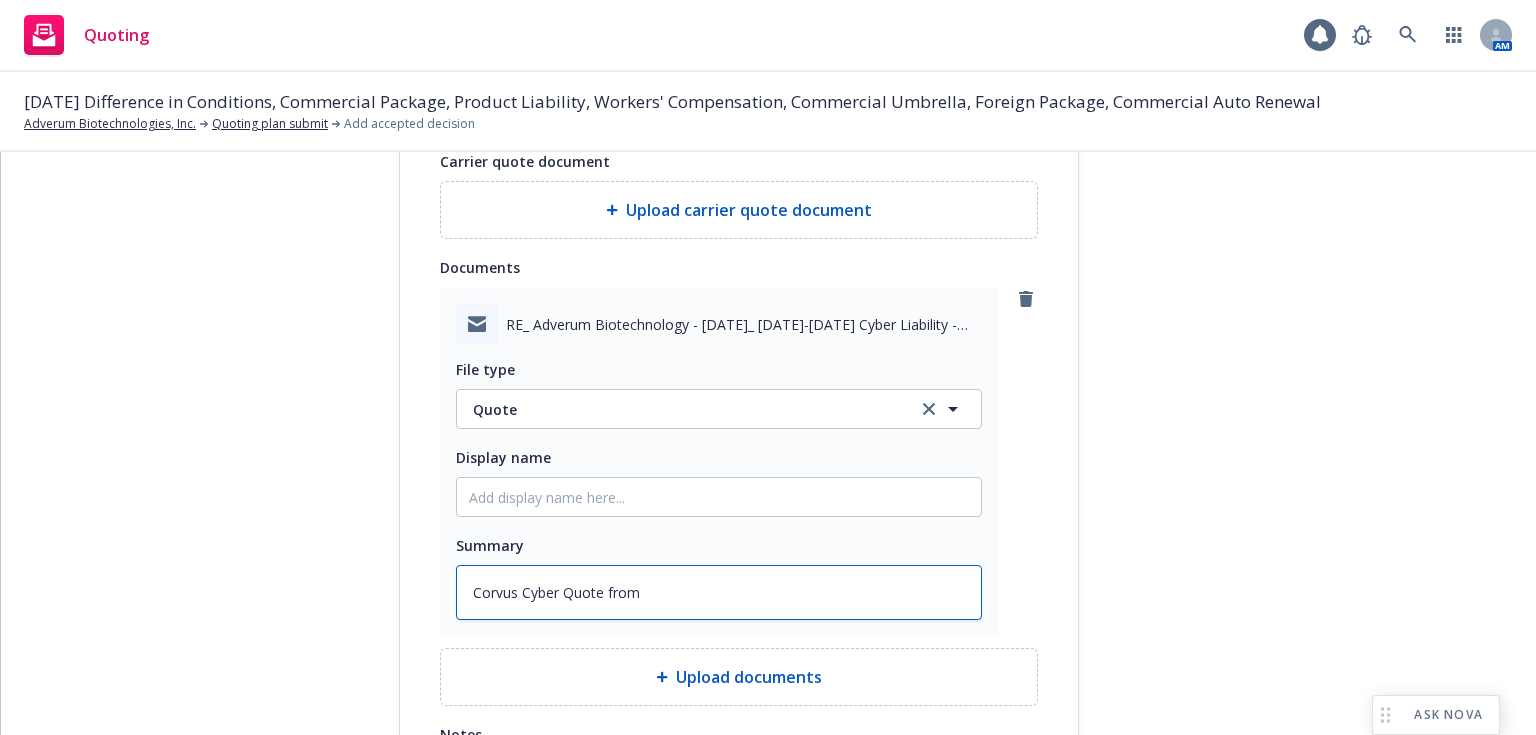 type on "x" 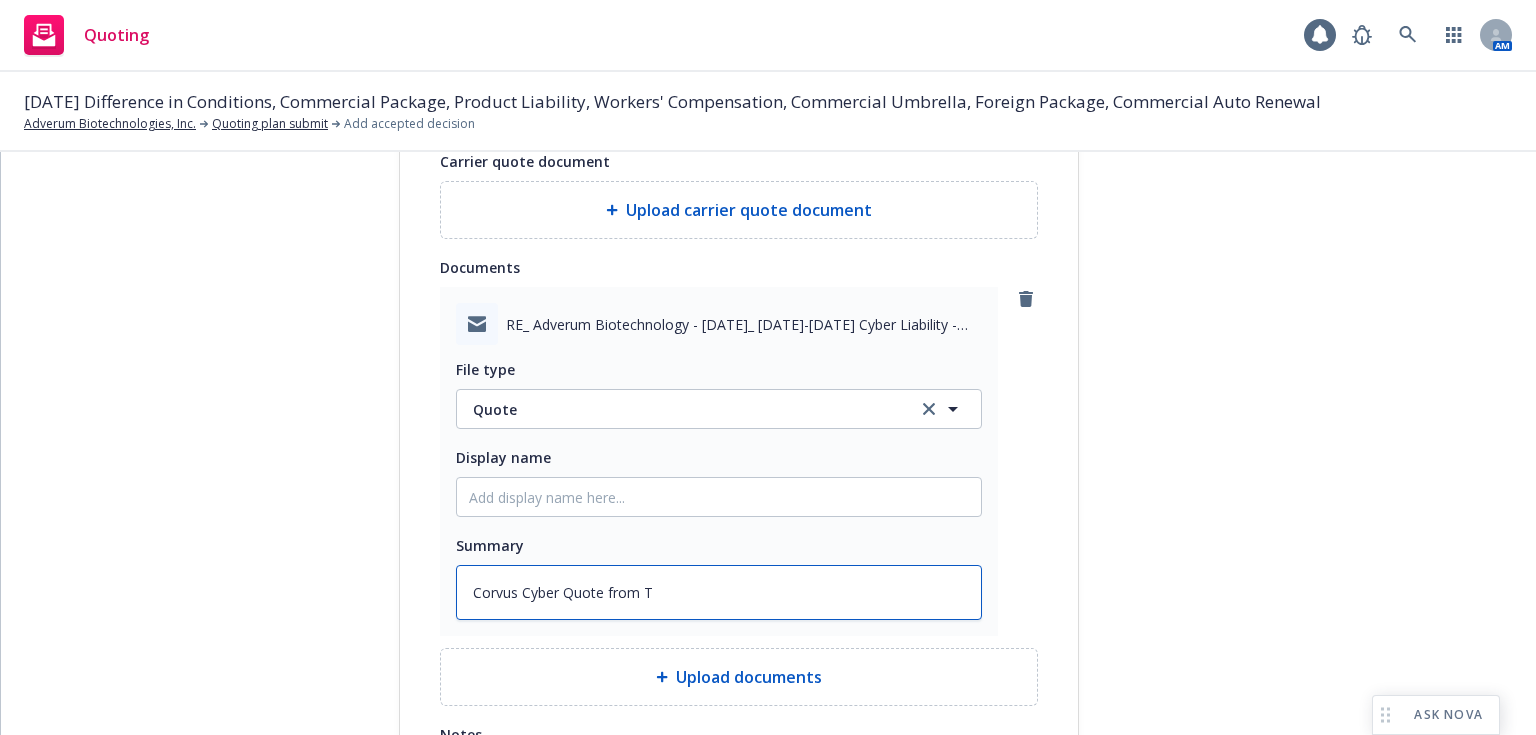 type on "x" 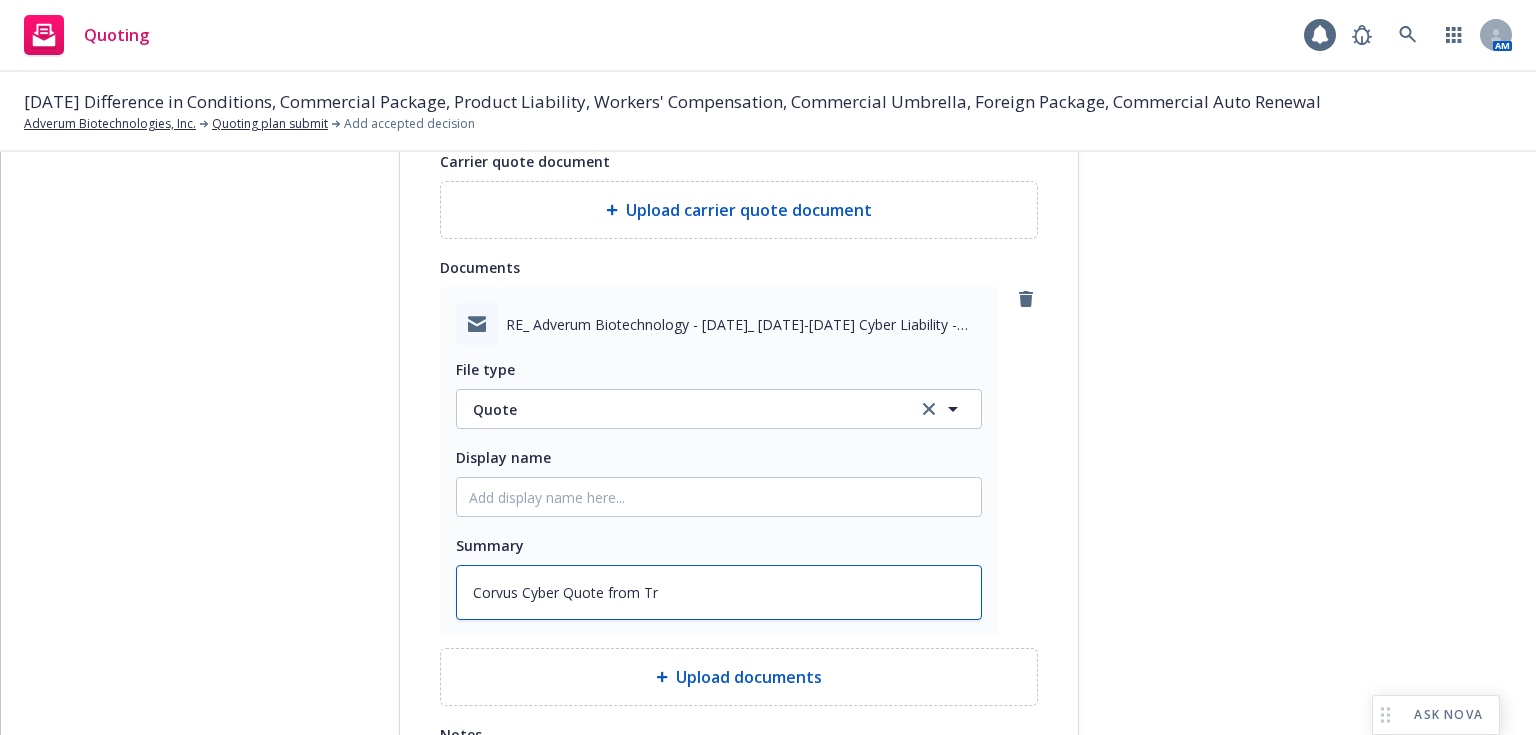 type on "x" 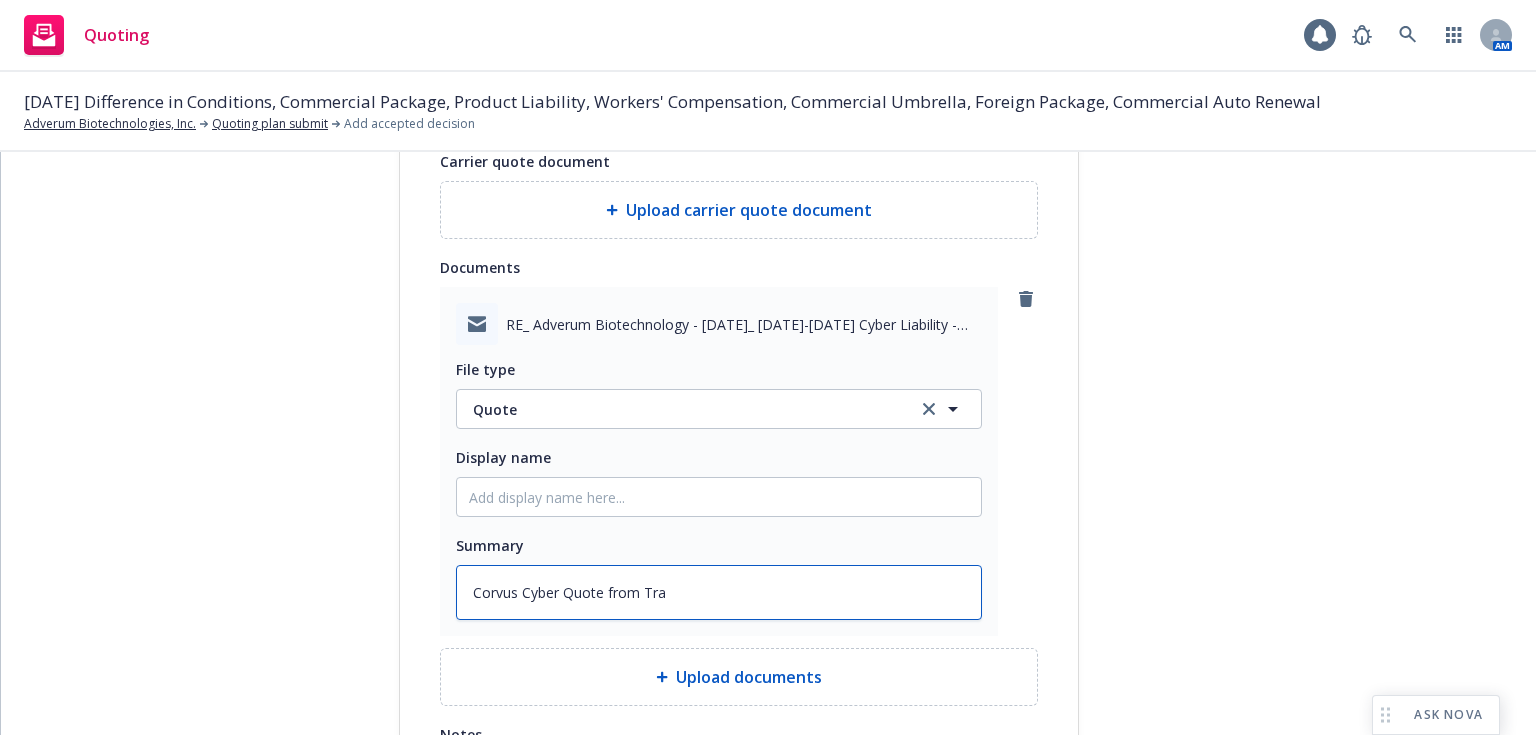 type on "x" 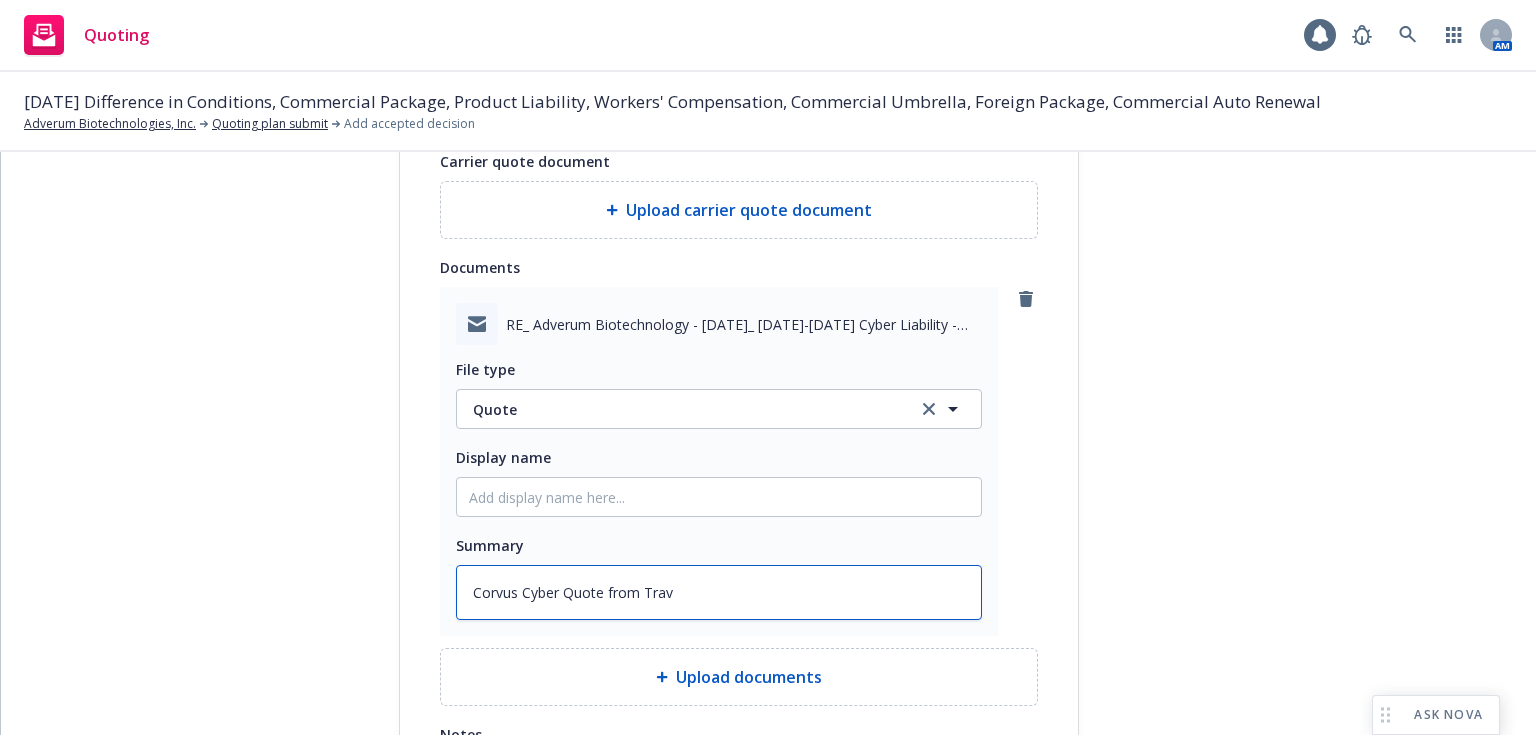 type on "x" 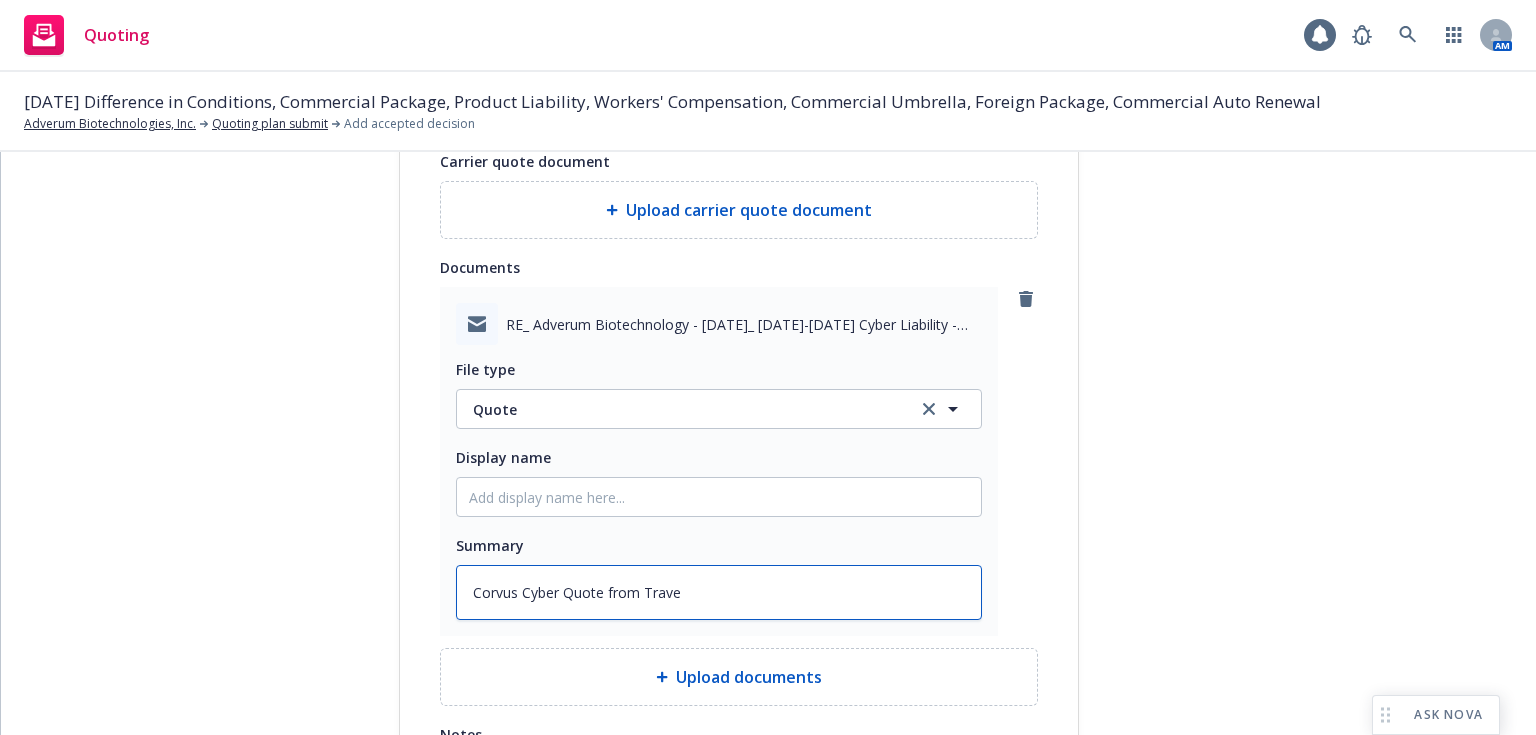 type on "x" 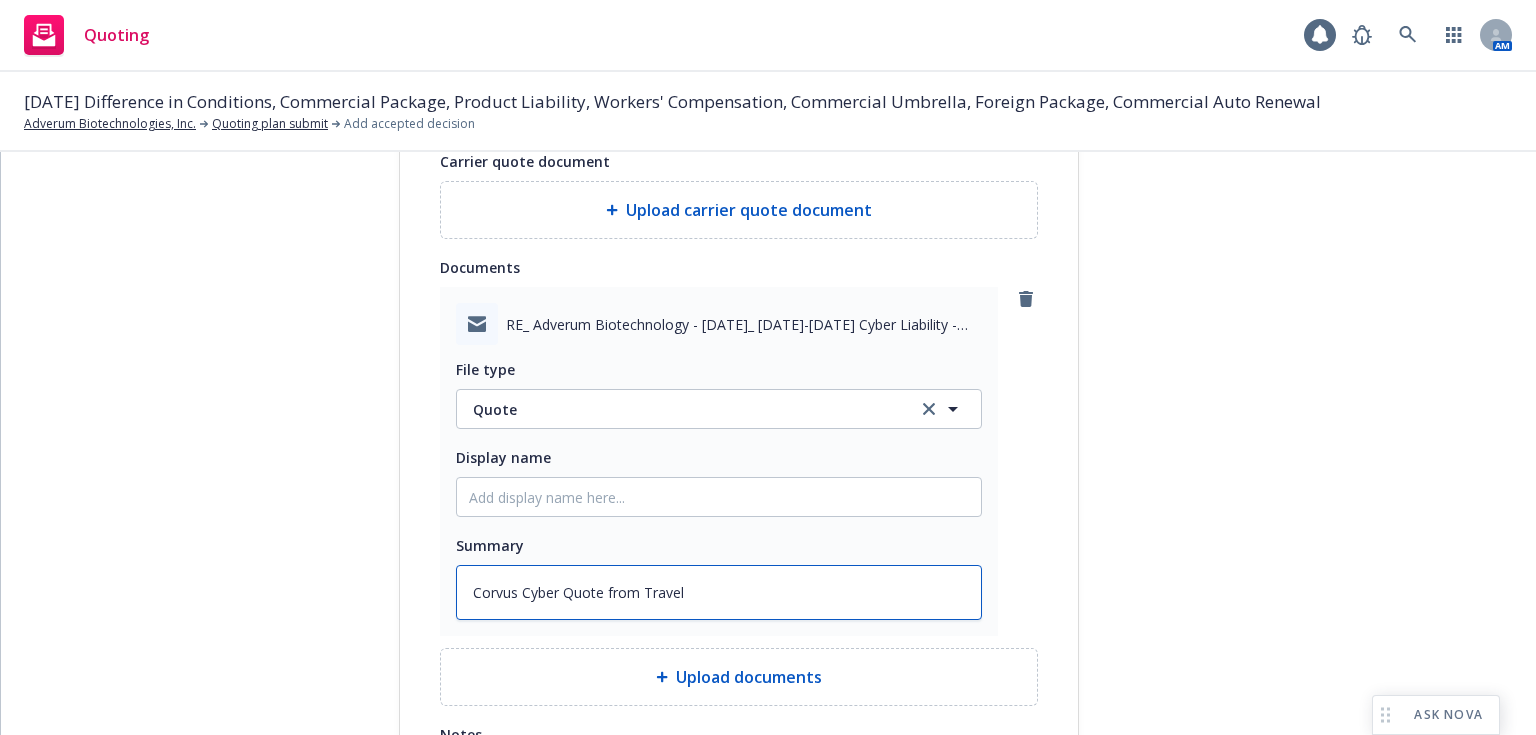 type on "x" 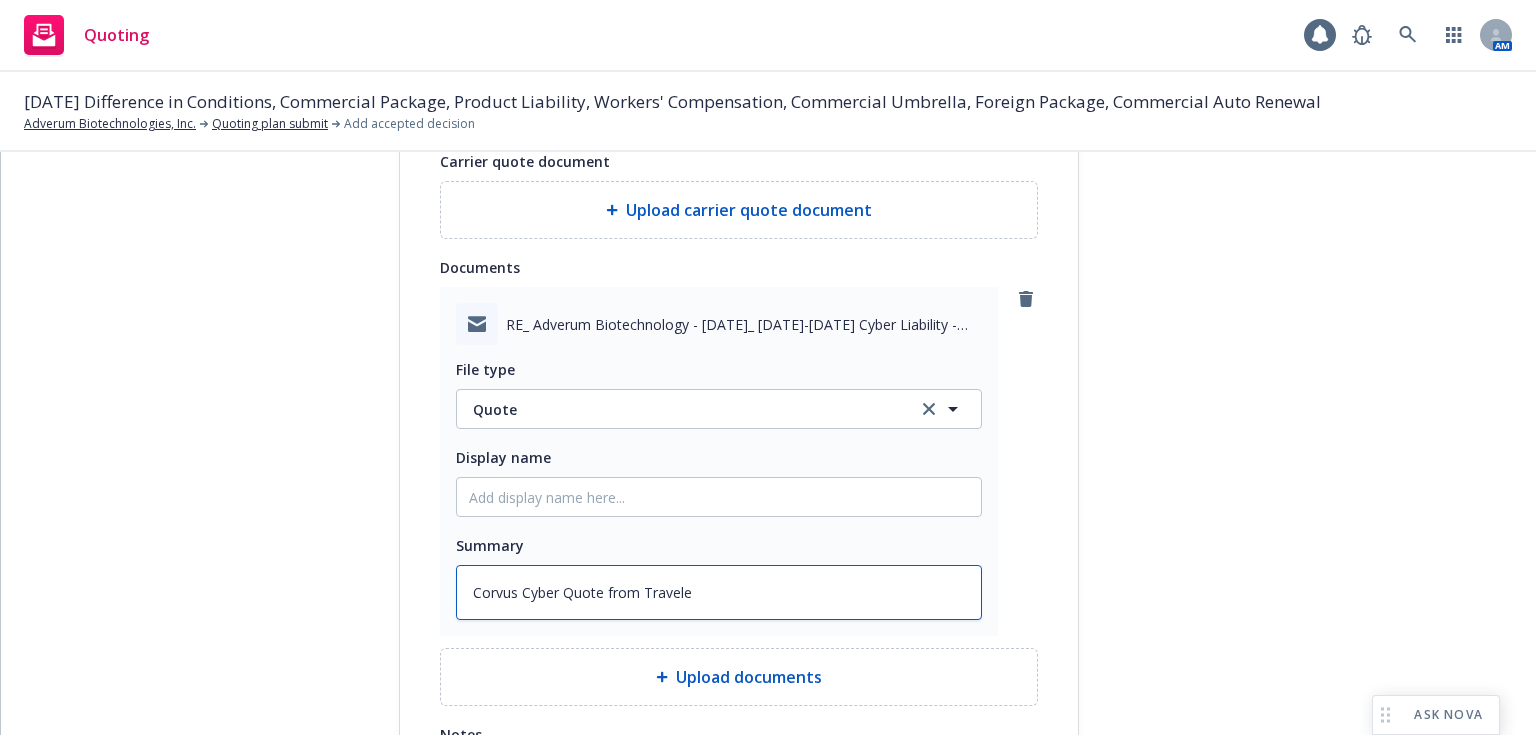 type on "x" 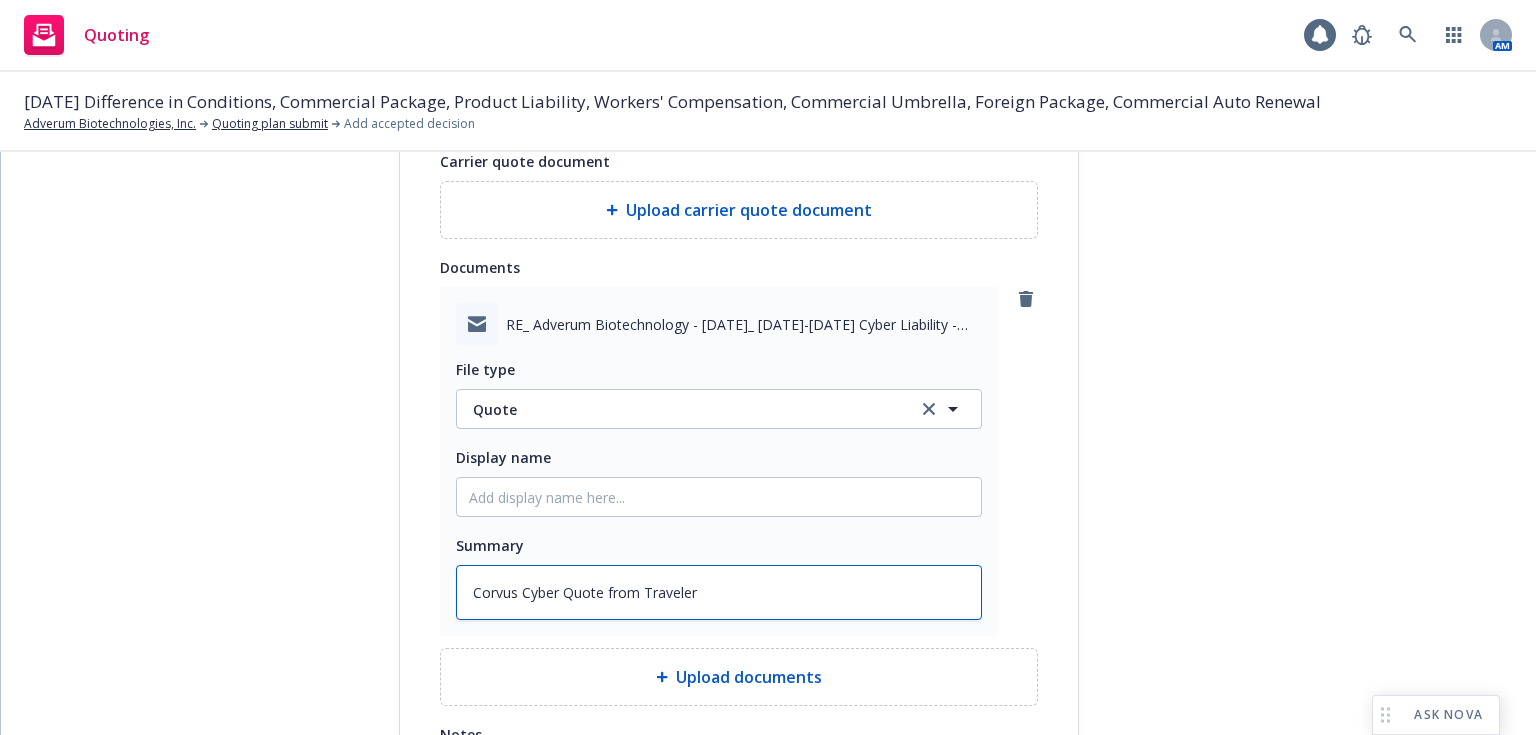 type on "Corvus Cyber Quote from Travelers" 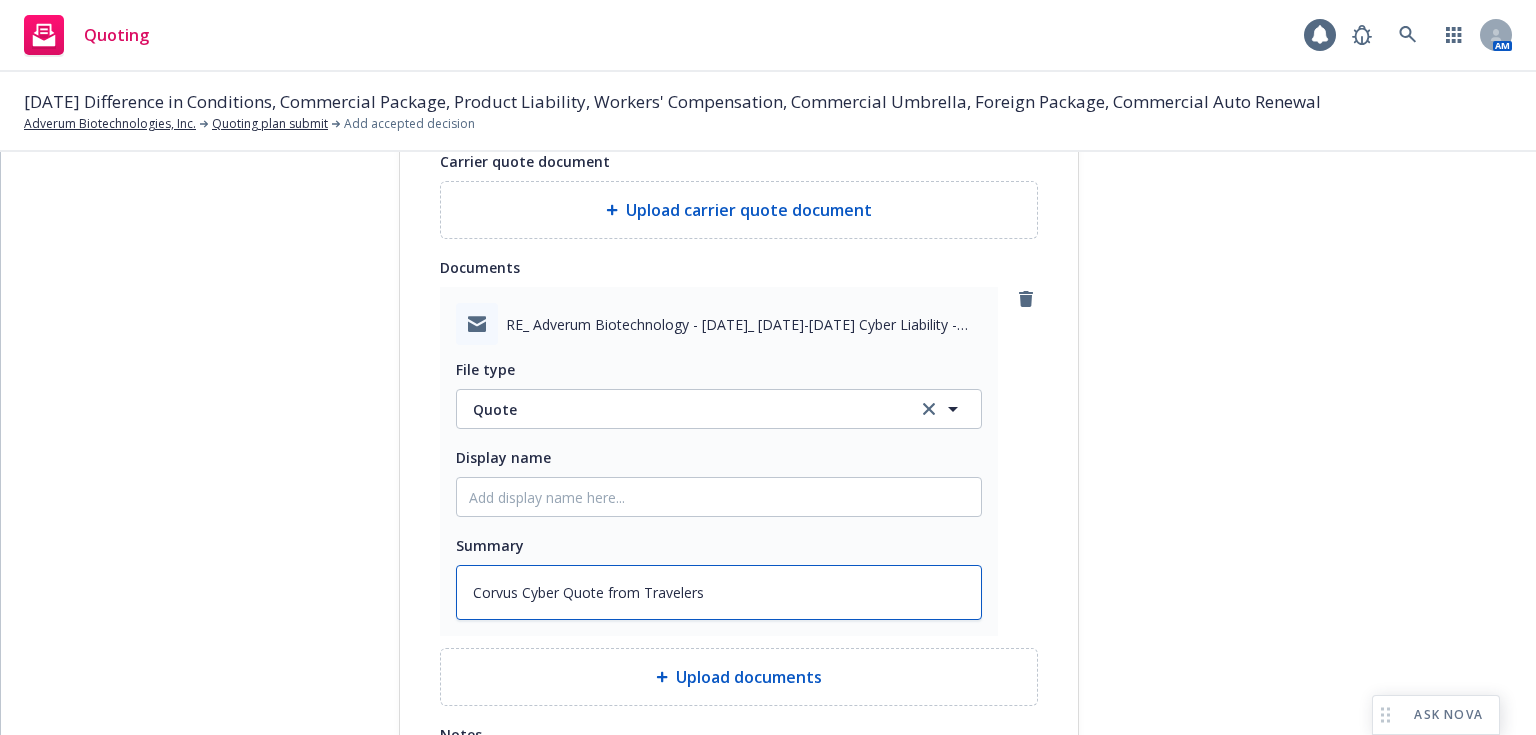 type on "x" 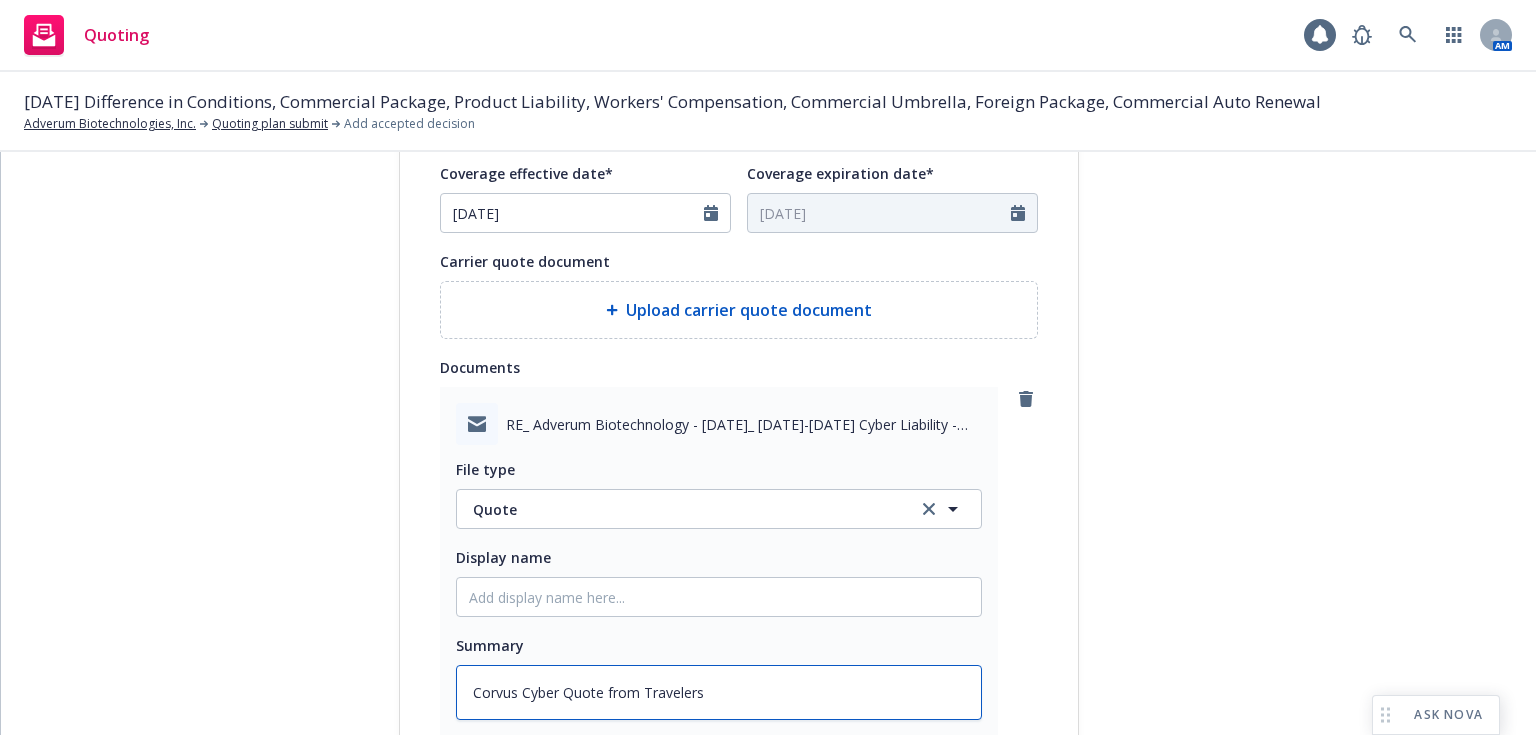 scroll, scrollTop: 795, scrollLeft: 0, axis: vertical 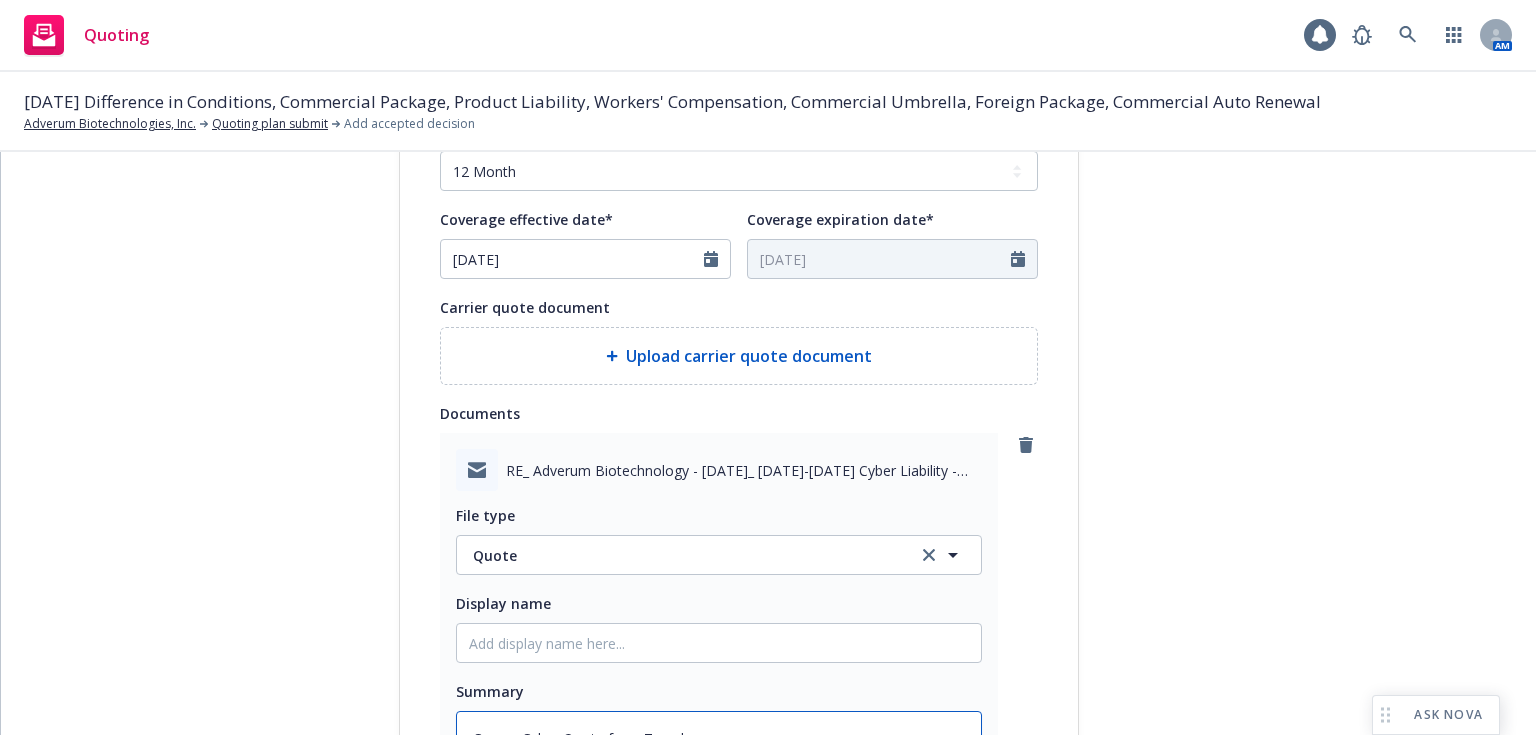 type on "Corvus Cyber Quote from Travelers" 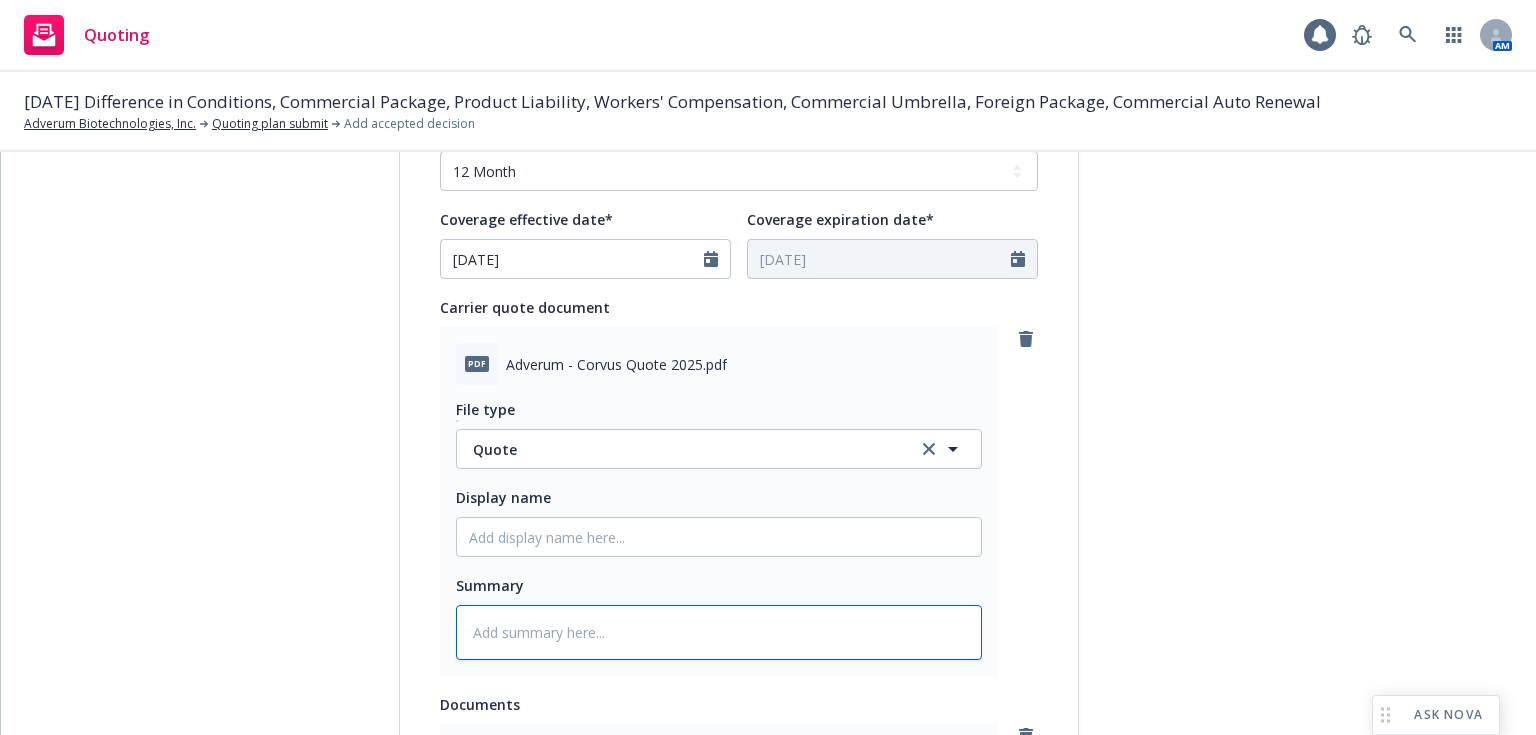 click at bounding box center [719, 632] 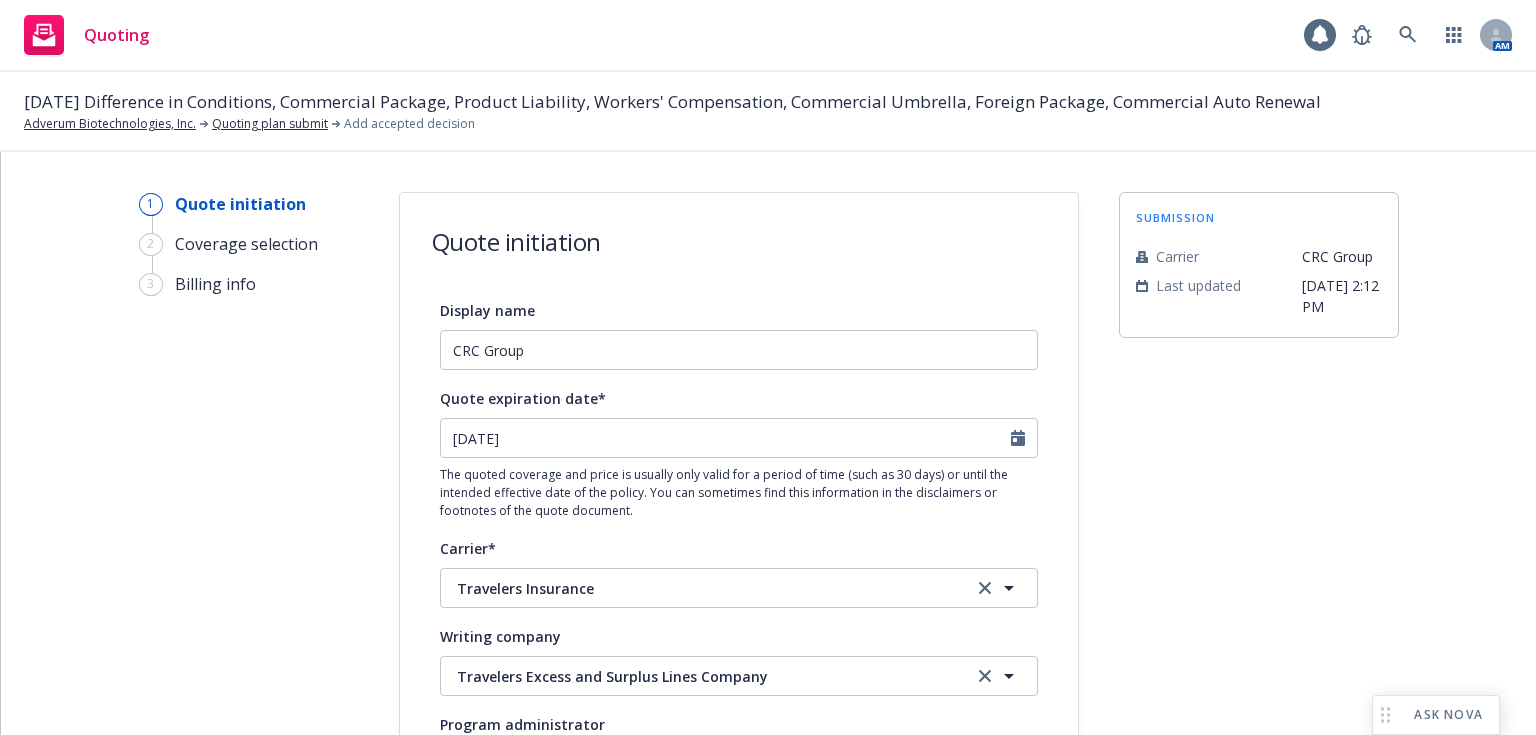 scroll, scrollTop: 1491, scrollLeft: 0, axis: vertical 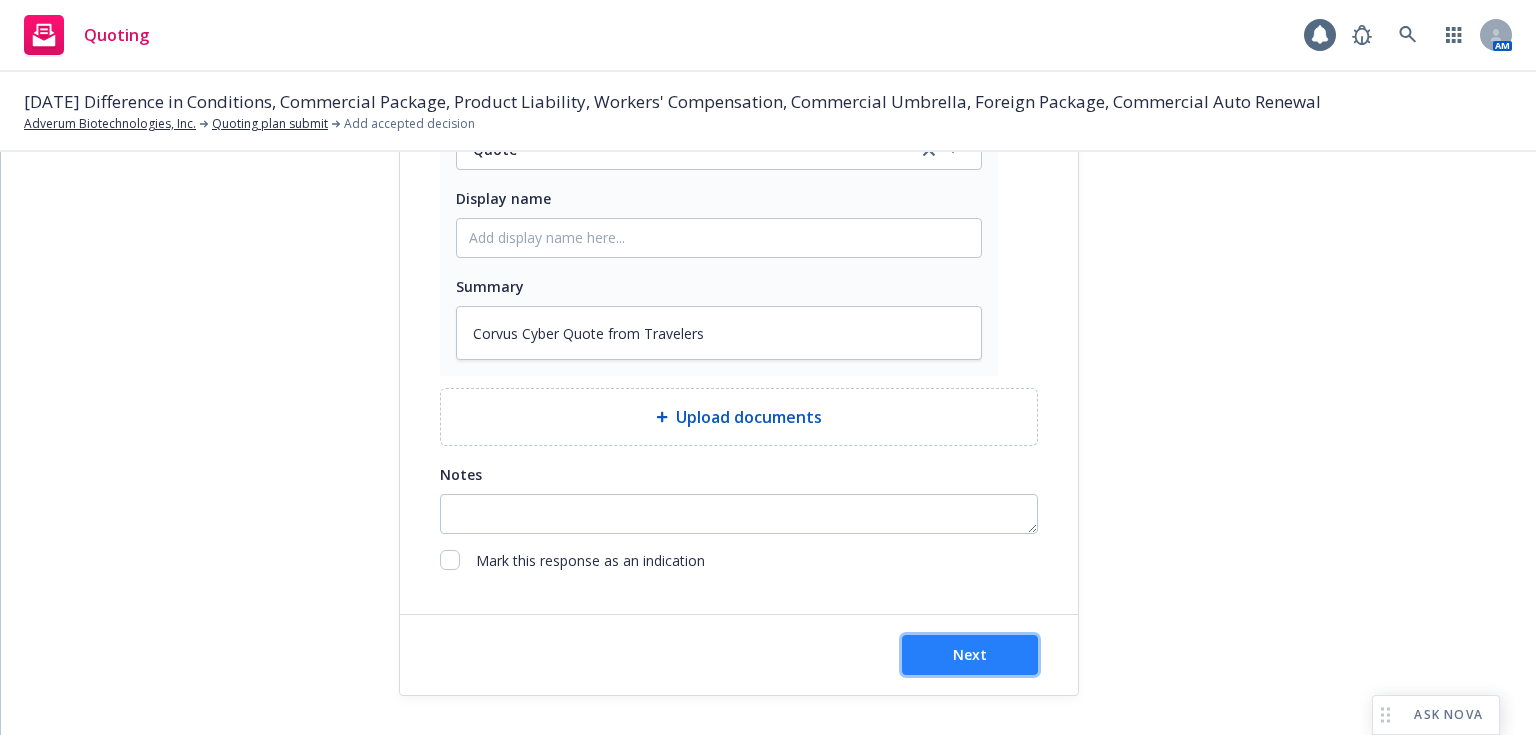 click on "Next" at bounding box center [970, 654] 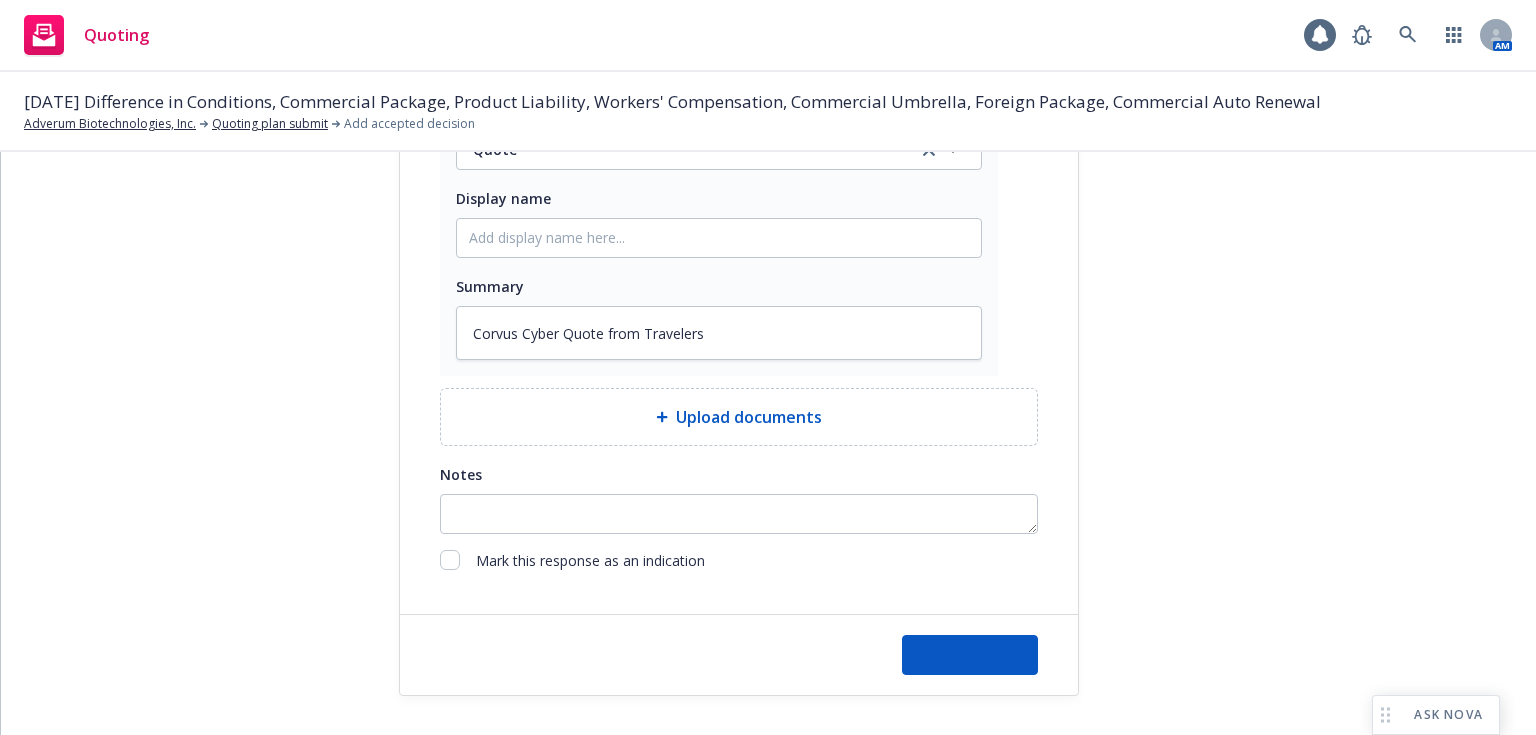 type on "x" 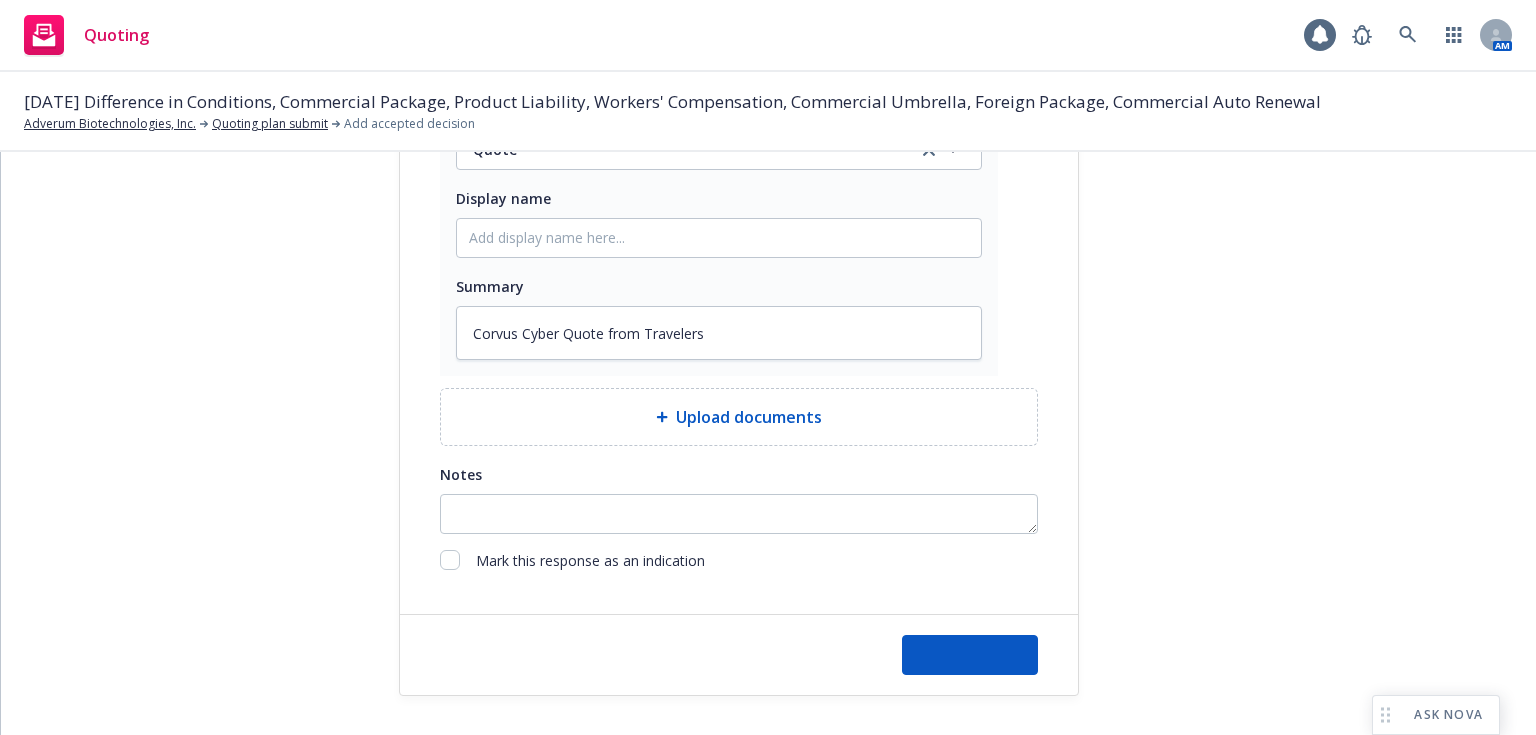 scroll, scrollTop: 0, scrollLeft: 0, axis: both 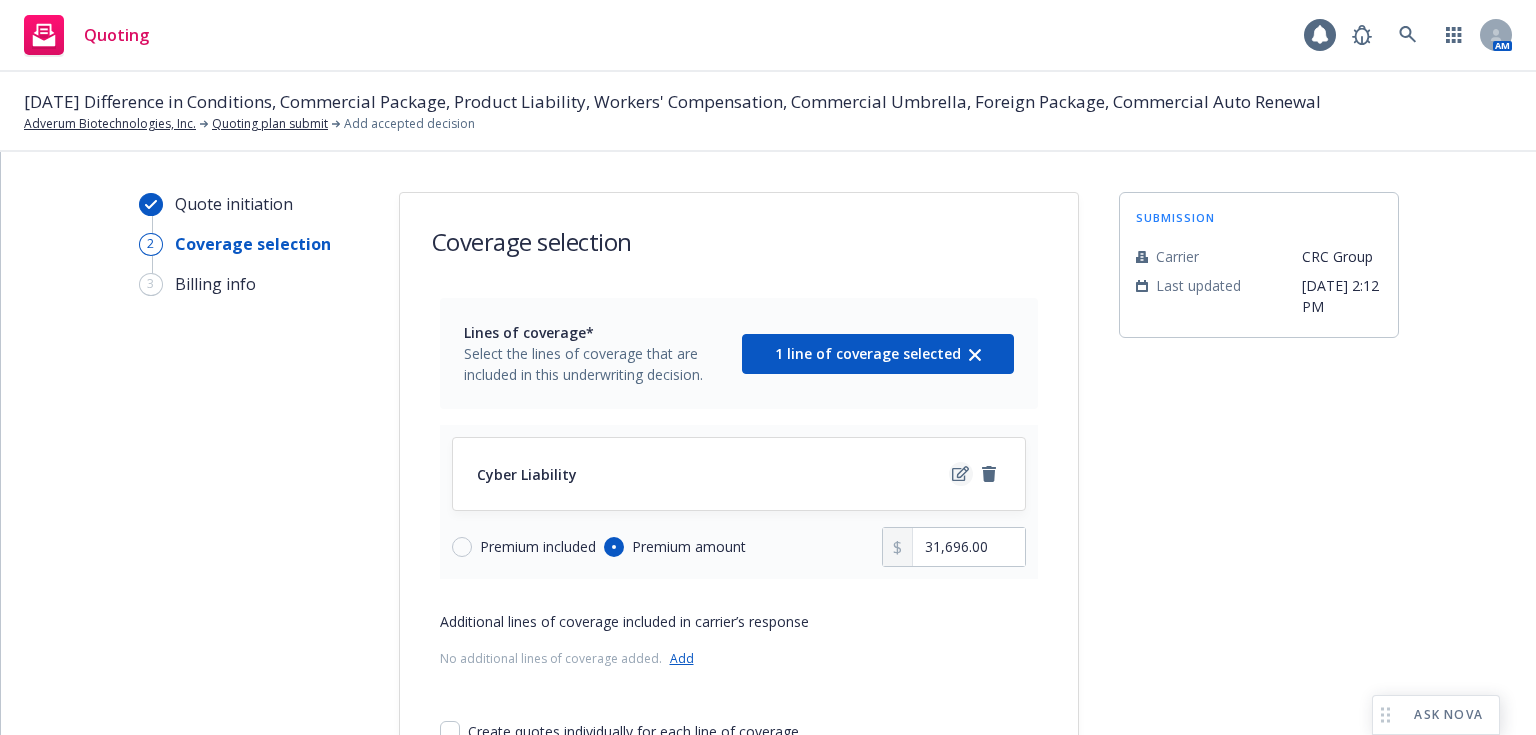 click 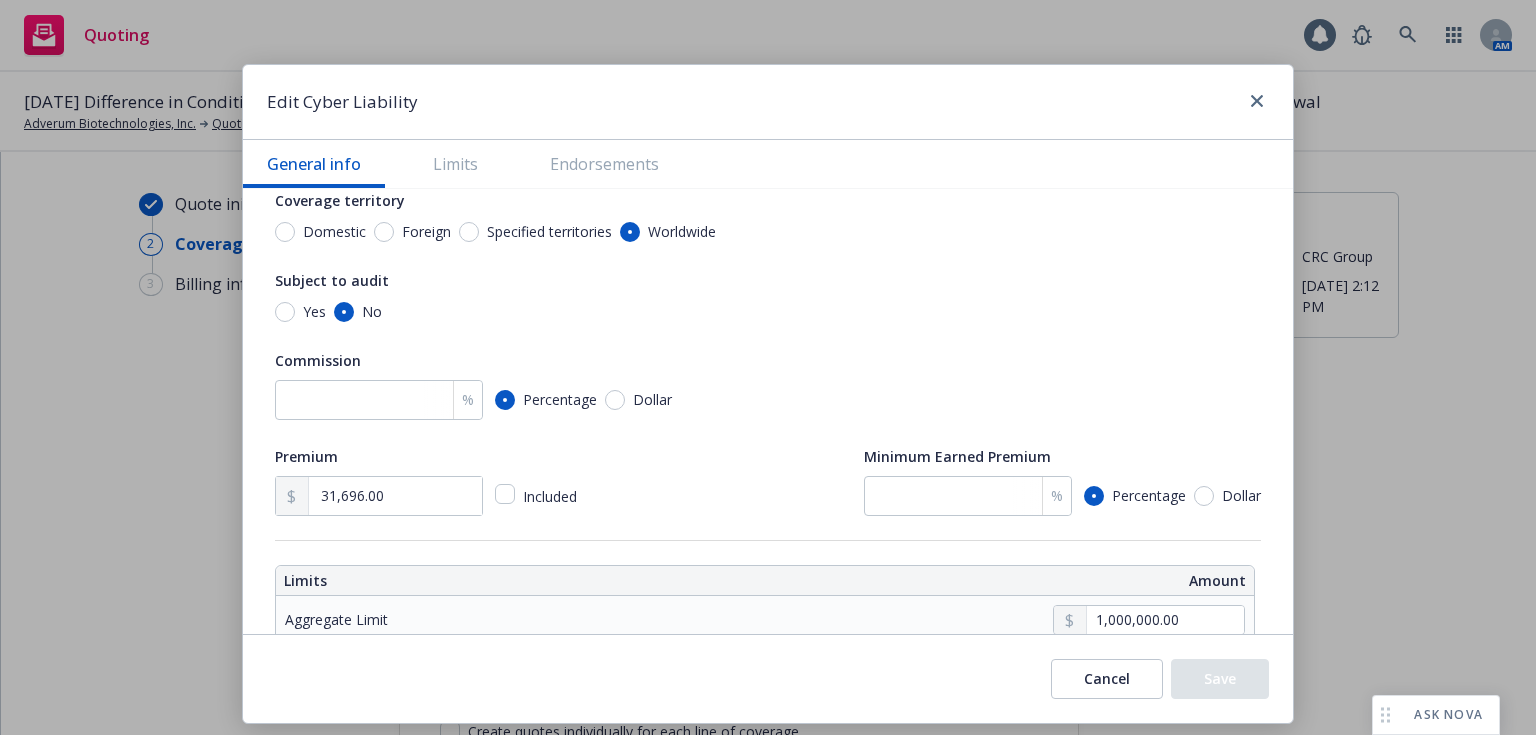 scroll, scrollTop: 392, scrollLeft: 0, axis: vertical 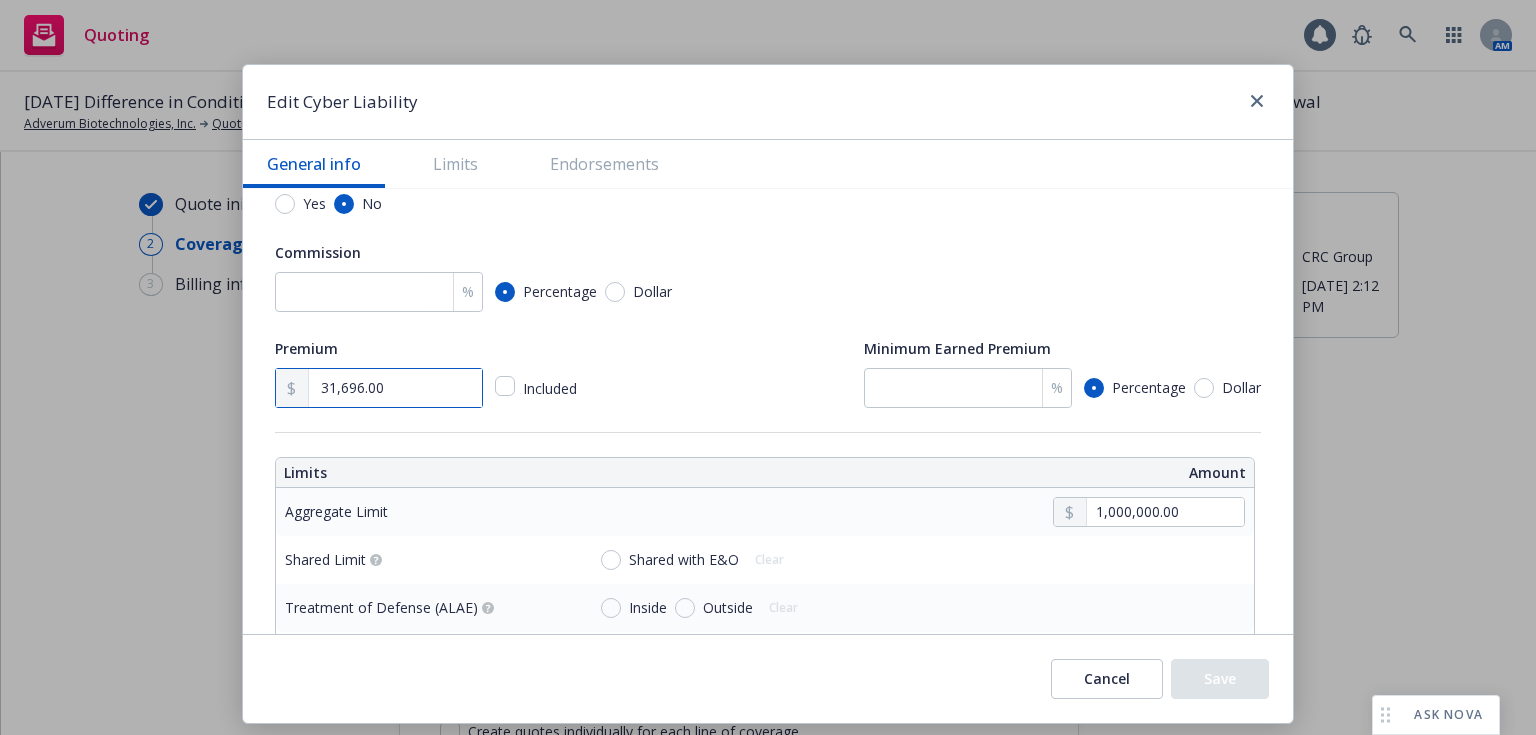 drag, startPoint x: 367, startPoint y: 390, endPoint x: 222, endPoint y: 384, distance: 145.12408 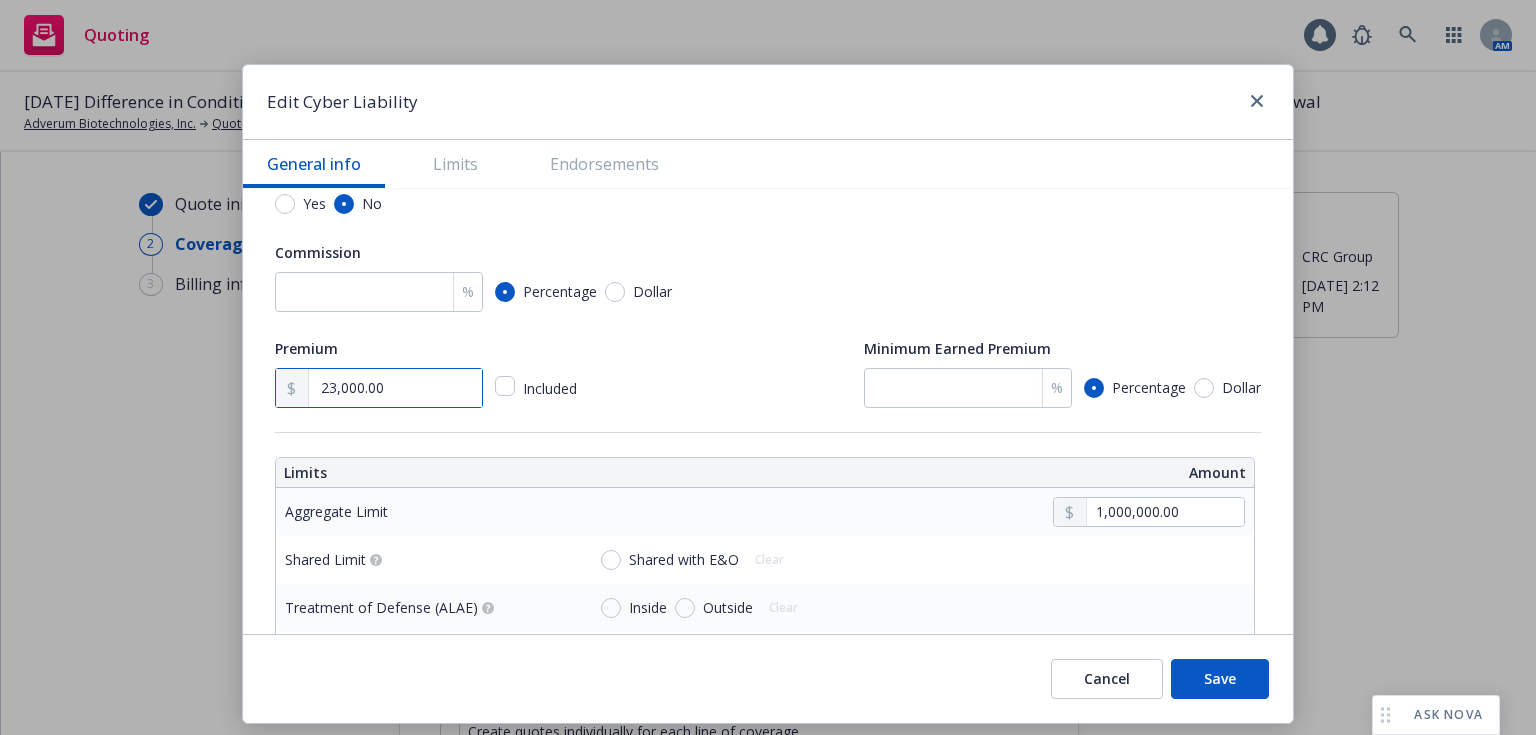 type on "23,000.00" 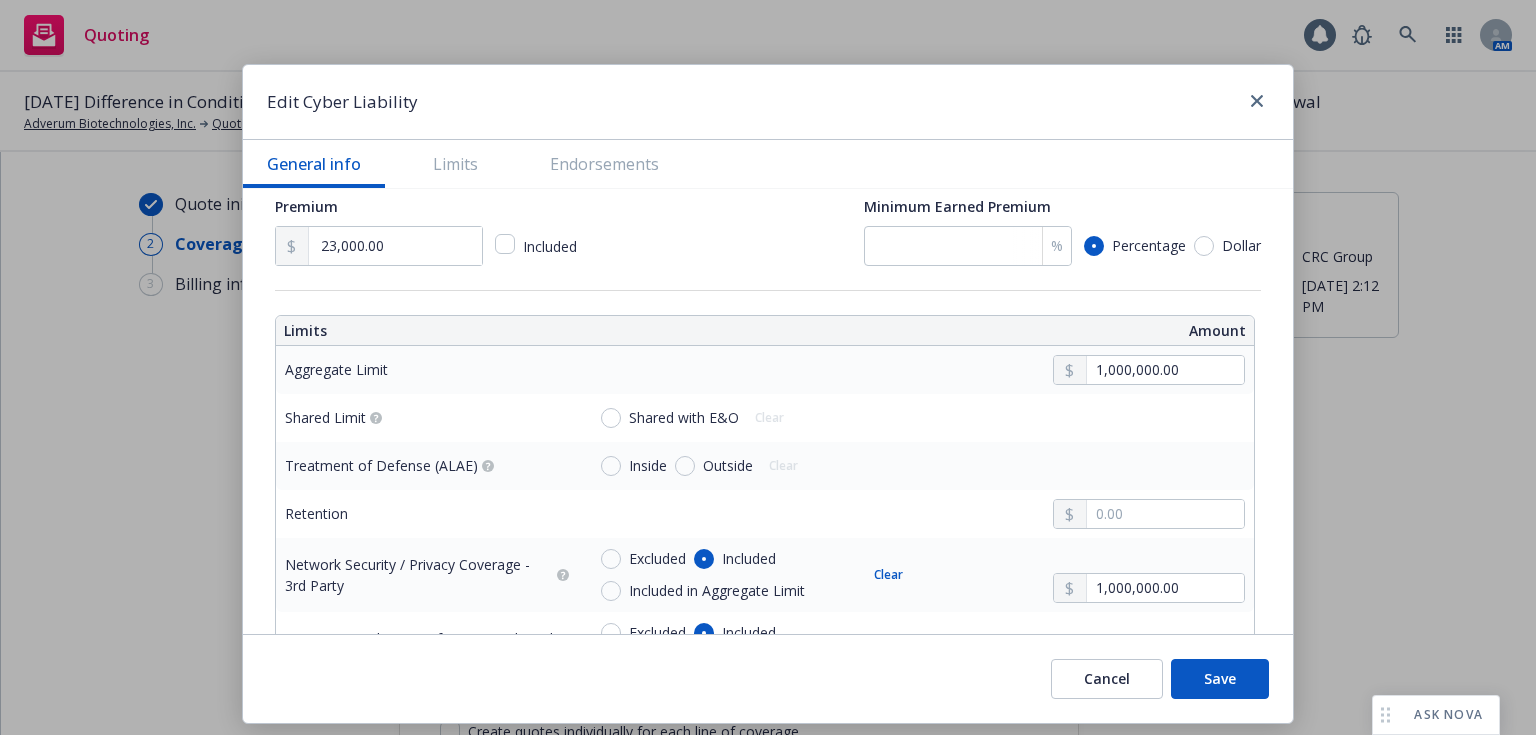 scroll, scrollTop: 599, scrollLeft: 0, axis: vertical 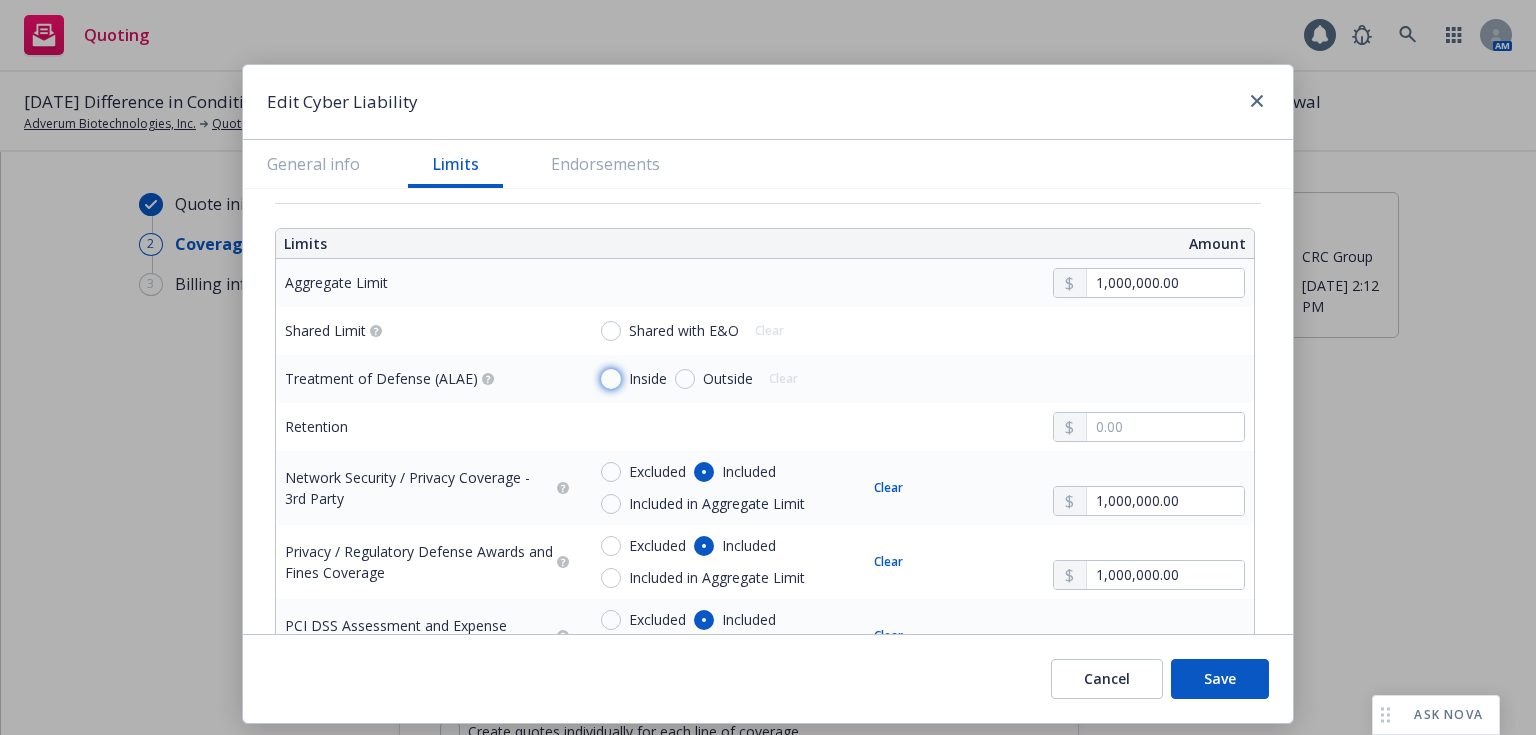 click on "Inside" at bounding box center (611, 379) 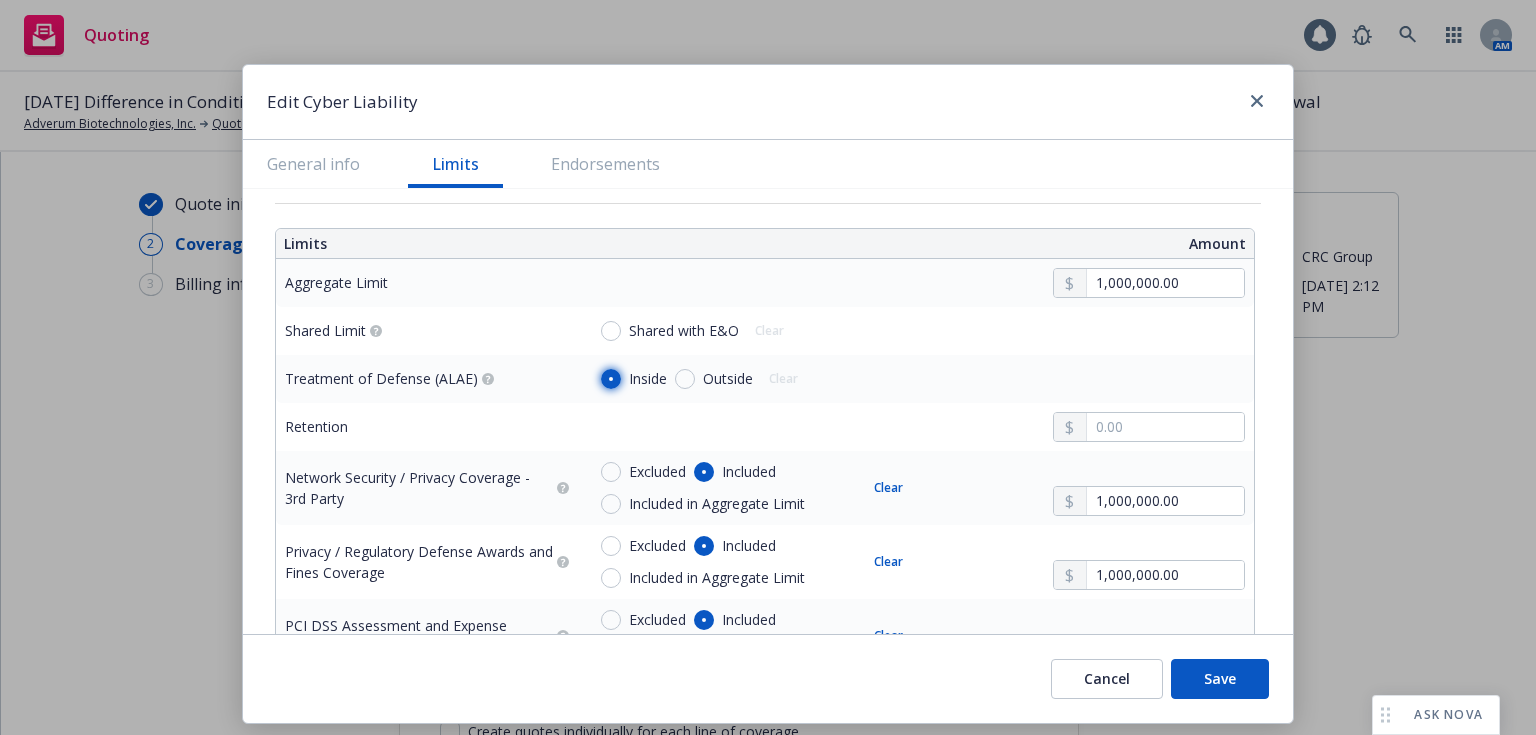radio on "true" 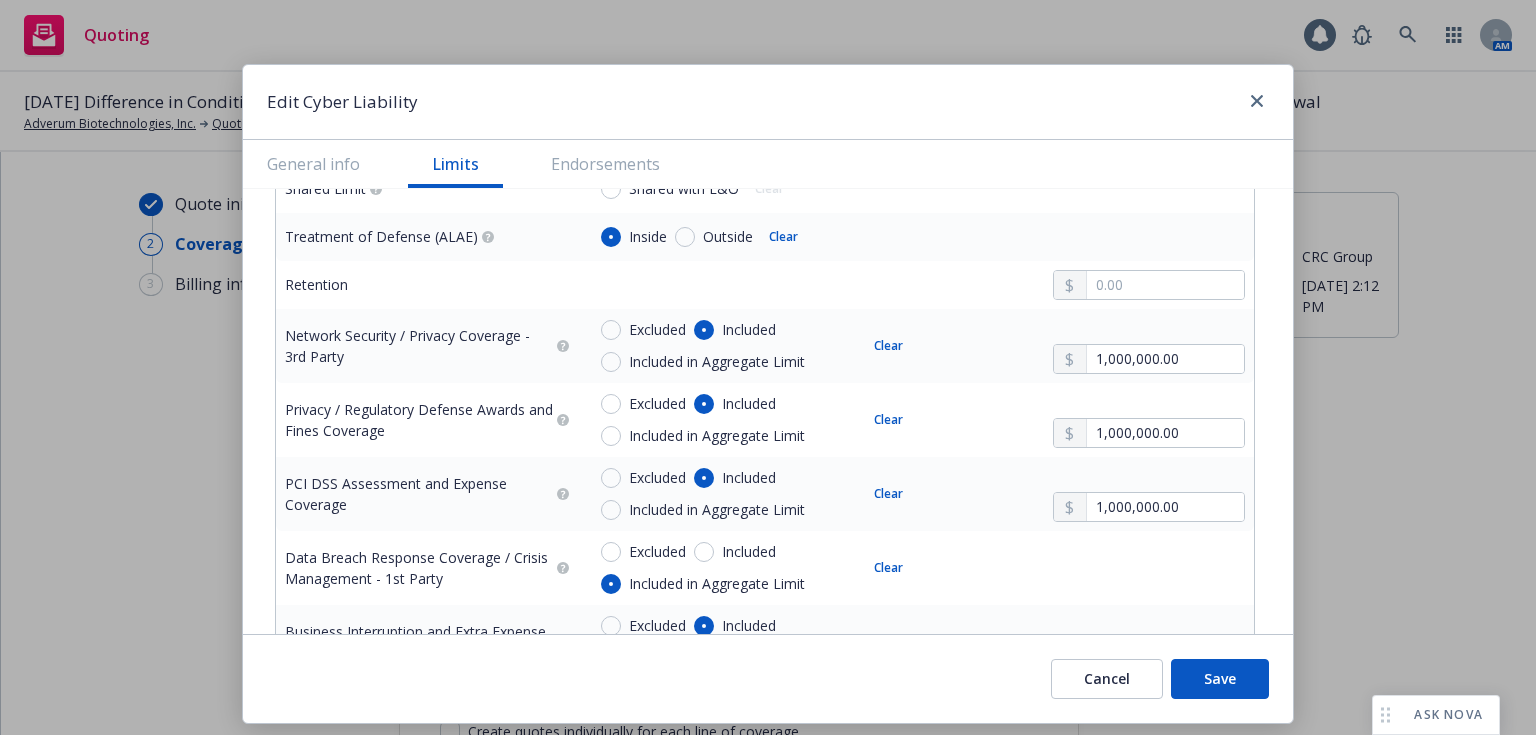 scroll, scrollTop: 805, scrollLeft: 0, axis: vertical 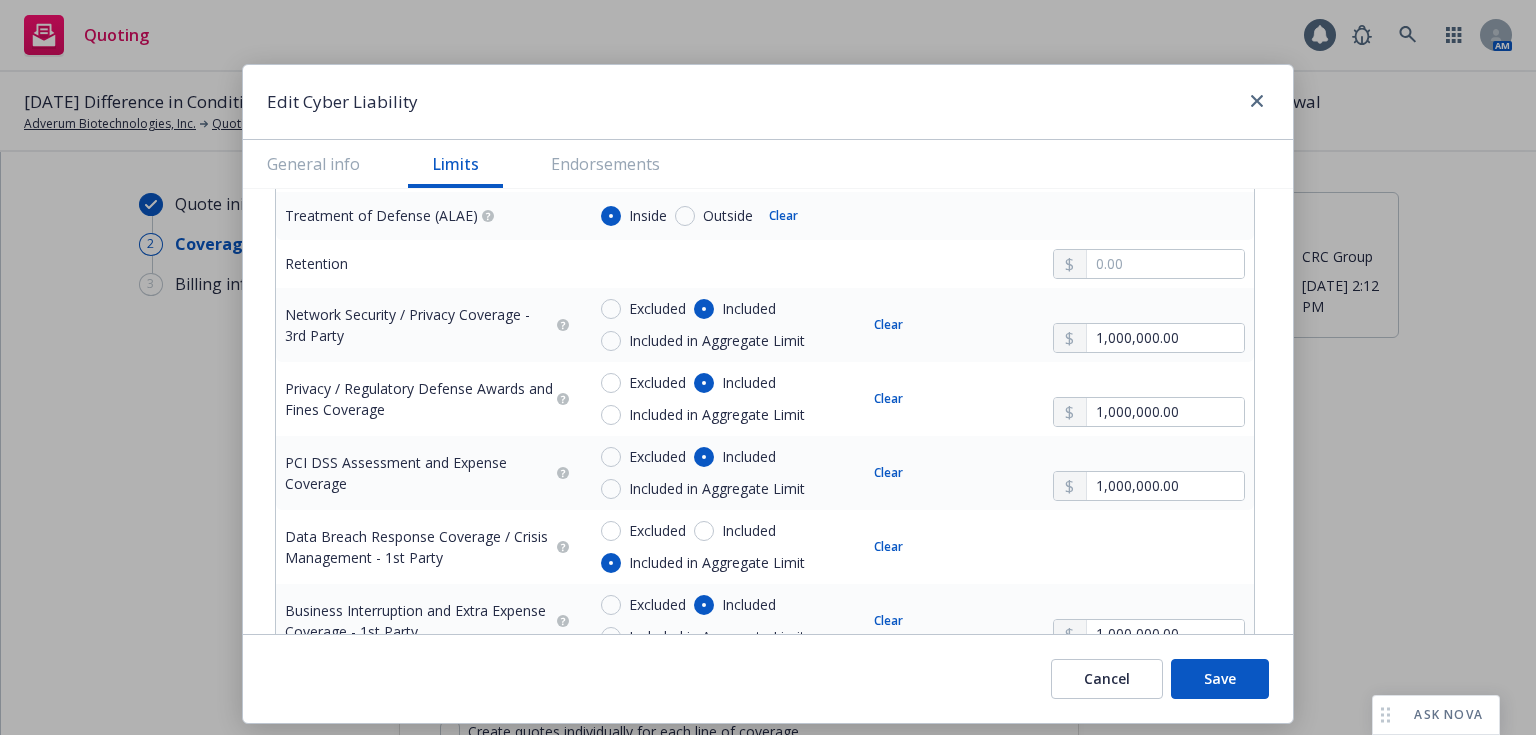 click on "Included in Aggregate Limit" at bounding box center [717, 341] 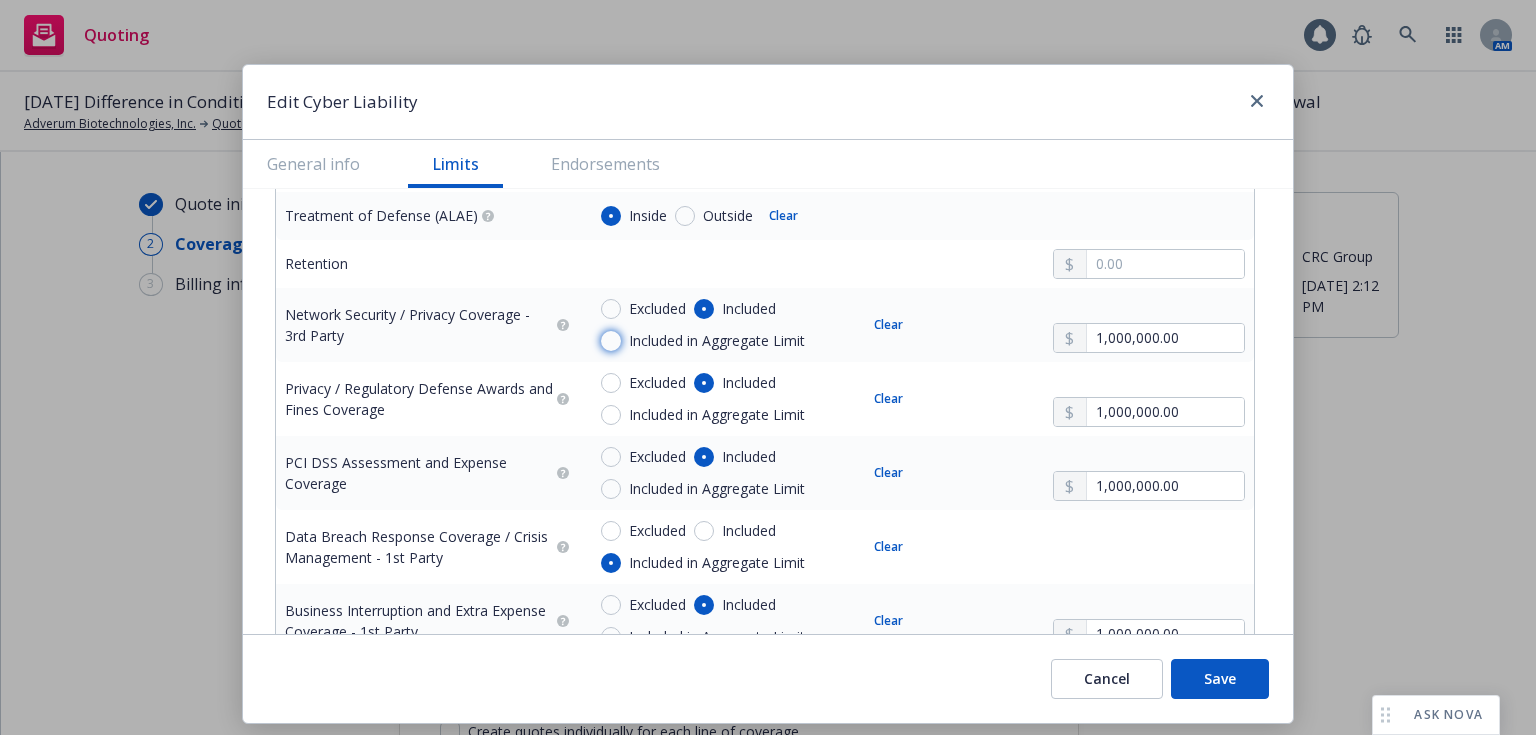 click on "Included in Aggregate Limit" at bounding box center [611, 341] 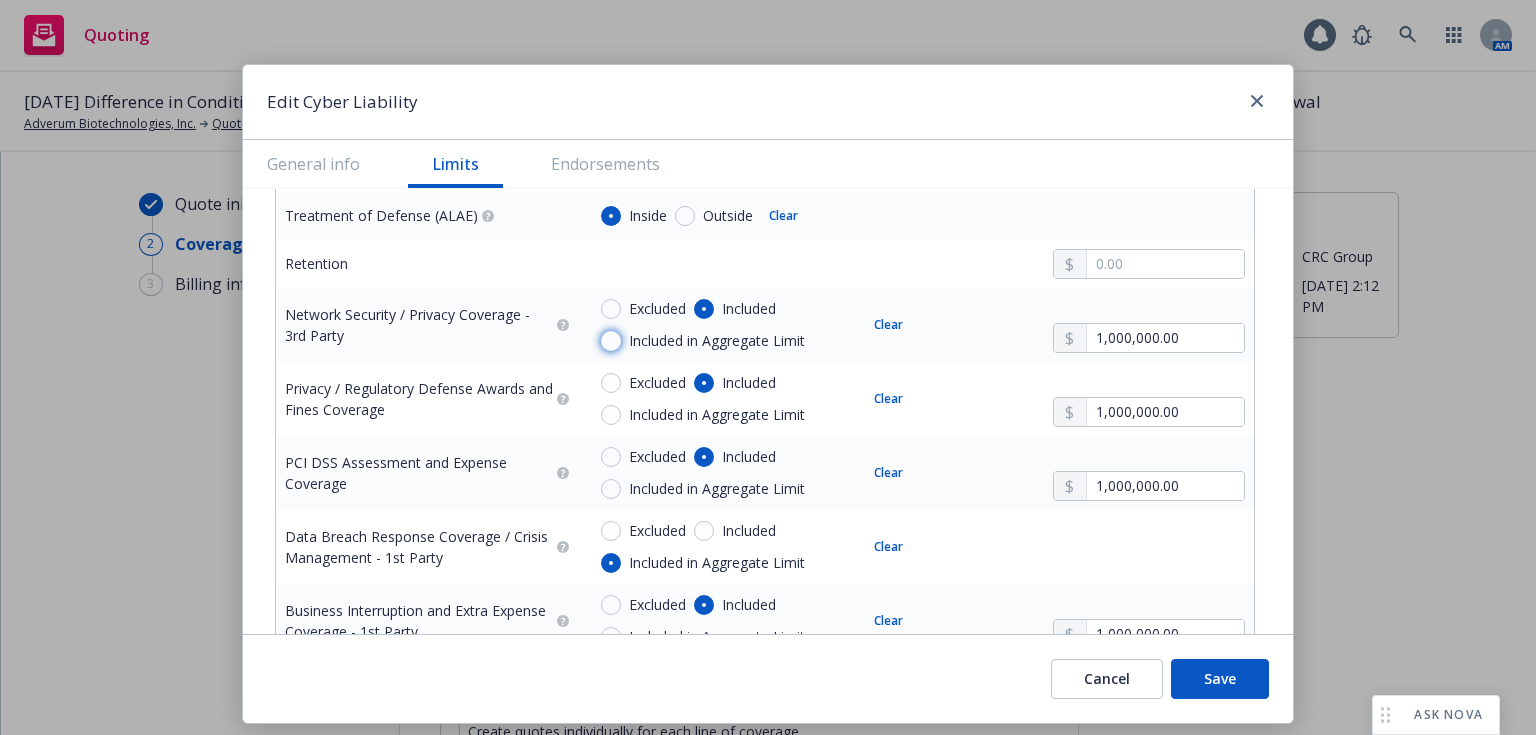 radio on "true" 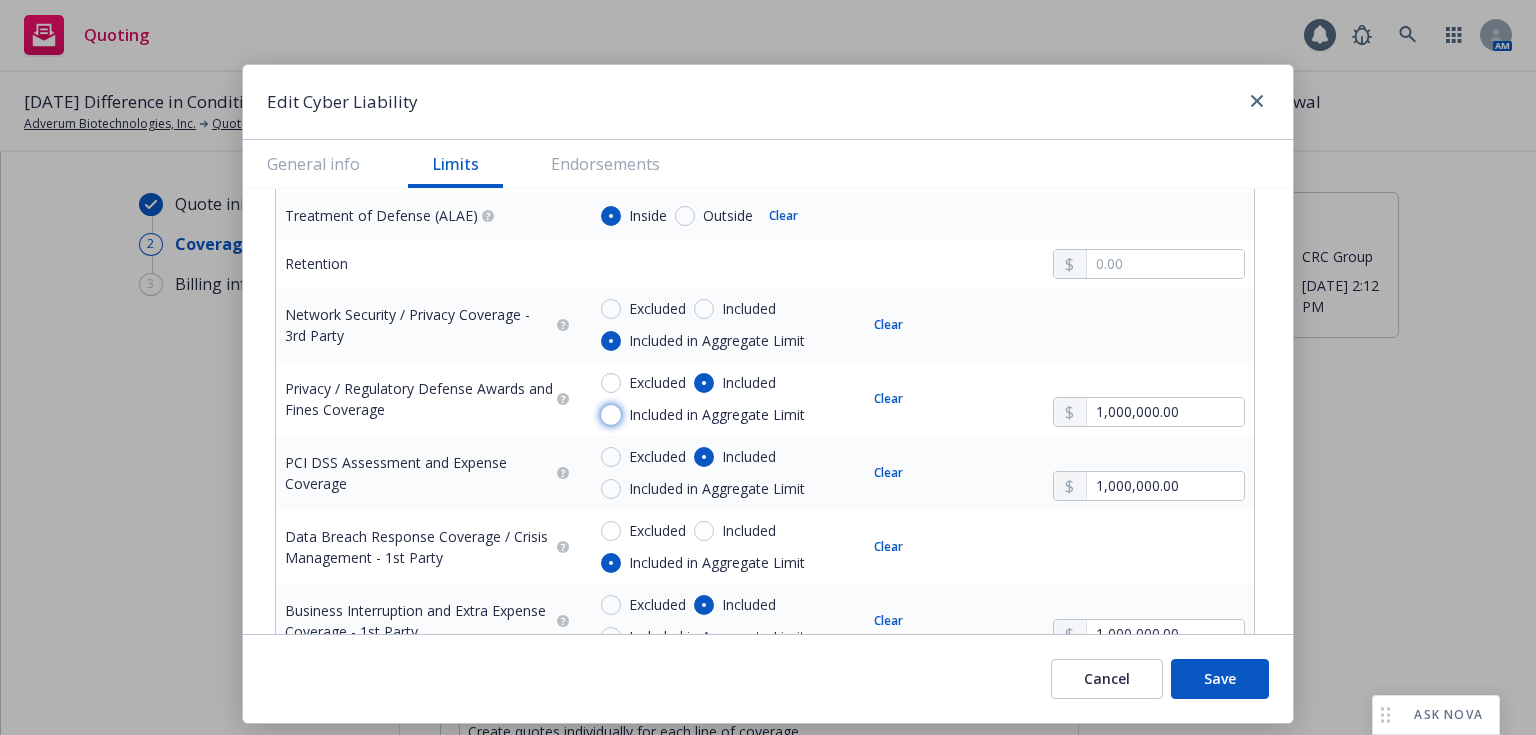 click on "Included in Aggregate Limit" at bounding box center (611, 415) 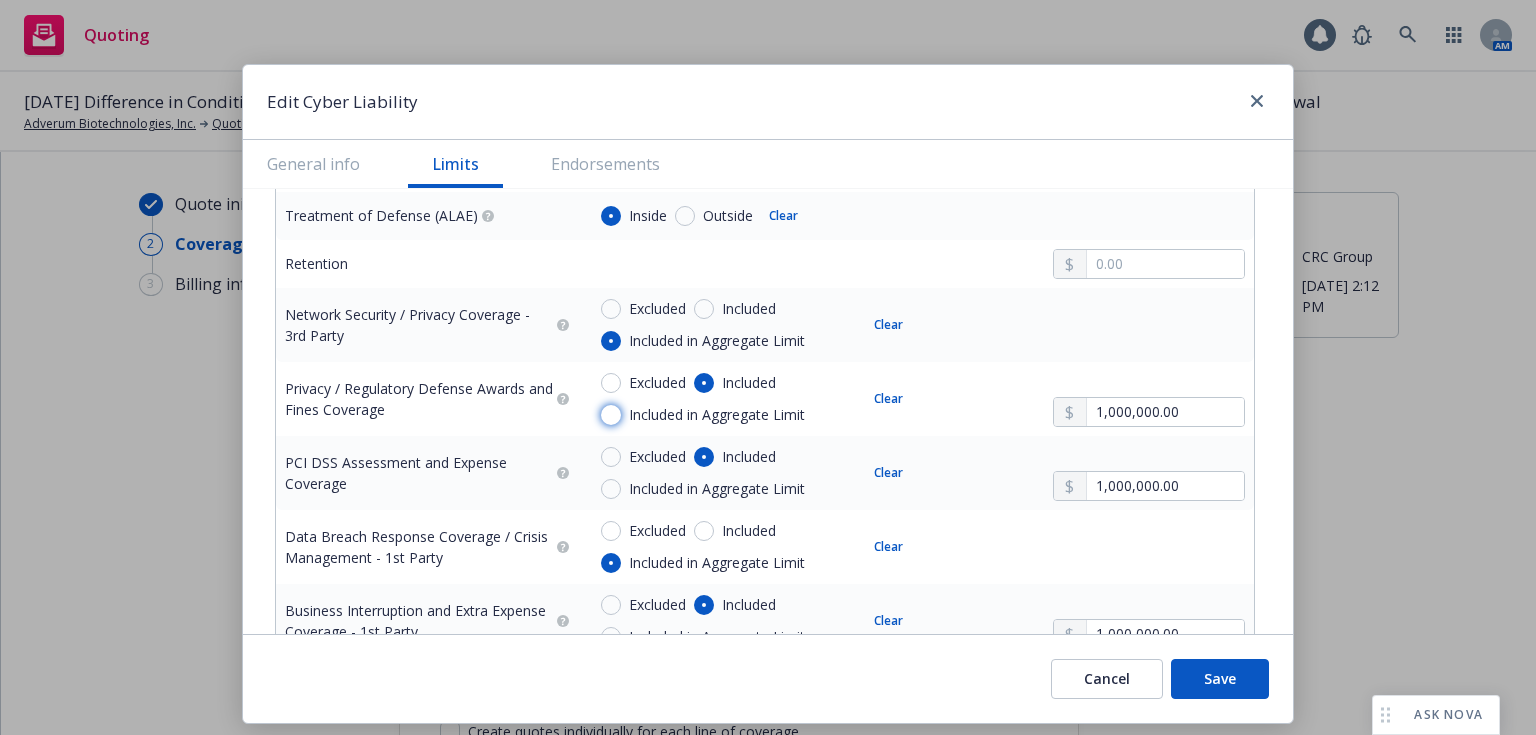 radio on "true" 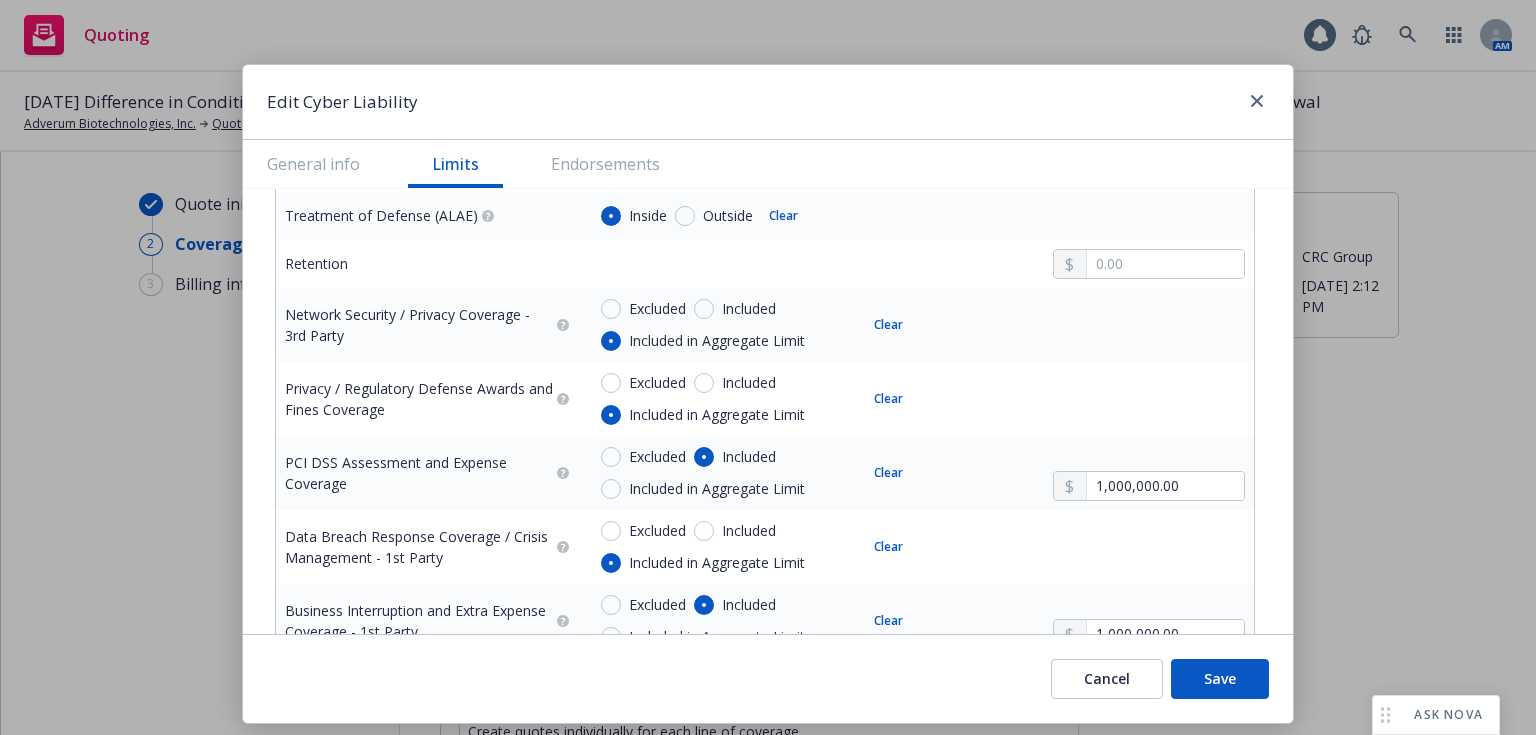 click on "Included in Aggregate Limit" at bounding box center [713, 489] 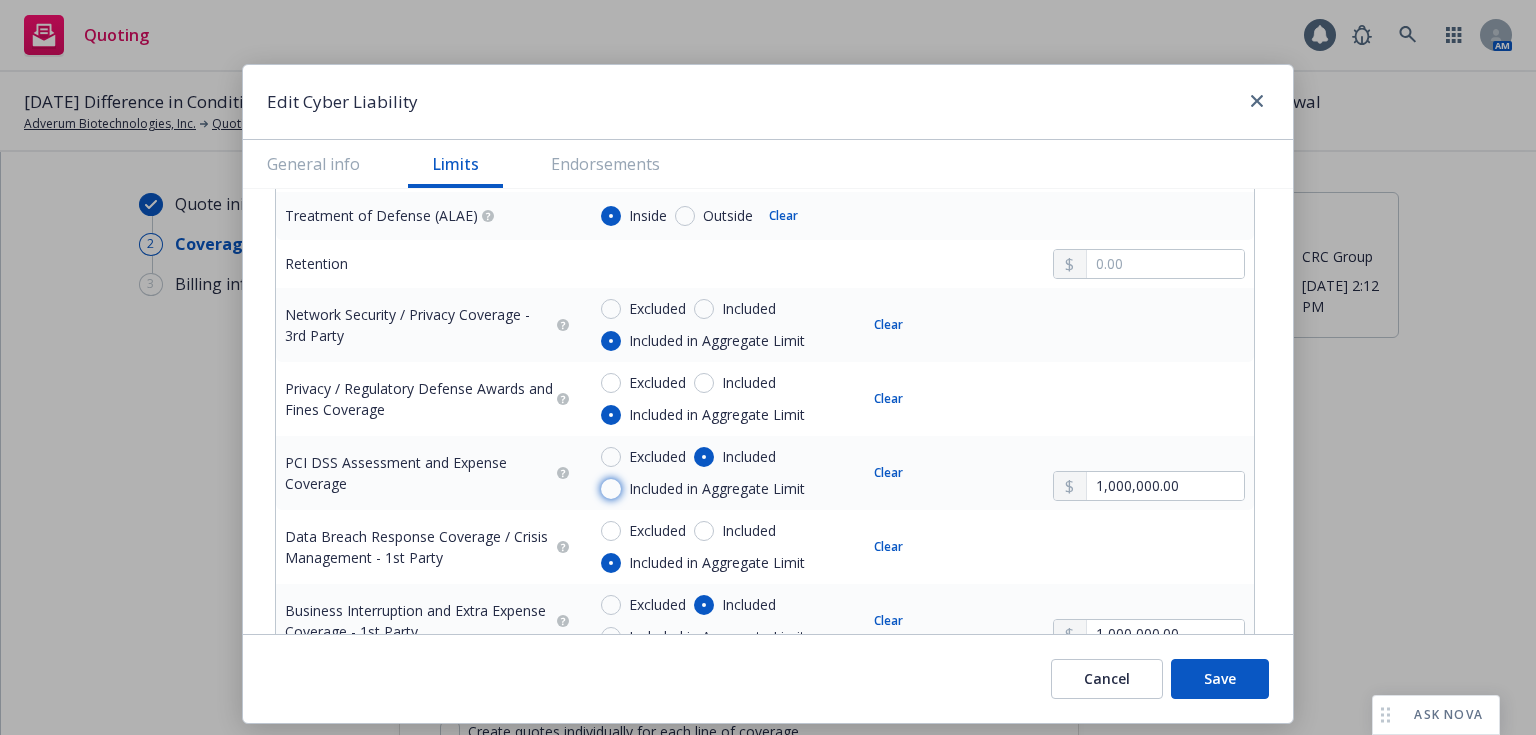 click on "Included in Aggregate Limit" at bounding box center (611, 489) 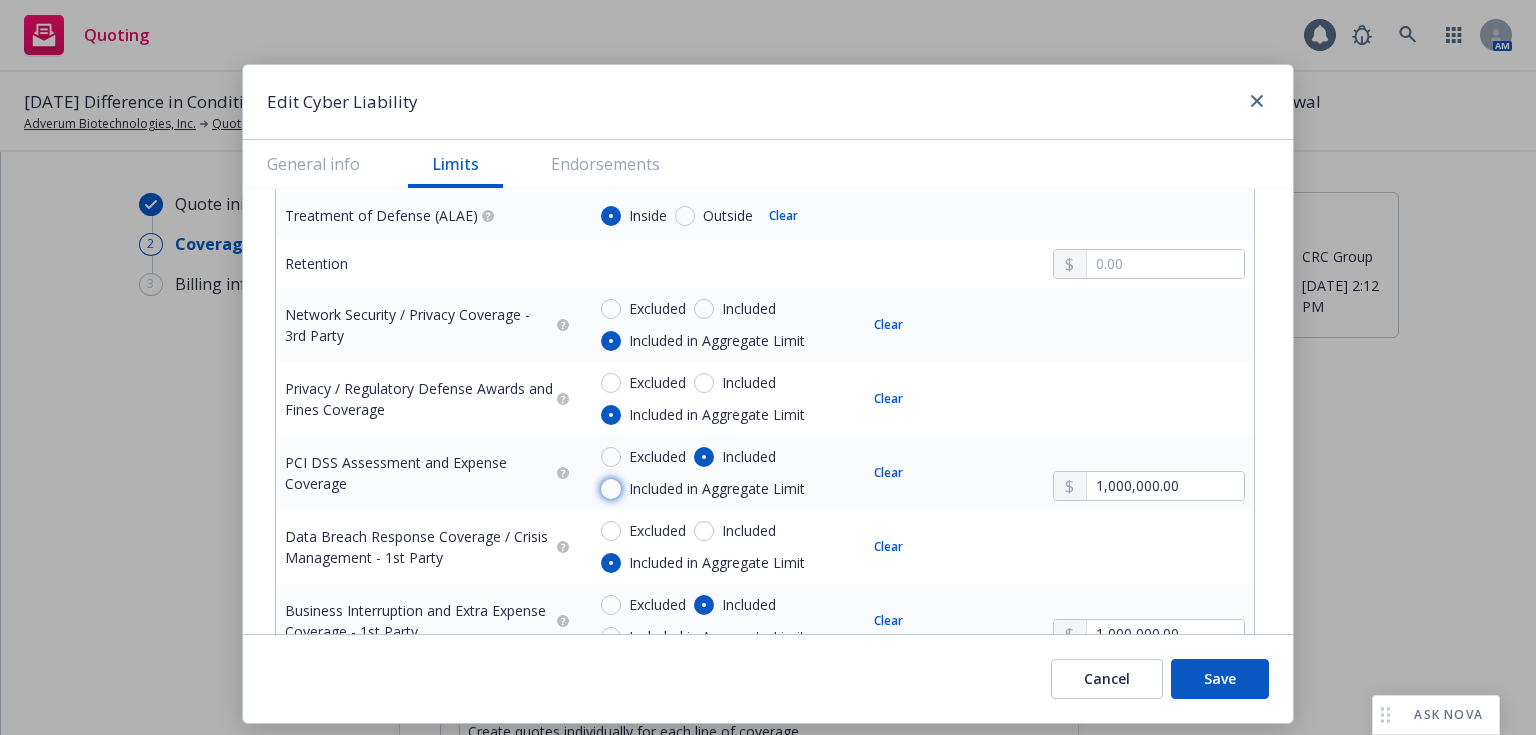 radio on "true" 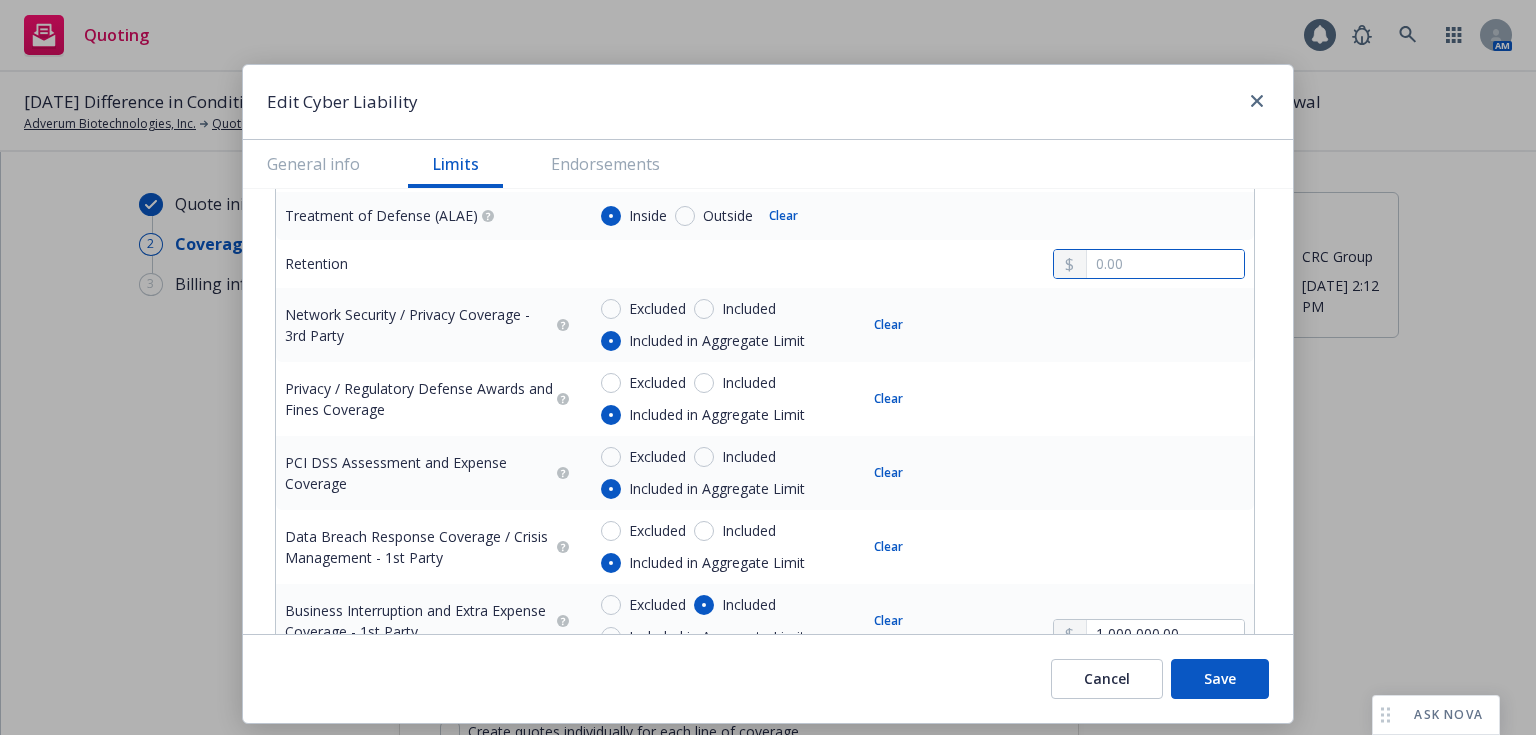 click at bounding box center (1165, 264) 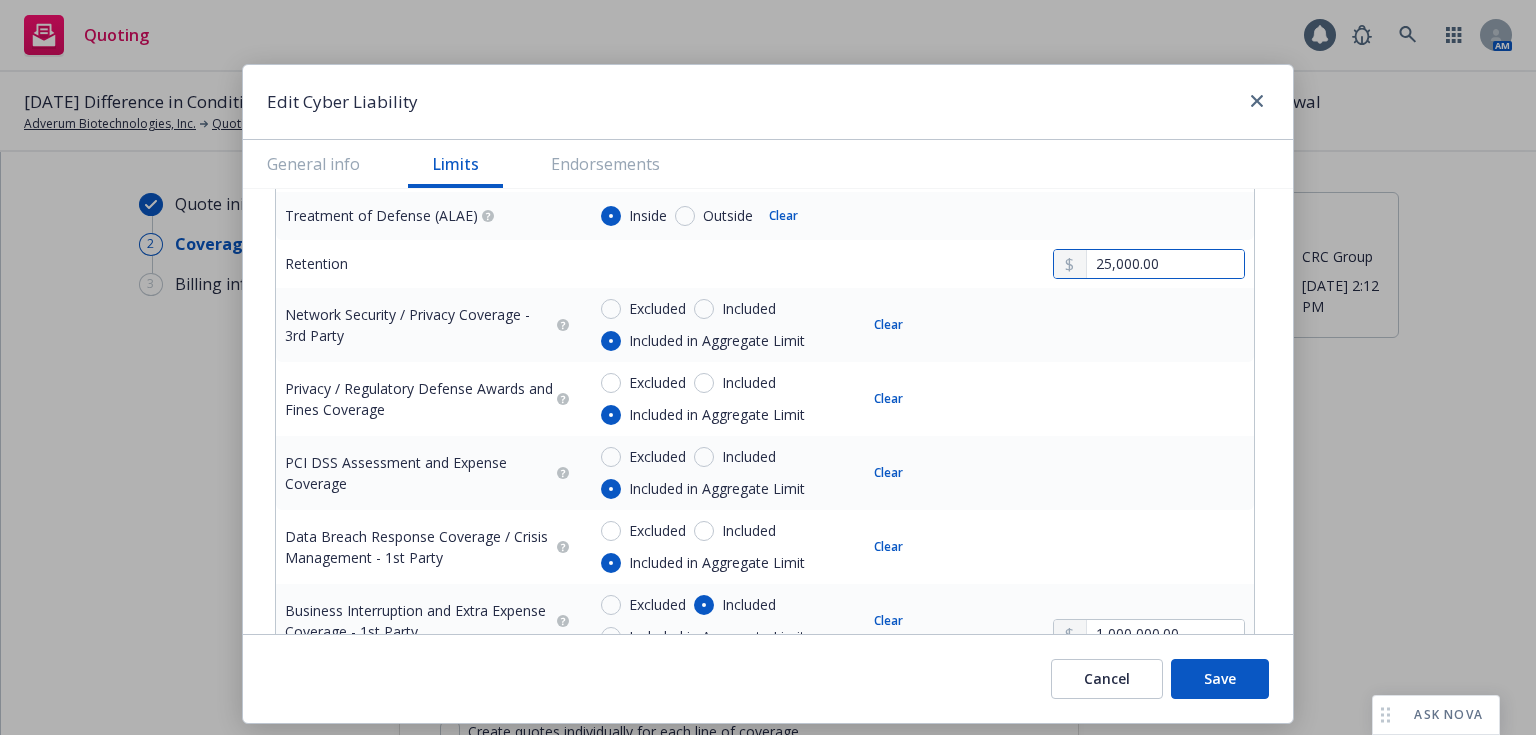 type on "25,000.00" 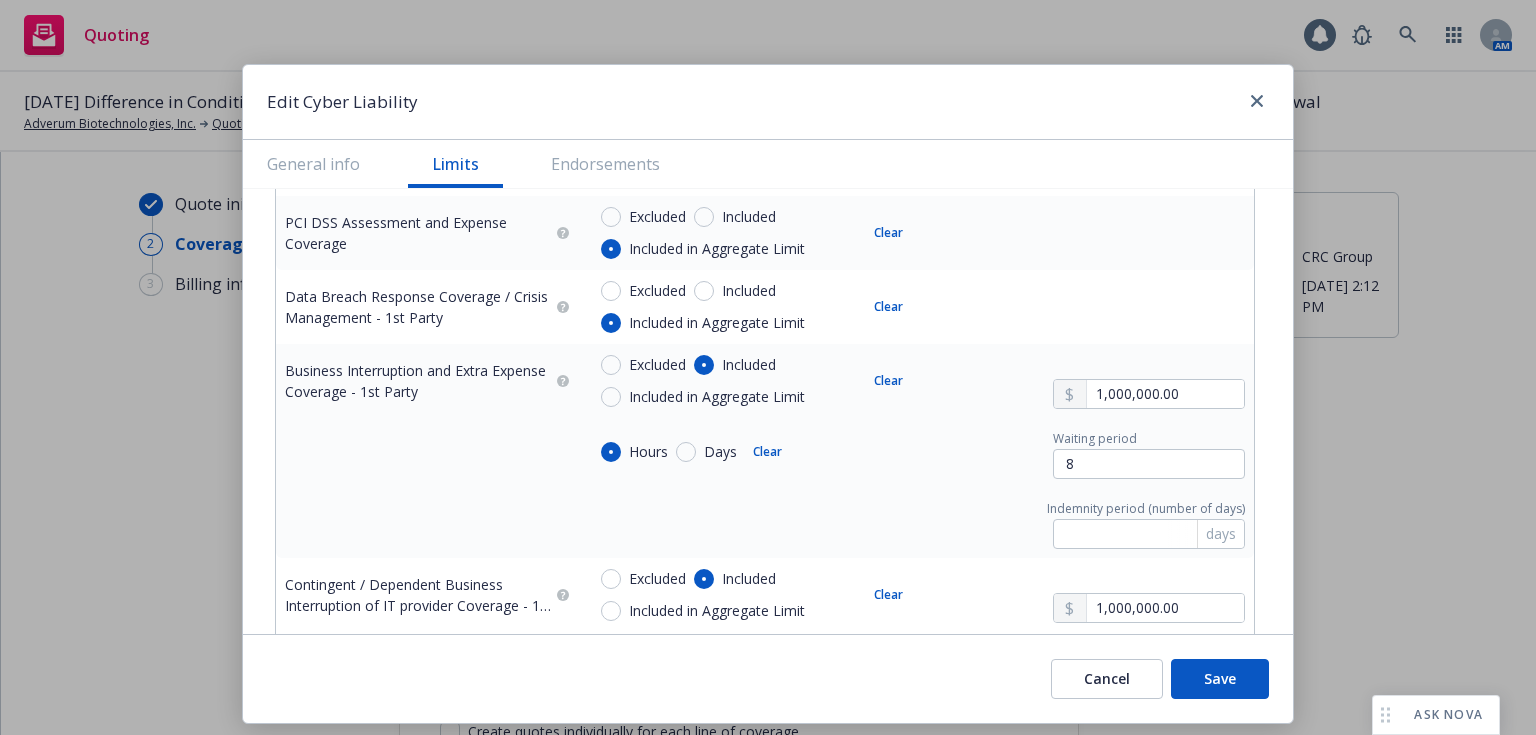 scroll, scrollTop: 1056, scrollLeft: 0, axis: vertical 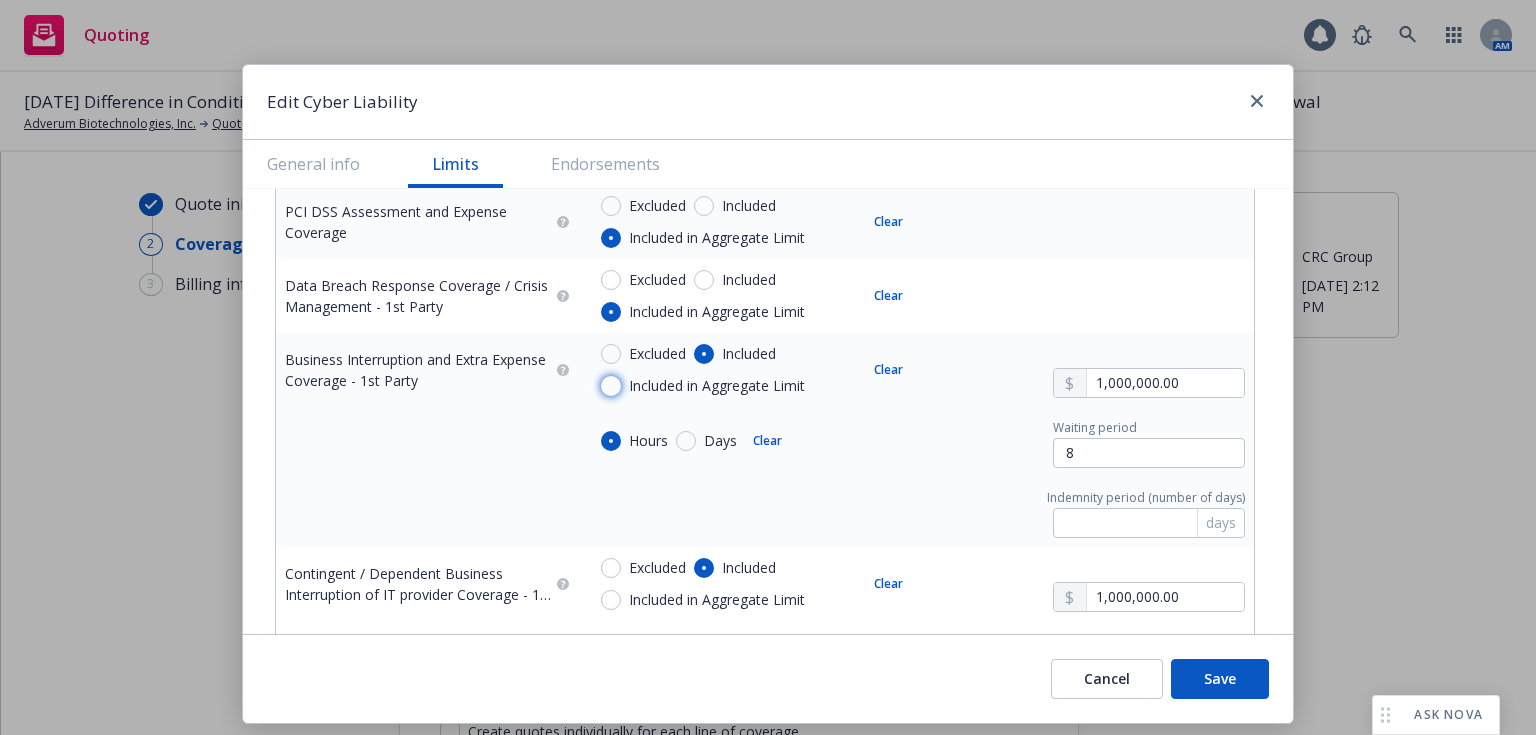 click on "Included in Aggregate Limit" at bounding box center (611, 386) 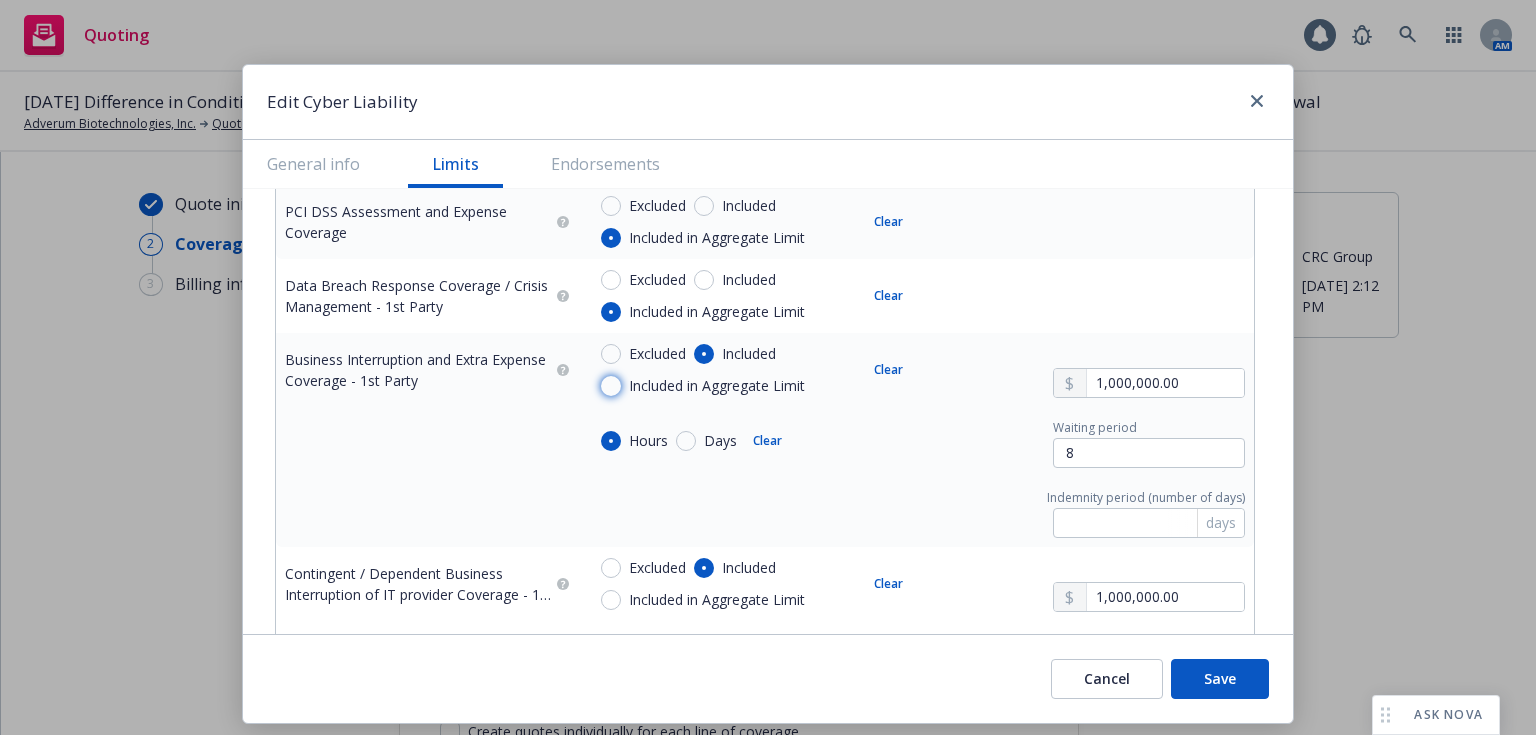 radio on "true" 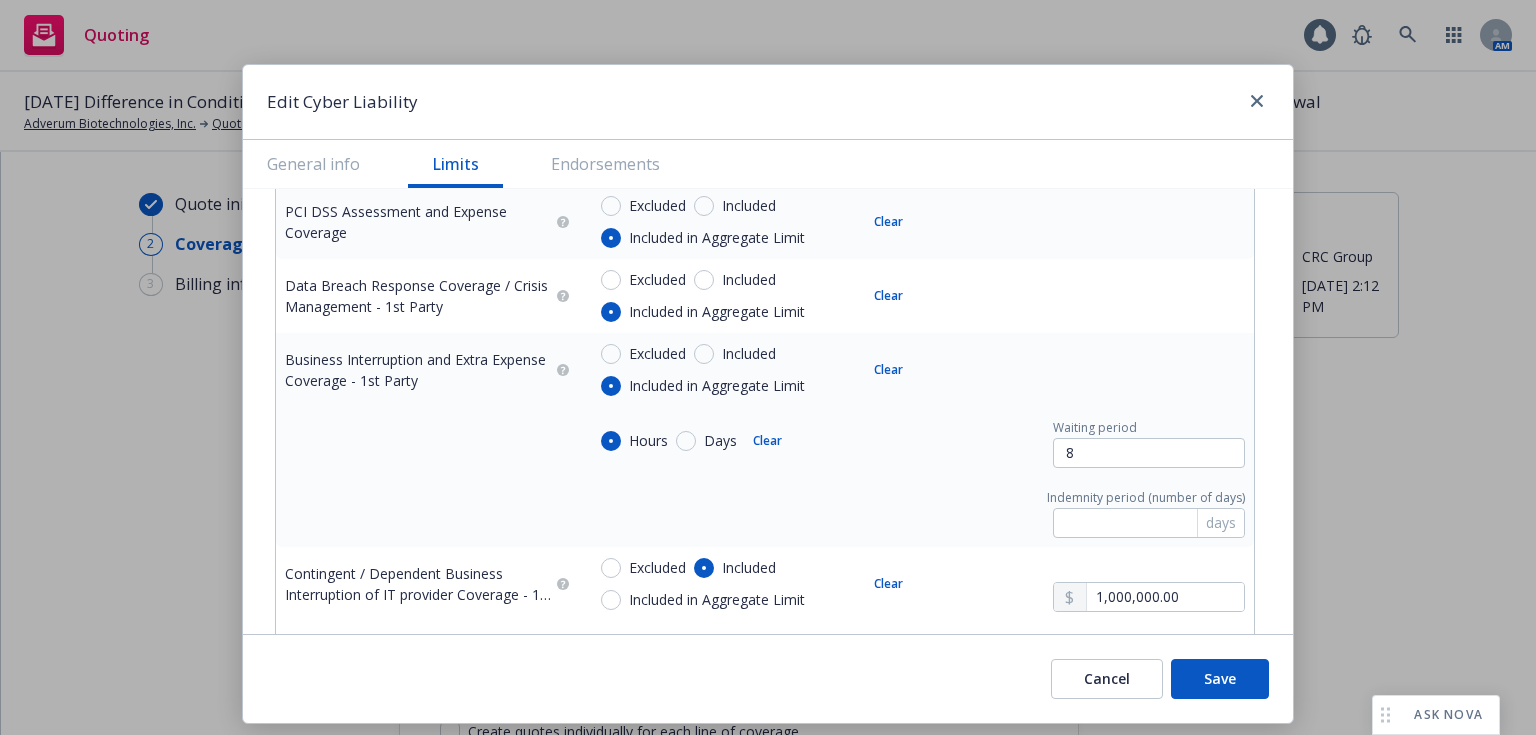 click on "days" at bounding box center [1220, 523] 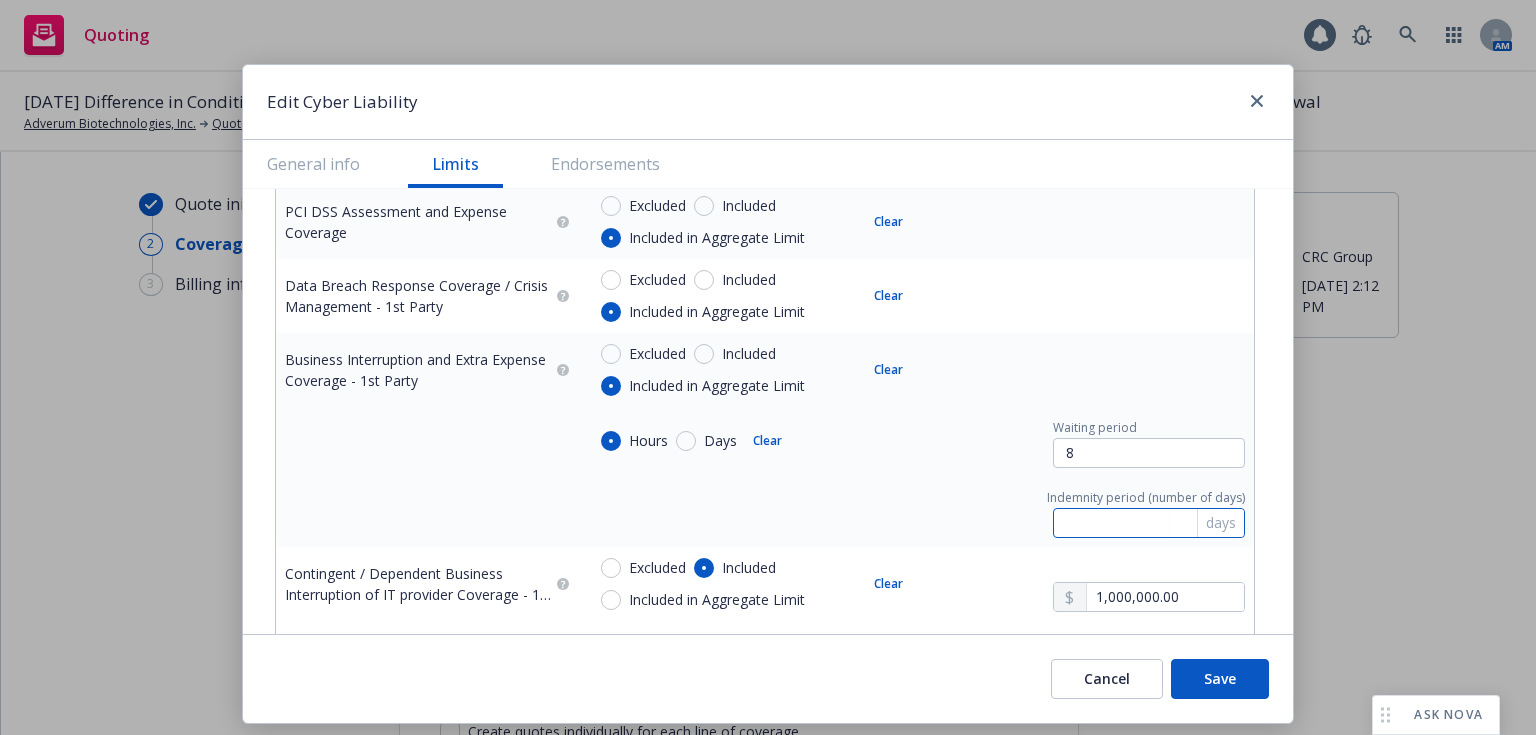 click at bounding box center (1149, 523) 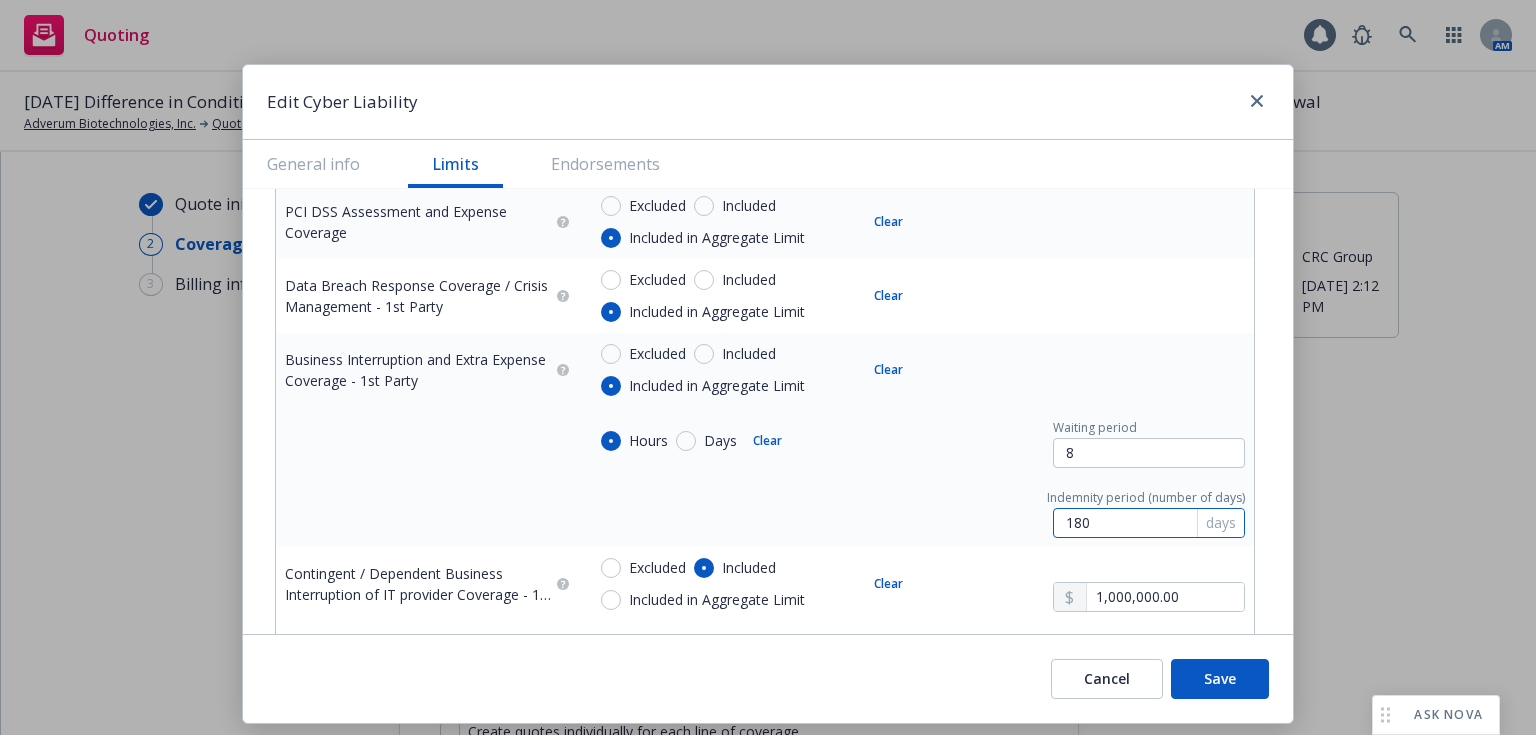 type on "180" 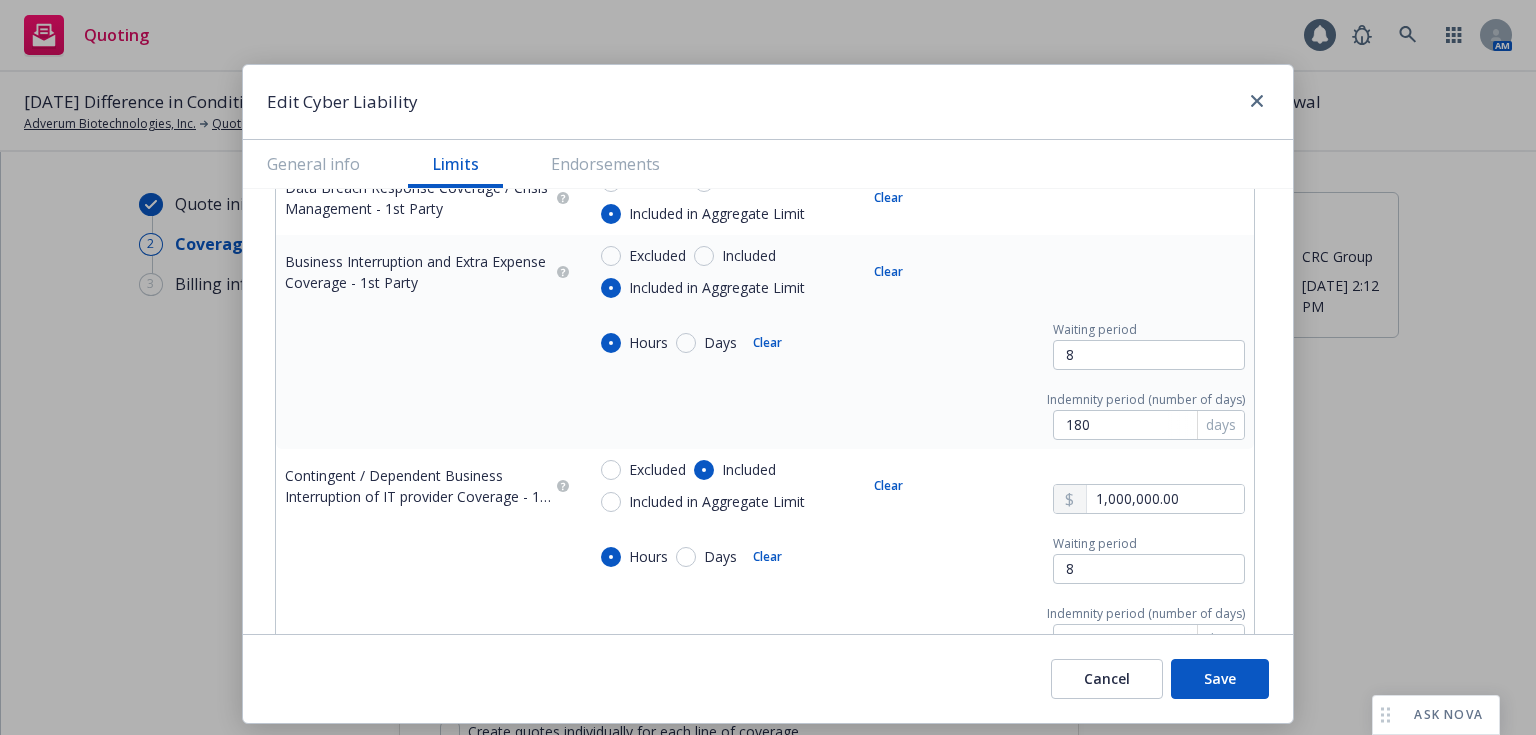 scroll, scrollTop: 1165, scrollLeft: 0, axis: vertical 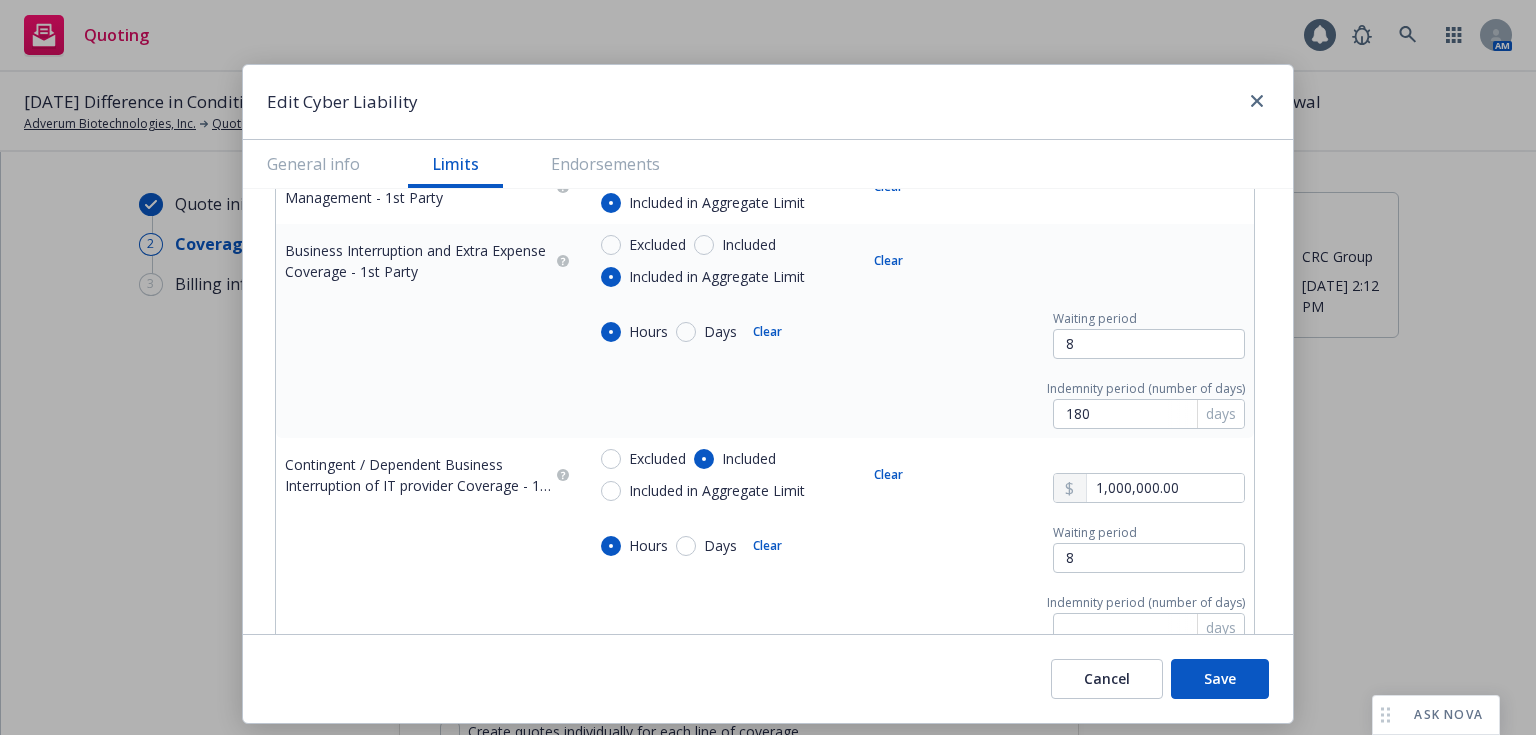 click on "Included in Aggregate Limit" at bounding box center [717, 491] 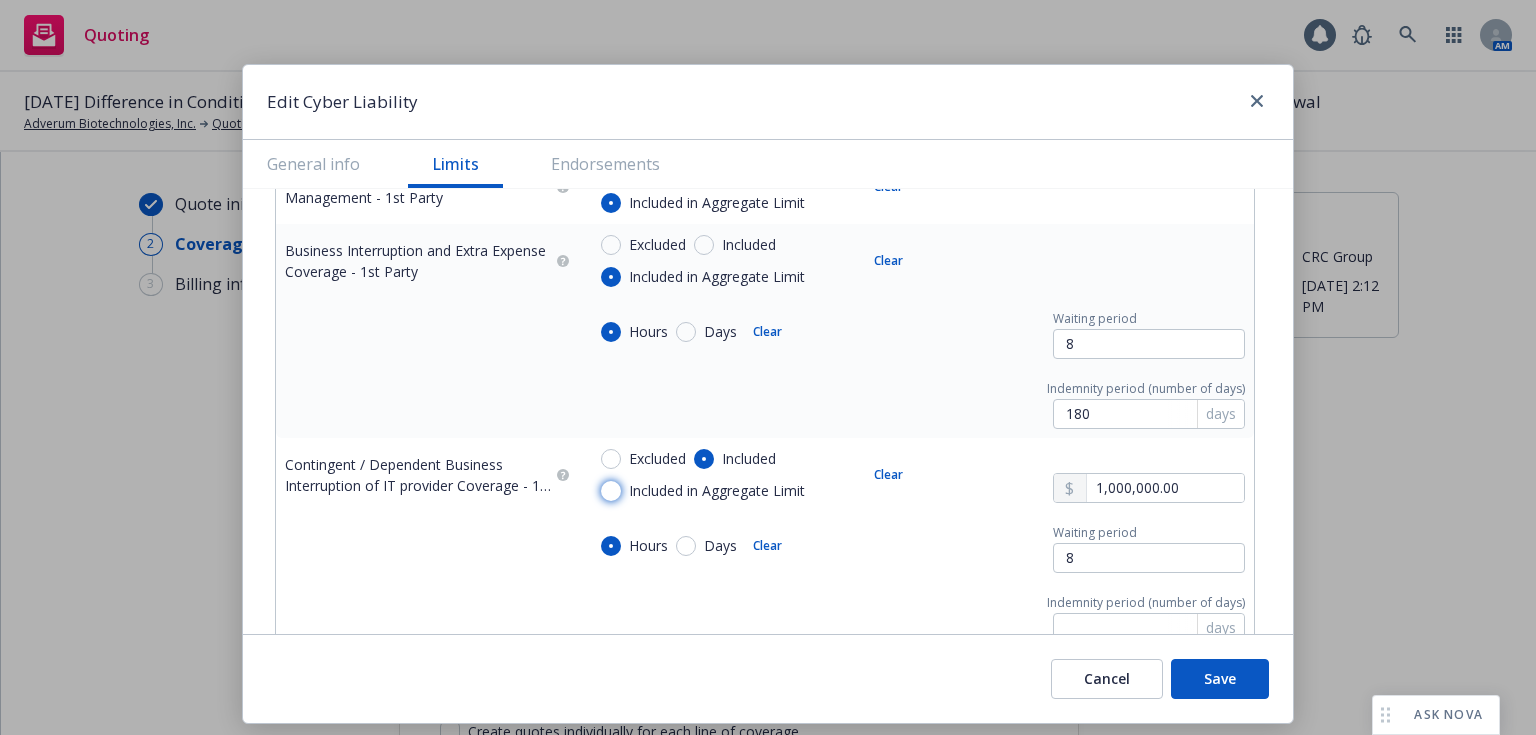 click on "Included in Aggregate Limit" at bounding box center [611, 491] 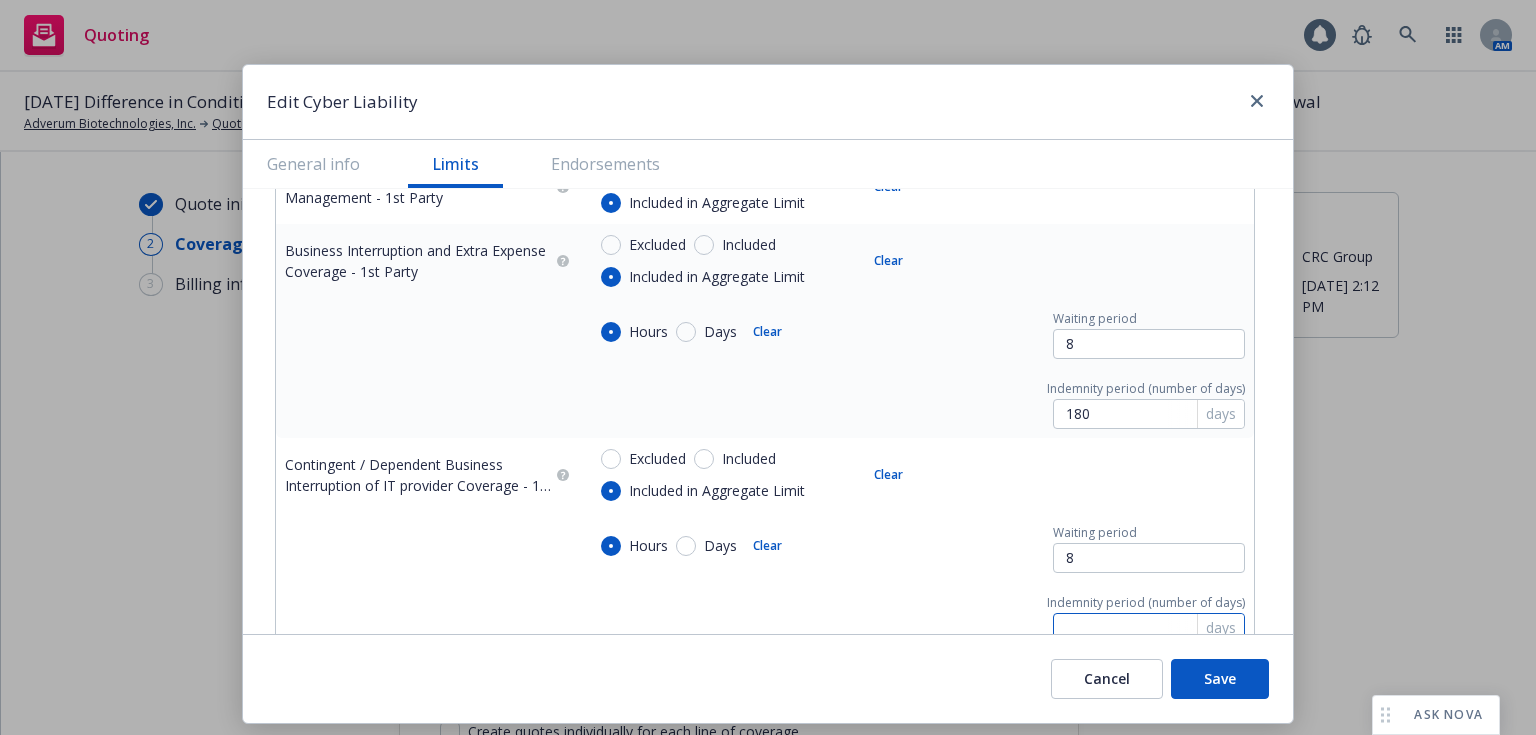 click at bounding box center (1149, 628) 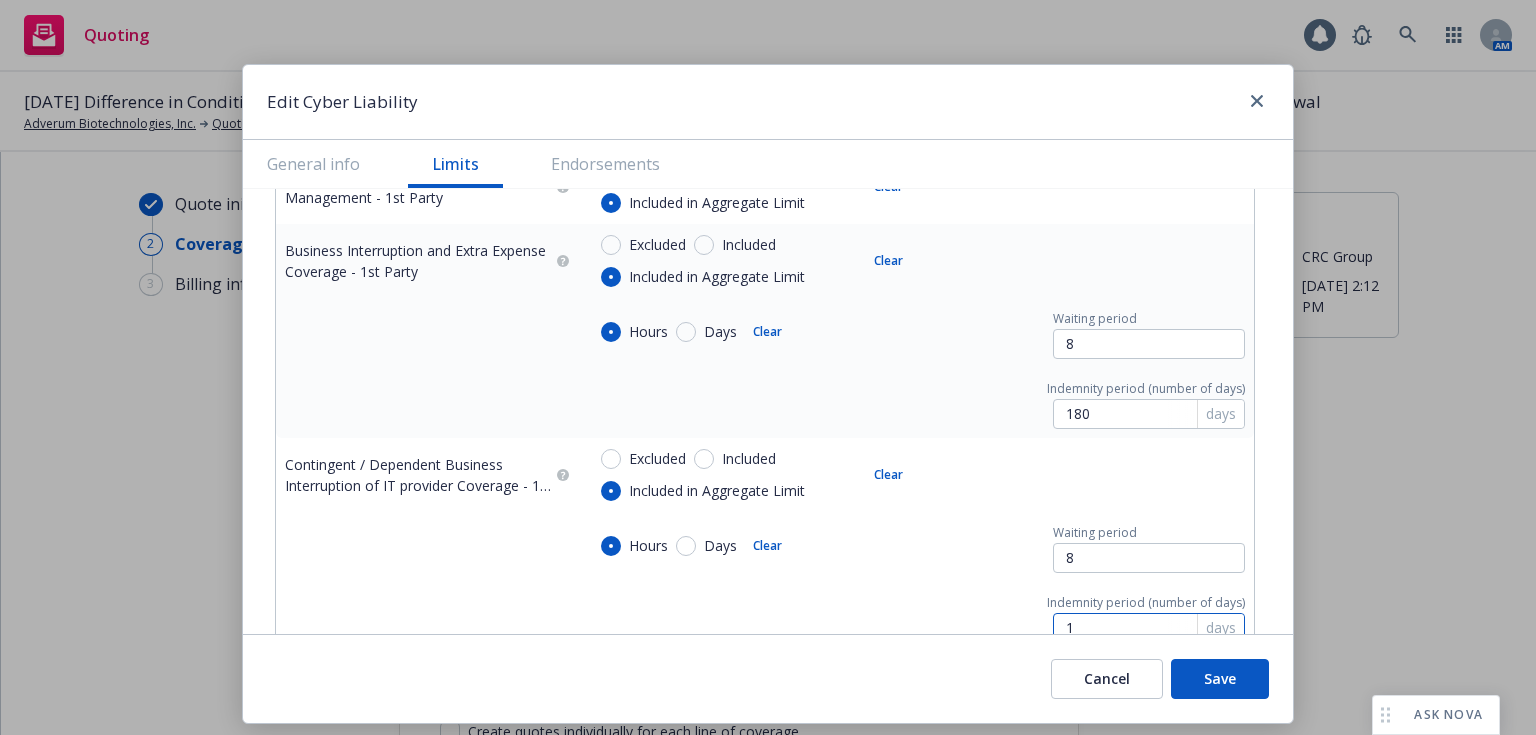 scroll, scrollTop: 1167, scrollLeft: 0, axis: vertical 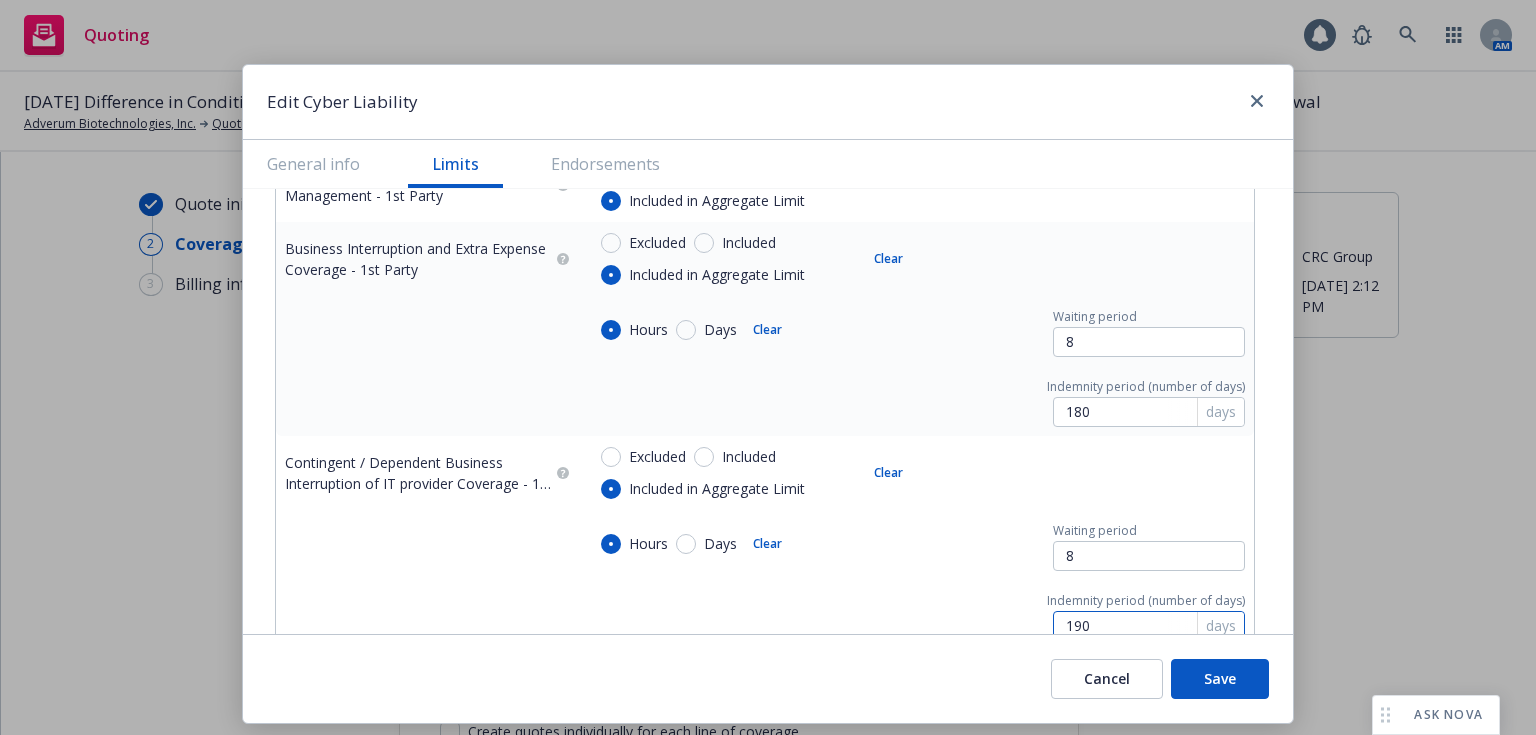 type on "190" 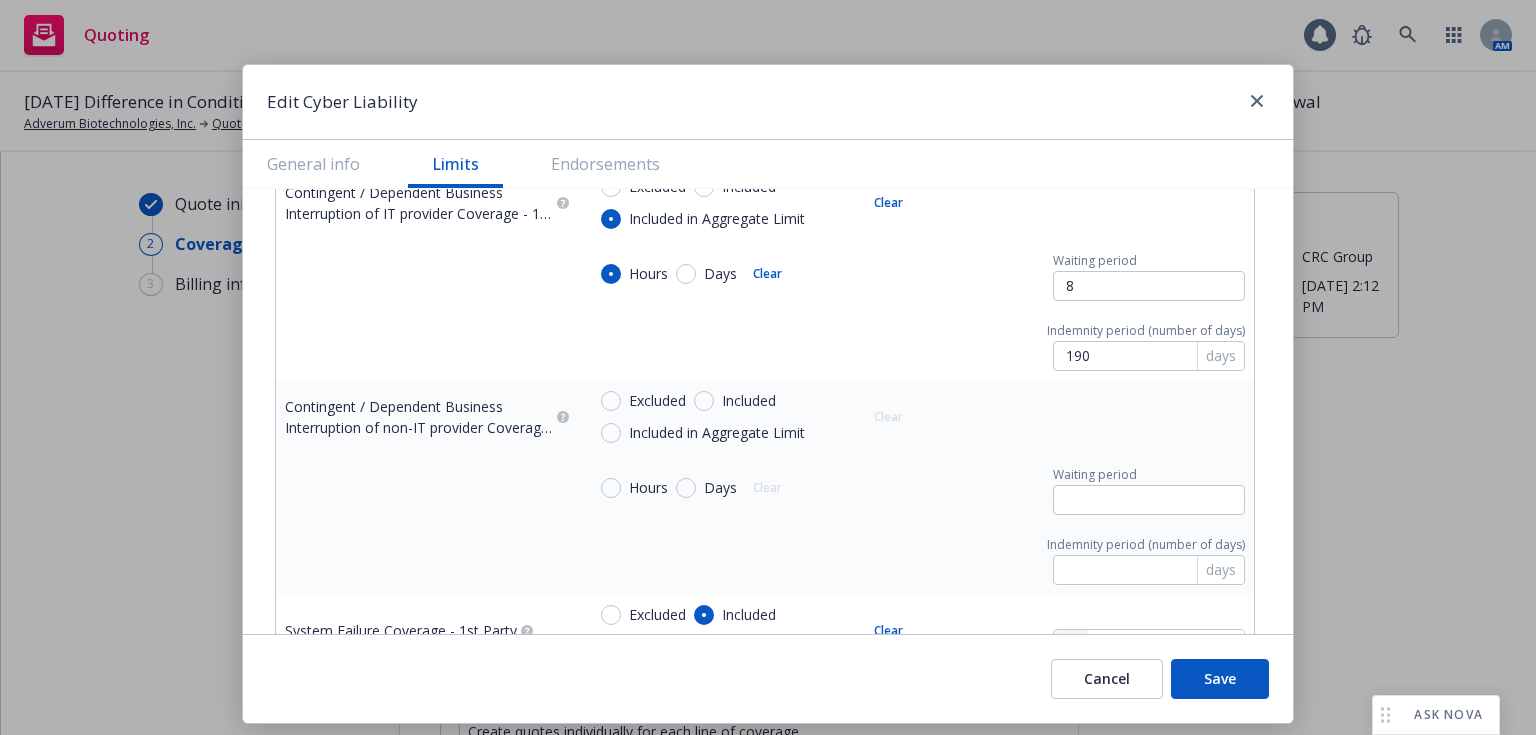 scroll, scrollTop: 1404, scrollLeft: 0, axis: vertical 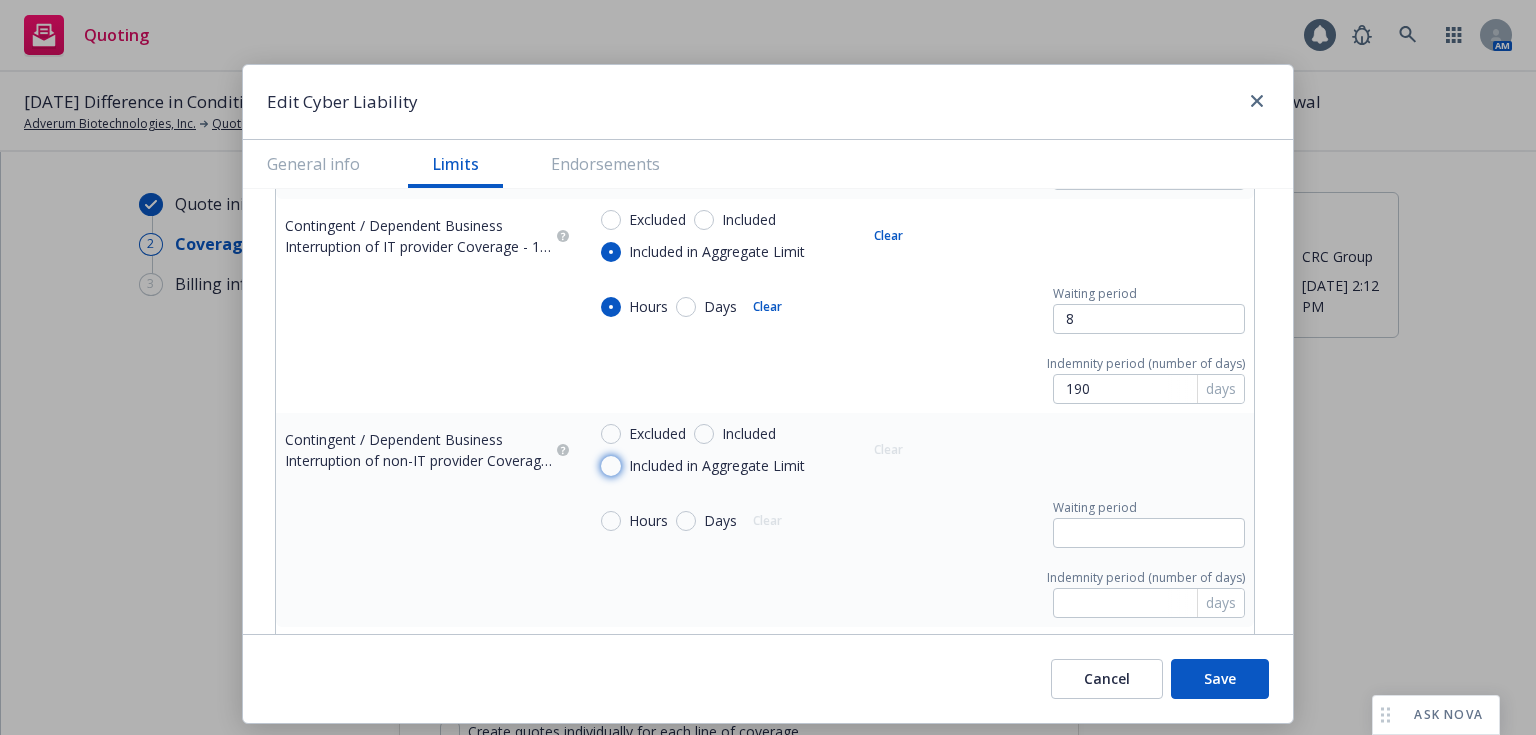 click on "Included in Aggregate Limit" at bounding box center [611, 466] 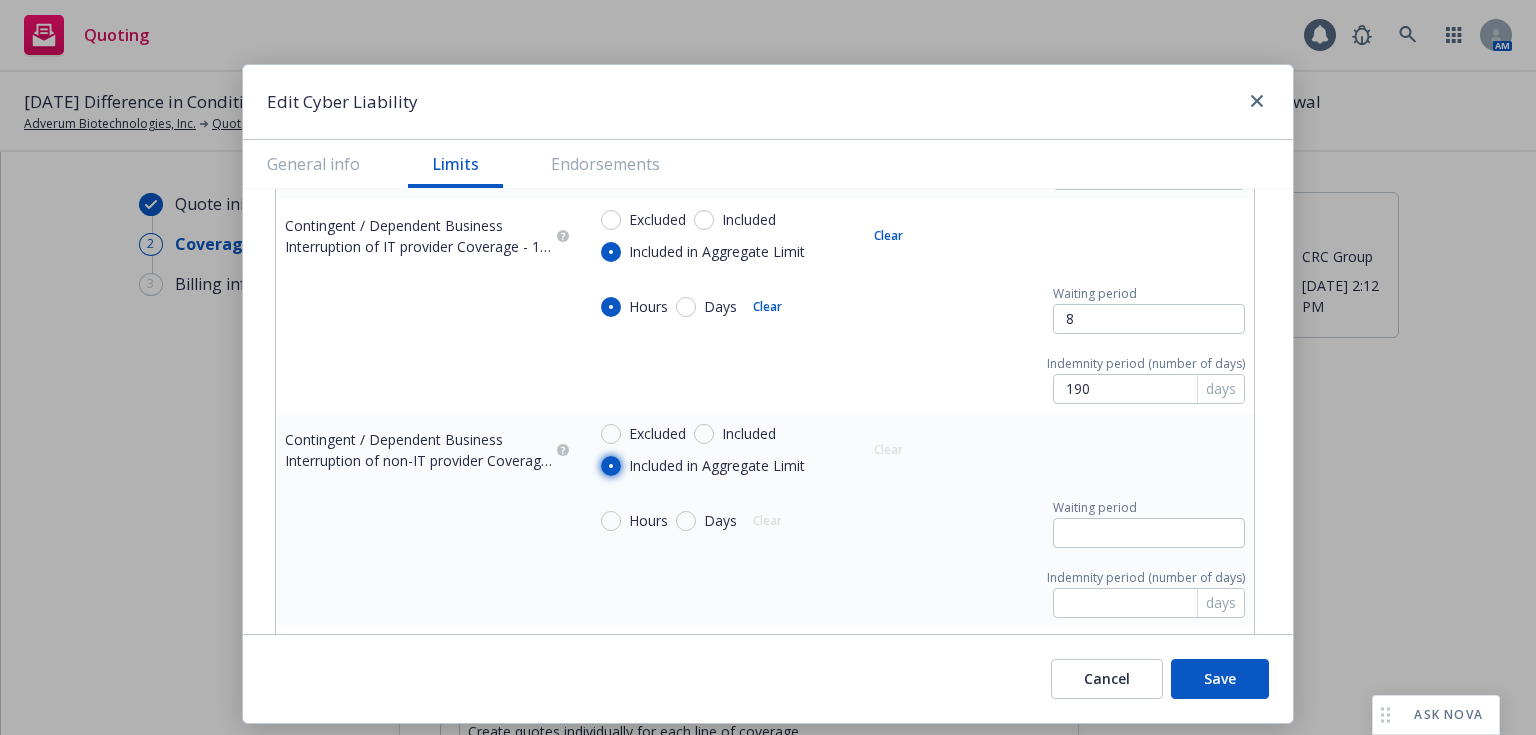 radio on "true" 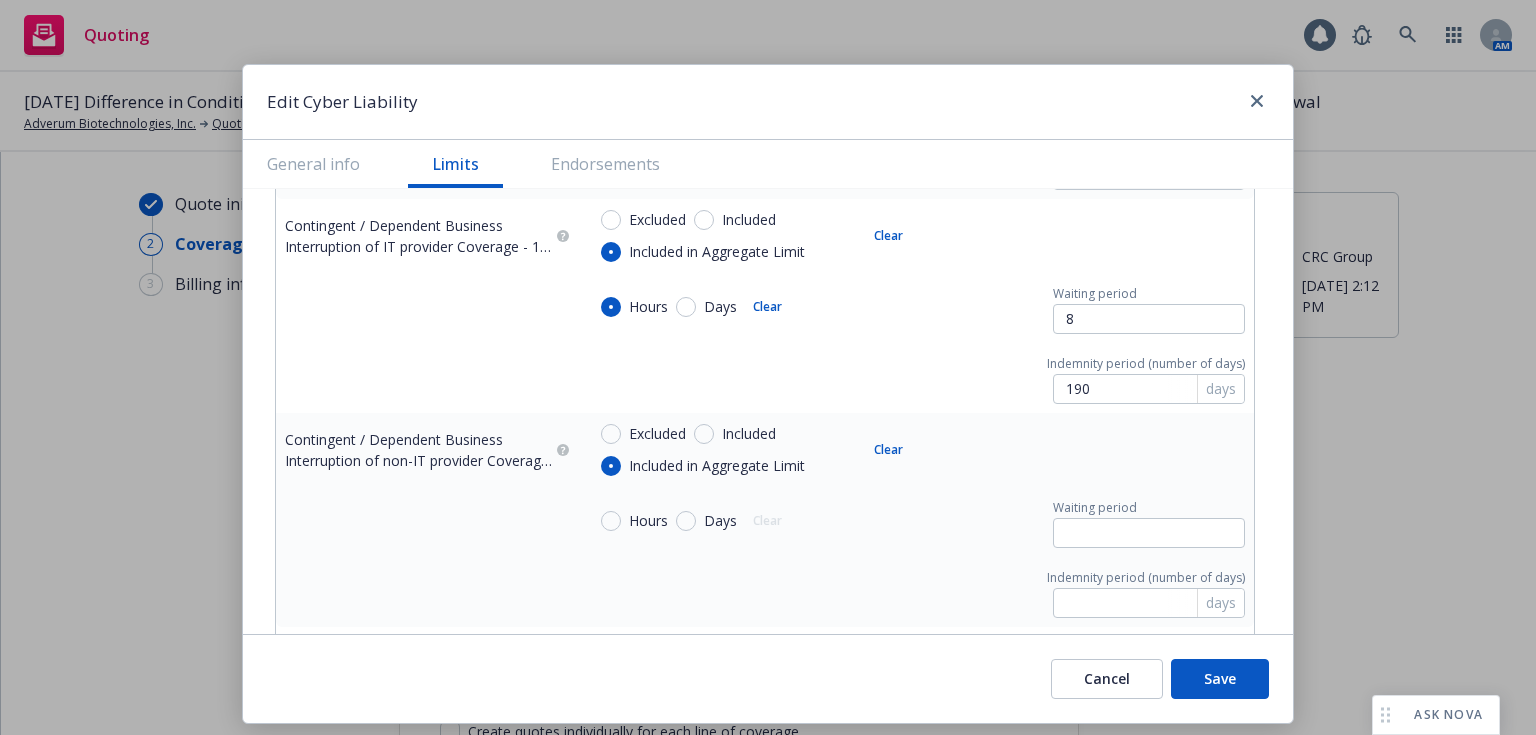 click on "Hours" at bounding box center [634, 521] 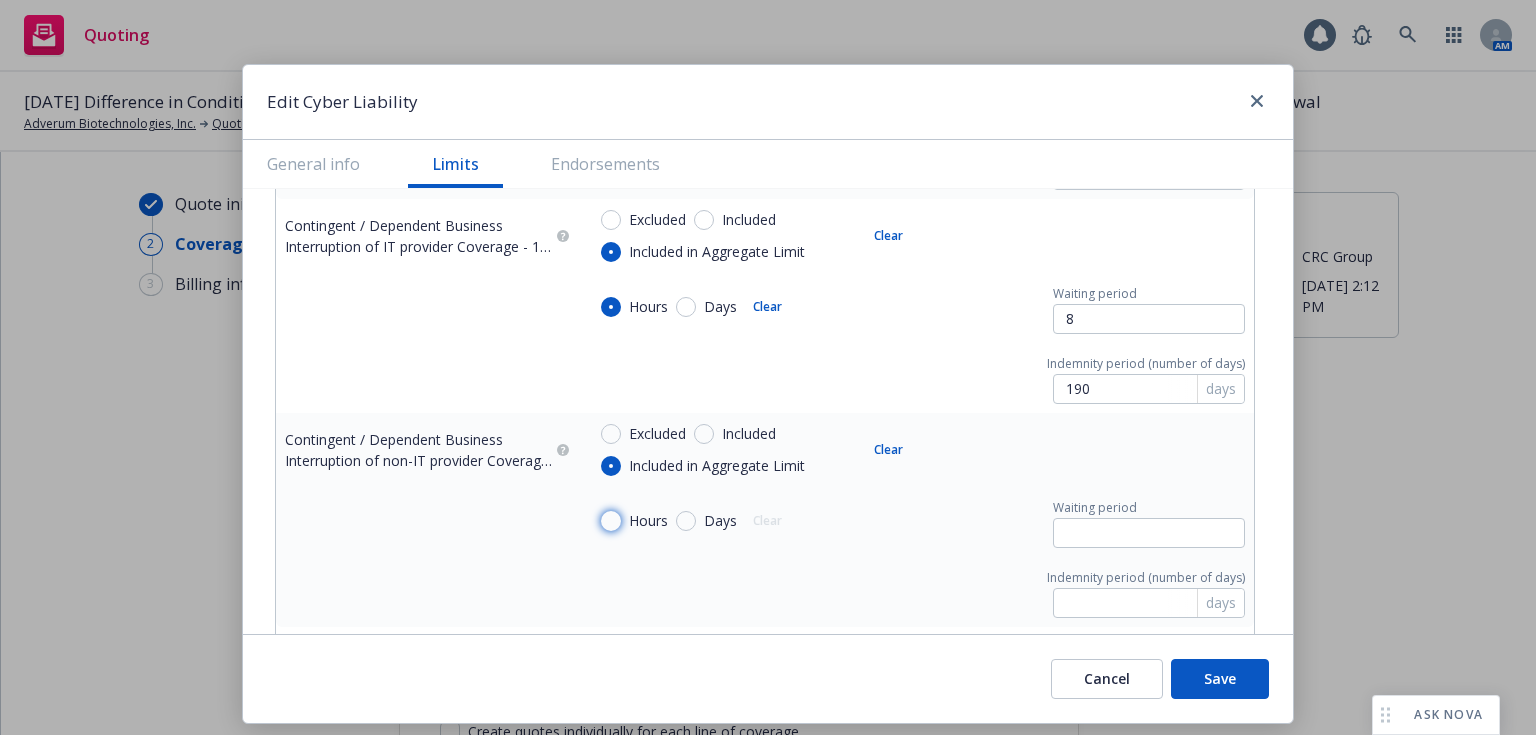 click on "Hours" at bounding box center (611, 521) 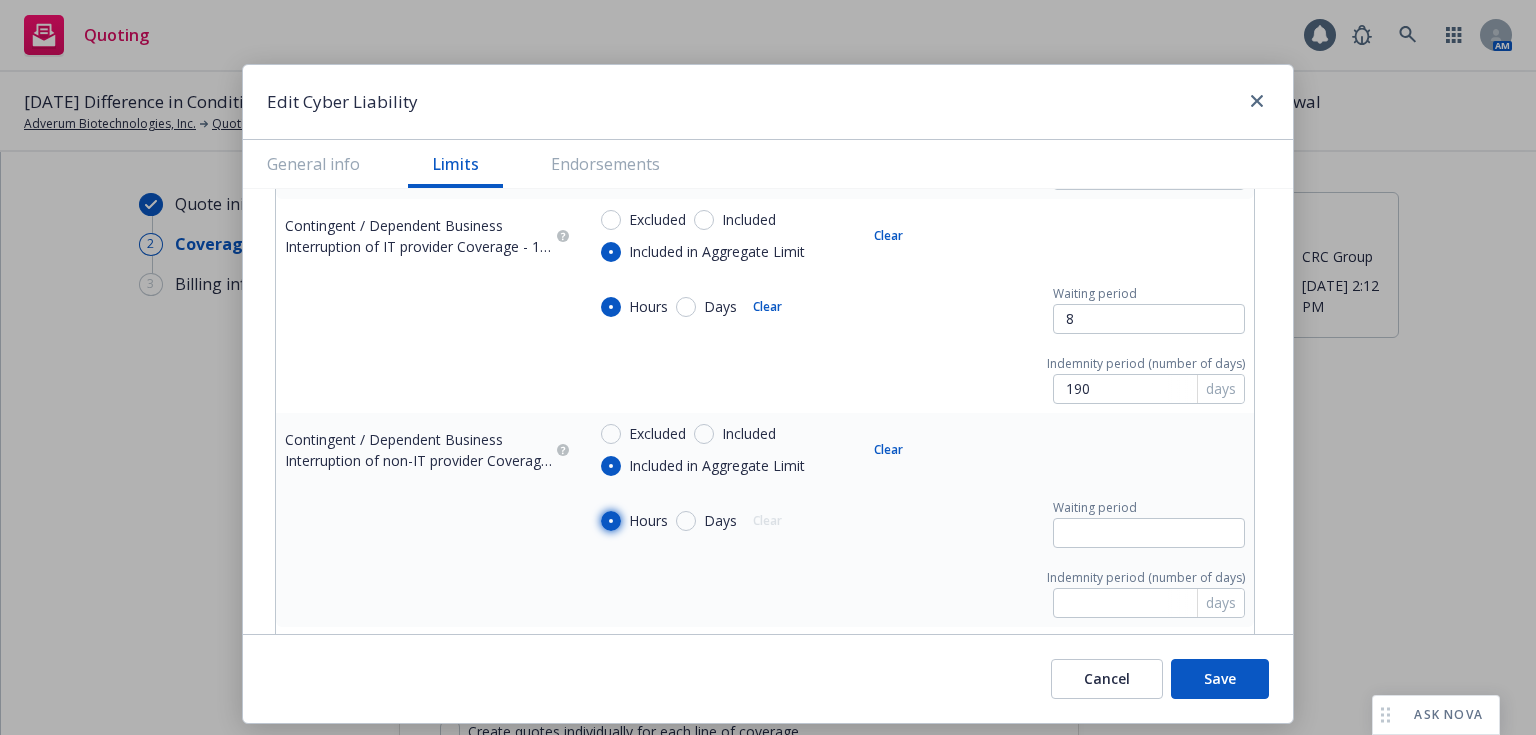 radio on "true" 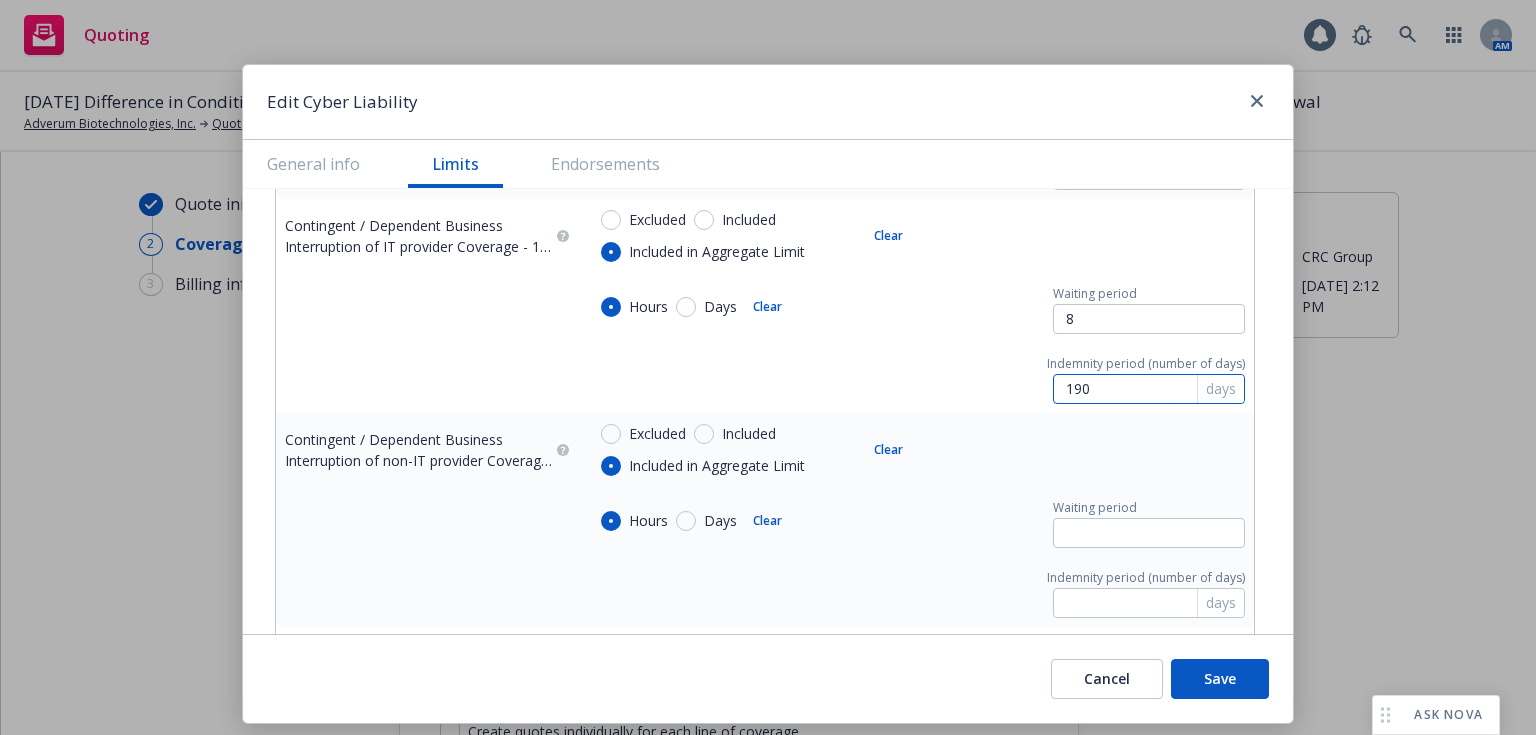 drag, startPoint x: 1102, startPoint y: 385, endPoint x: 988, endPoint y: 379, distance: 114.15778 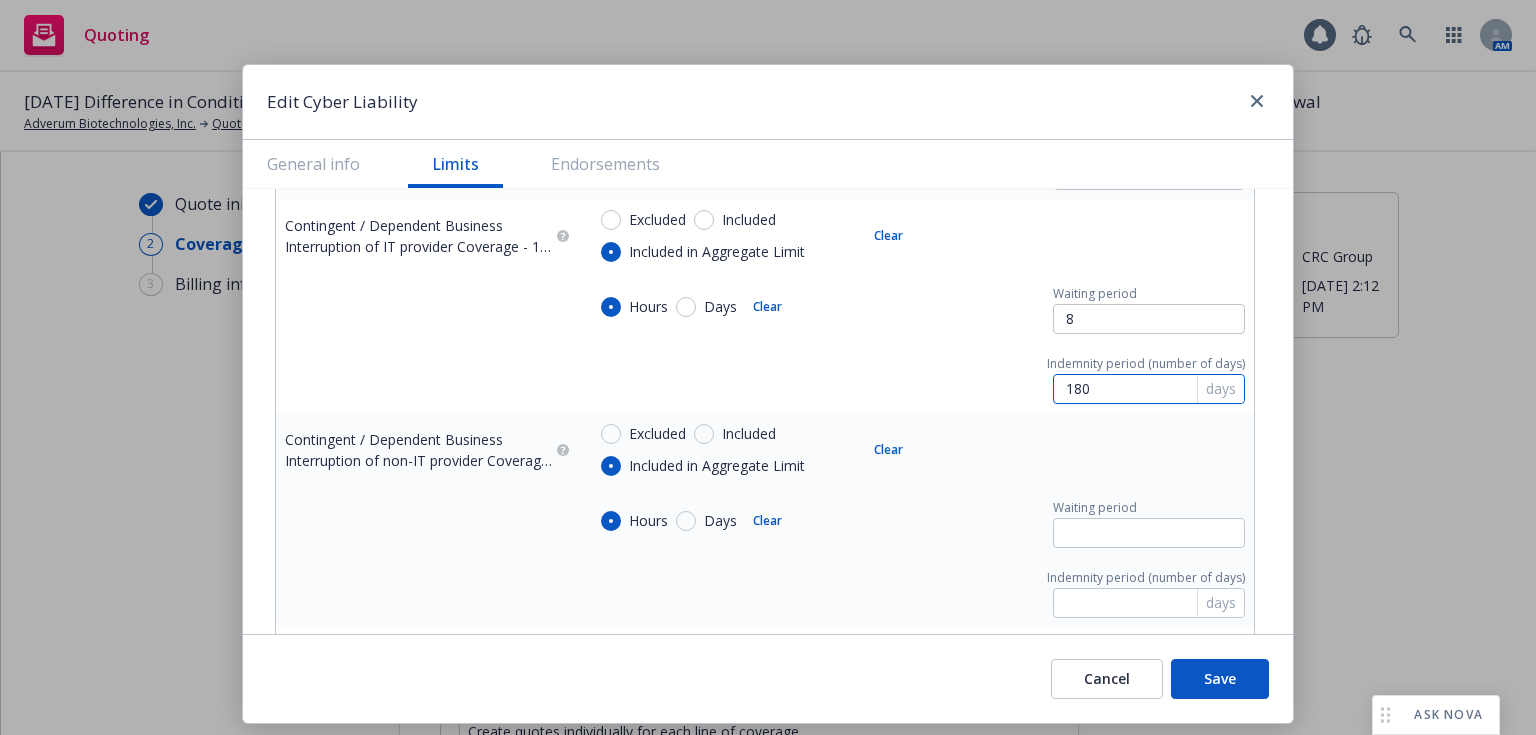 type on "180" 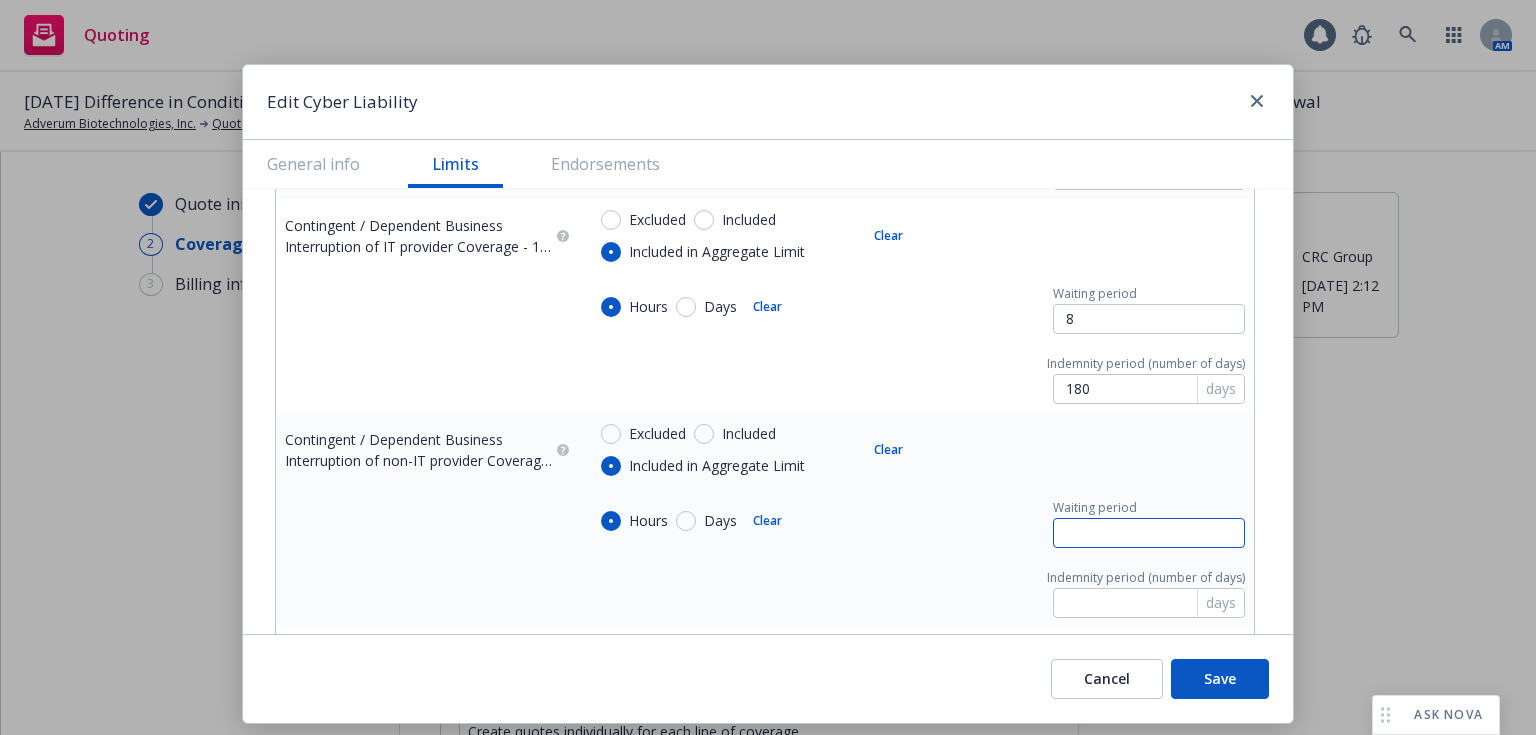 click at bounding box center [1149, 533] 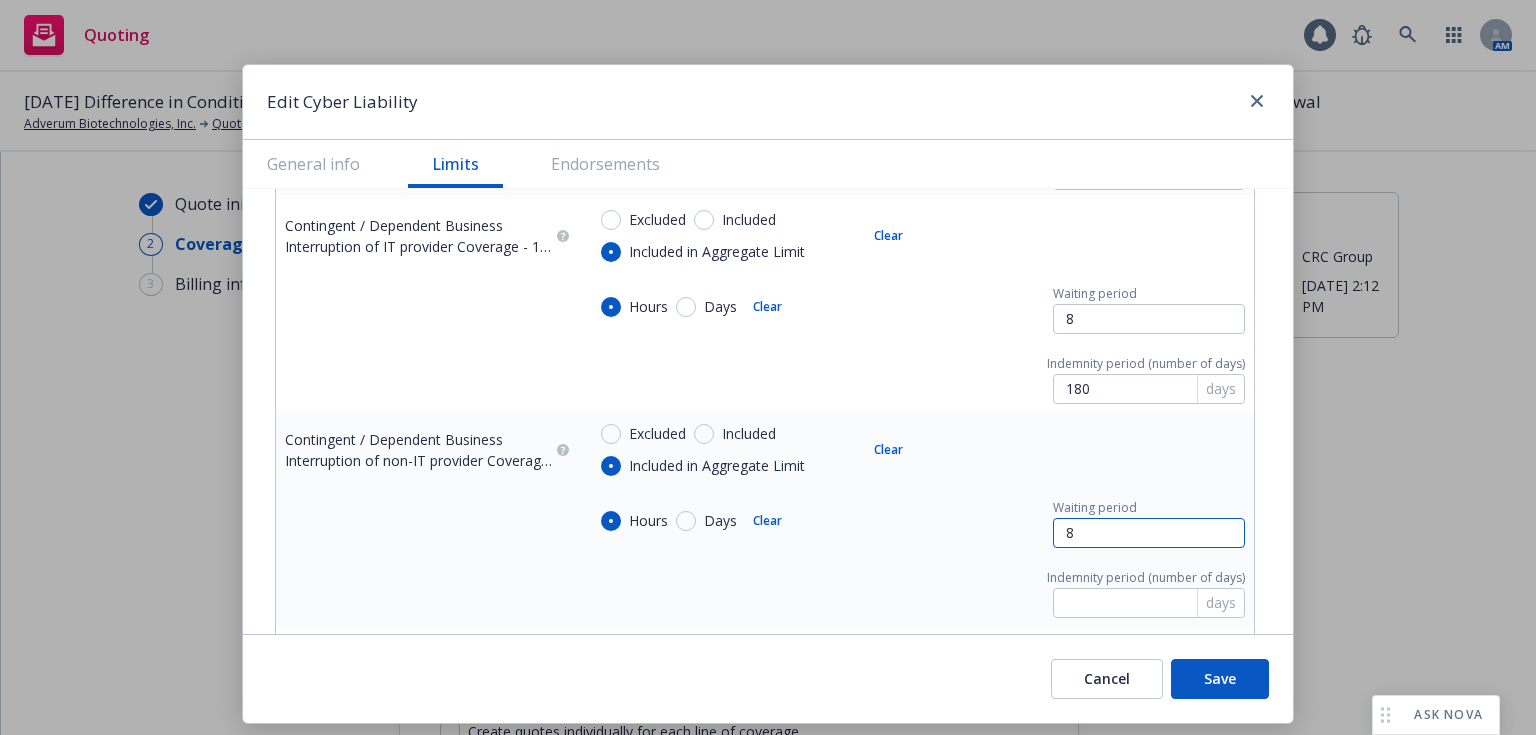 type on "8" 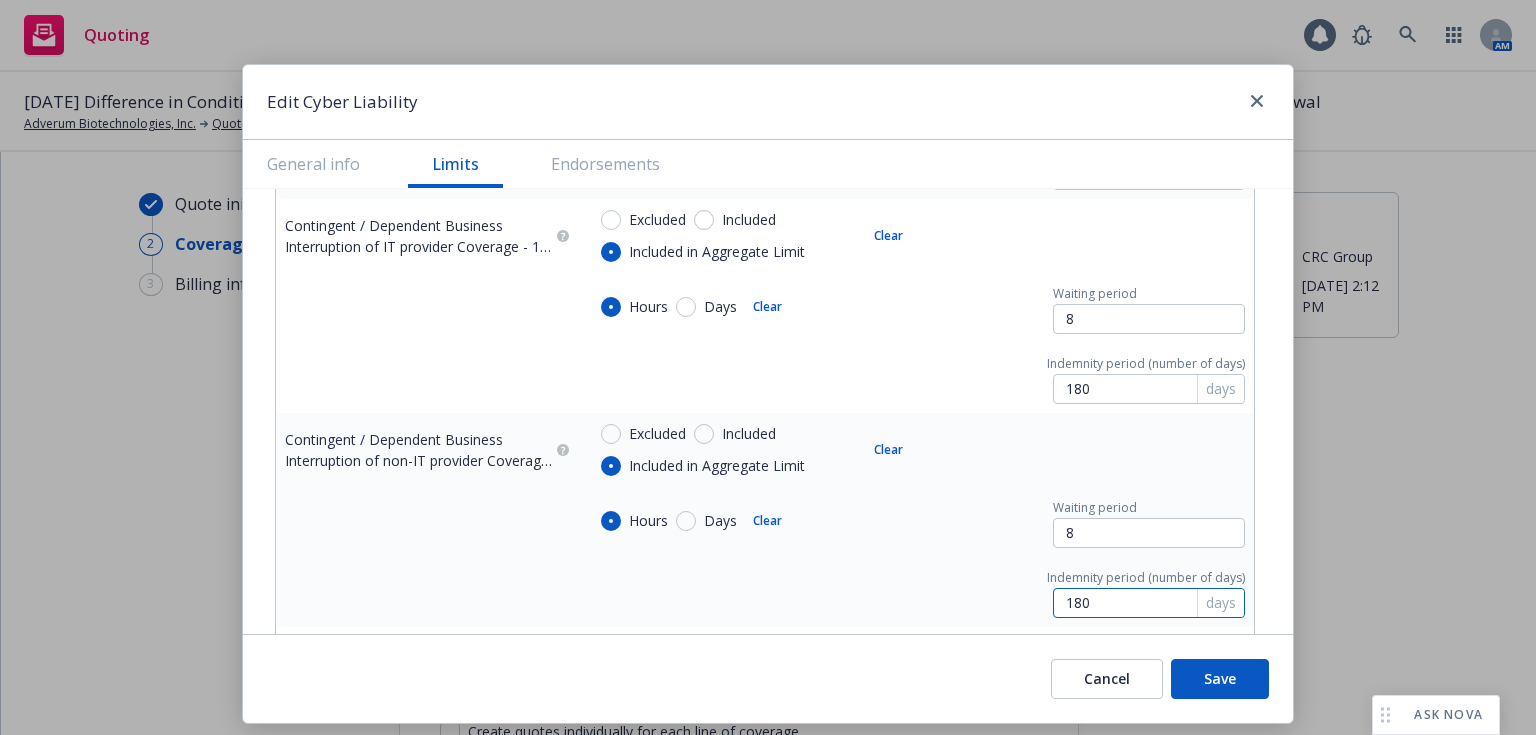 type on "180" 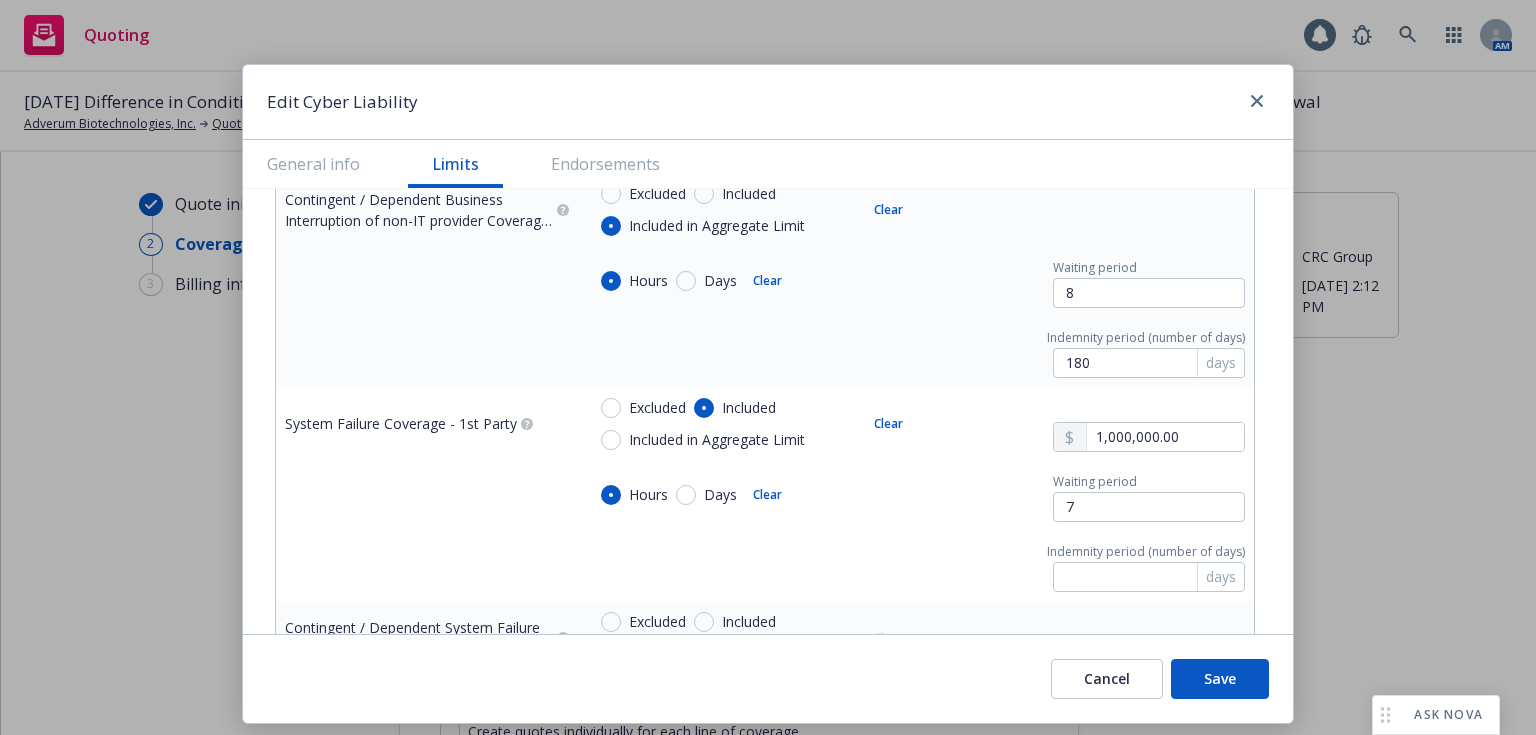 scroll, scrollTop: 1752, scrollLeft: 0, axis: vertical 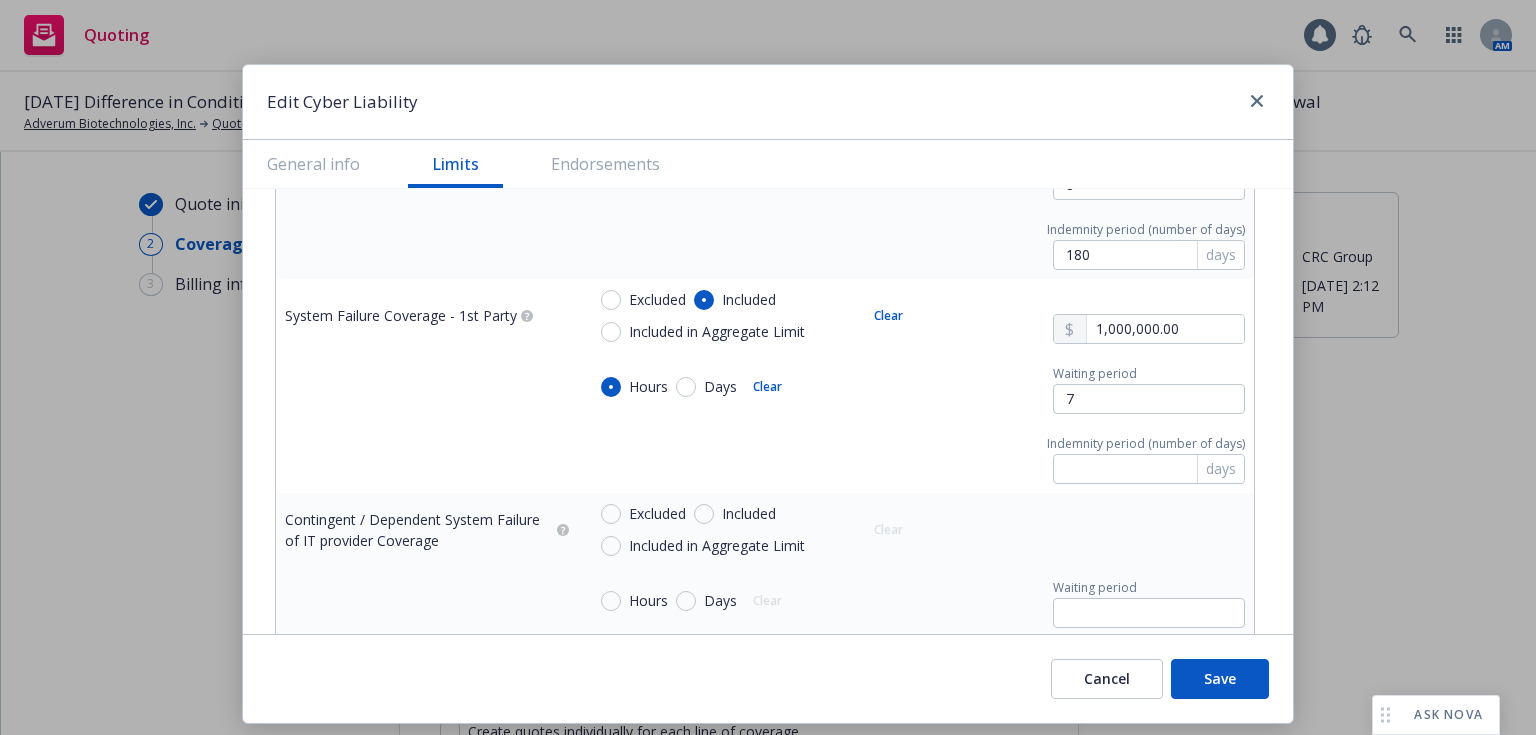 click on "Included in Aggregate Limit" at bounding box center (717, 332) 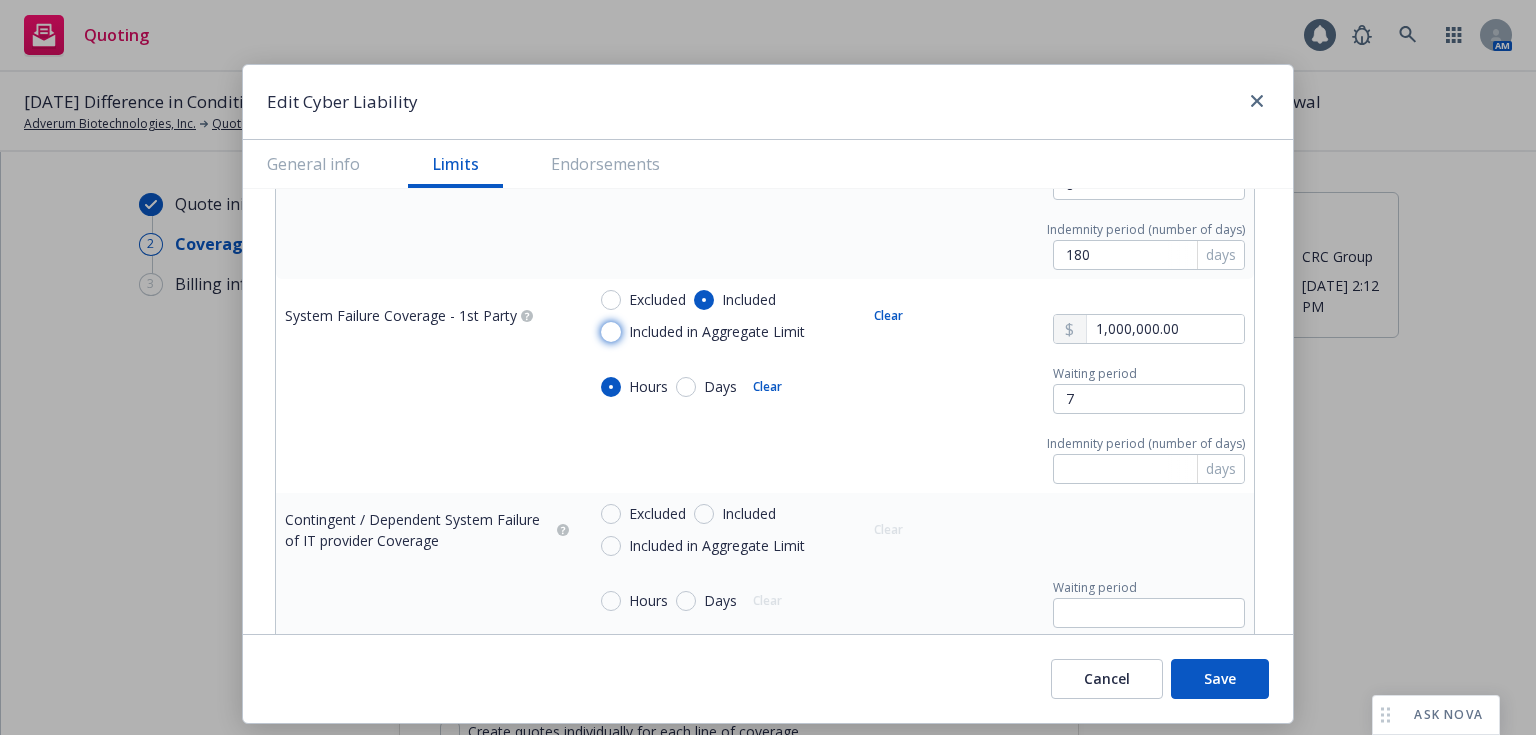 click on "Included in Aggregate Limit" at bounding box center [611, 332] 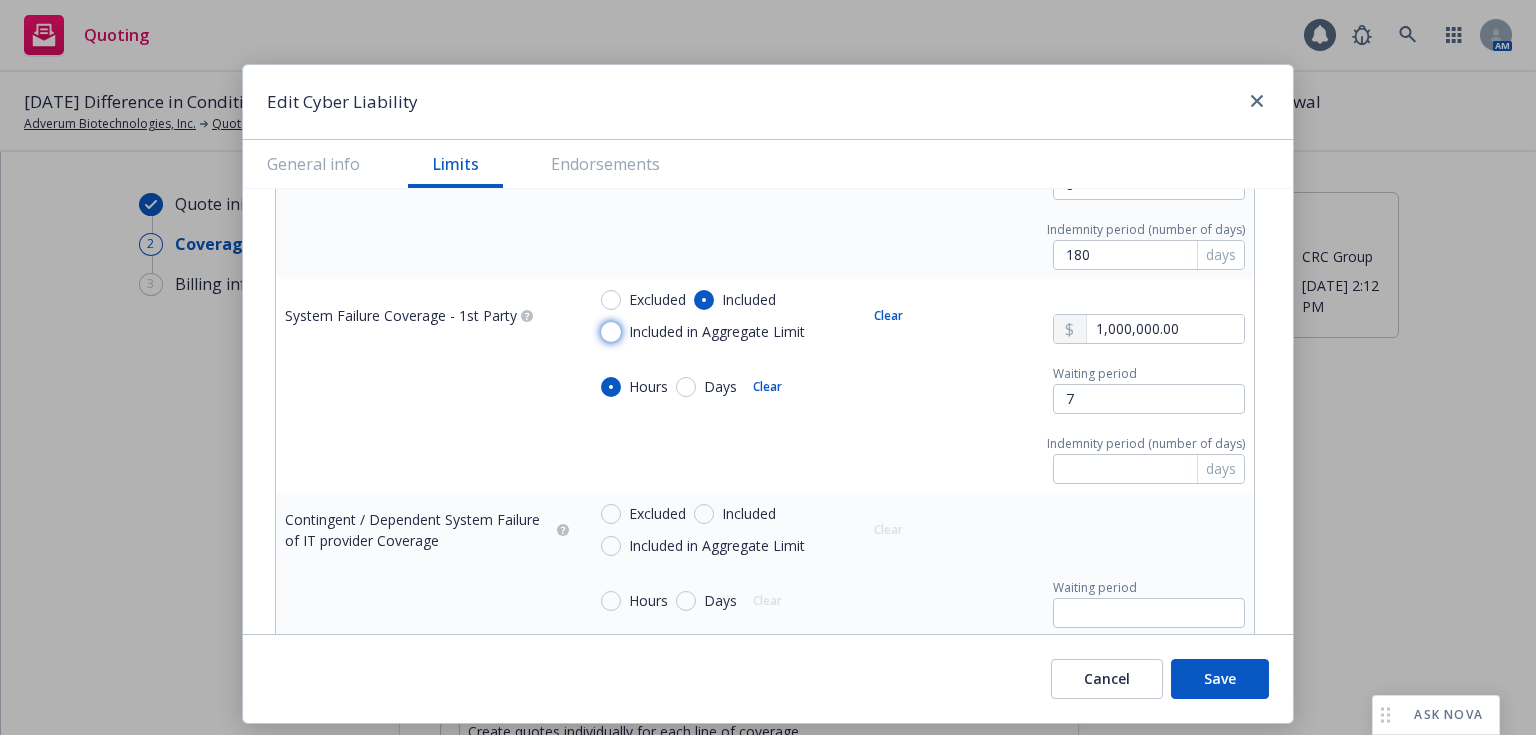 radio on "true" 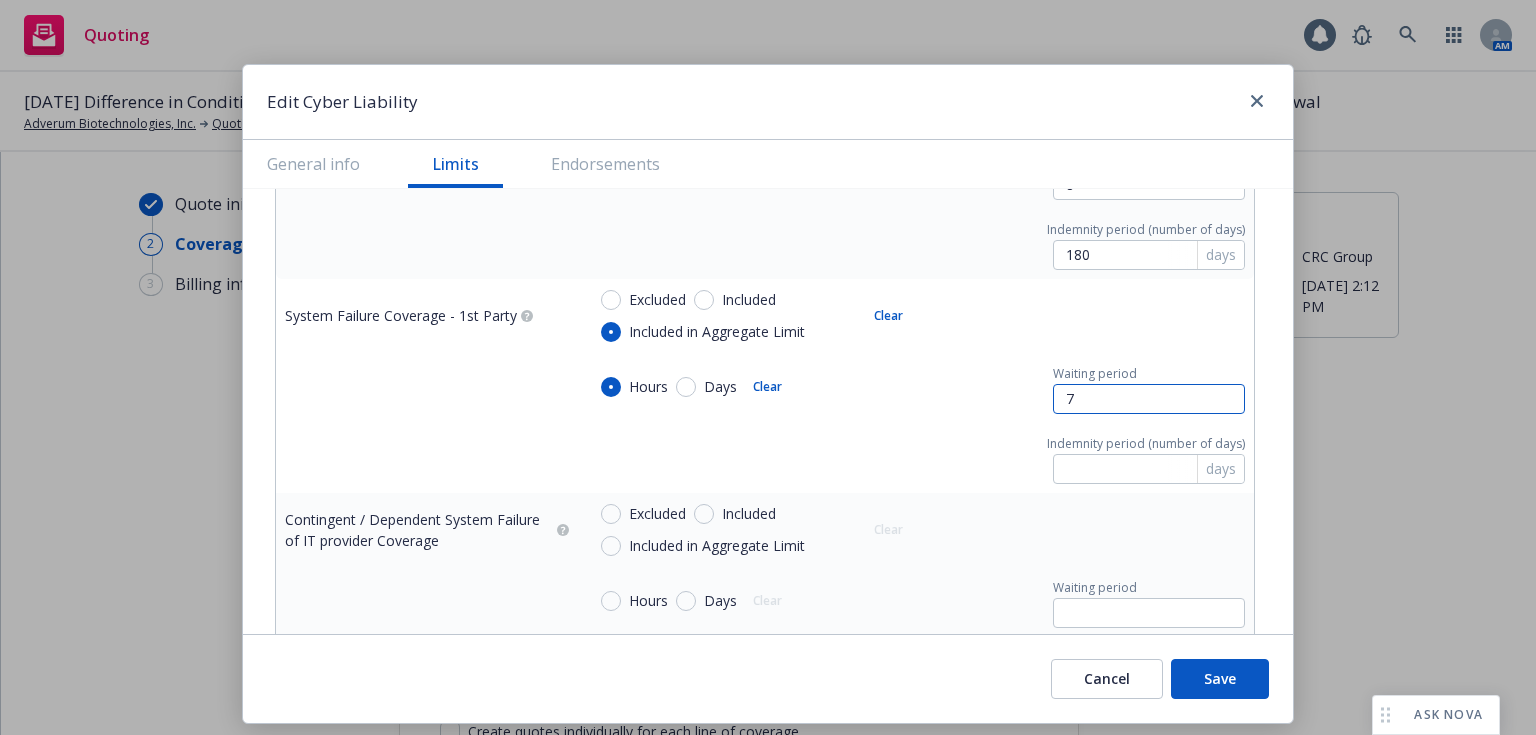 drag, startPoint x: 1087, startPoint y: 400, endPoint x: 958, endPoint y: 388, distance: 129.55693 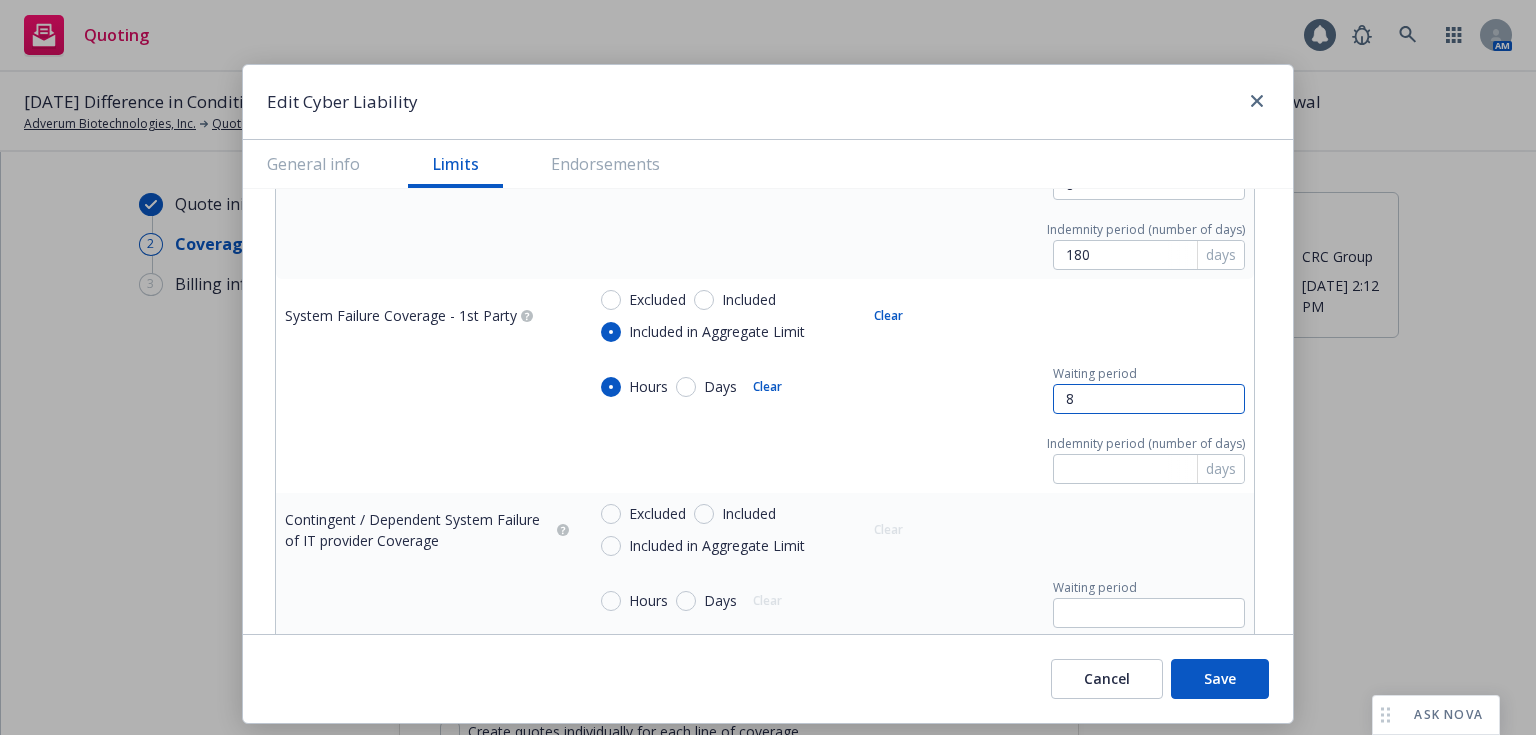 type on "8" 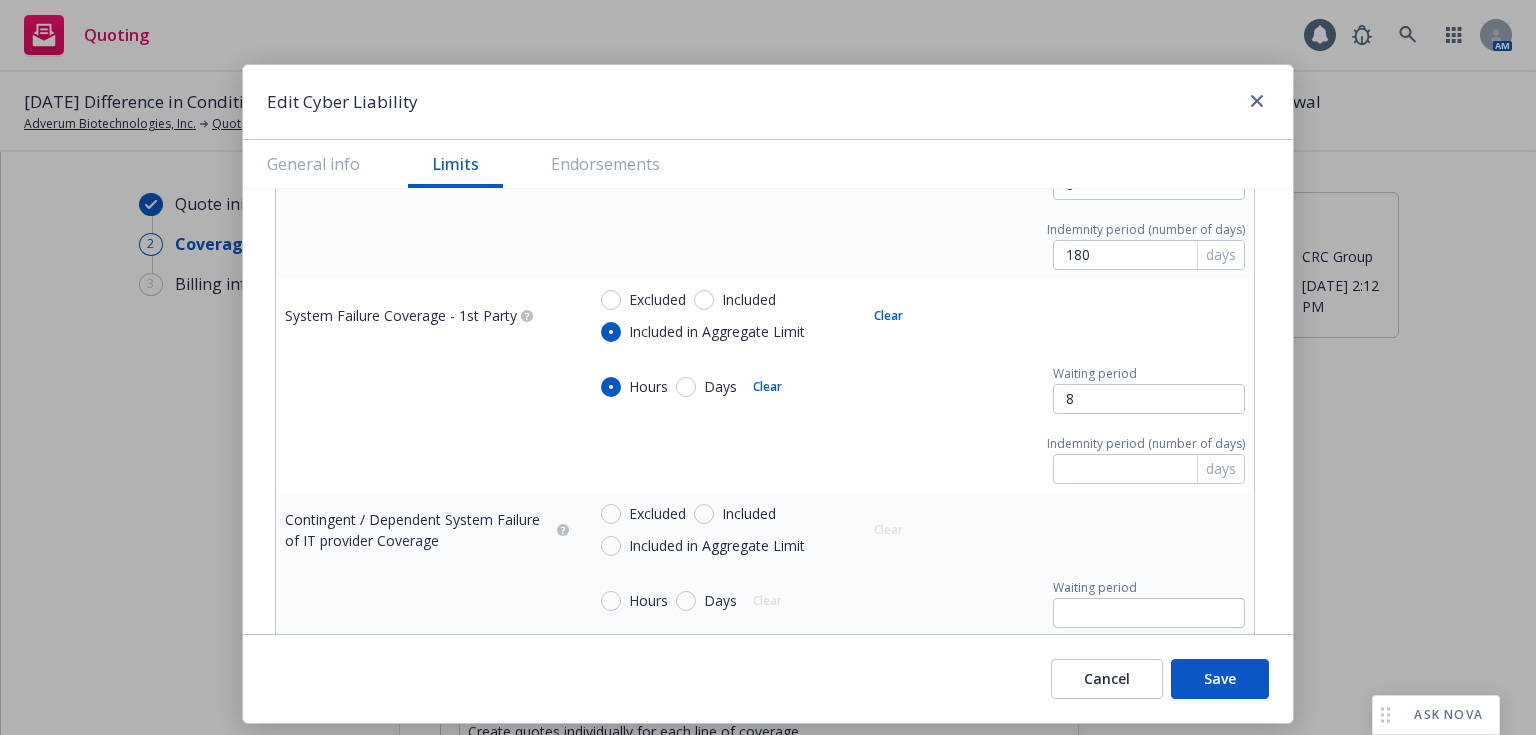 click on "Indemnity period (number of days) days" at bounding box center (915, 457) 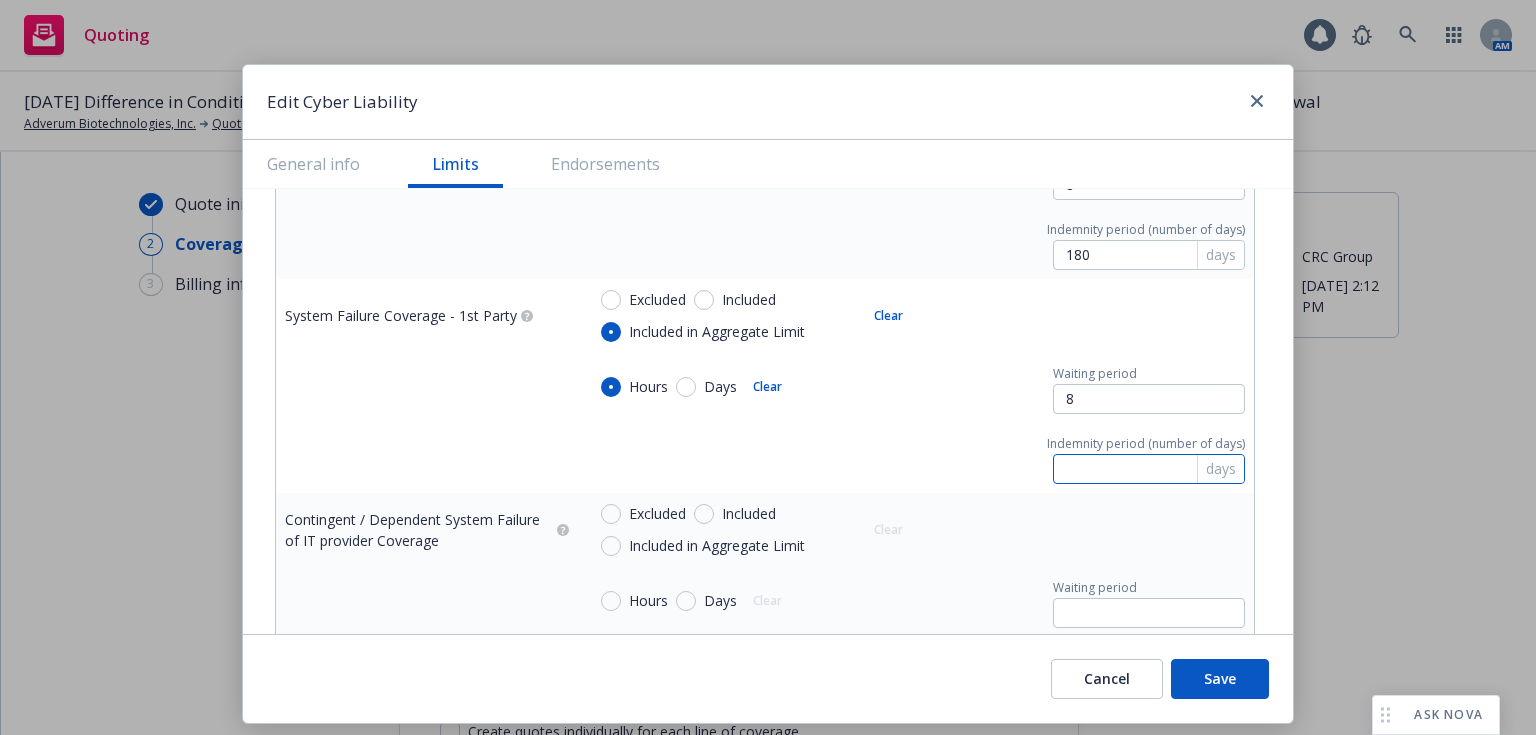 click at bounding box center (1149, 469) 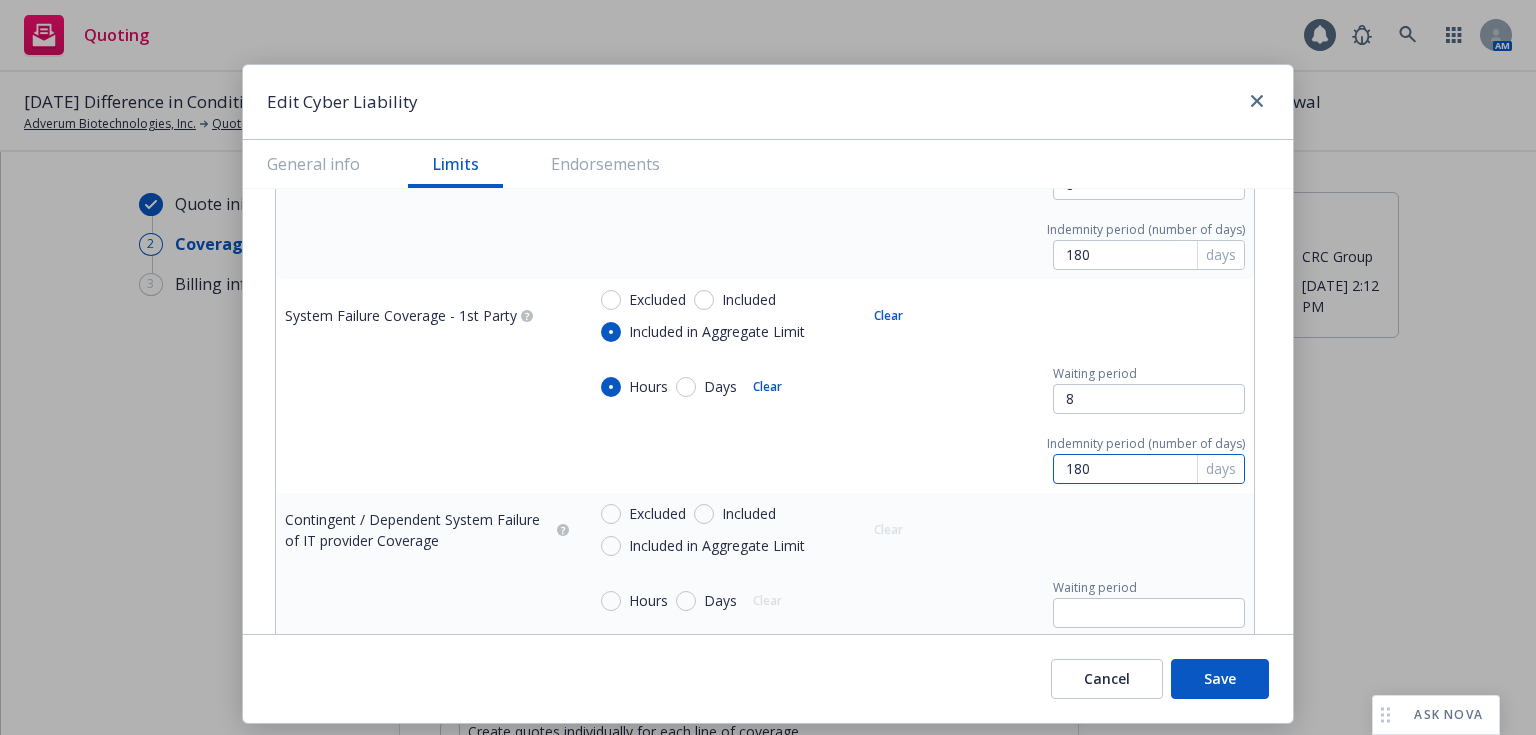 type on "180" 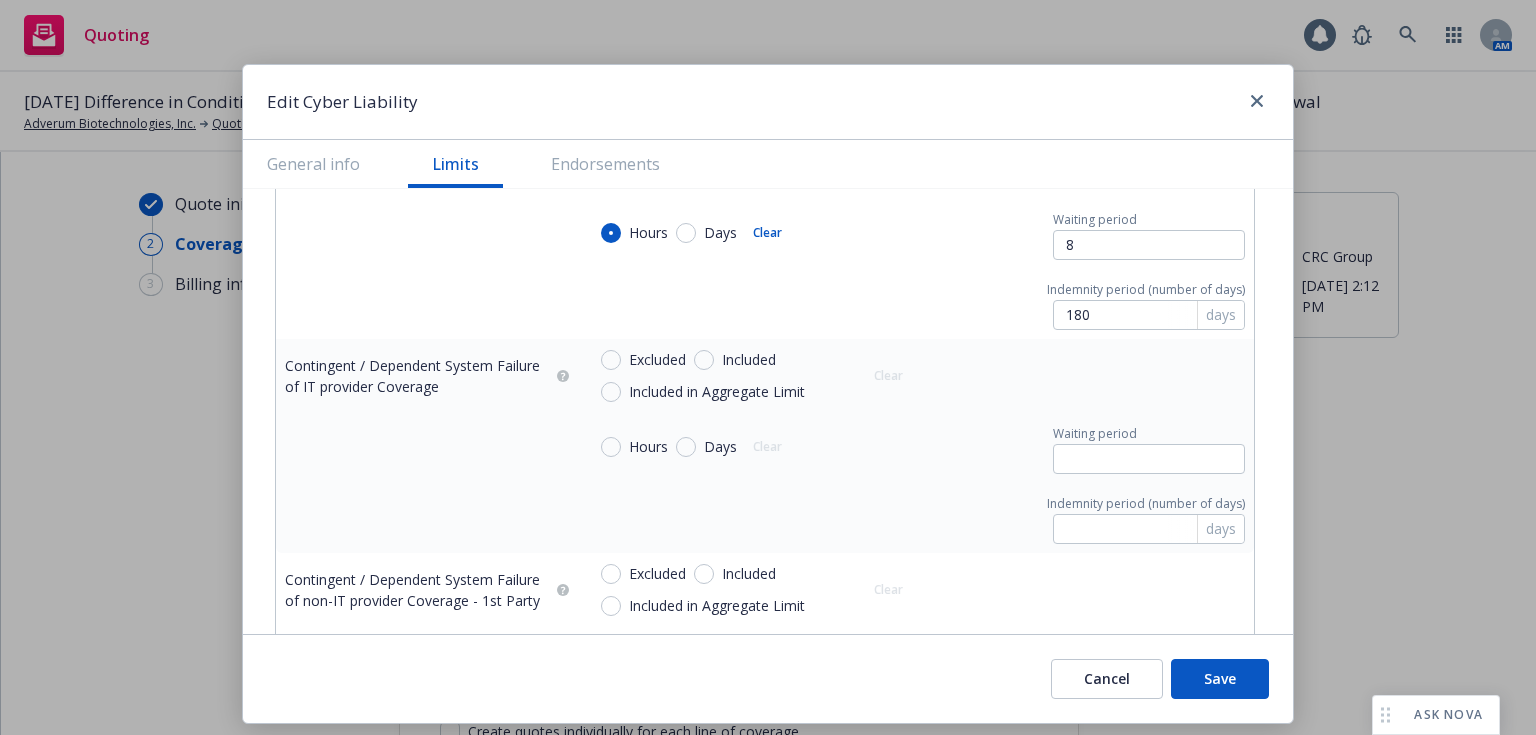 scroll, scrollTop: 1938, scrollLeft: 0, axis: vertical 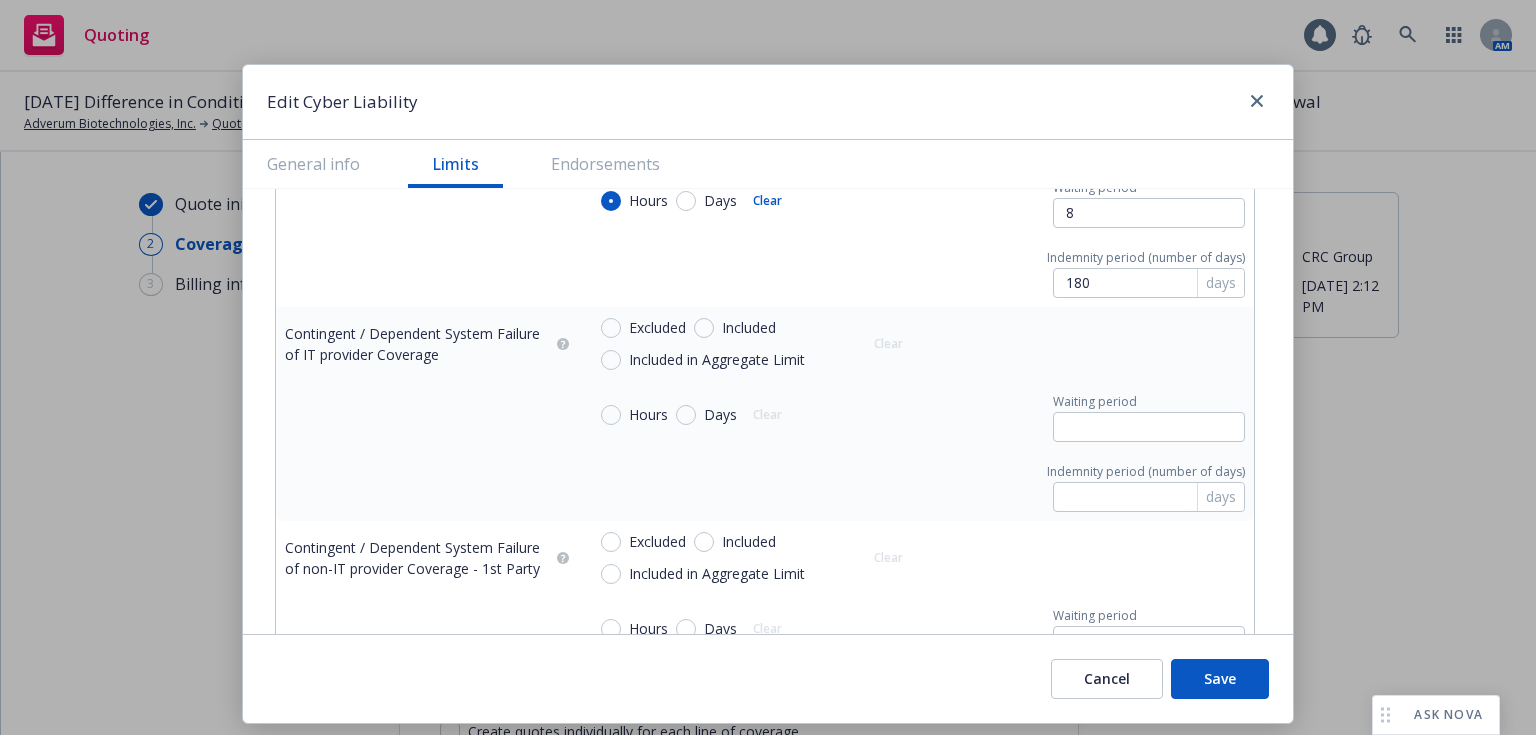 click on "Included in Aggregate Limit" at bounding box center (717, 360) 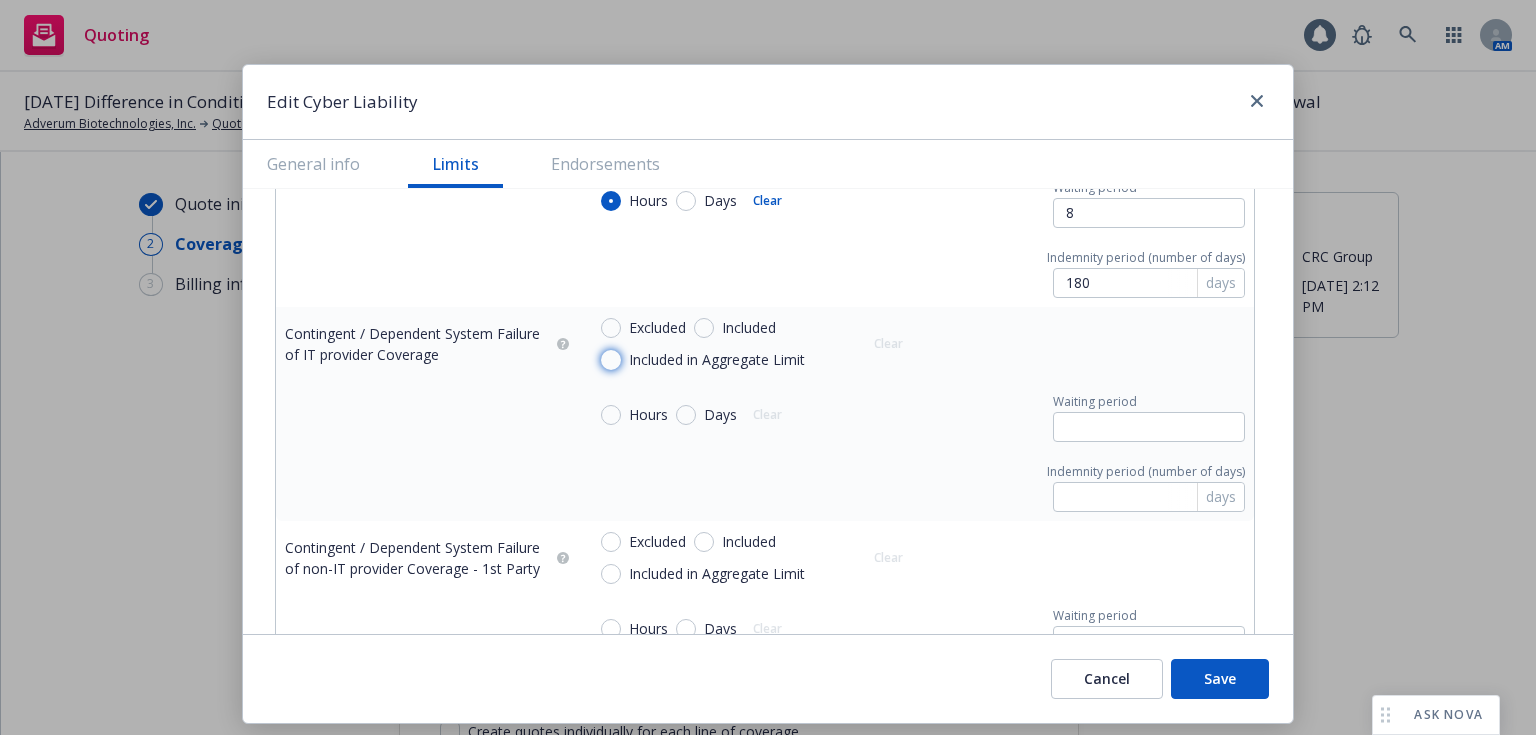 click on "Included in Aggregate Limit" at bounding box center (611, 360) 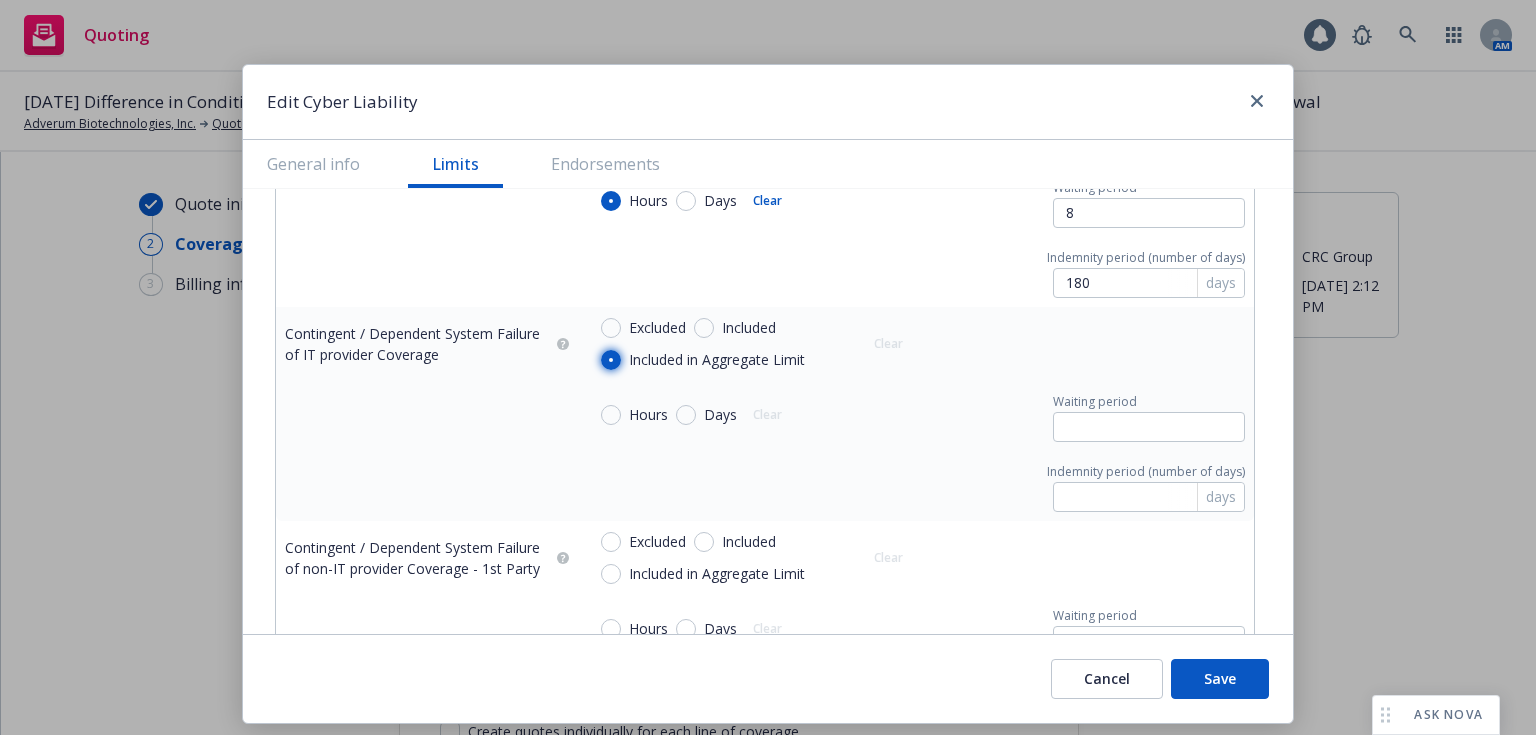 radio on "true" 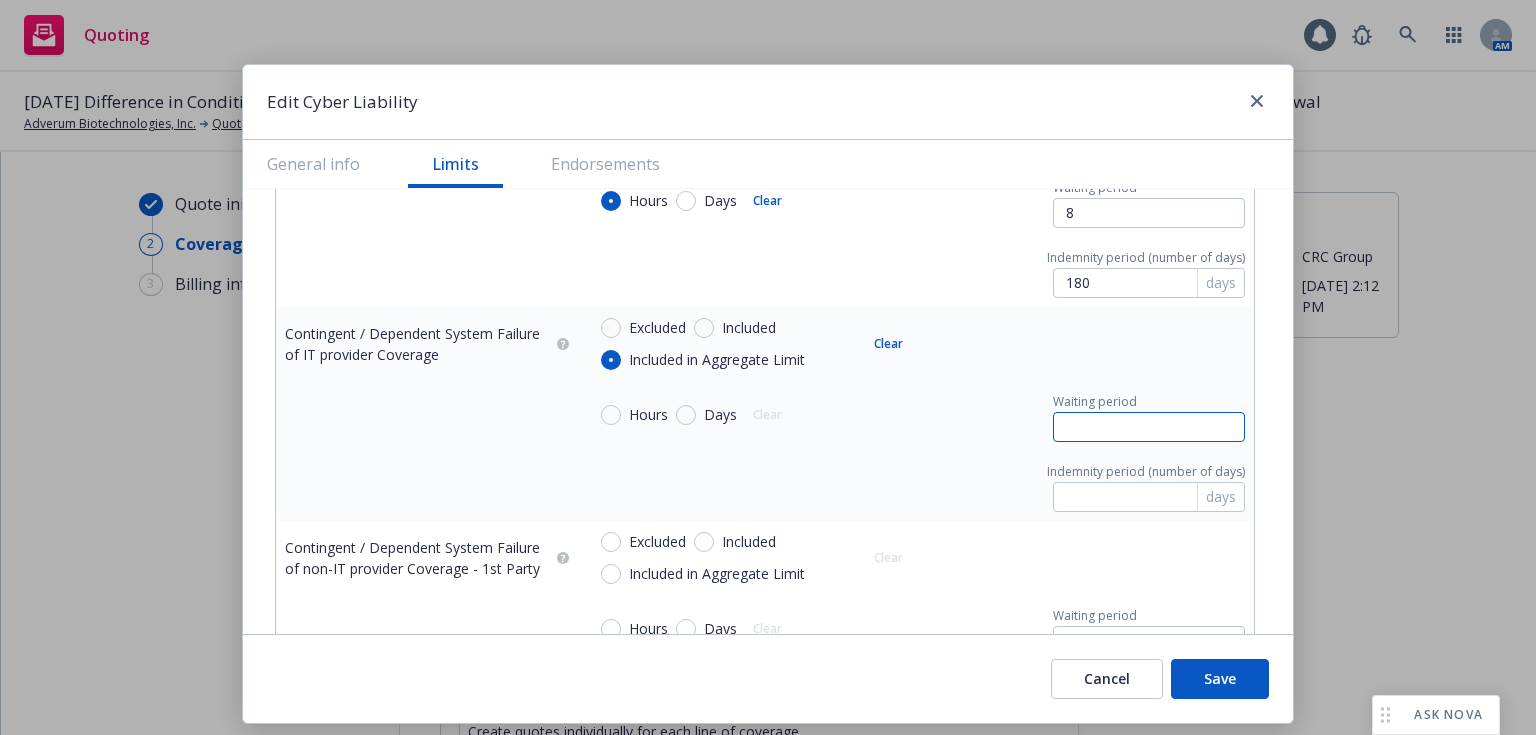 click at bounding box center [1149, 427] 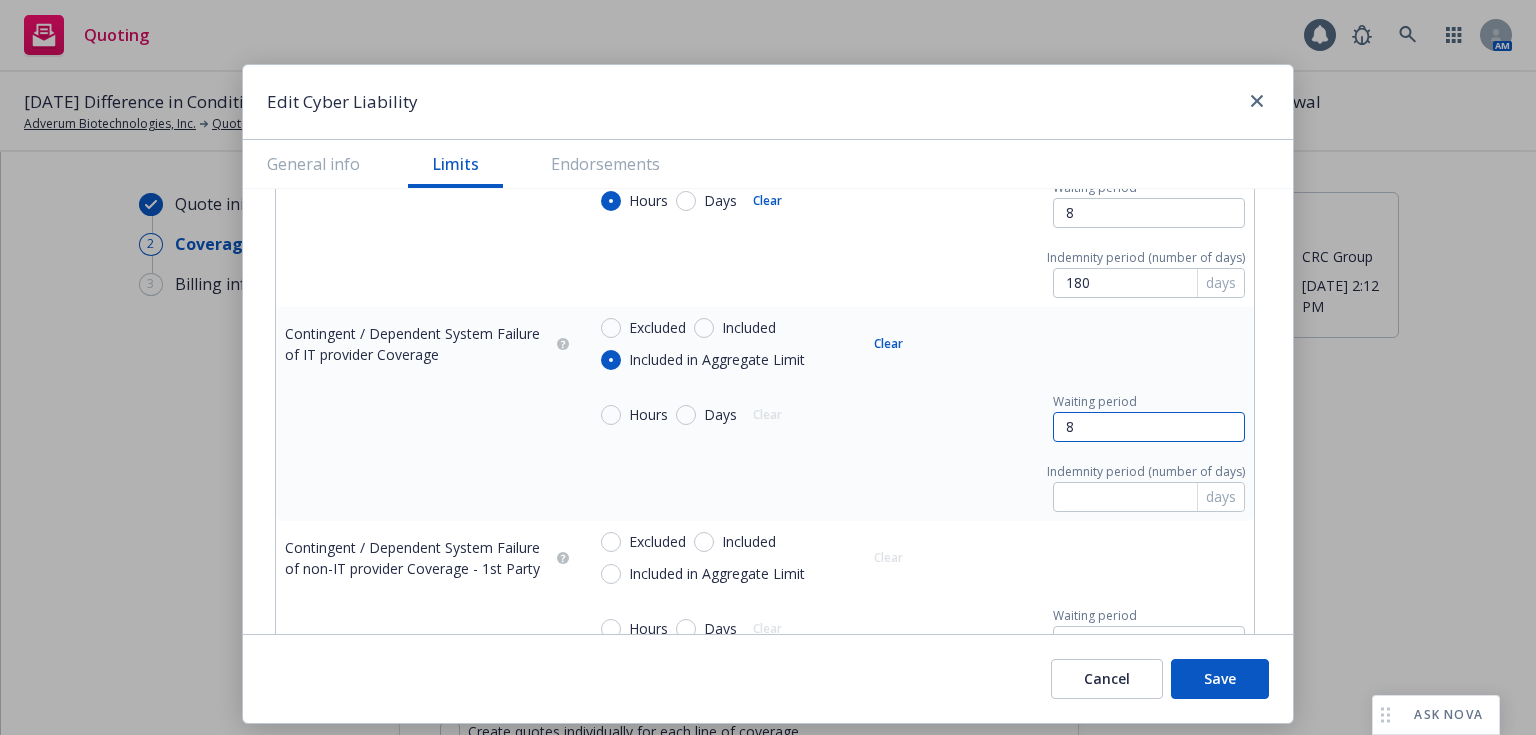 type on "8" 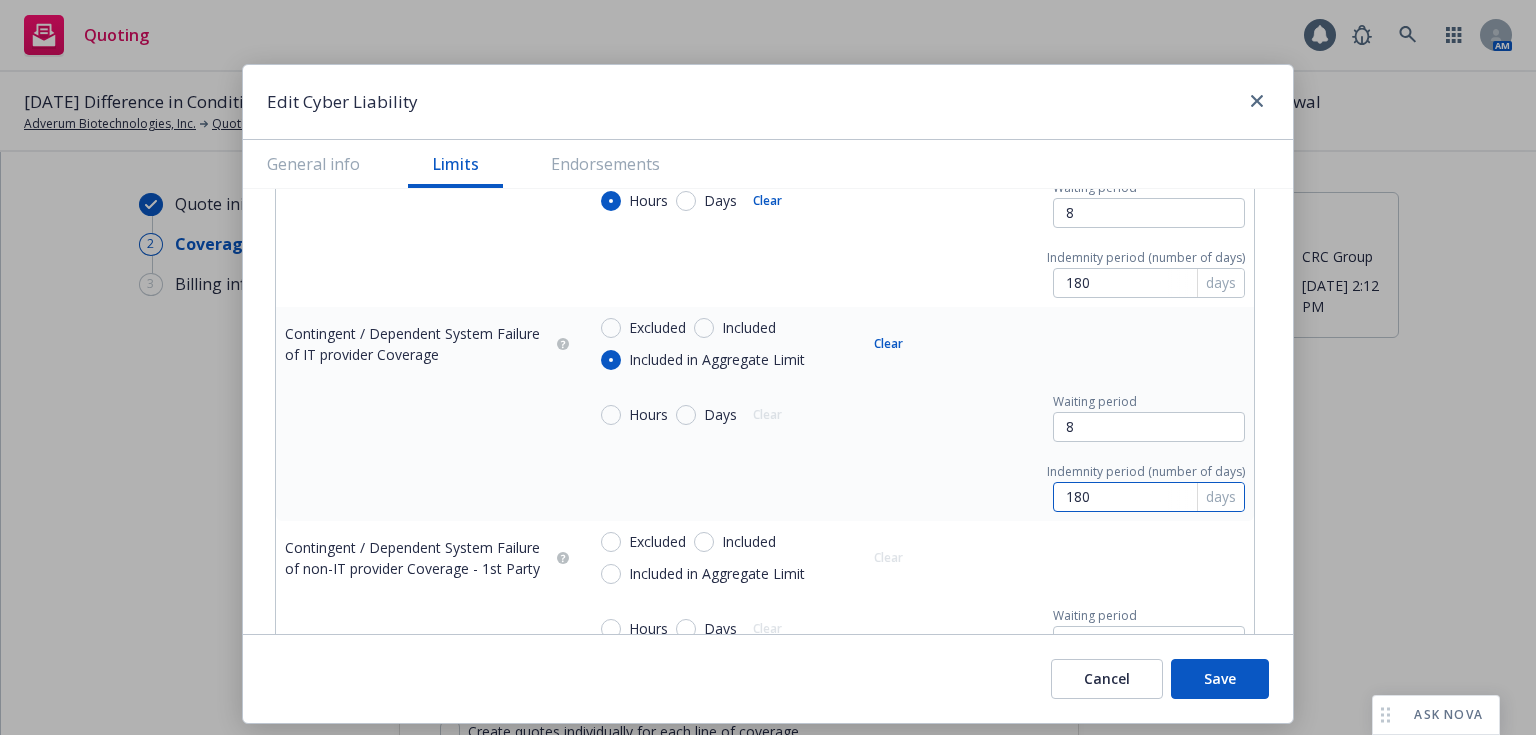 type on "180" 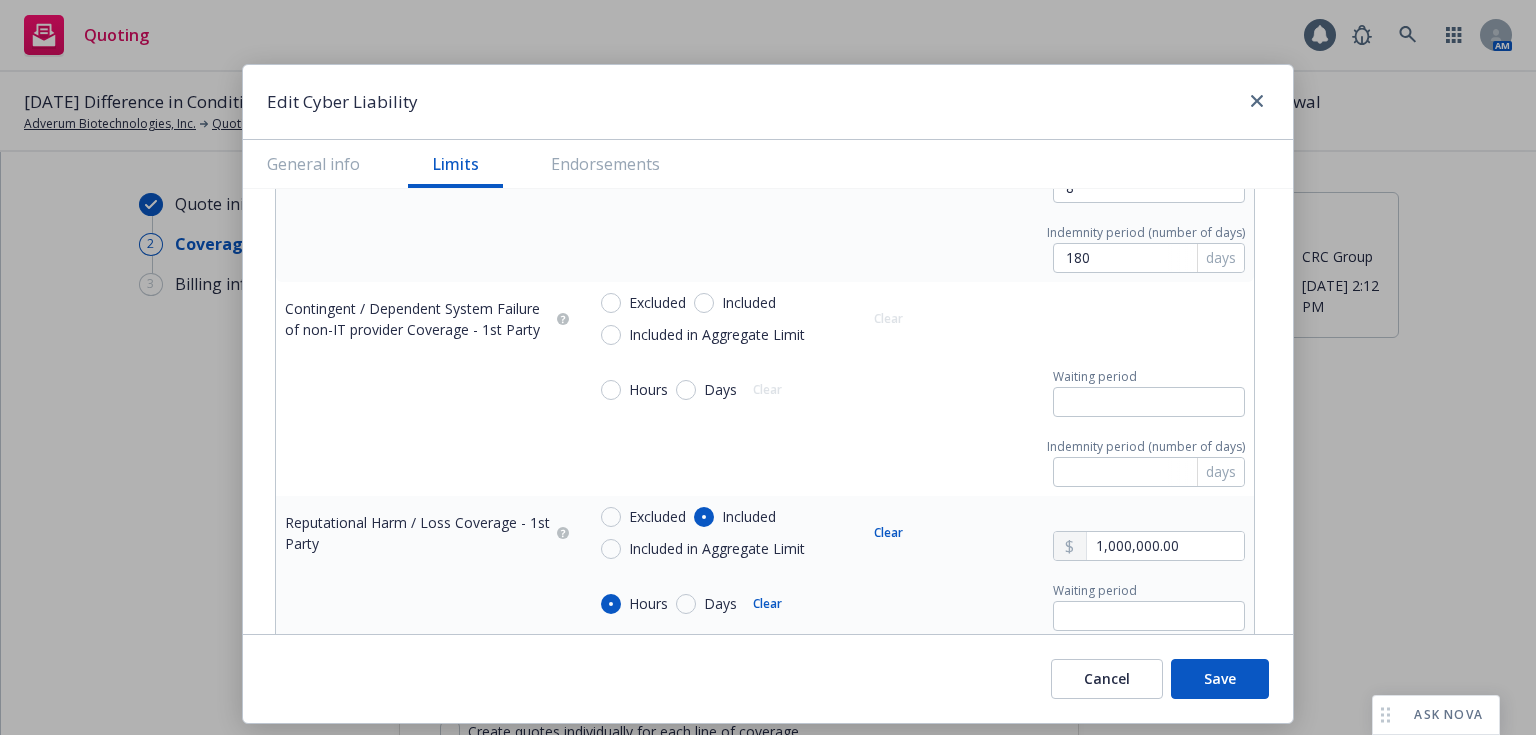 scroll, scrollTop: 2178, scrollLeft: 0, axis: vertical 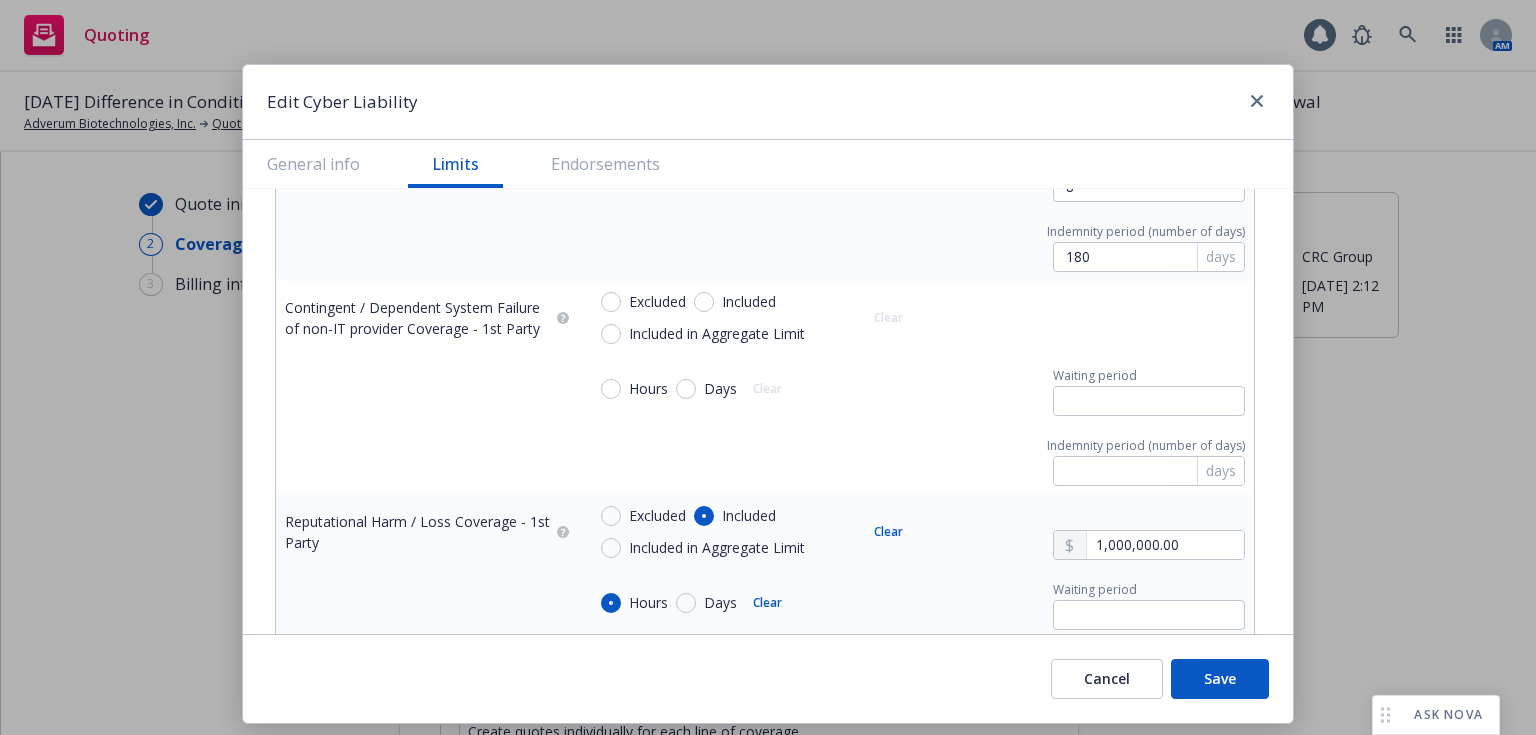 click on "Included in Aggregate Limit" at bounding box center (713, 334) 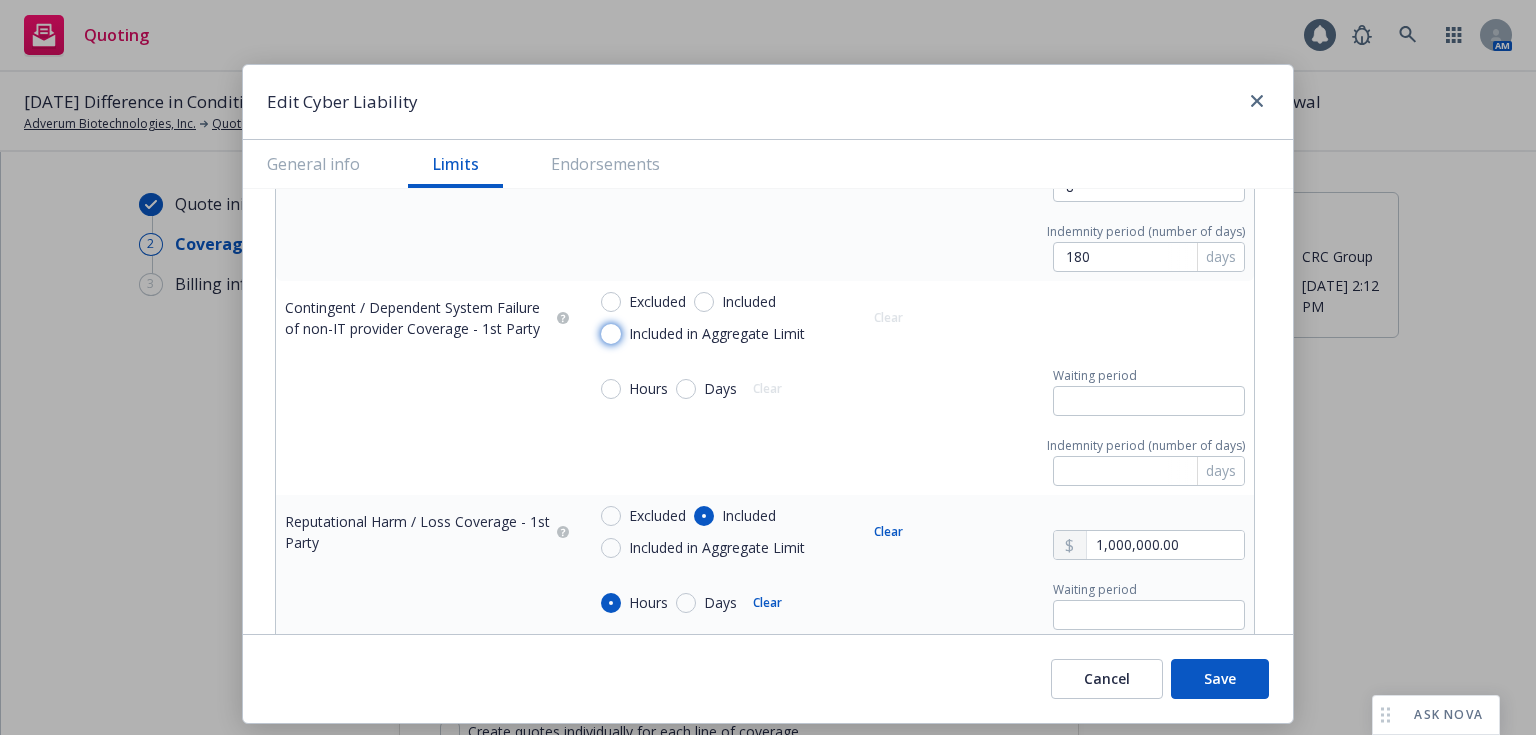 click on "Included in Aggregate Limit" at bounding box center [611, 334] 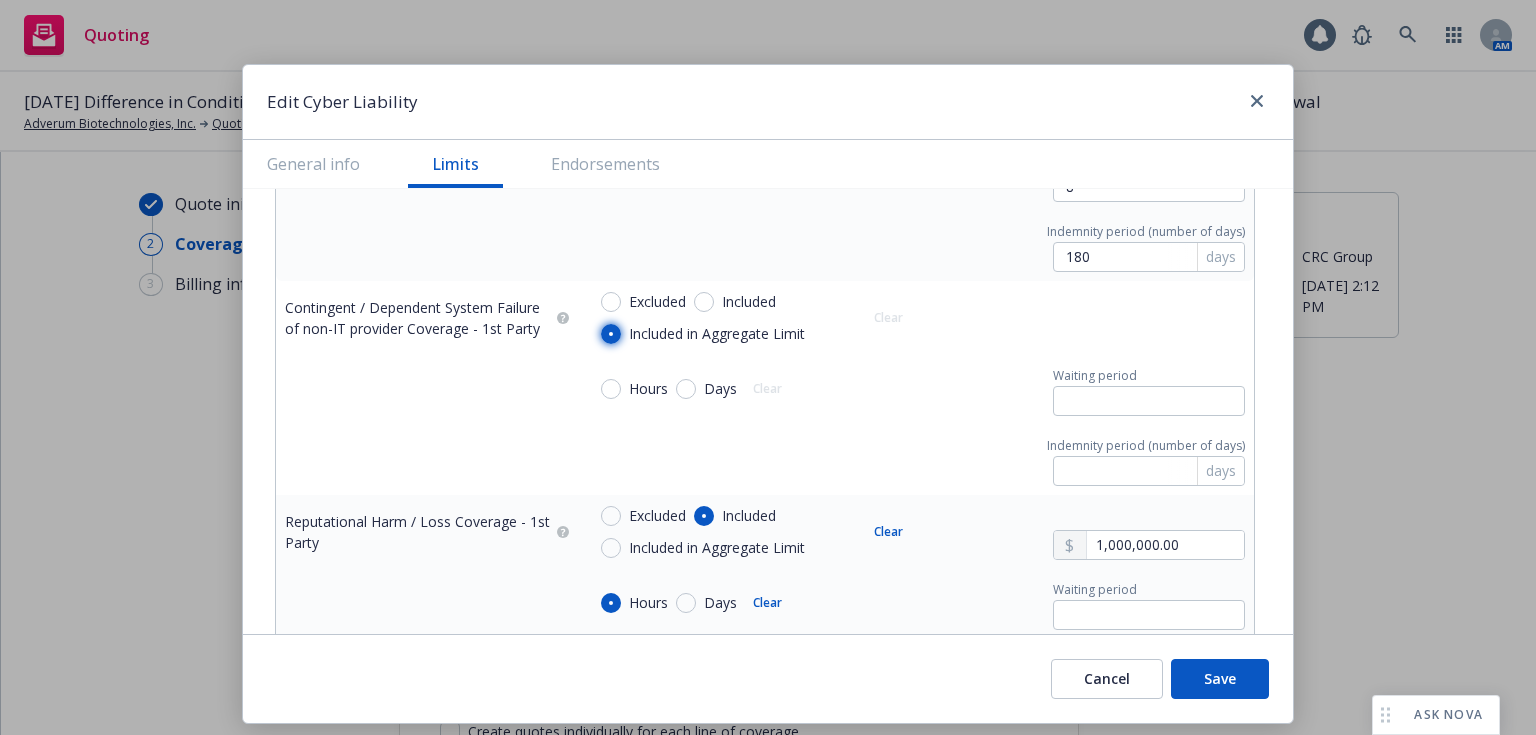radio on "true" 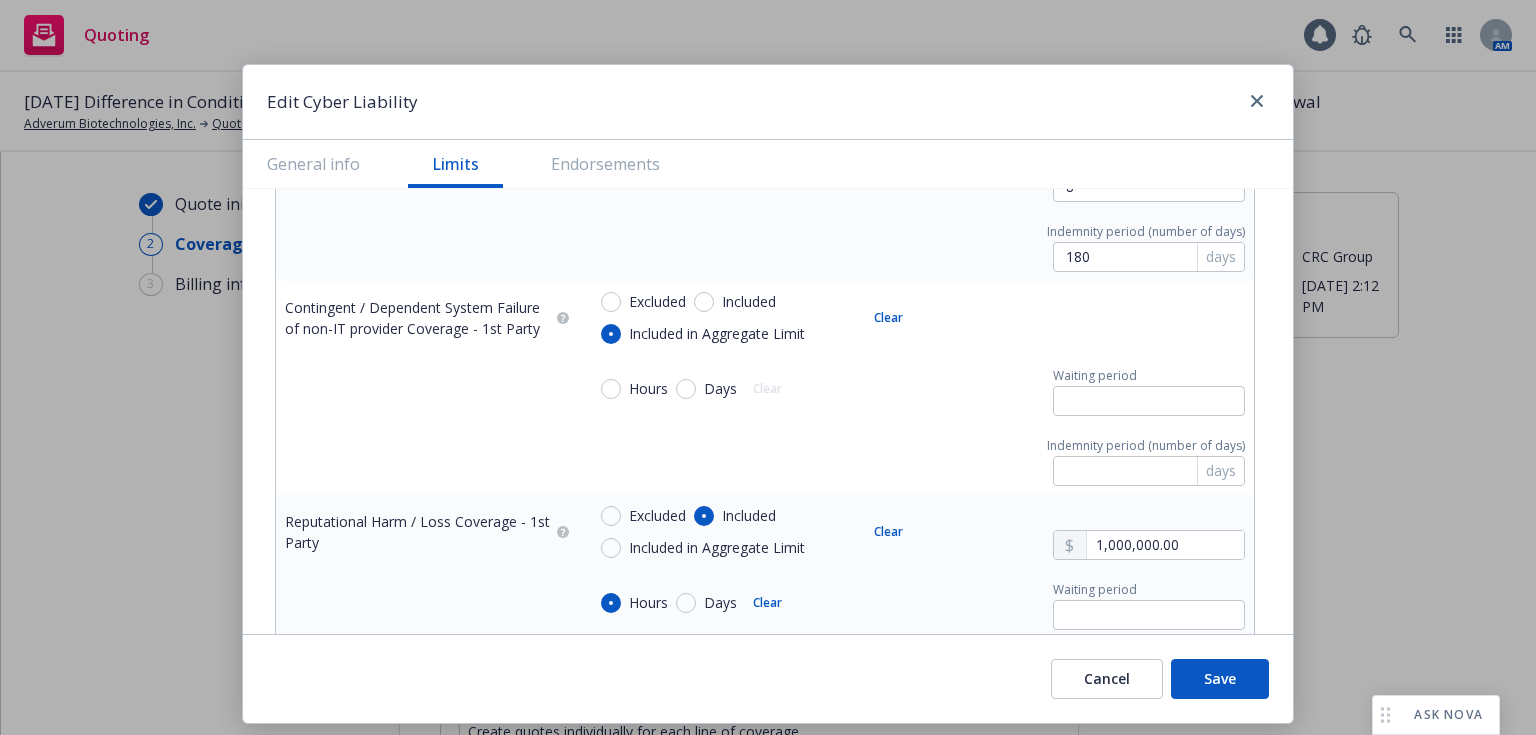 click on "Hours" at bounding box center [648, 389] 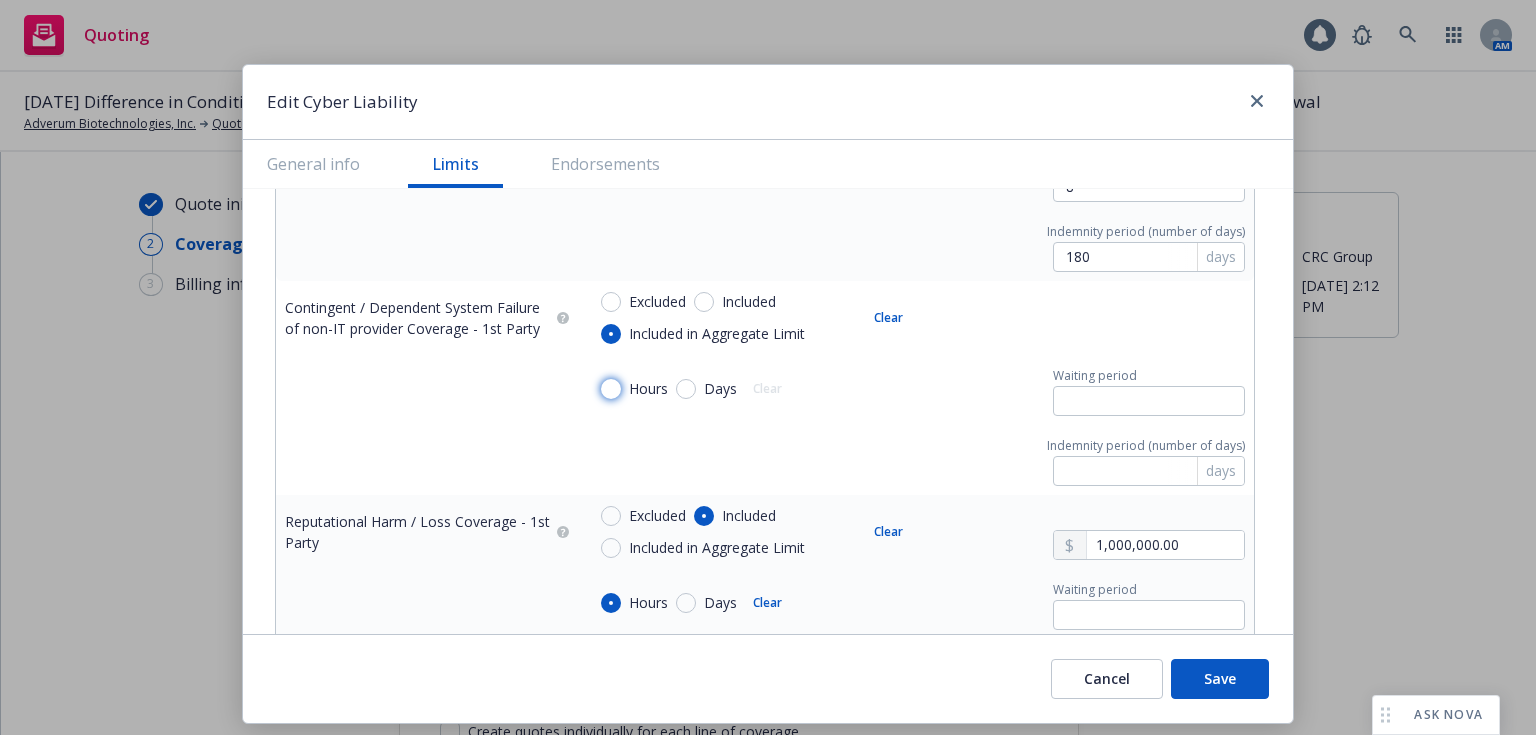click on "Hours" at bounding box center [611, 389] 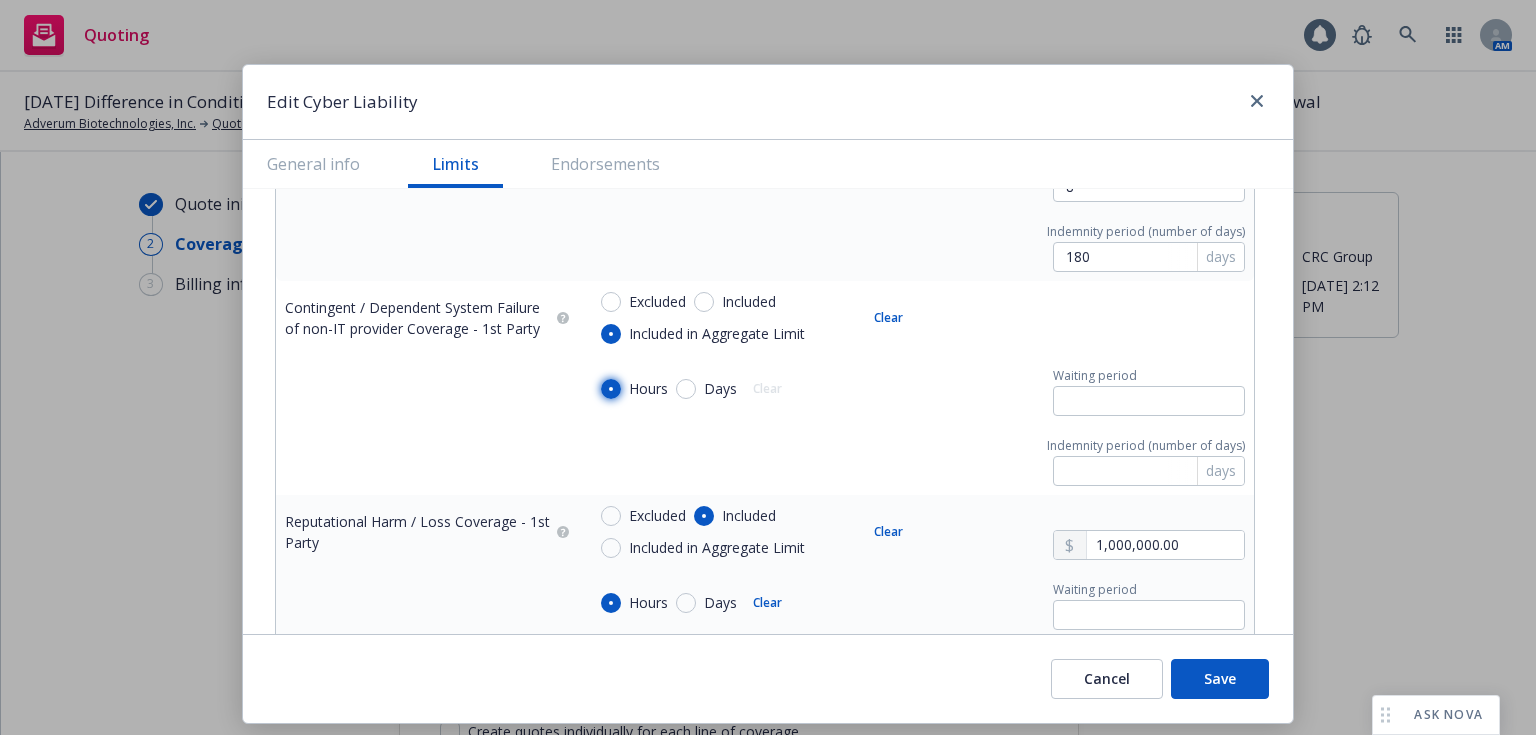 radio on "true" 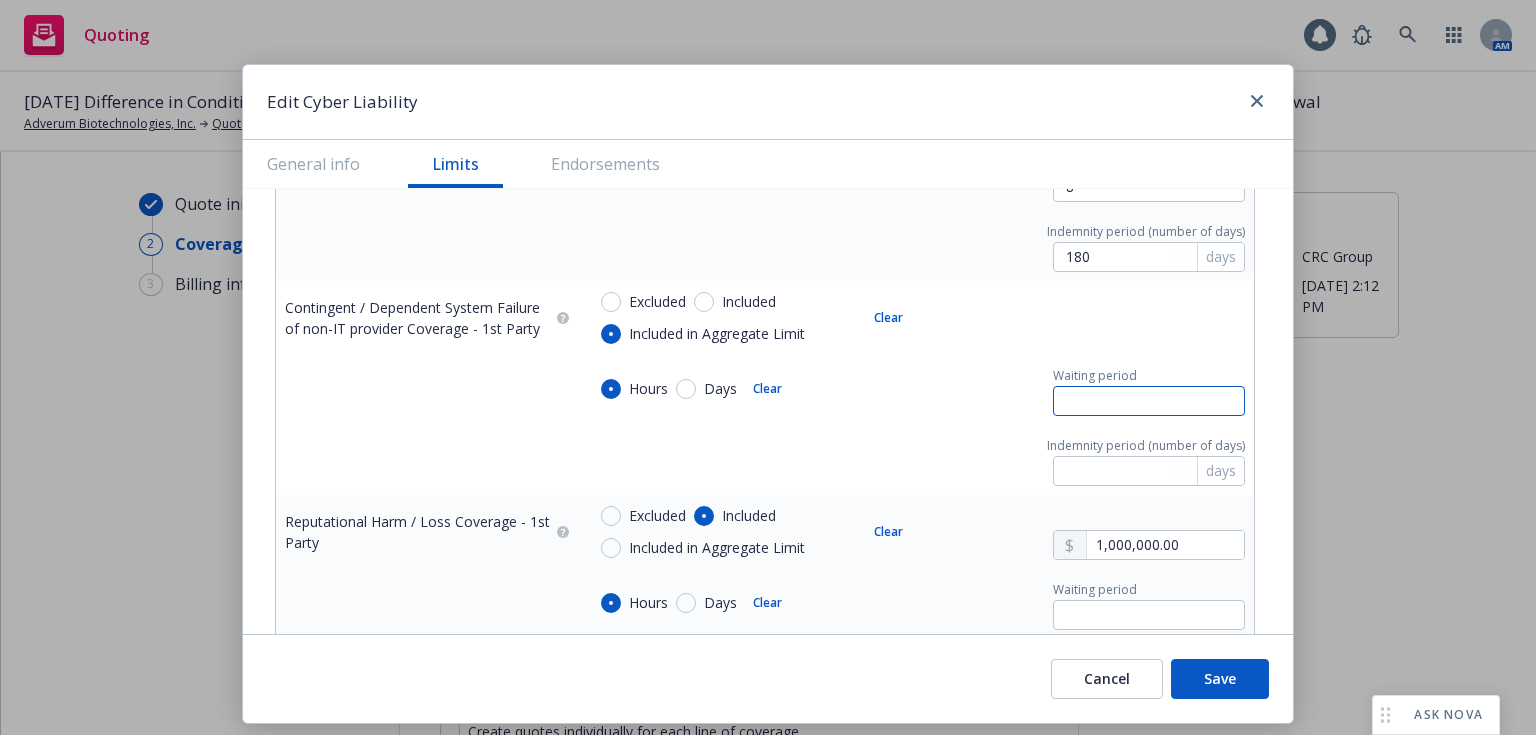 click at bounding box center (1149, 401) 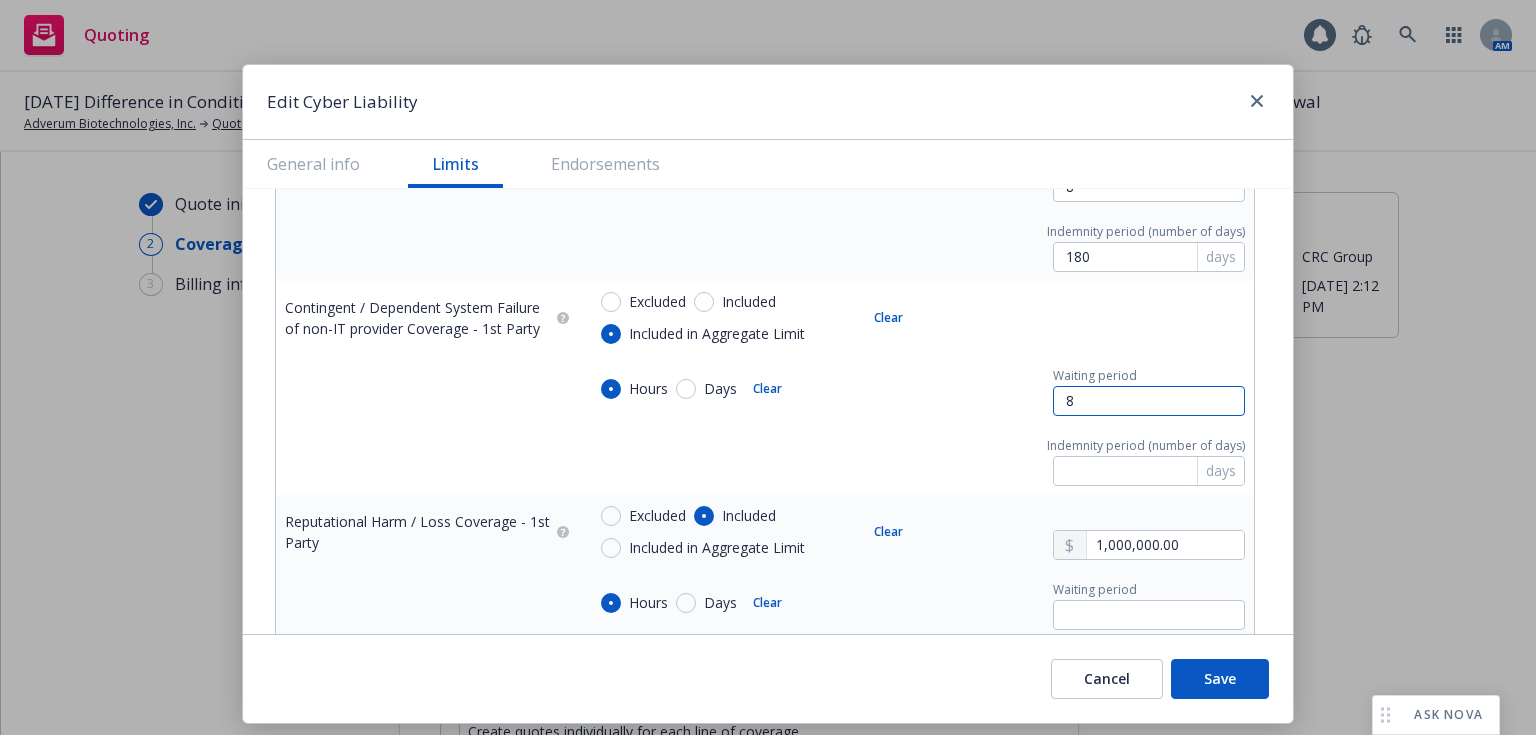 type on "8" 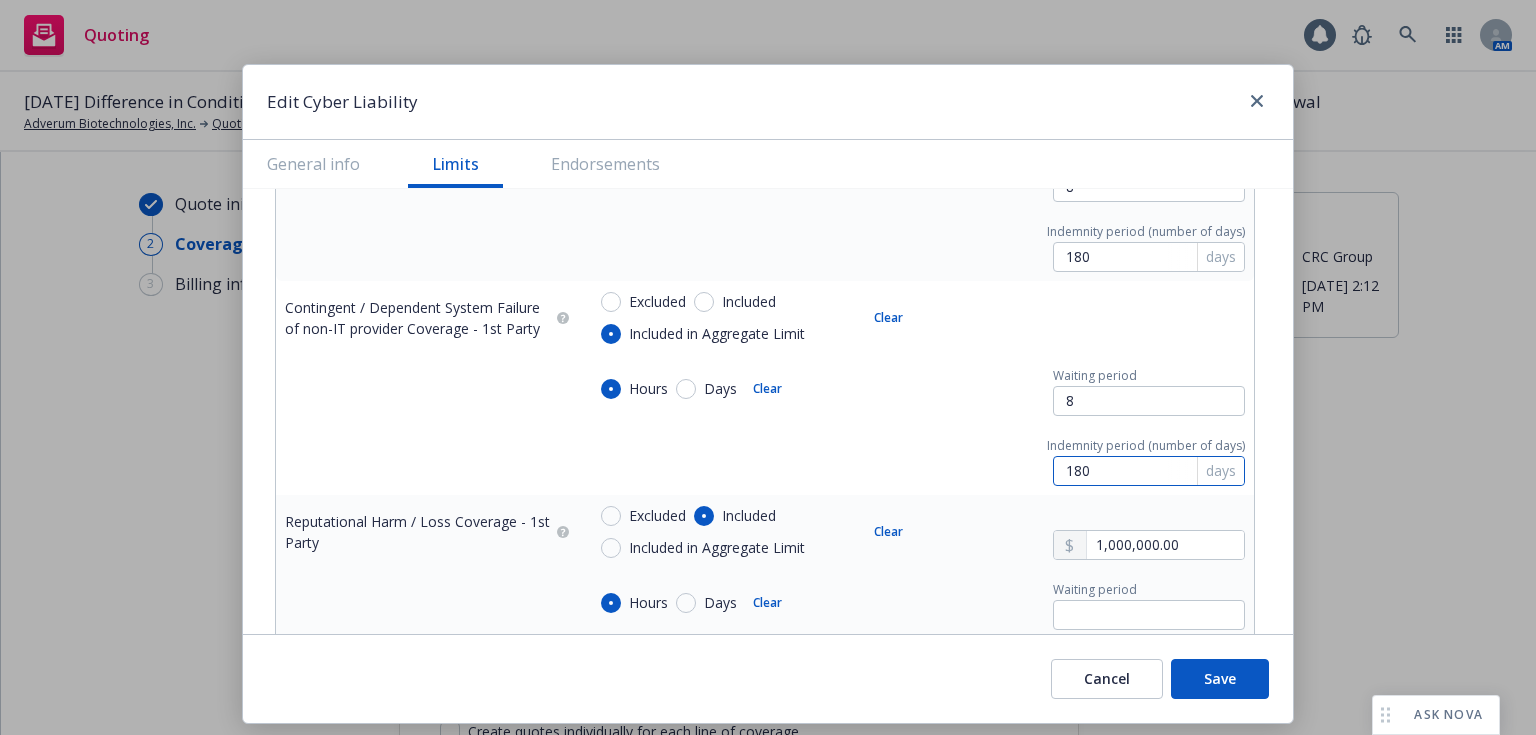 type on "180" 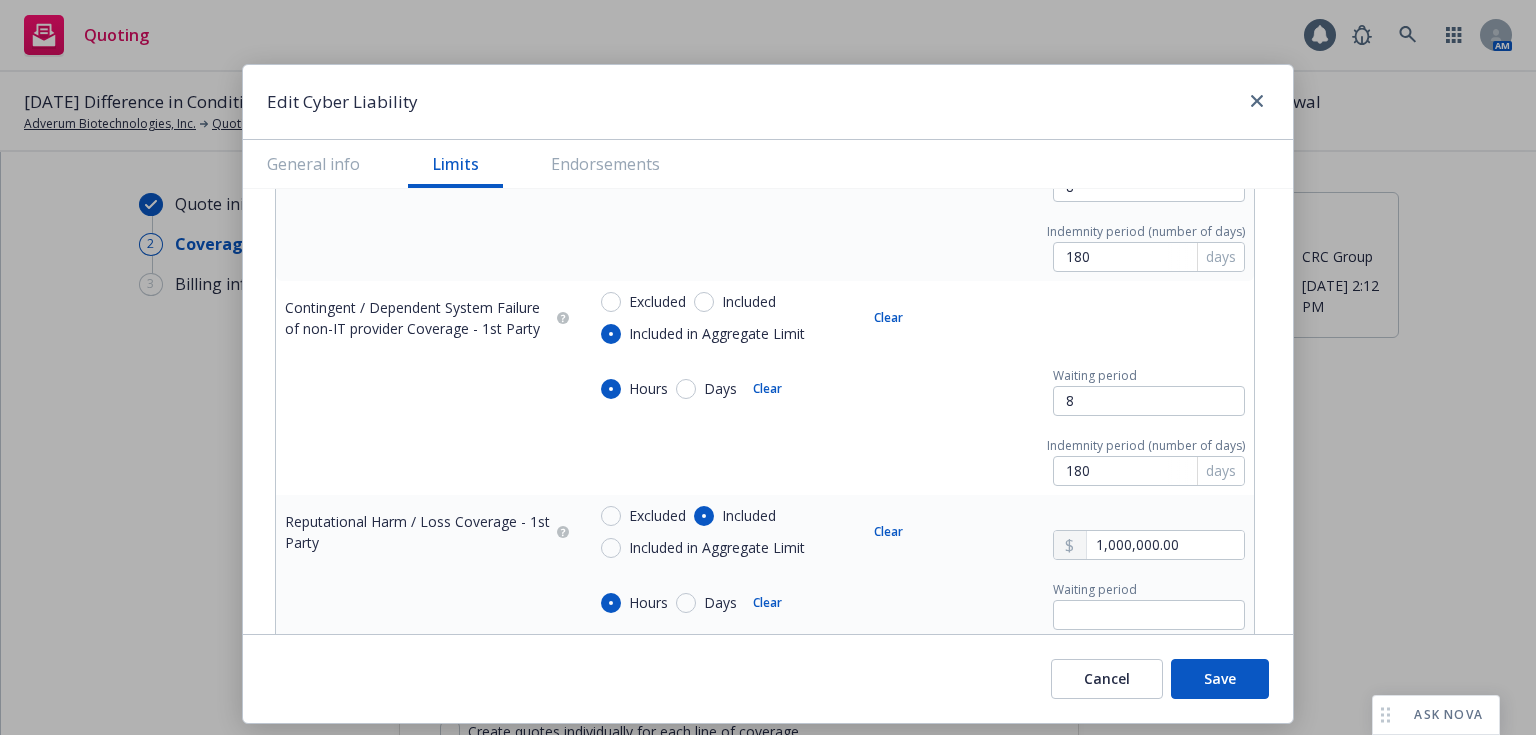 click on "Included in Aggregate Limit" at bounding box center [717, 548] 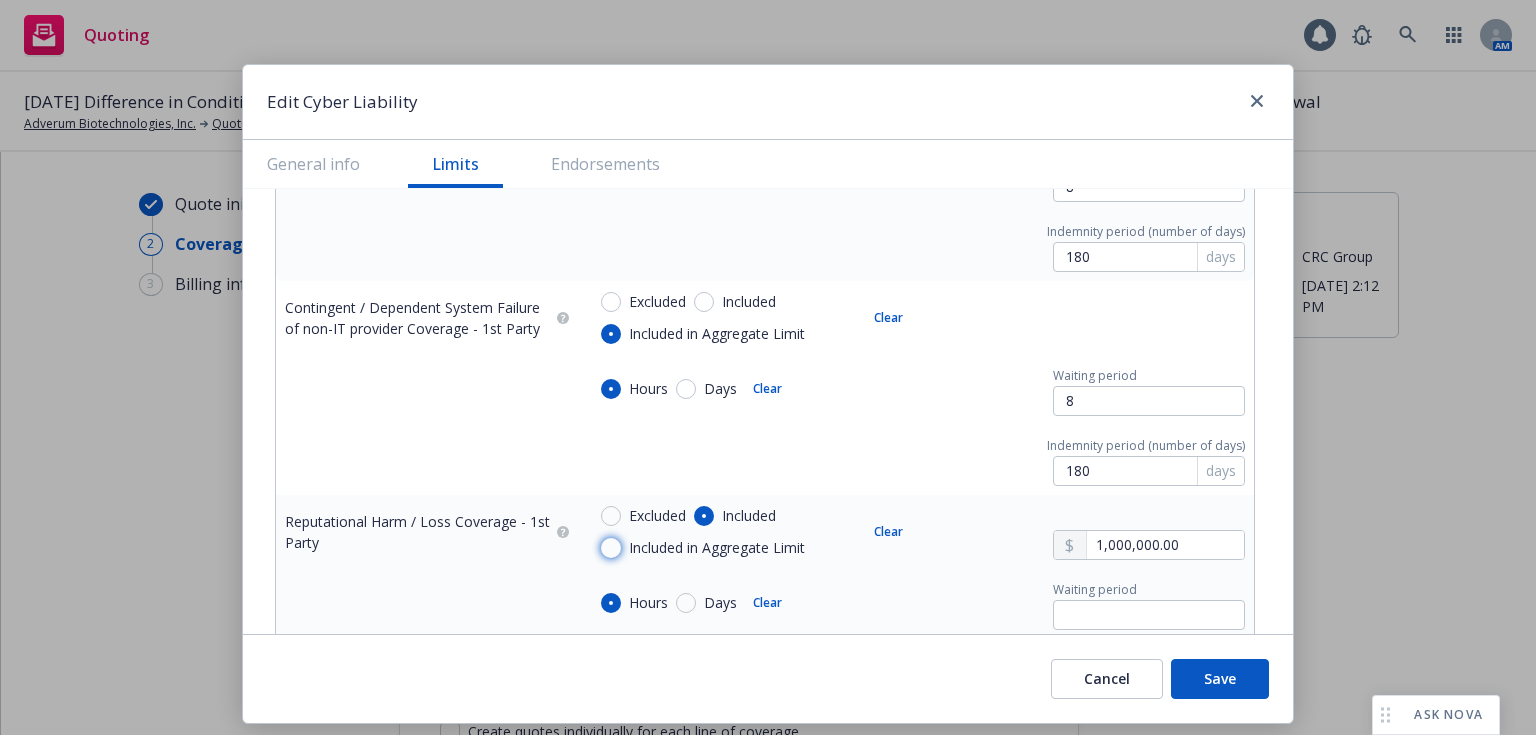 click on "Included in Aggregate Limit" at bounding box center [611, 548] 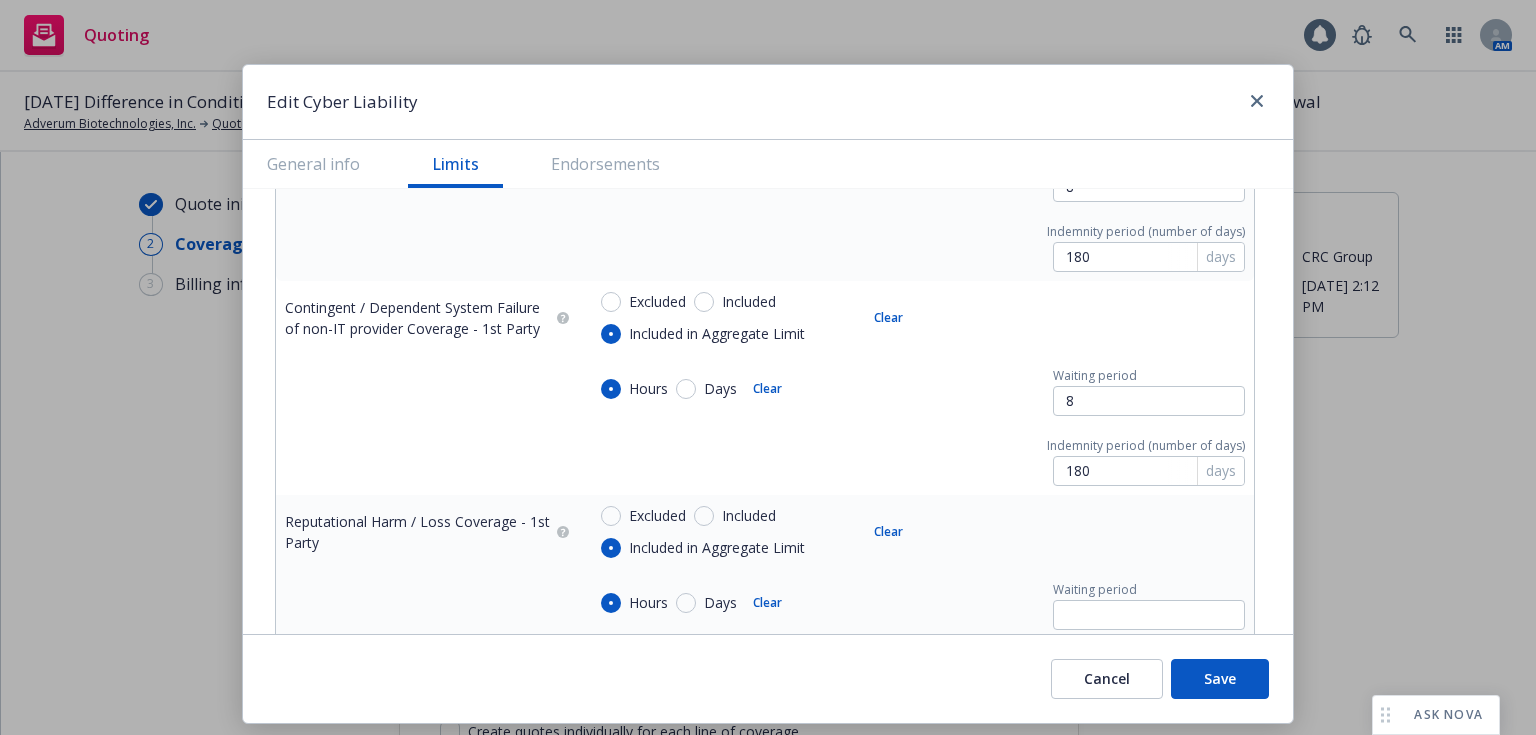 scroll, scrollTop: 2298, scrollLeft: 0, axis: vertical 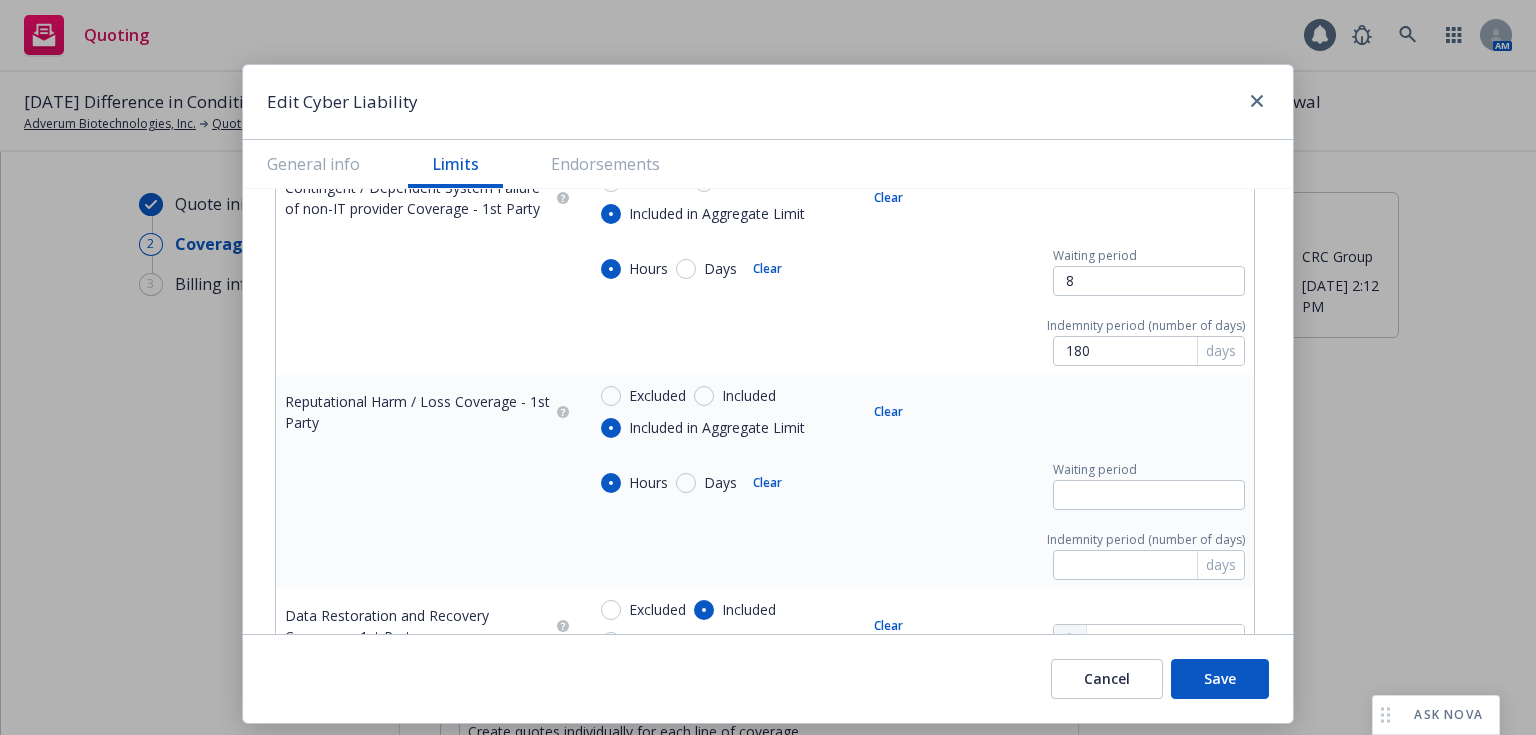 click on "Days" at bounding box center [716, 483] 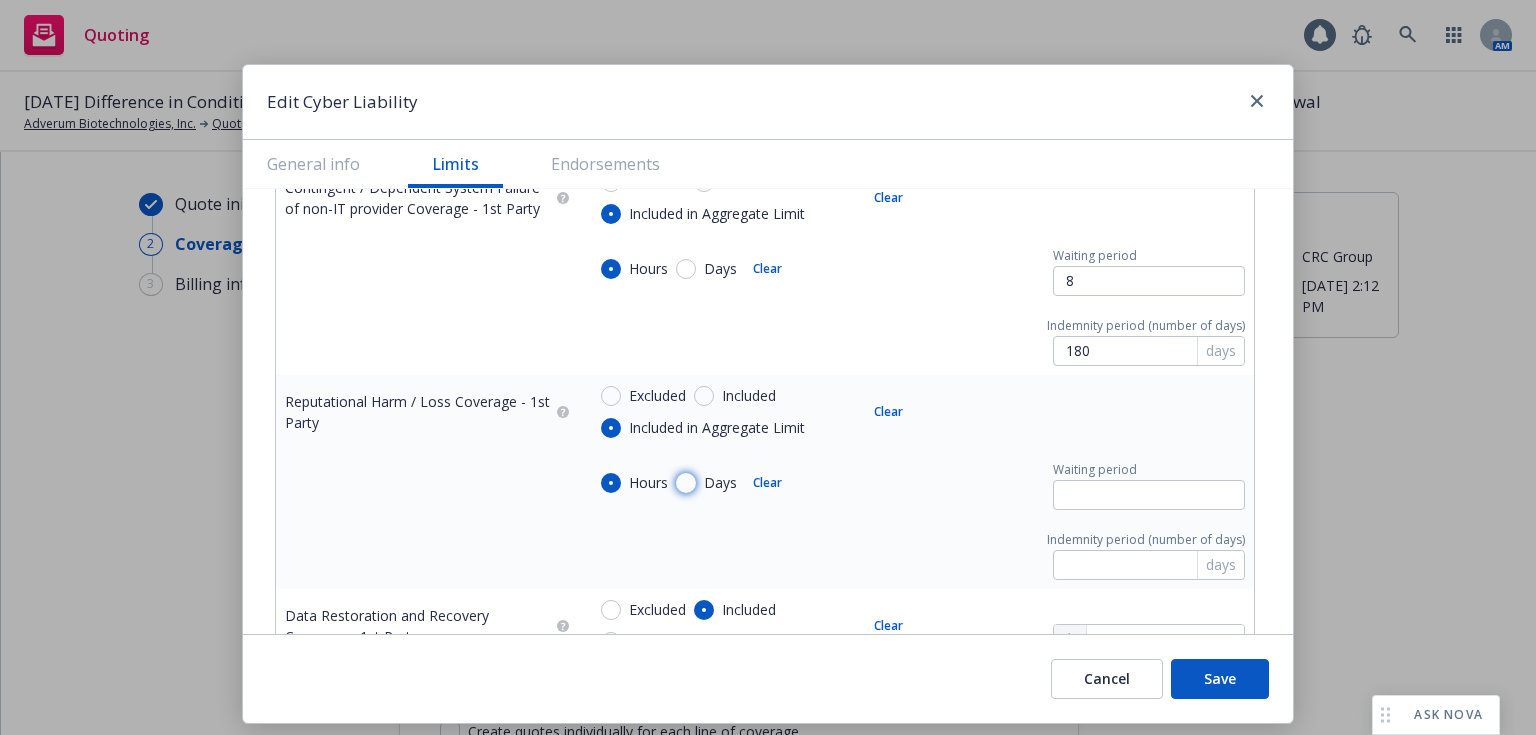 click on "Days" at bounding box center (686, 483) 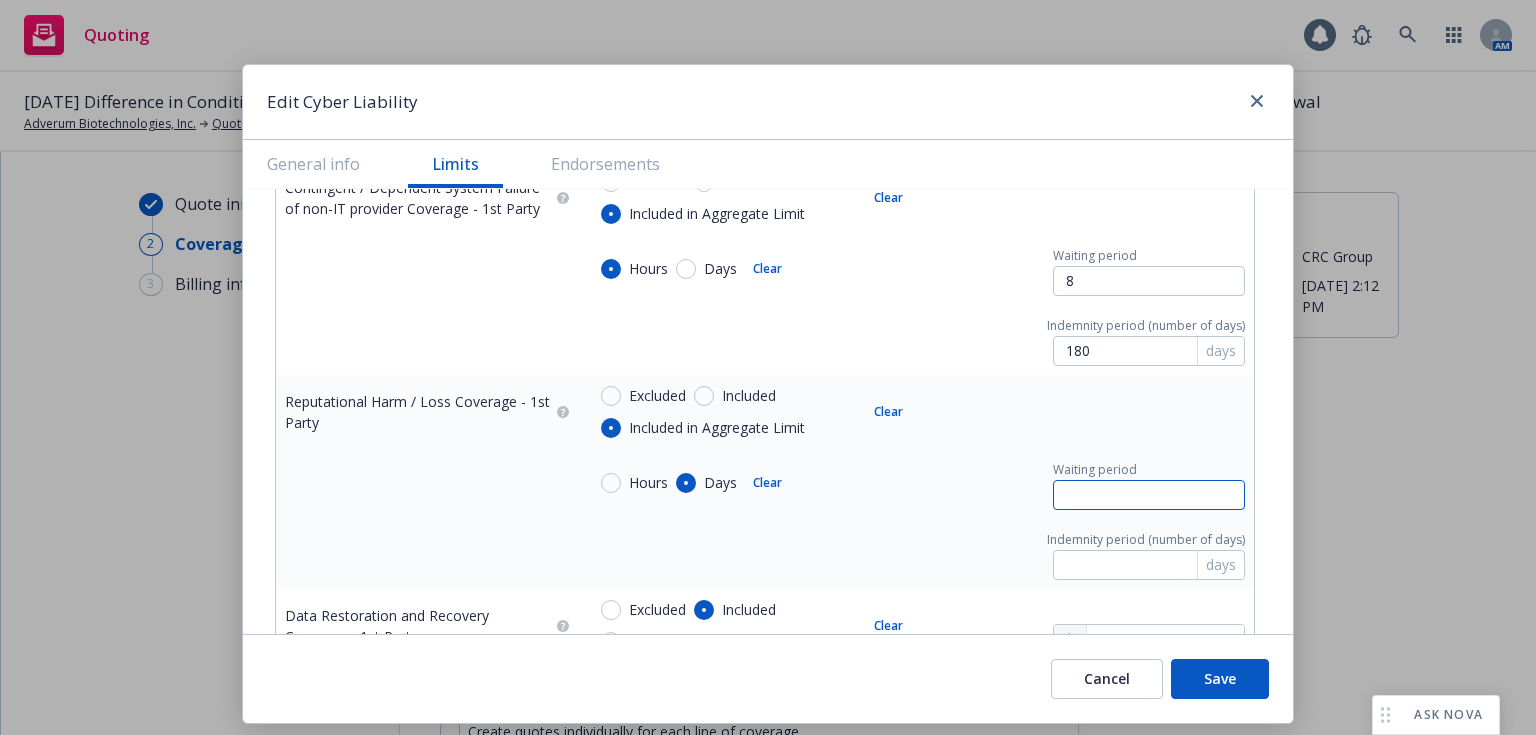 click at bounding box center (1149, 495) 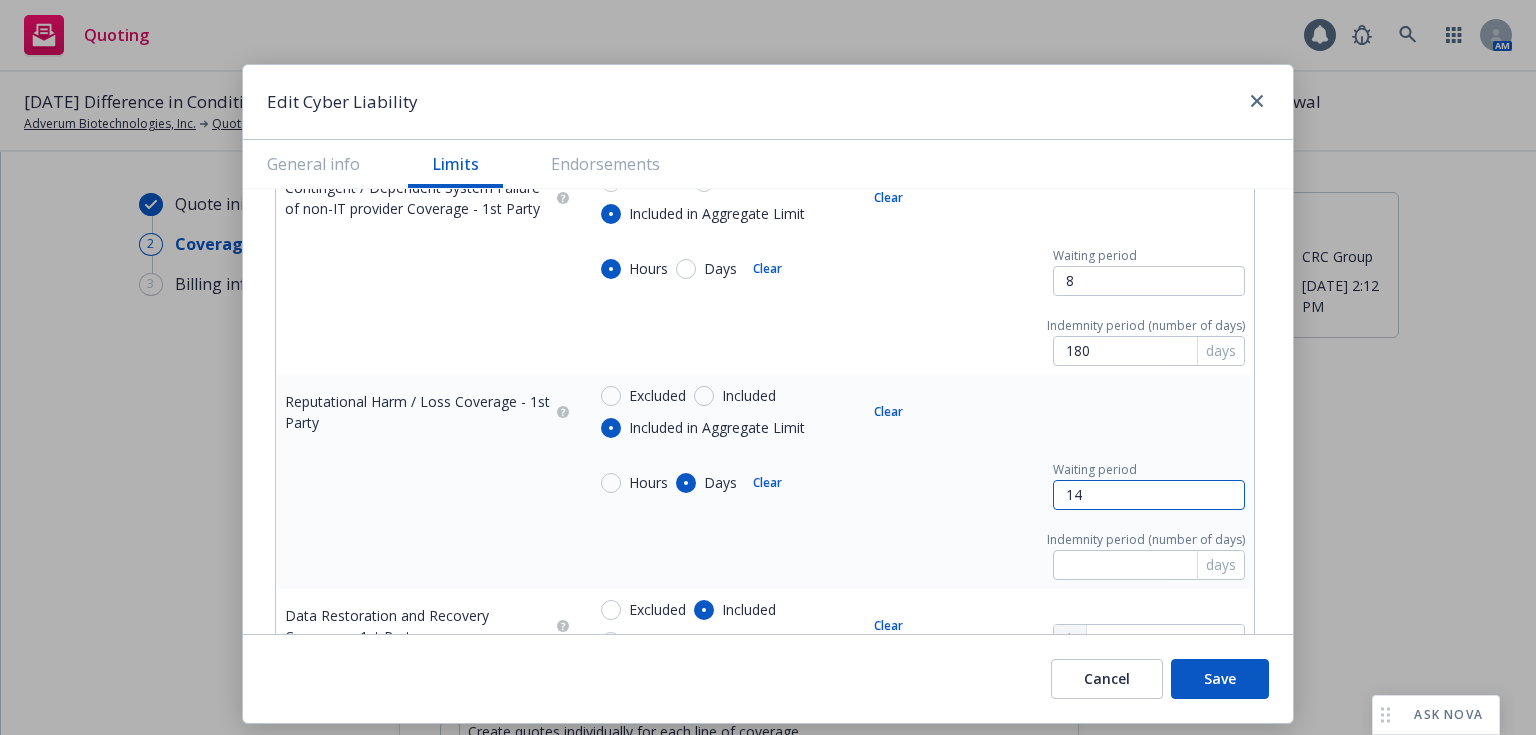 type on "14" 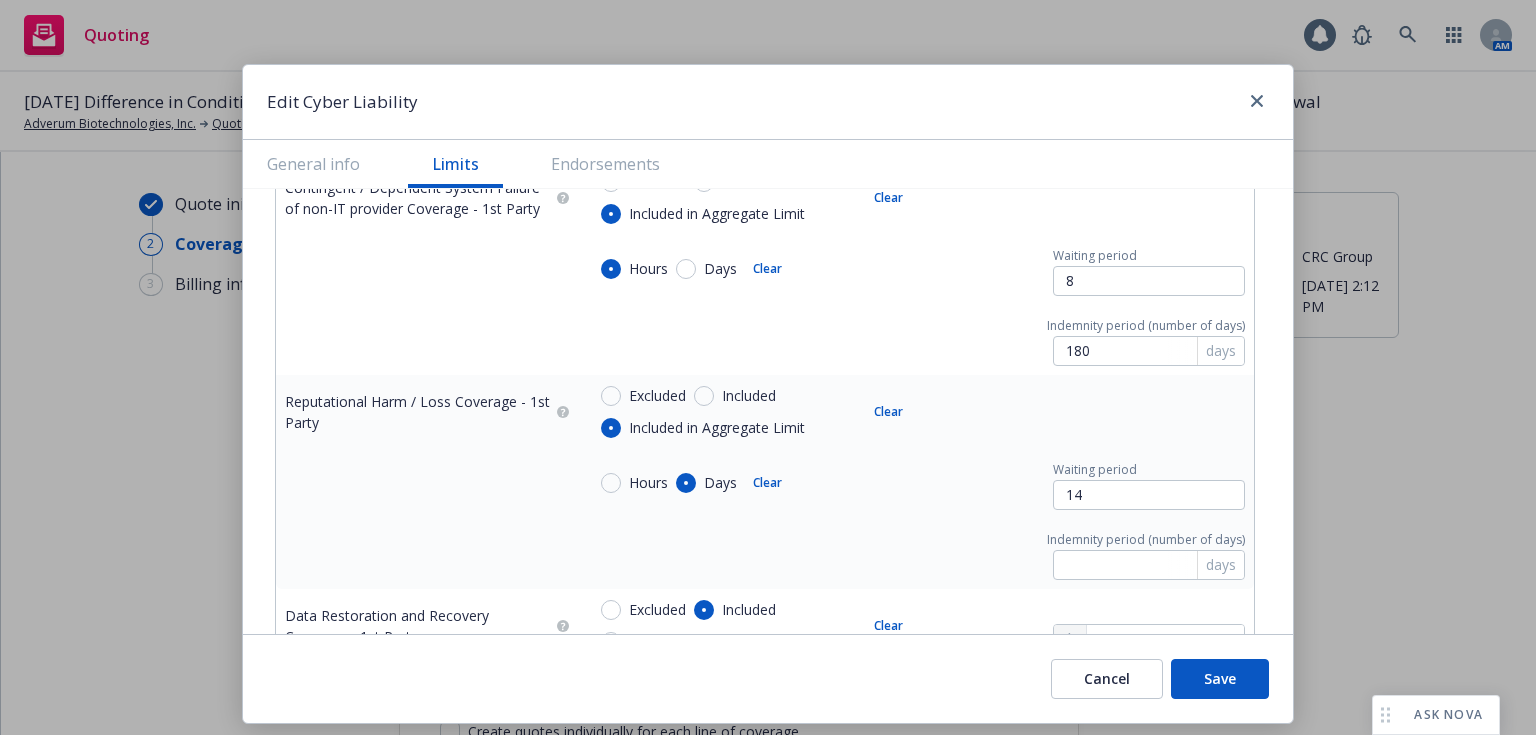 click on "days" at bounding box center [1220, 565] 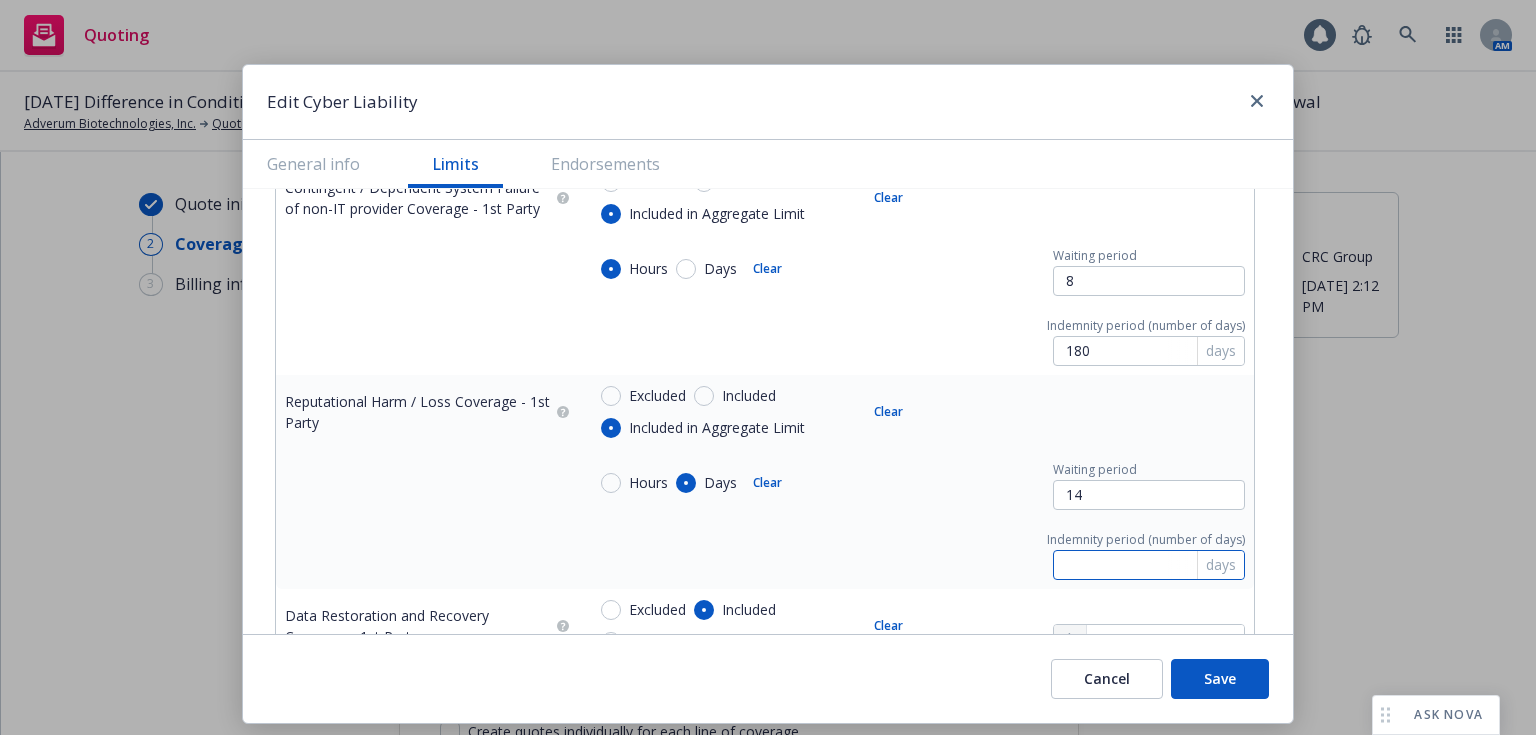 click at bounding box center (1149, 565) 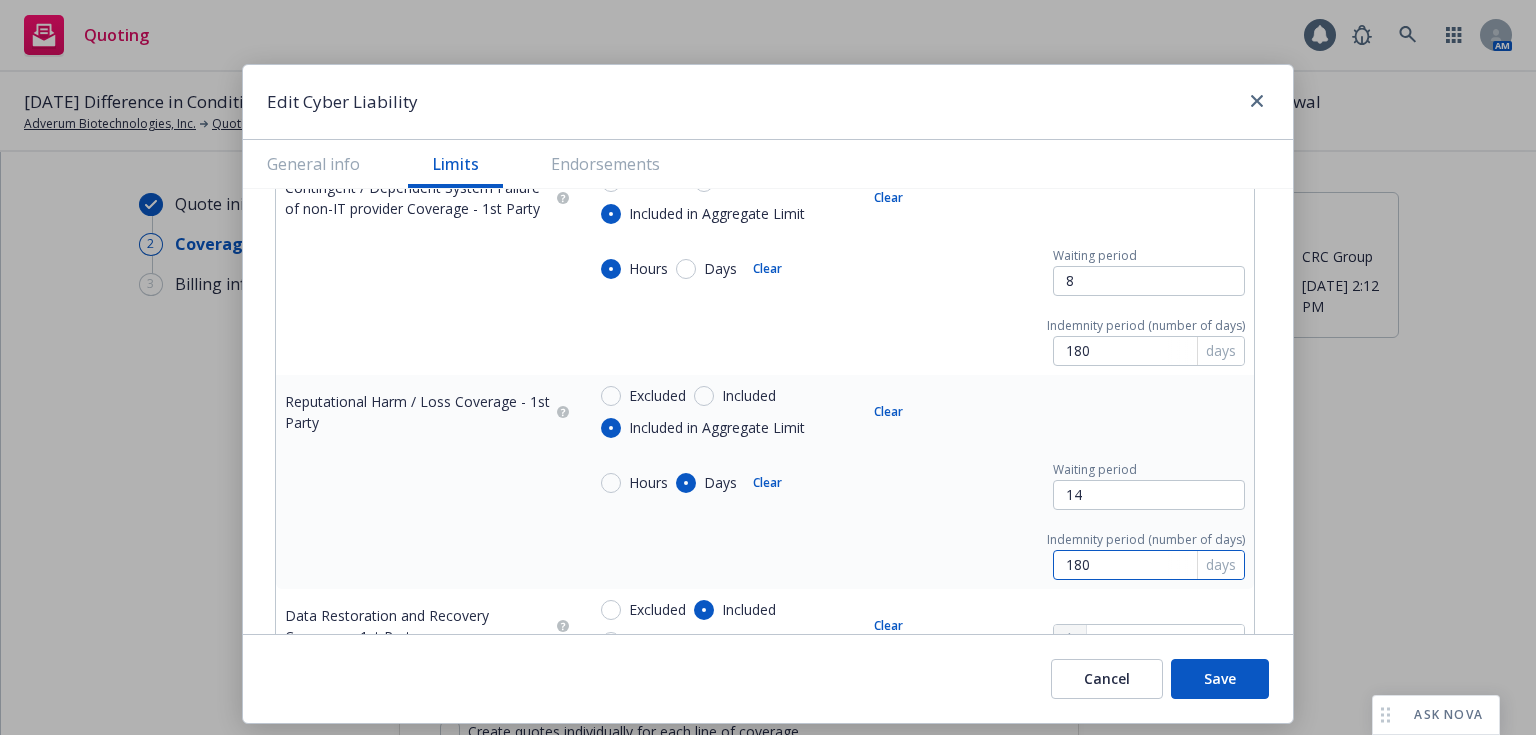 type on "180" 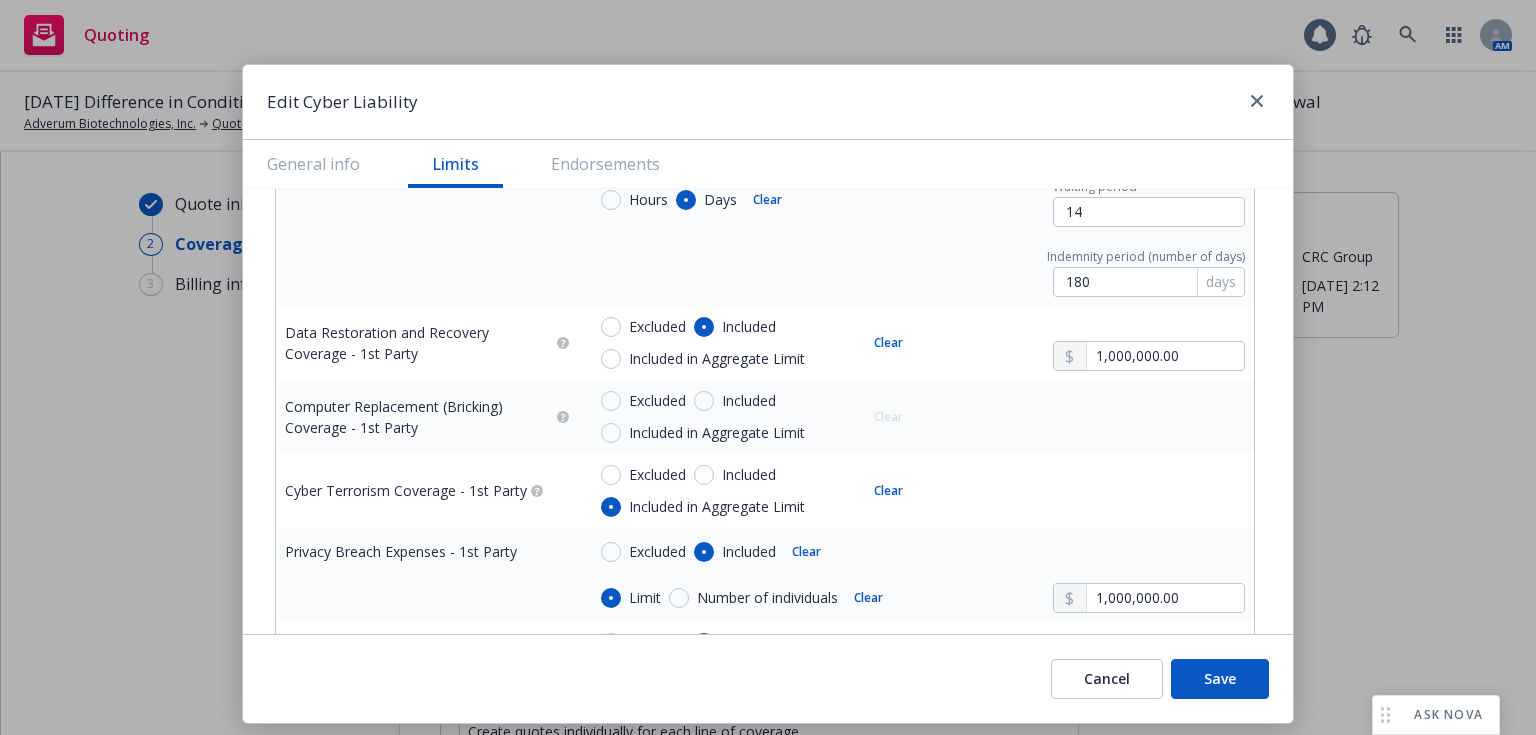 scroll, scrollTop: 2603, scrollLeft: 0, axis: vertical 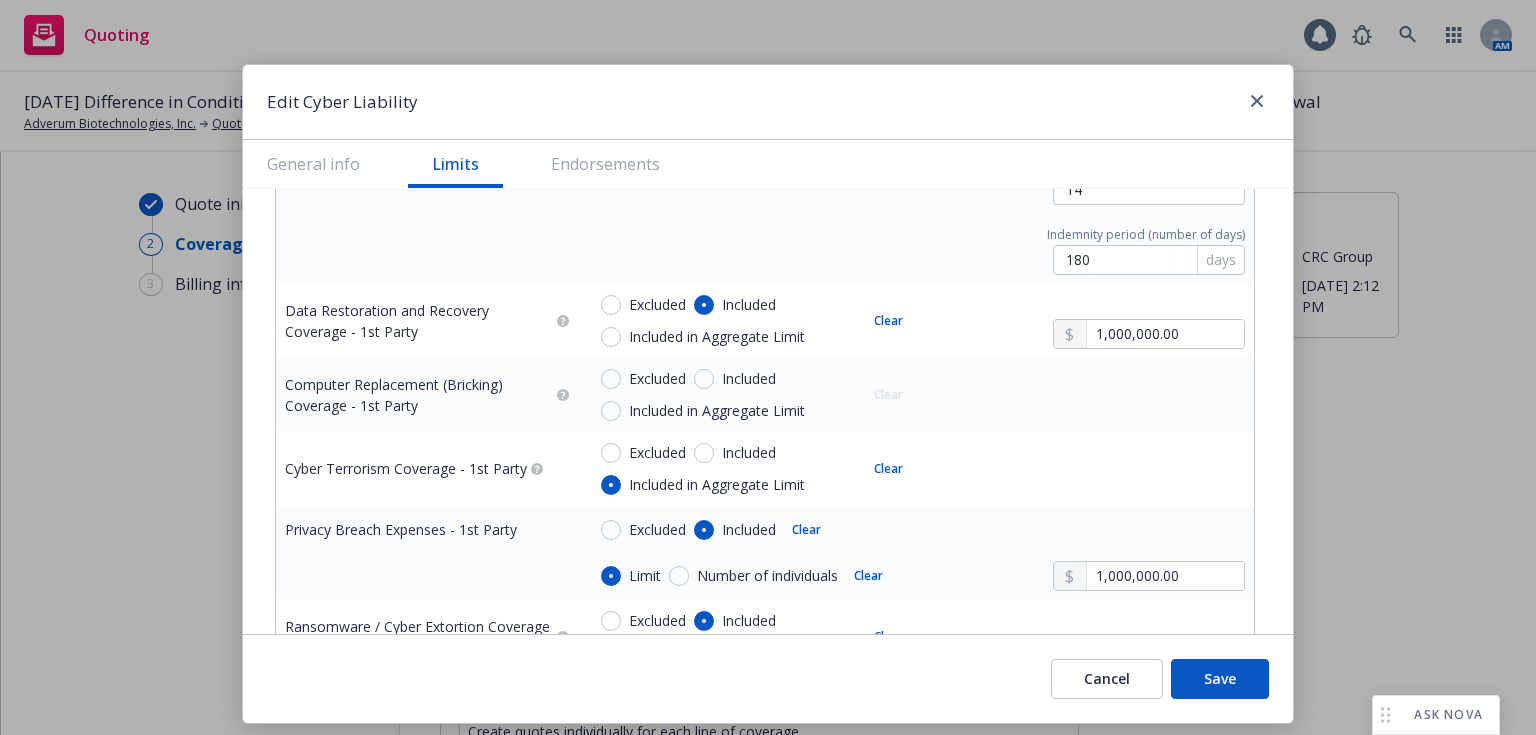 click on "Included in Aggregate Limit" at bounding box center [717, 337] 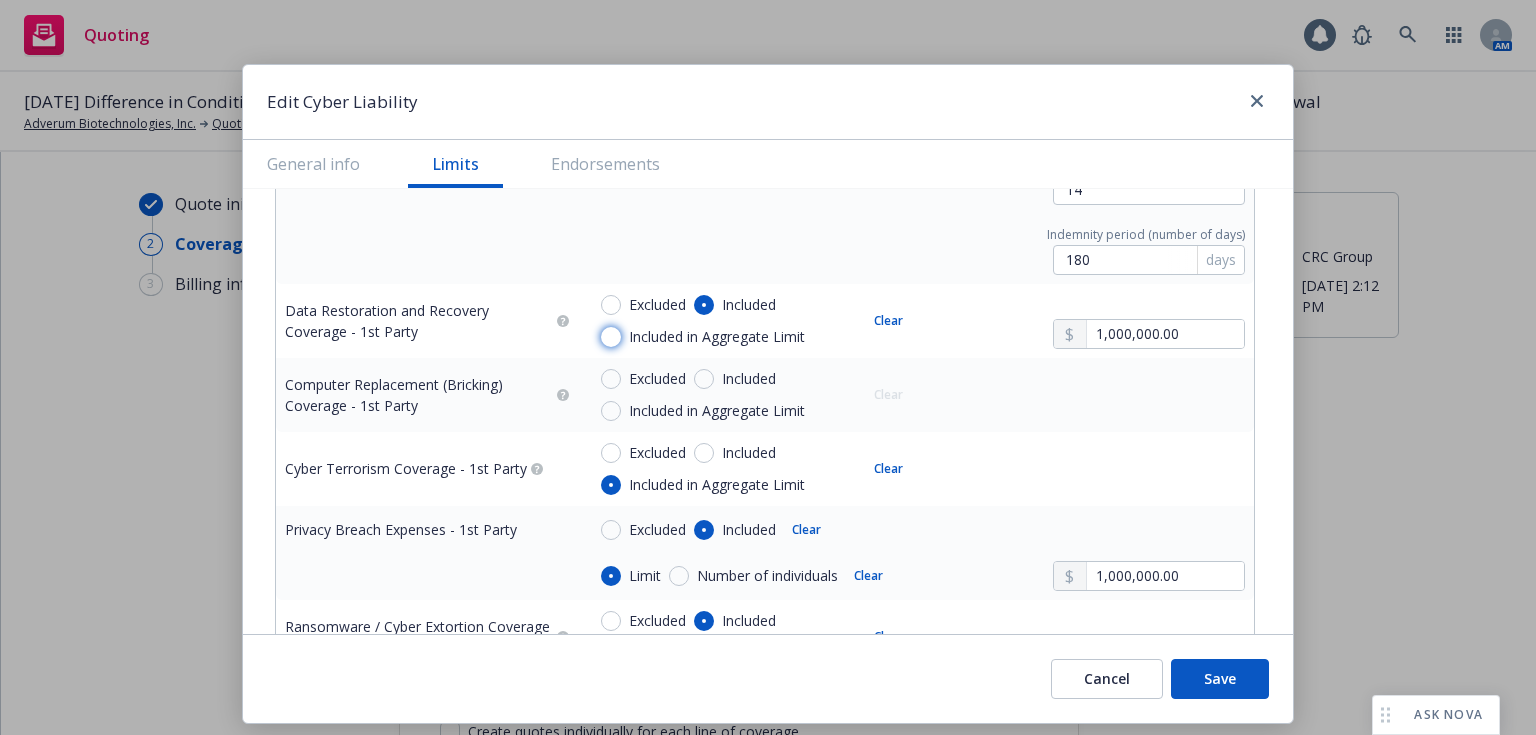 click on "Included in Aggregate Limit" at bounding box center [611, 337] 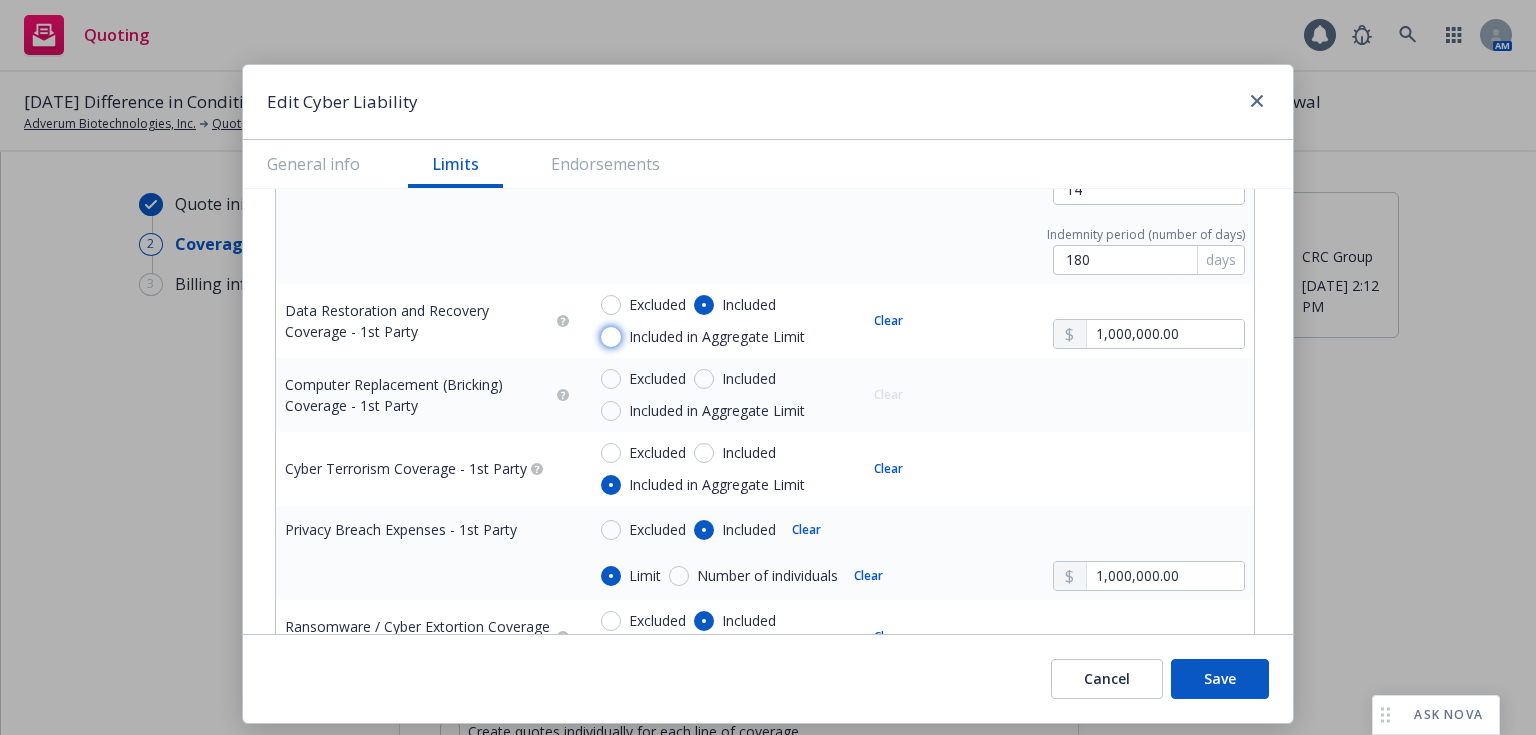 radio on "true" 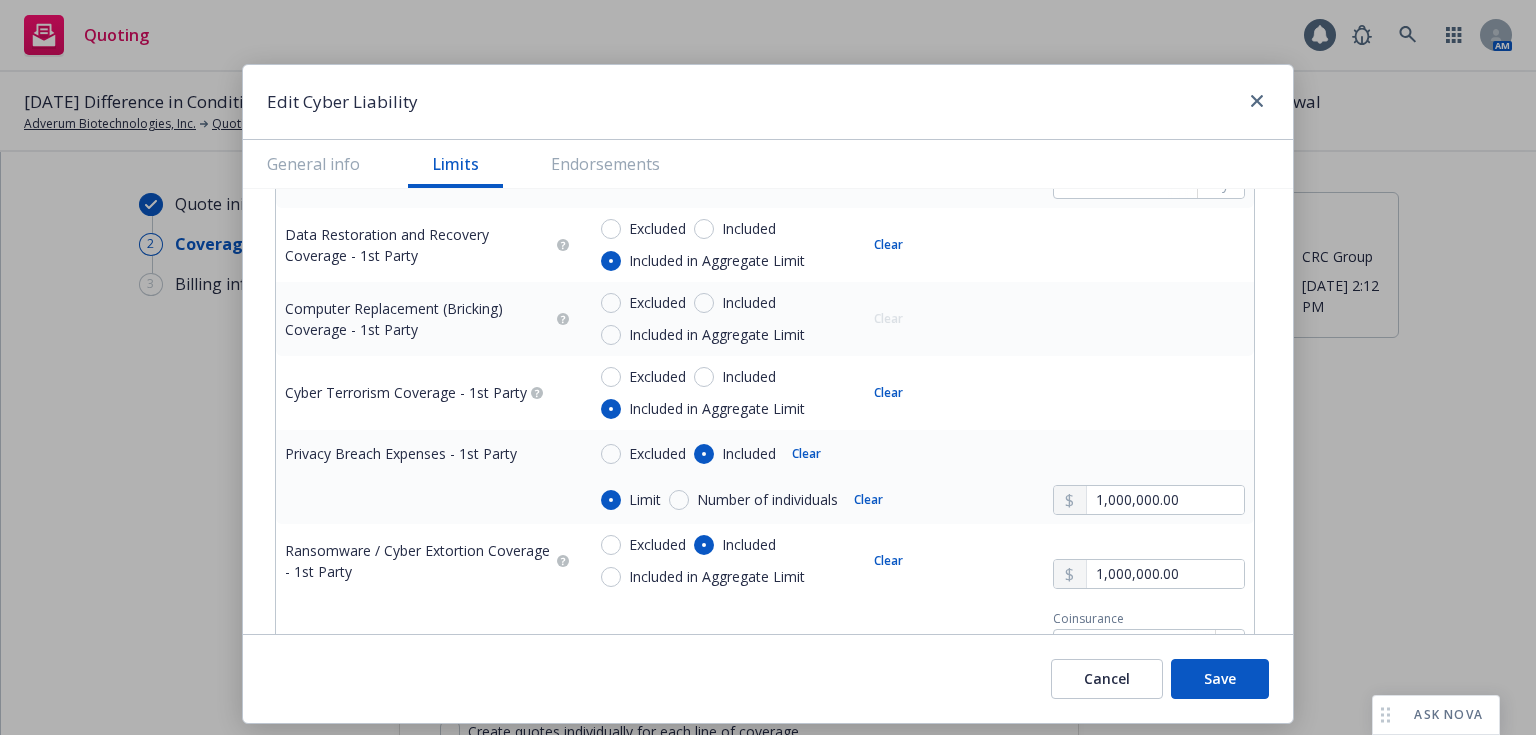 scroll, scrollTop: 2668, scrollLeft: 0, axis: vertical 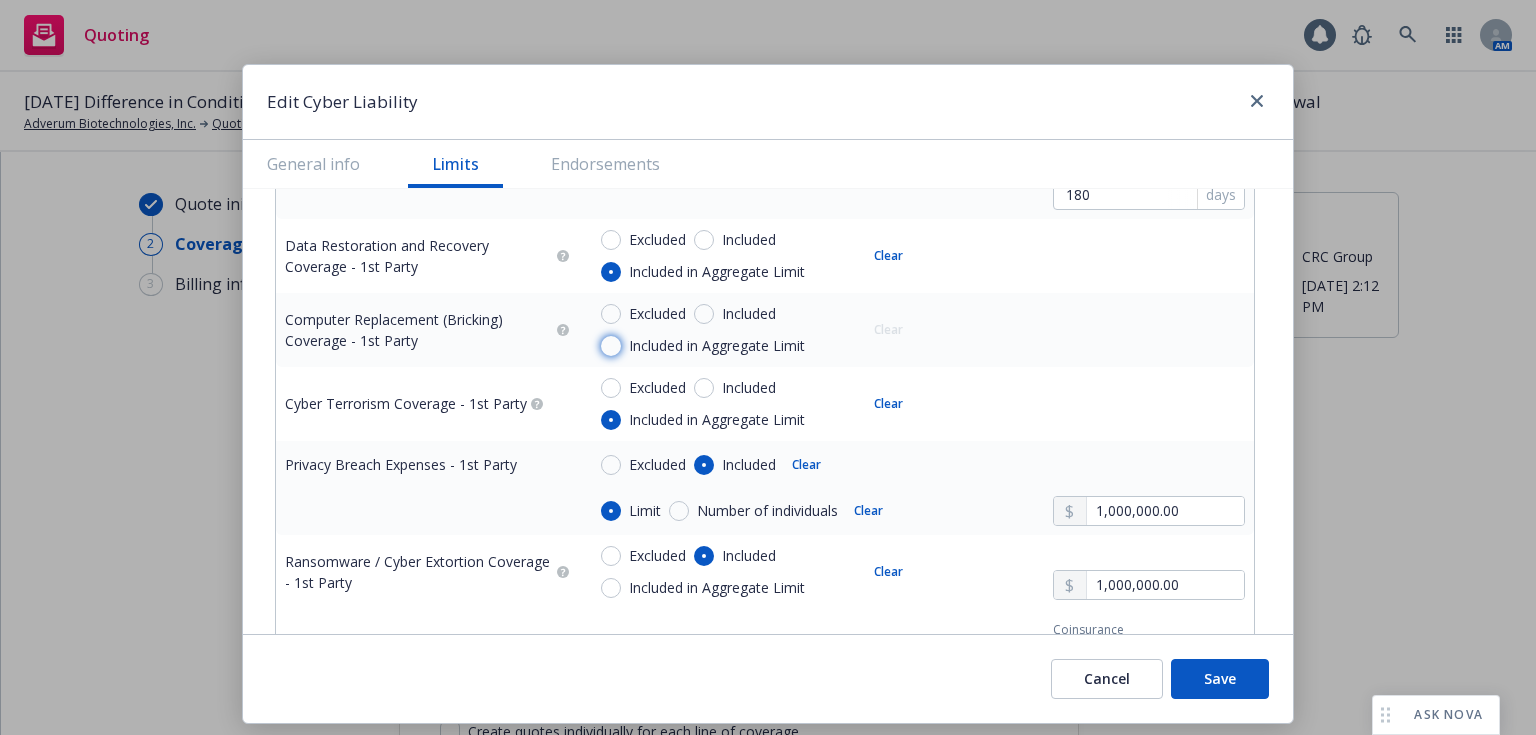 click on "Included in Aggregate Limit" at bounding box center (611, 346) 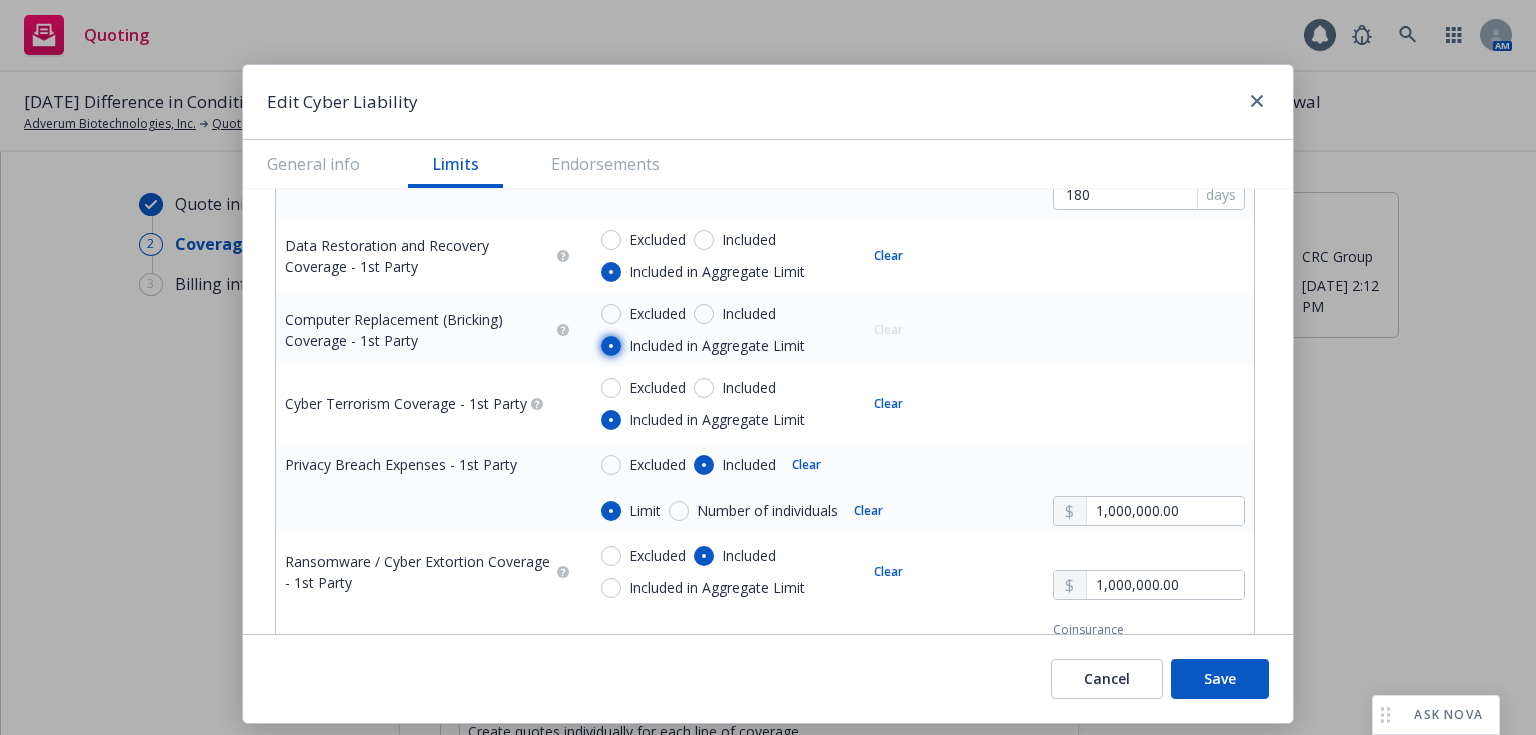 radio on "true" 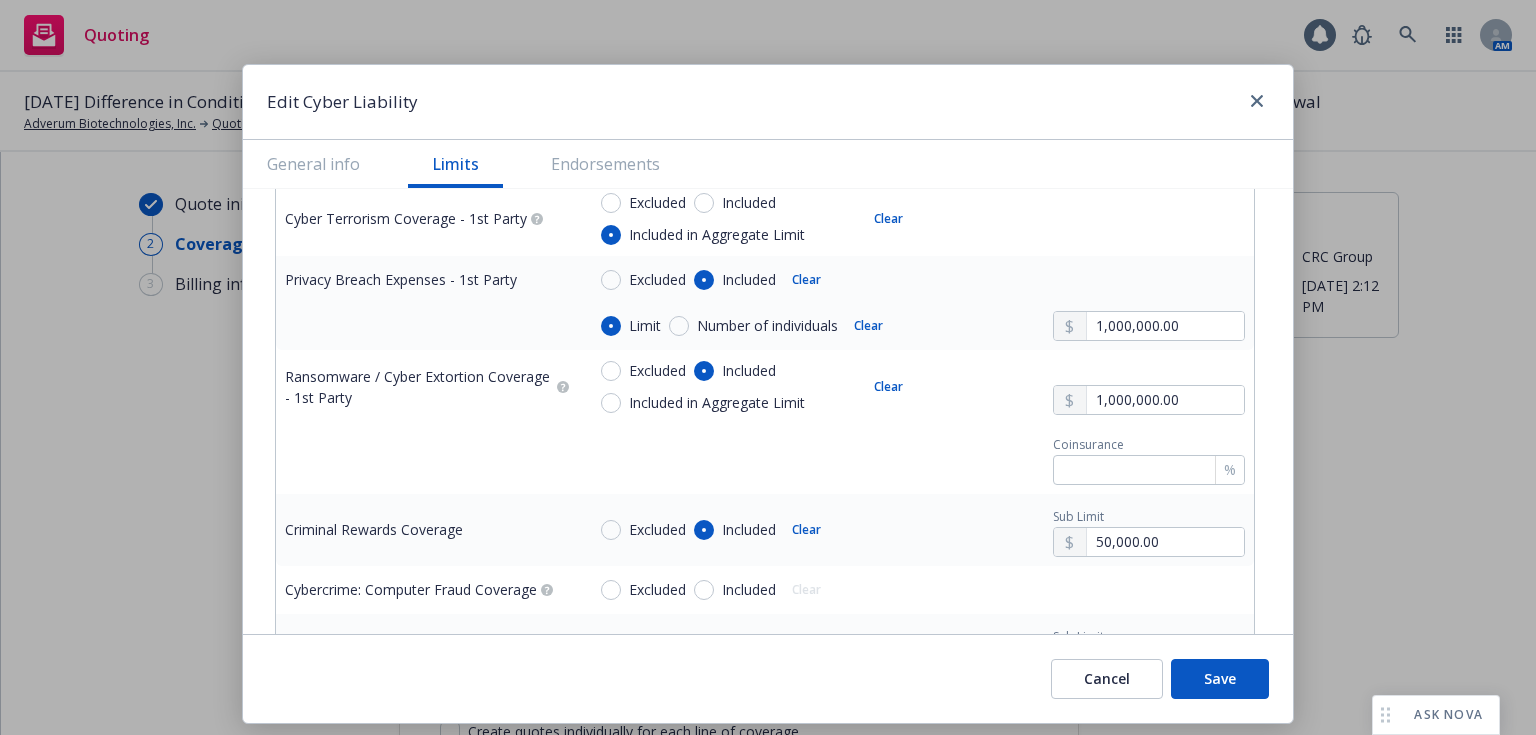 scroll, scrollTop: 2908, scrollLeft: 0, axis: vertical 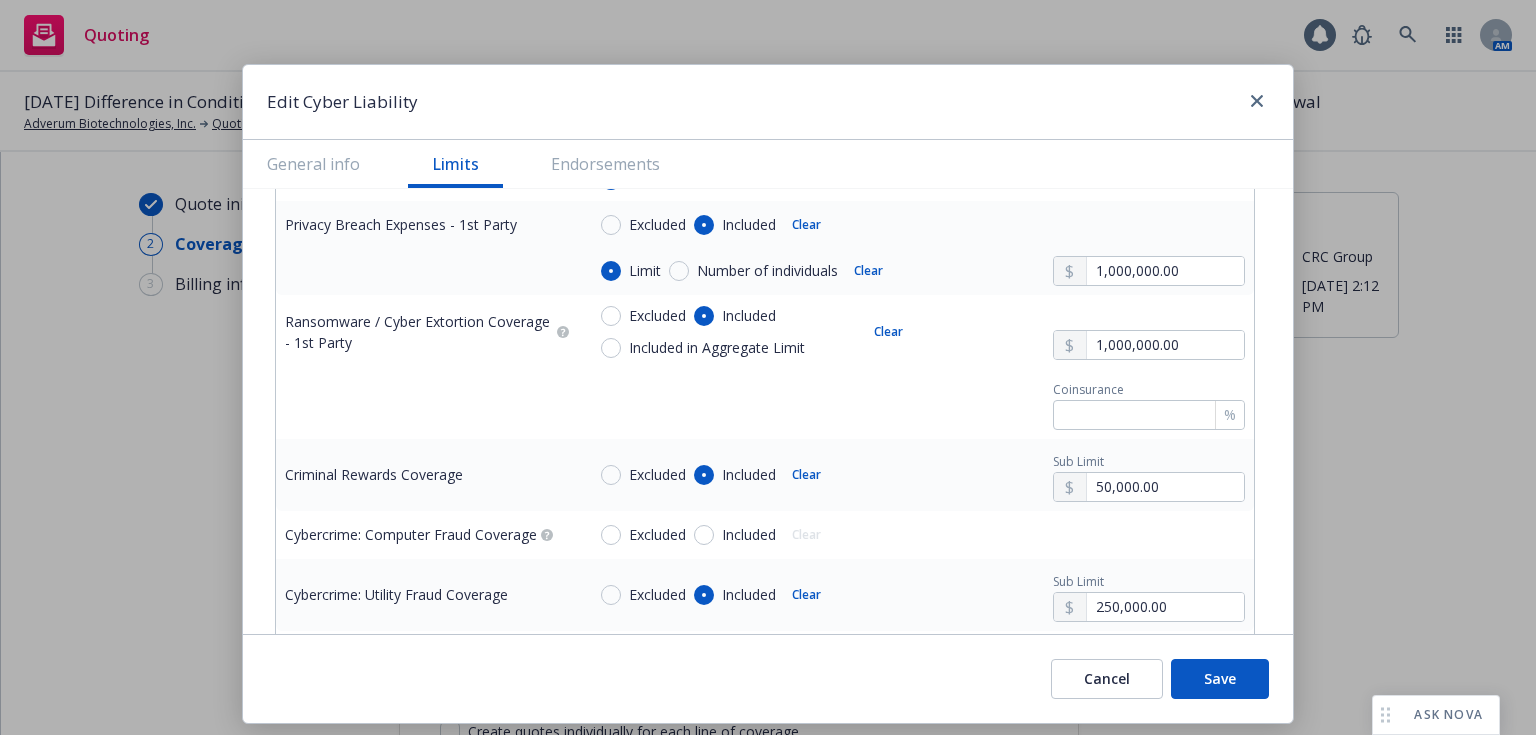 click on "Included in Aggregate Limit" at bounding box center (717, 348) 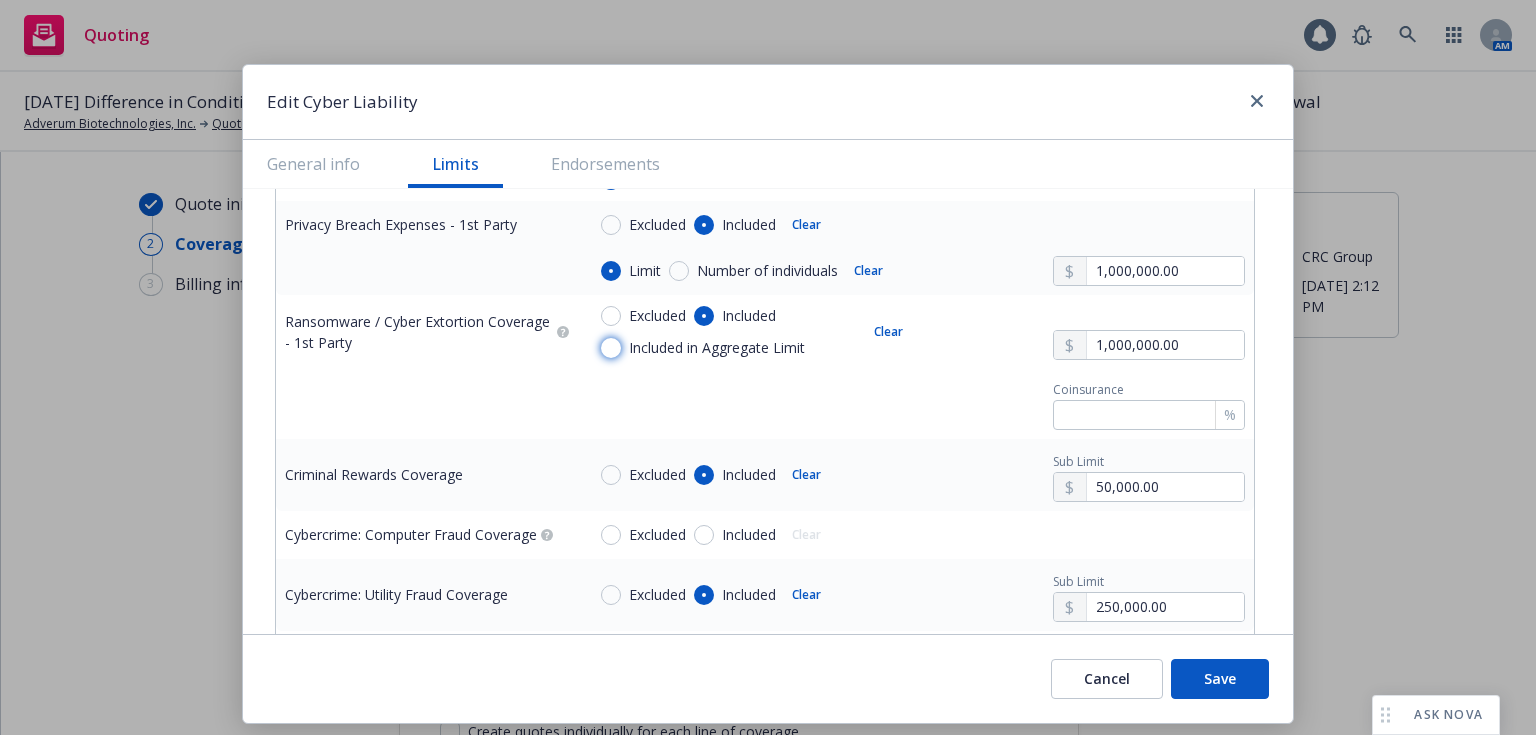 click on "Included in Aggregate Limit" at bounding box center [611, 348] 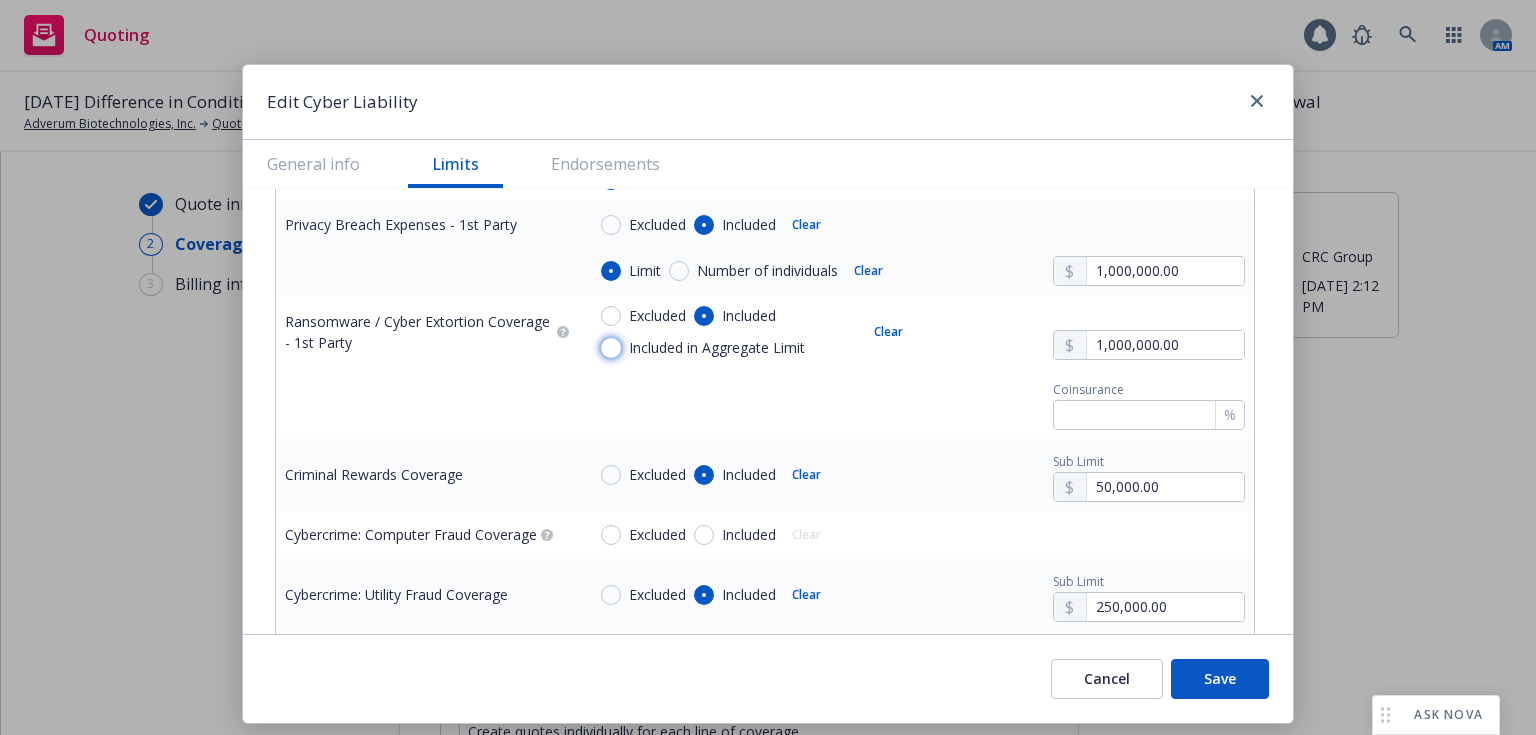 radio on "true" 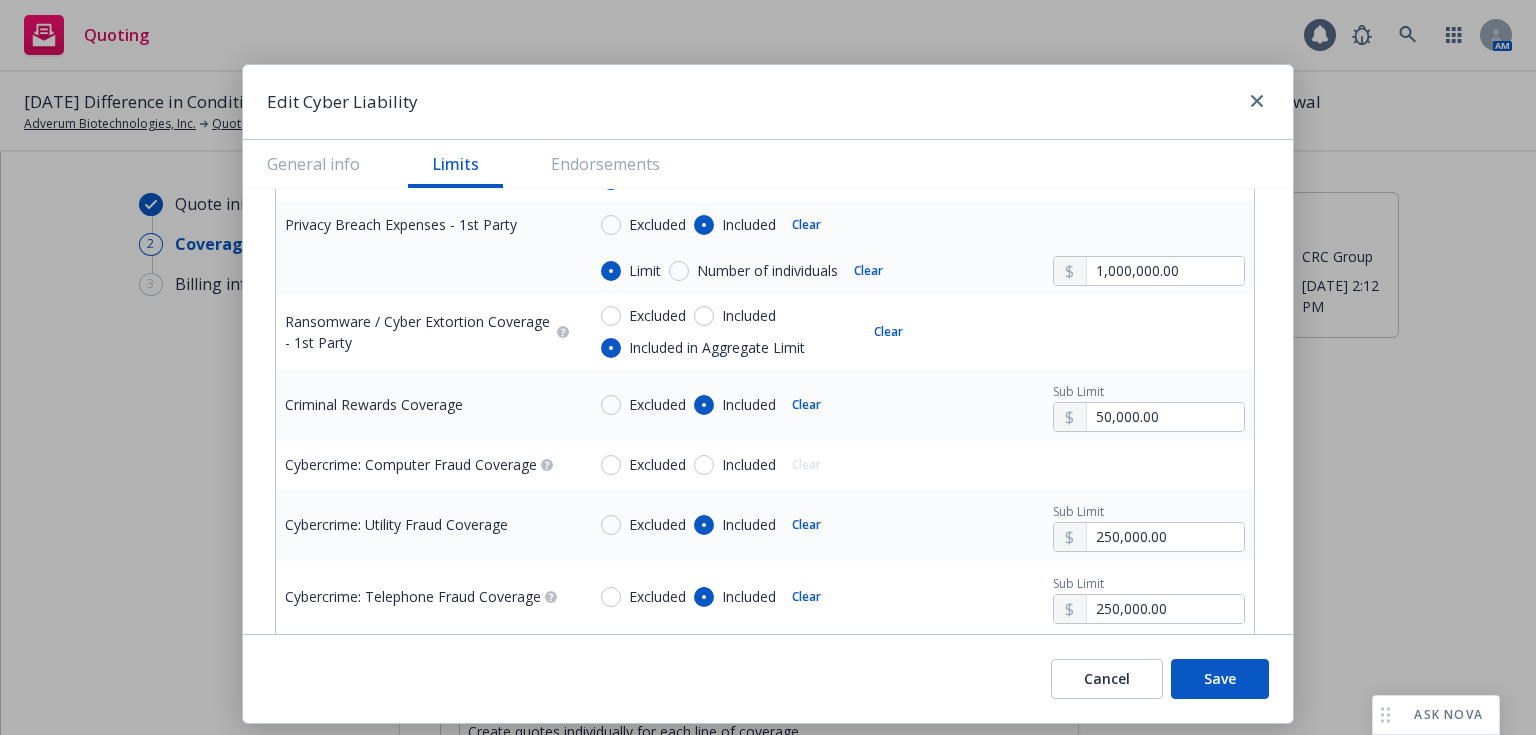 scroll, scrollTop: 2933, scrollLeft: 0, axis: vertical 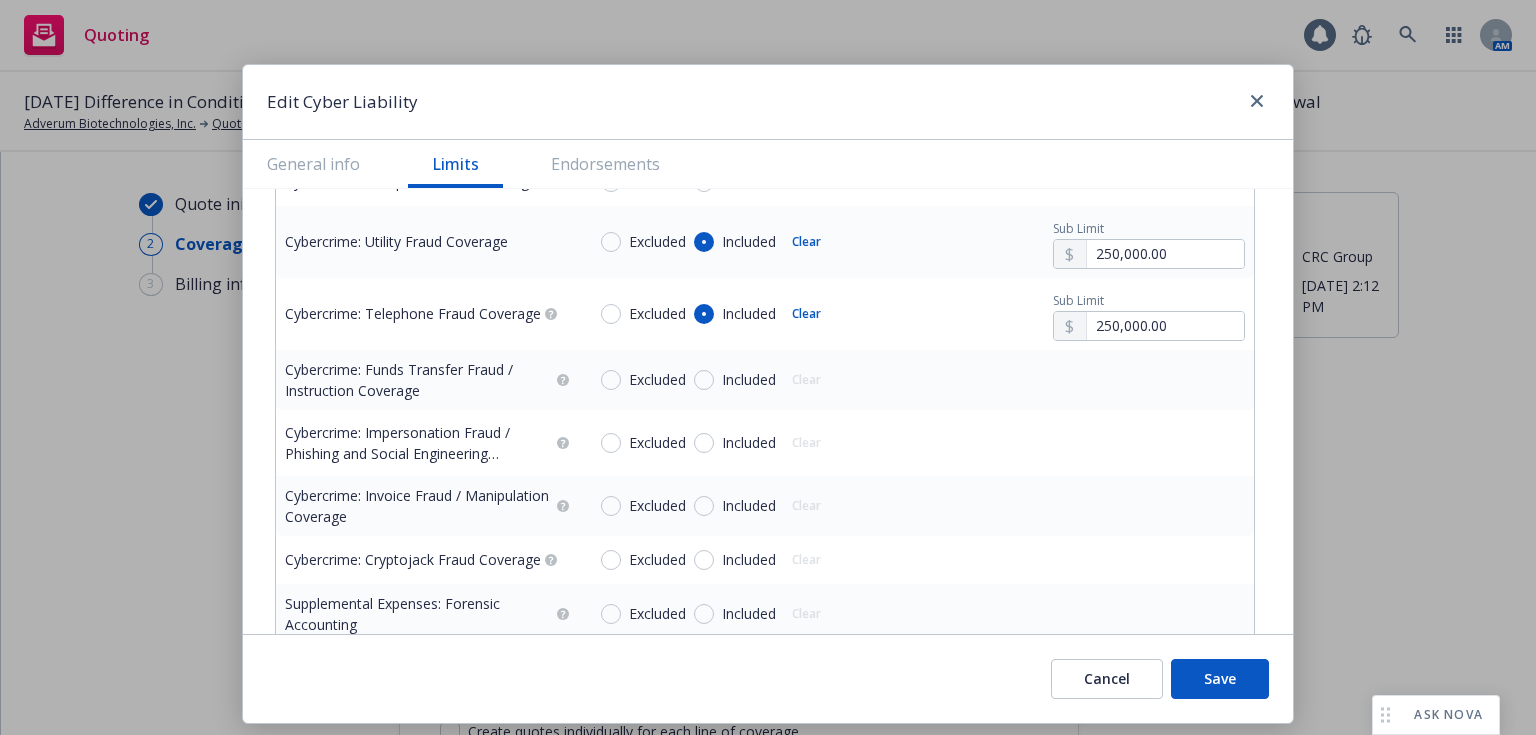 click on "Included" at bounding box center (735, 443) 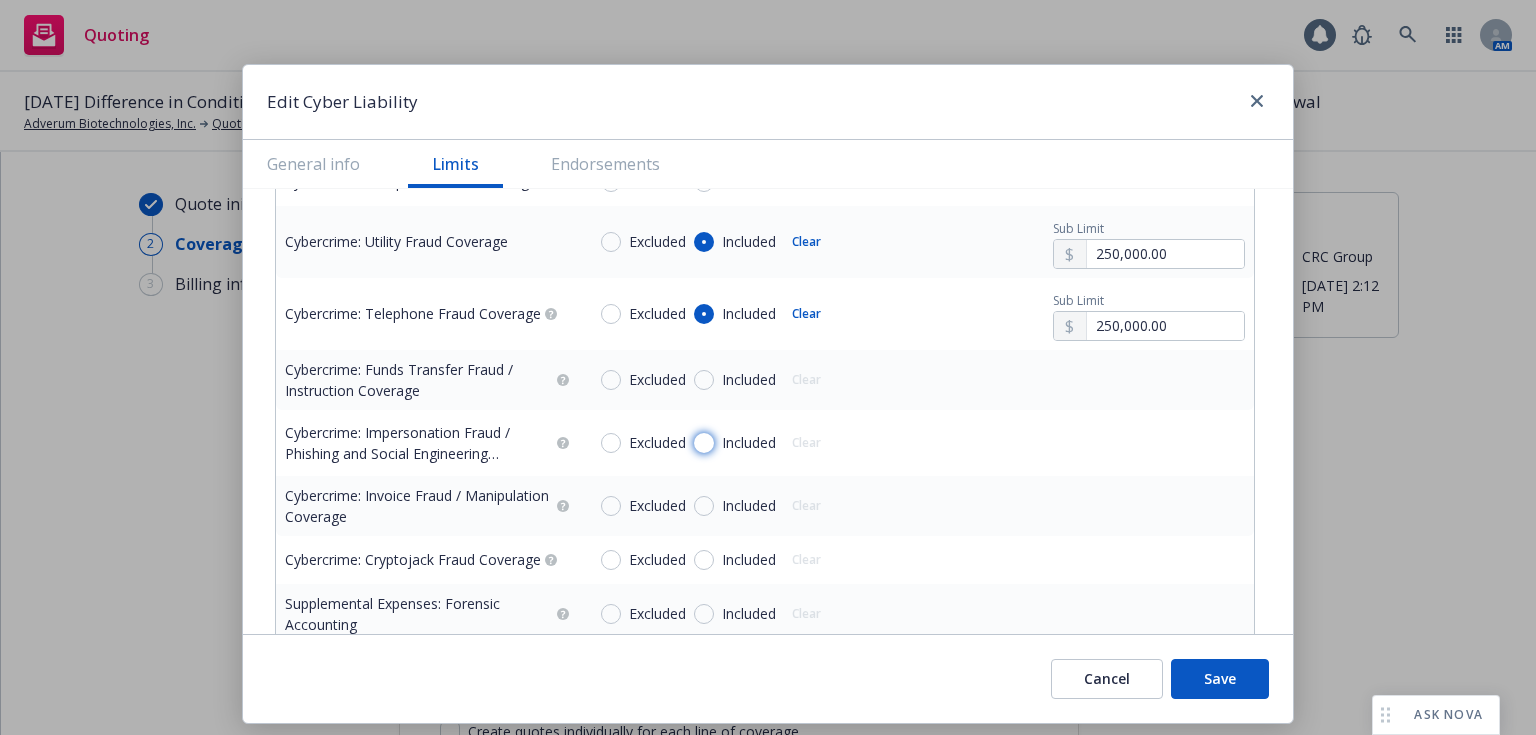 click on "Included" at bounding box center (704, 443) 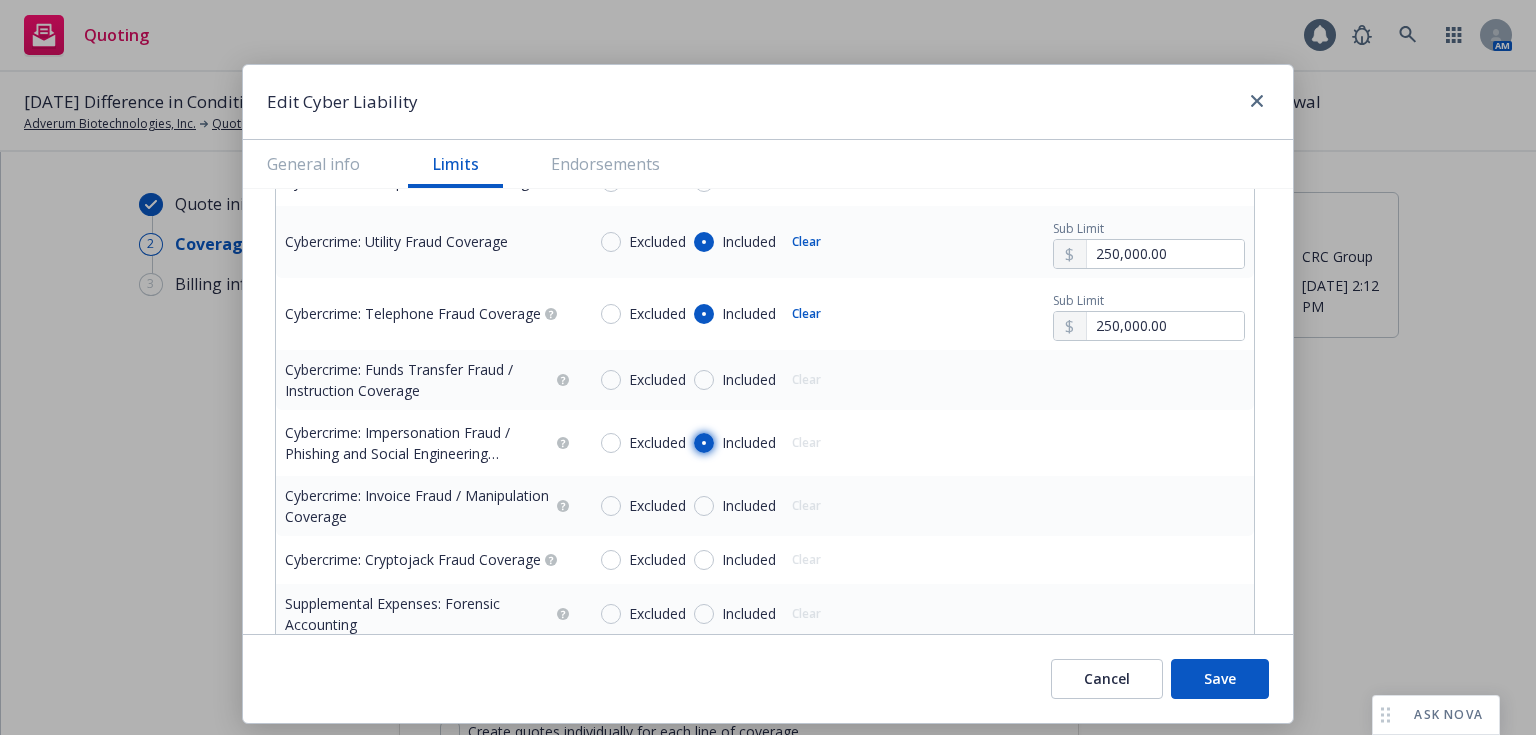 radio on "true" 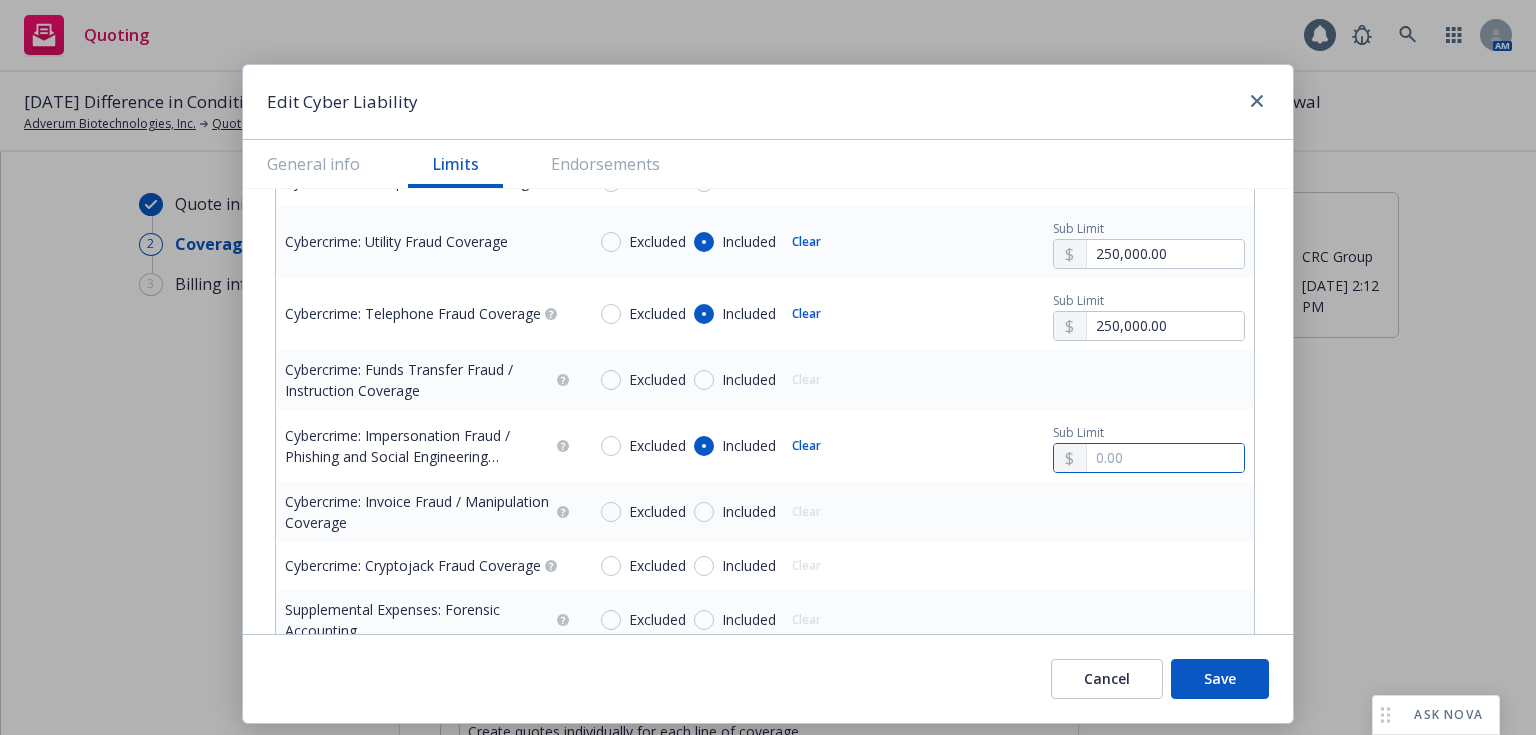 click at bounding box center [1165, 458] 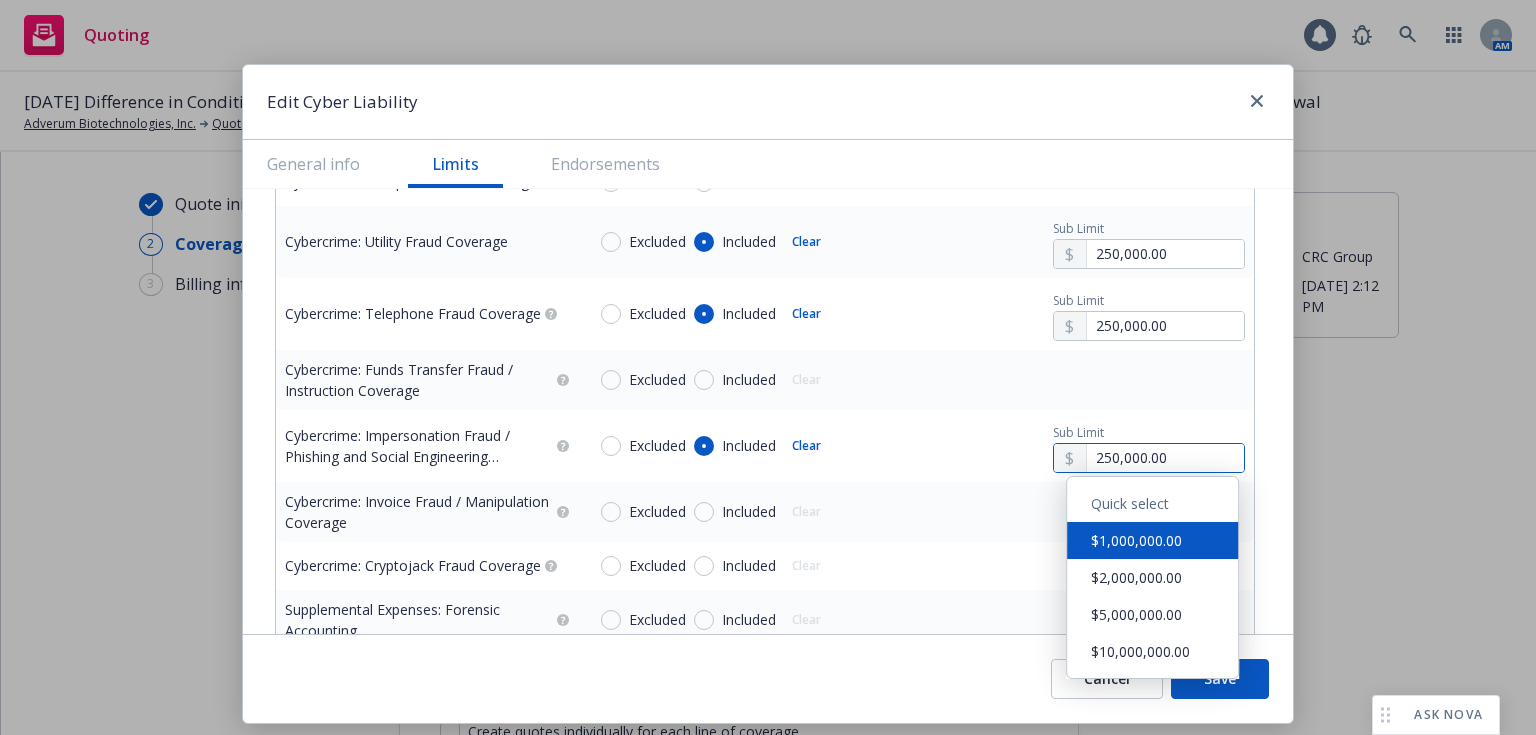 type on "250,000.00" 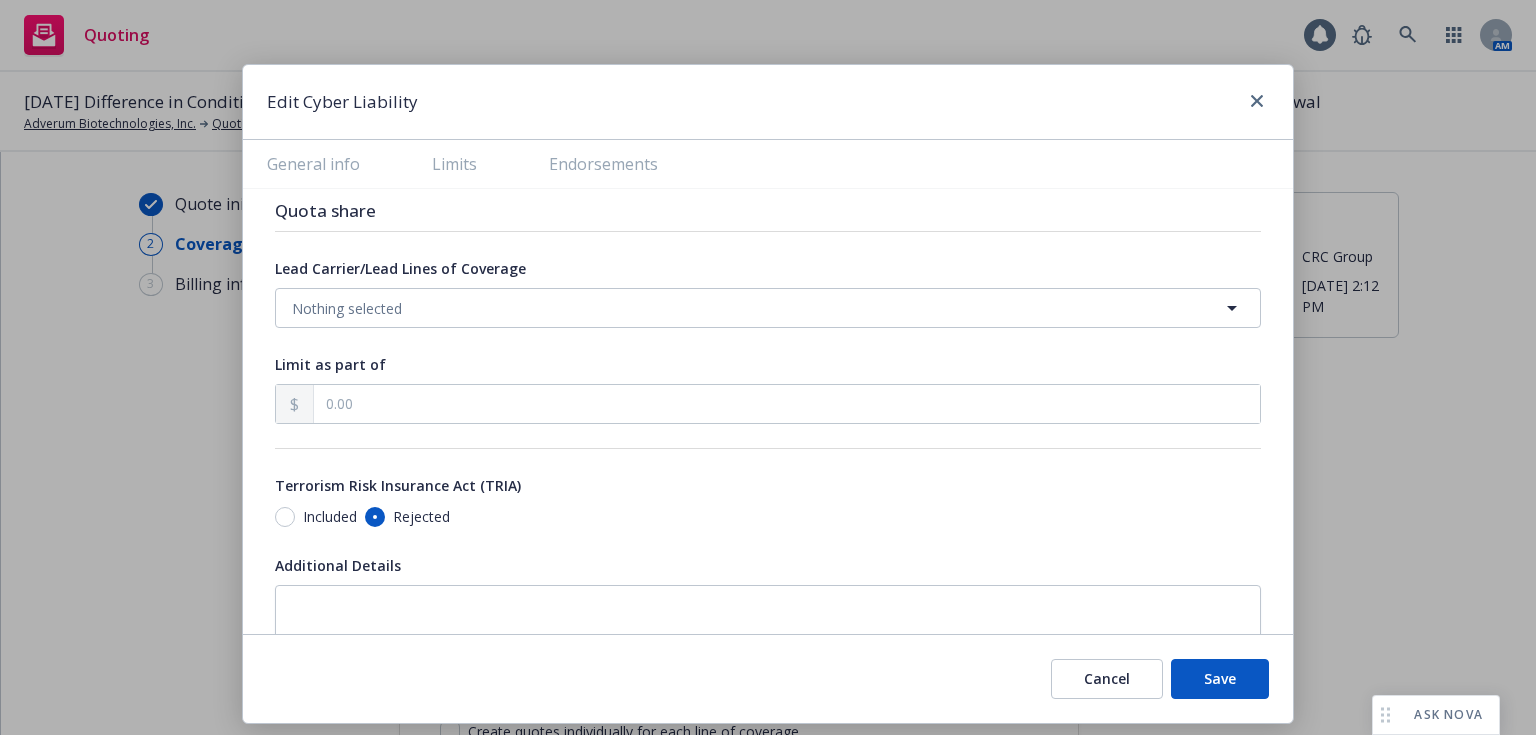 scroll, scrollTop: 4076, scrollLeft: 0, axis: vertical 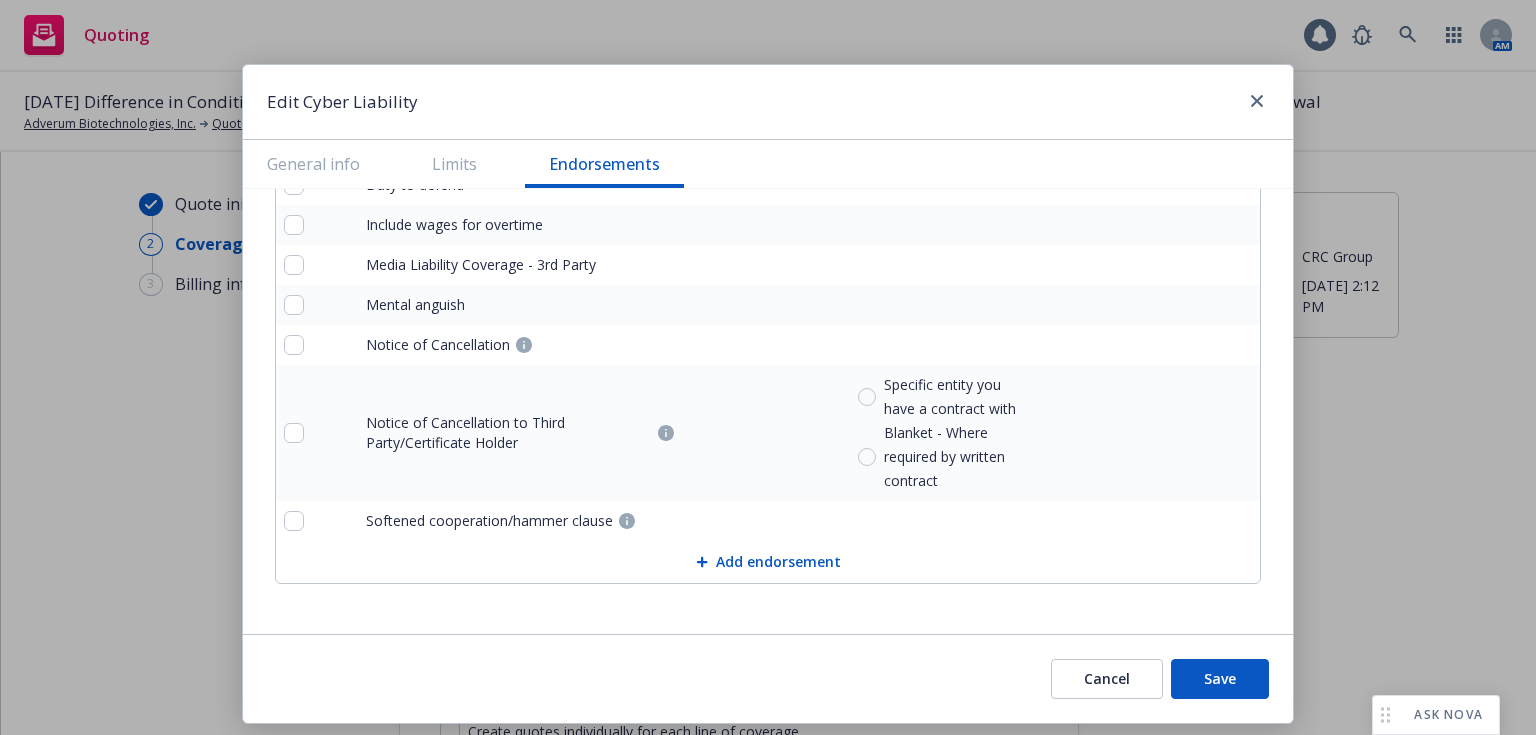 click on "Edit Cyber Liability General info Limits Endorsements Display name Coverage trigger Claims-Made Occurrence Claims-Made and Reported Retro Date Coverage territory Domestic Foreign Specified territories Worldwide Subject to audit Yes No Commission % Percentage Dollar Premium 23,000.00 Included Minimum Earned Premium % Percentage Dollar Limits Amount Aggregate Limit 1,000,000.00 Shared Limit Shared with E&O Clear Treatment of Defense (ALAE) Inside Outside Clear Retention 25,000.00 Network Security / Privacy Coverage - 3rd Party Excluded Included Included in Aggregate Limit Clear Privacy / Regulatory Defense Awards and Fines Coverage Excluded Included Included in Aggregate Limit Clear PCI DSS Assessment and Expense Coverage Excluded Included Included in Aggregate Limit Clear Data Breach Response Coverage / Crisis Management - 1st Party Excluded Included Included in Aggregate Limit Clear Business Interruption and Extra Expense Coverage - 1st Party Excluded Included Included in Aggregate Limit Clear Hours Days 8 8" at bounding box center [768, 394] 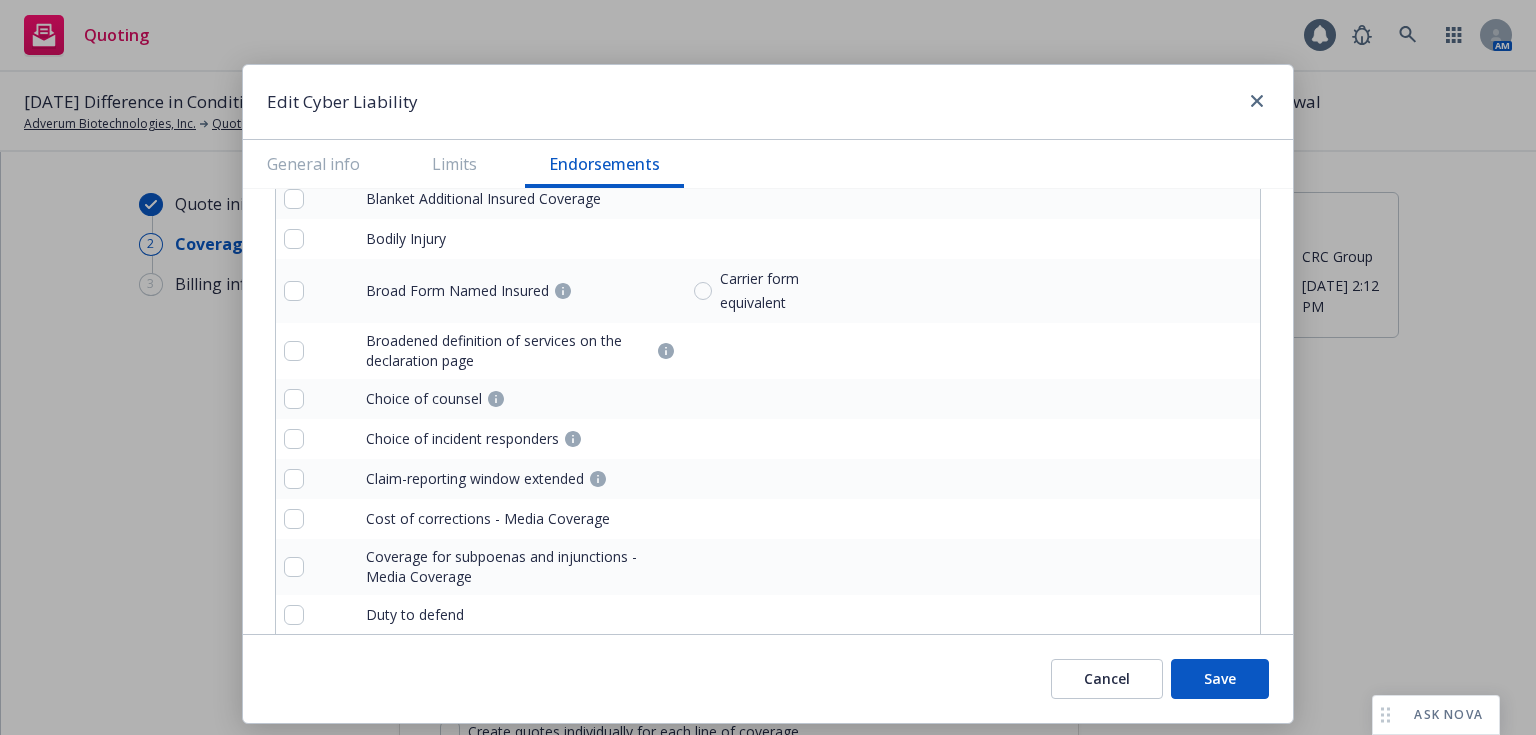scroll, scrollTop: 4474, scrollLeft: 0, axis: vertical 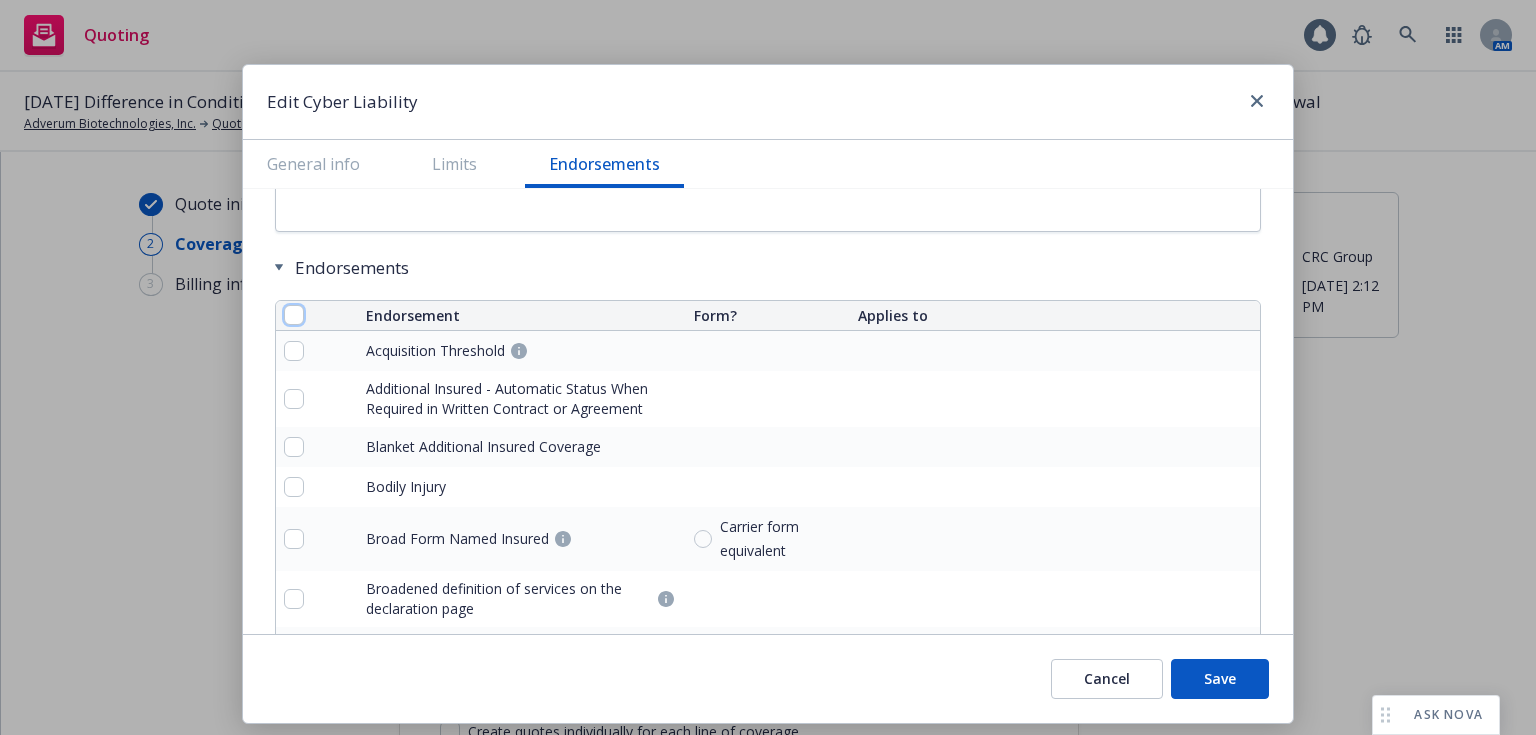 click at bounding box center [294, 315] 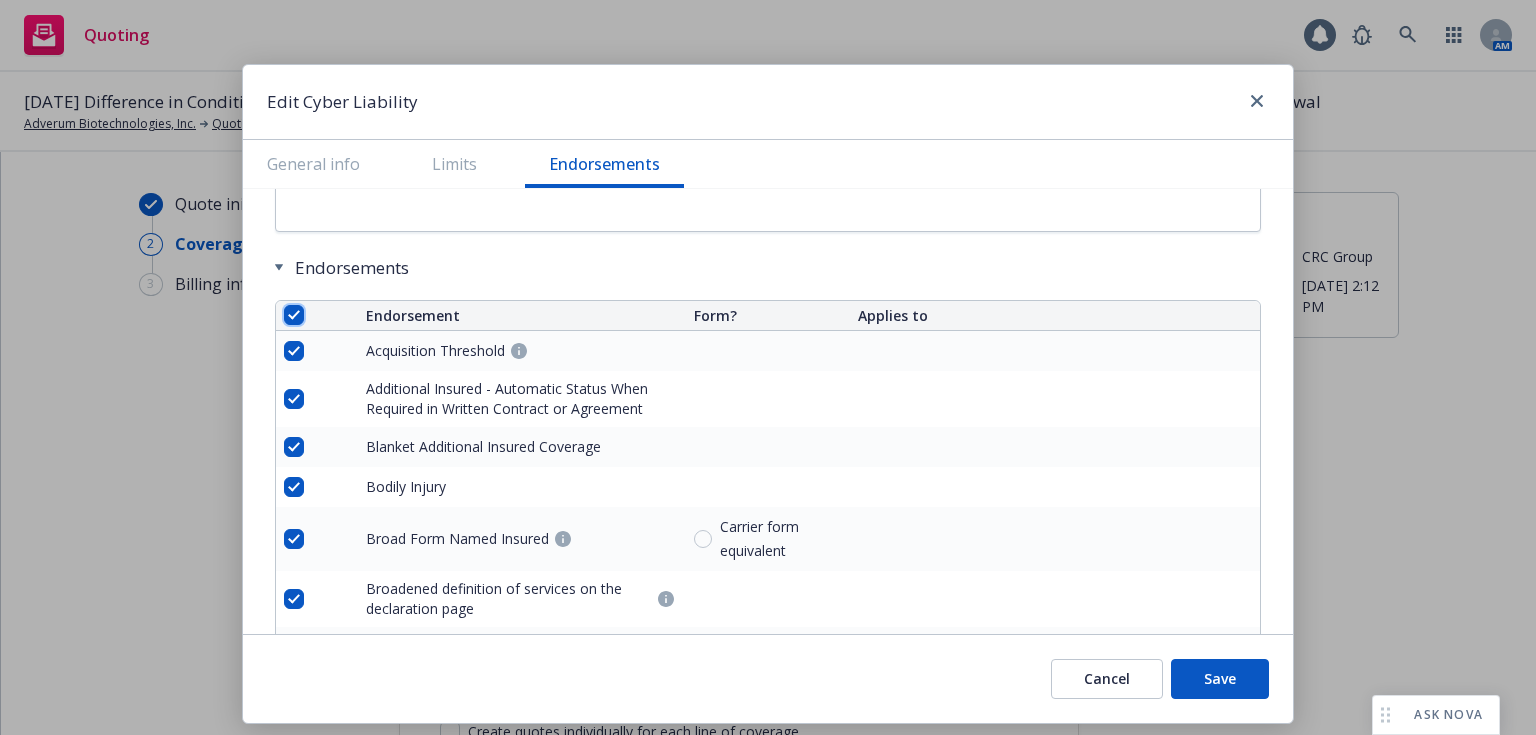 checkbox on "true" 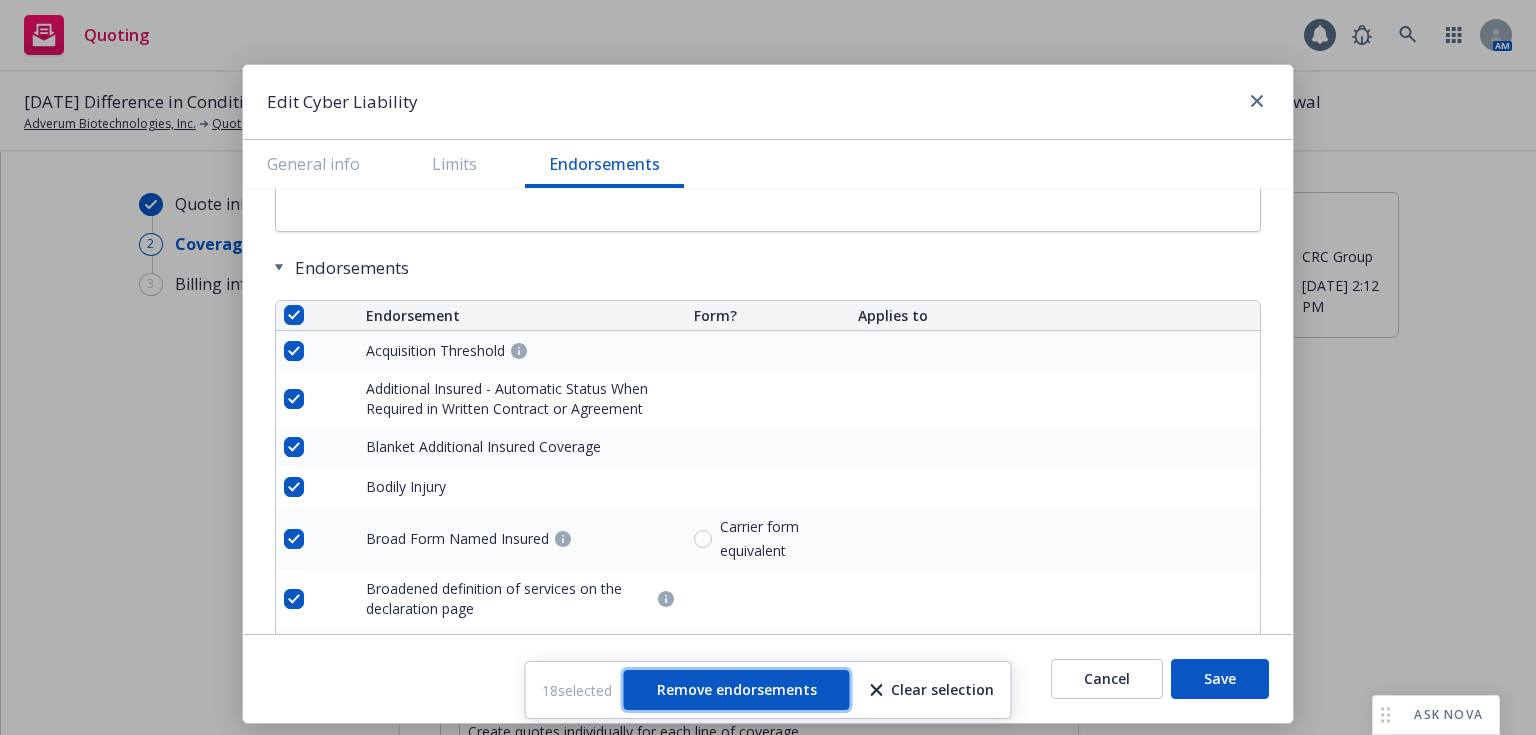 click on "Remove endorsements" at bounding box center [737, 689] 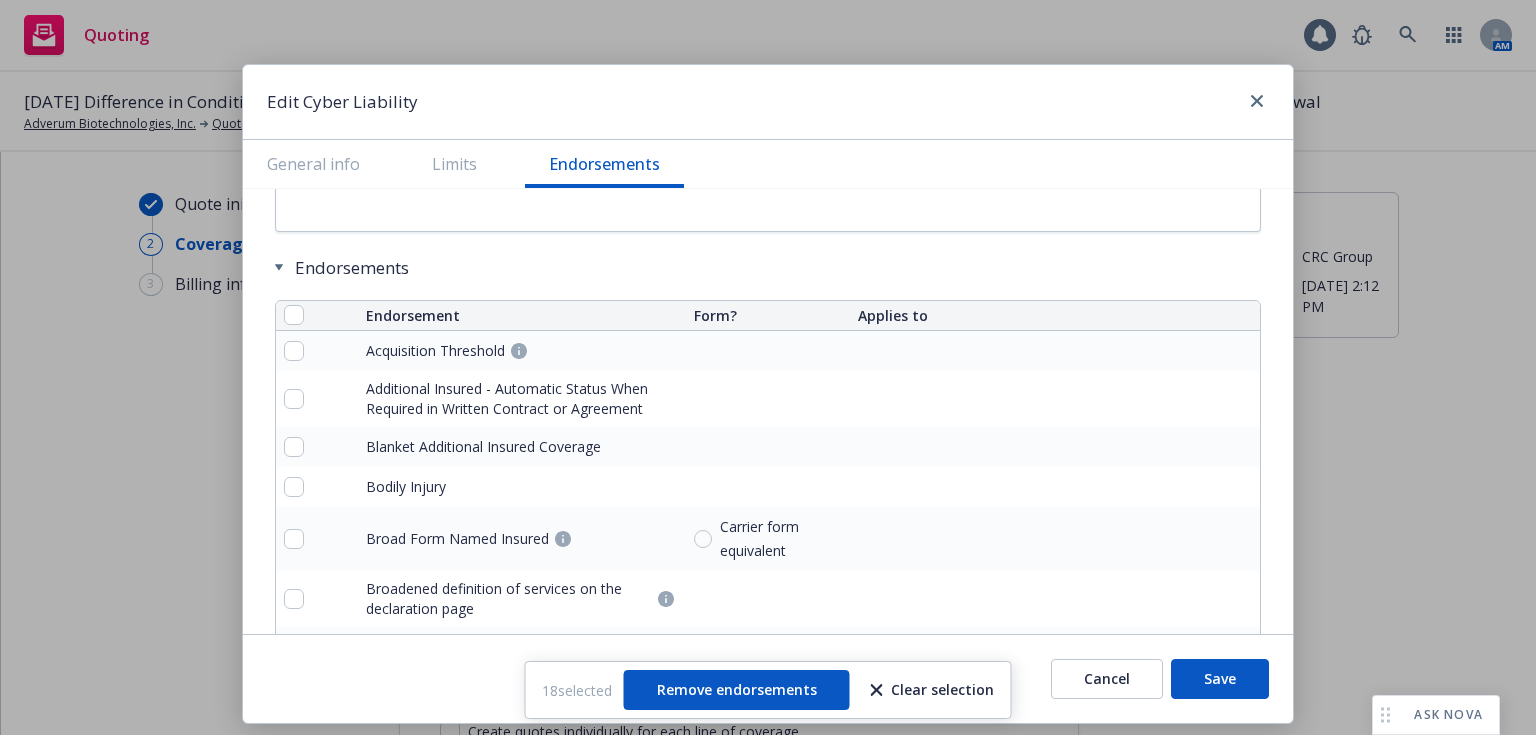 scroll, scrollTop: 4326, scrollLeft: 0, axis: vertical 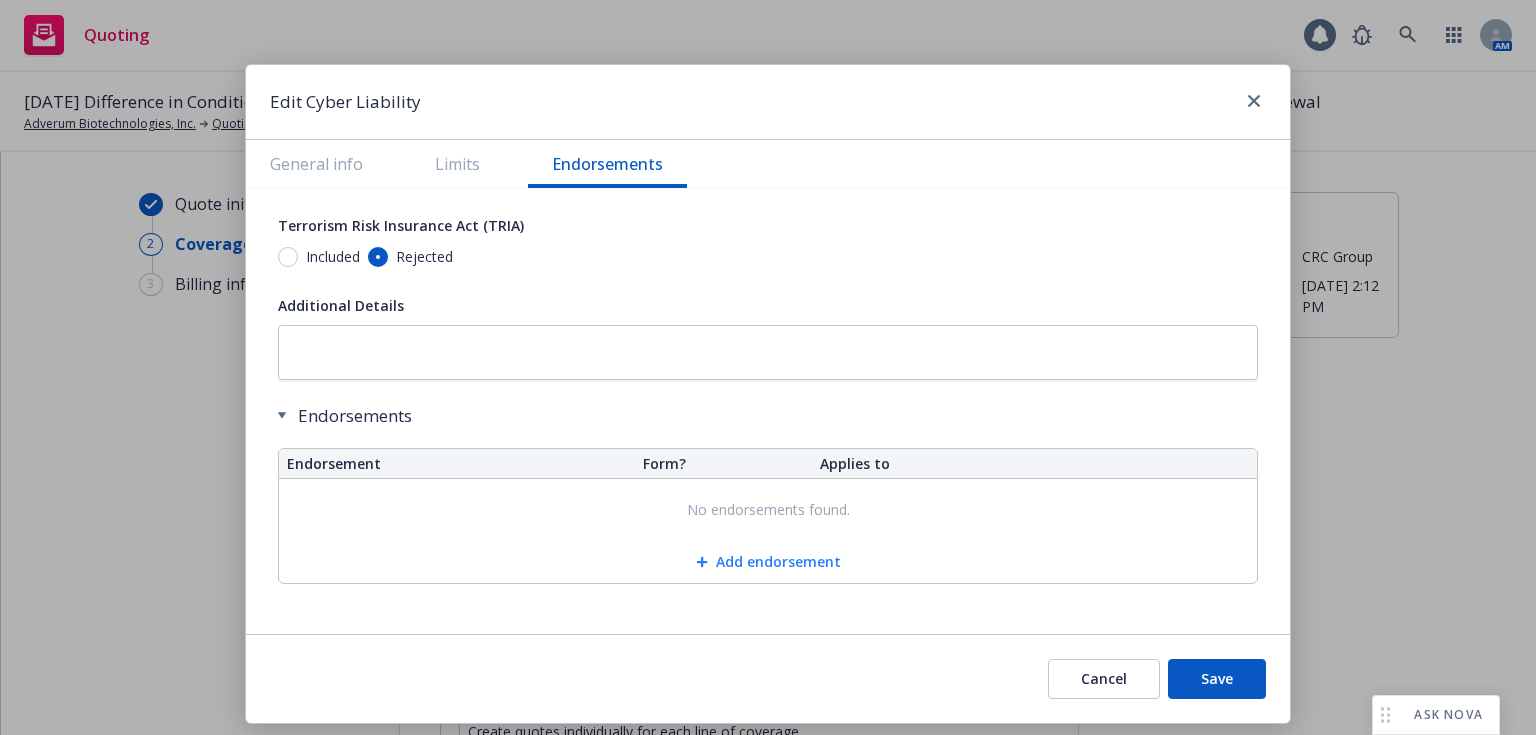 click on "Add endorsement" at bounding box center [768, 562] 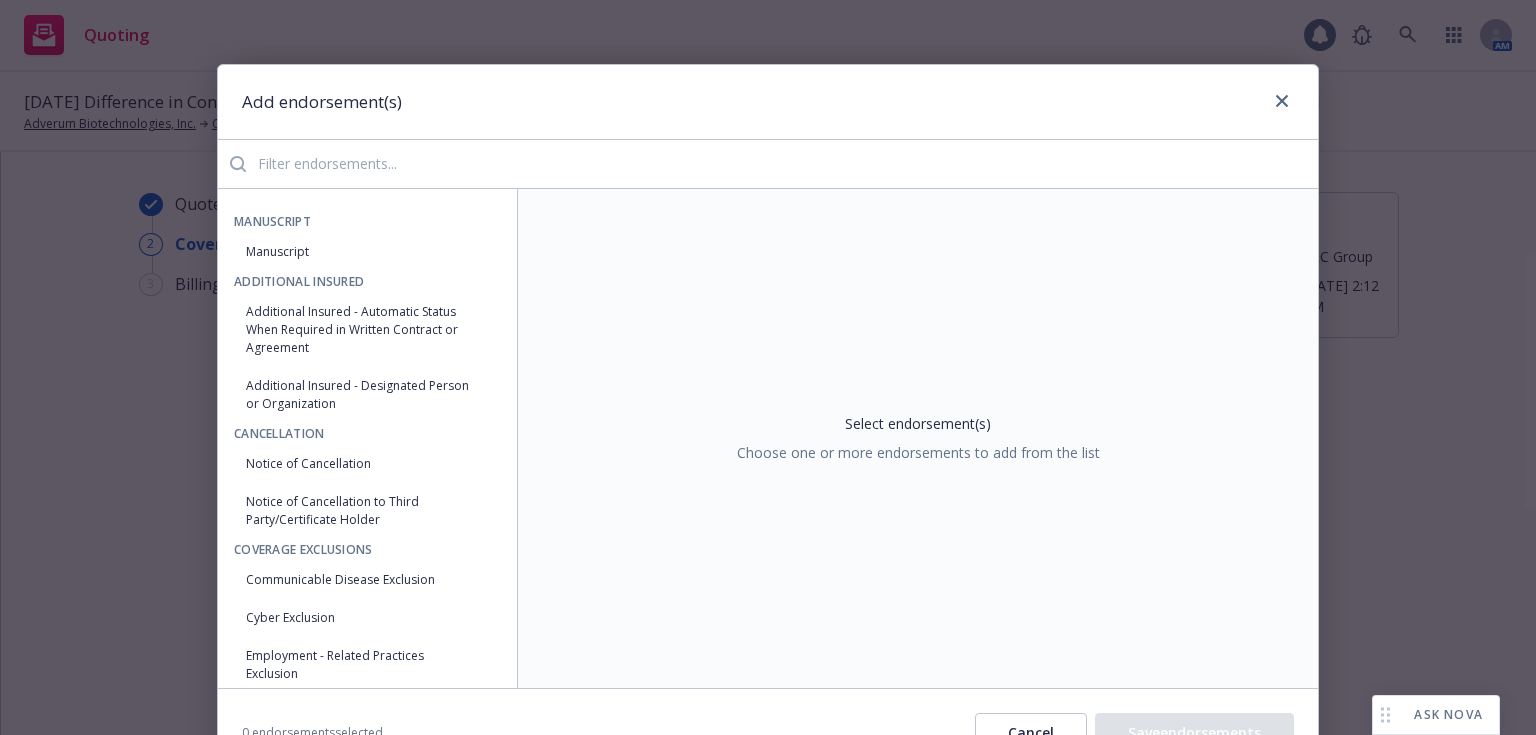 click at bounding box center (782, 164) 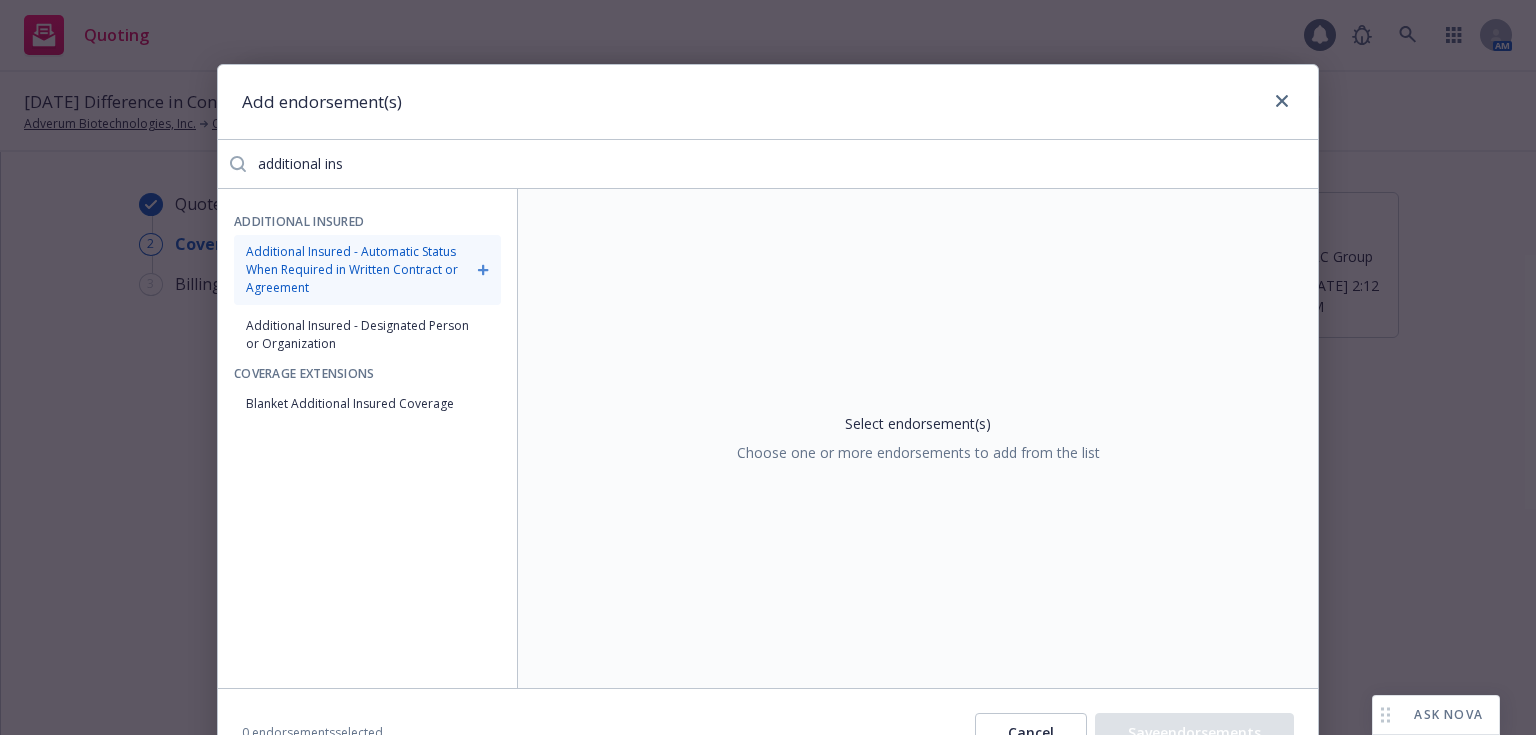 type on "additional ins" 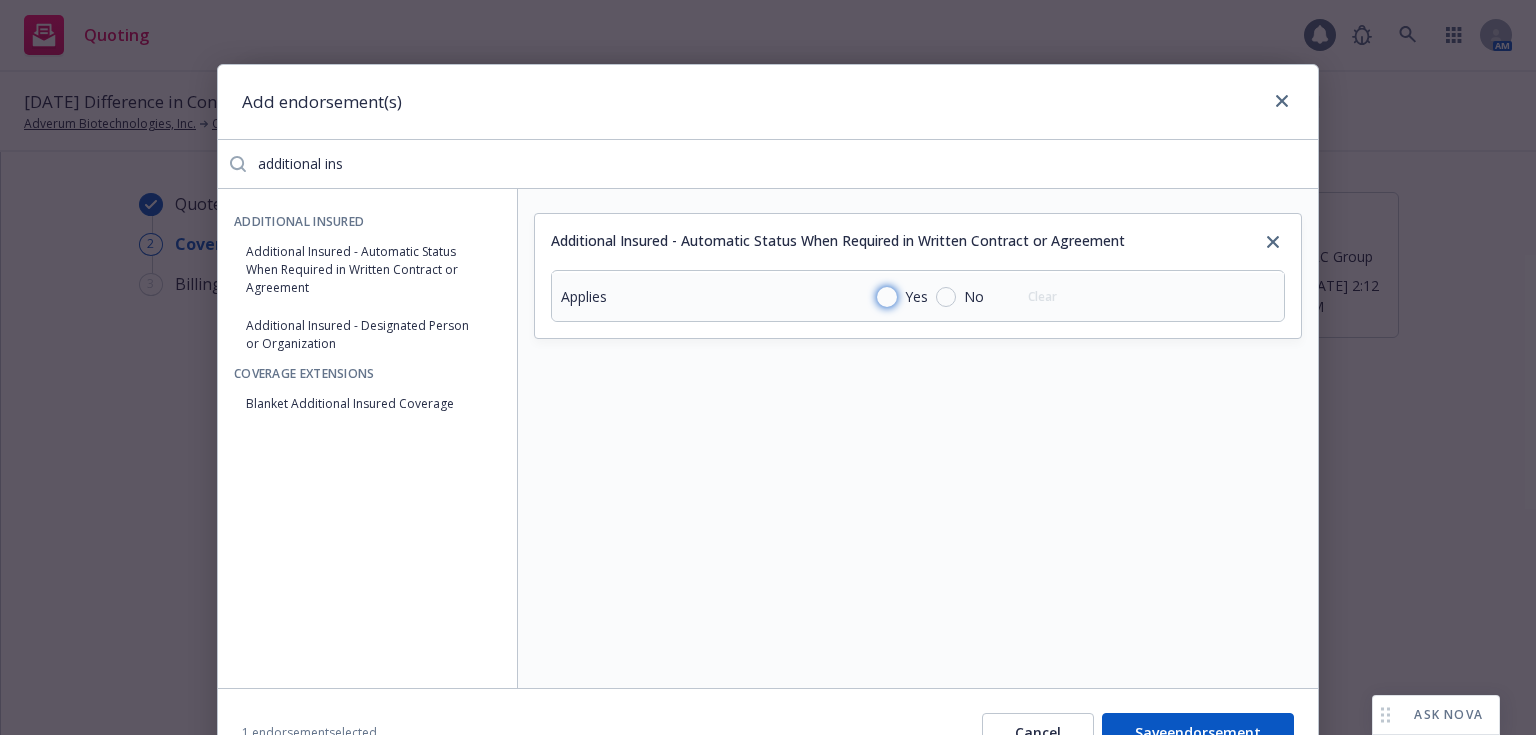 click on "Yes" at bounding box center (887, 297) 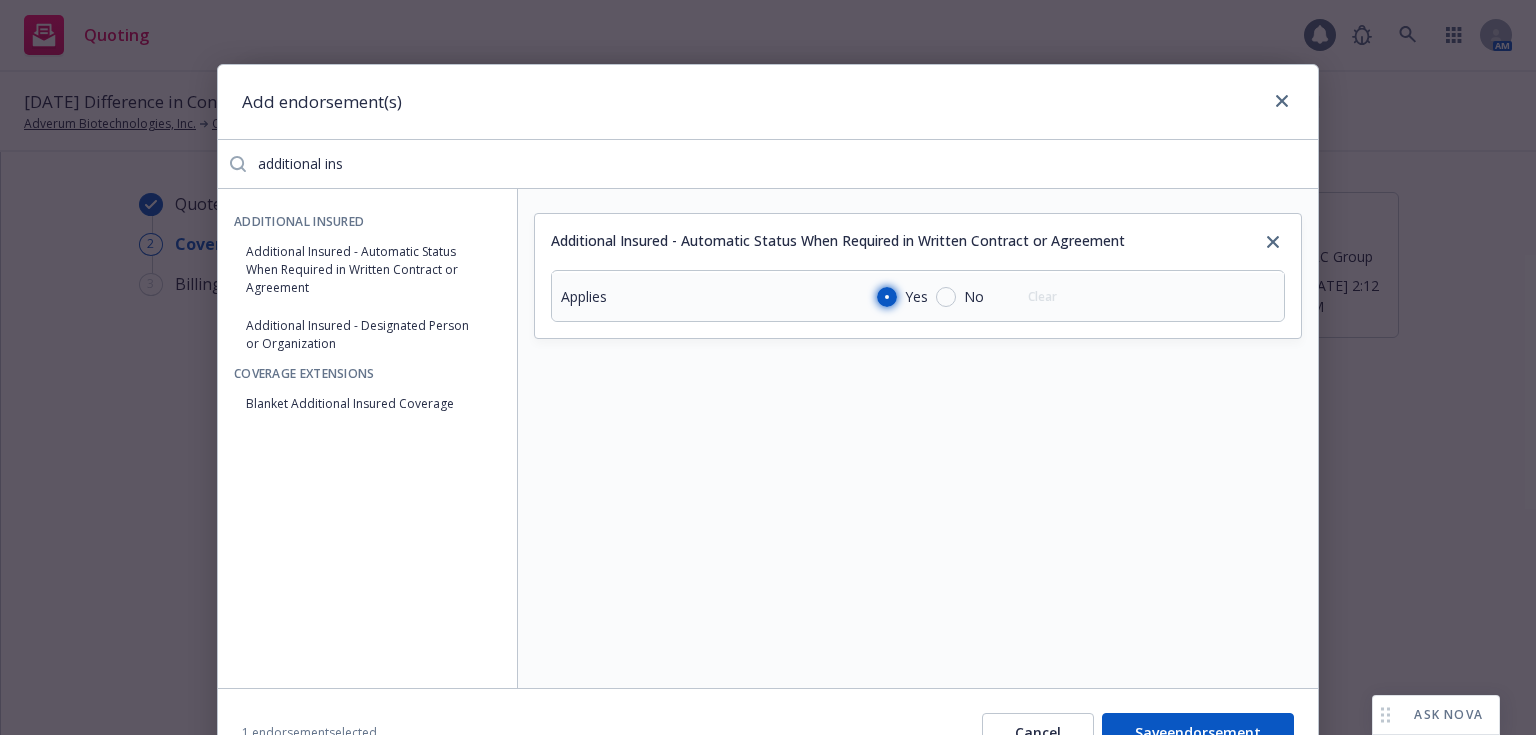 radio on "true" 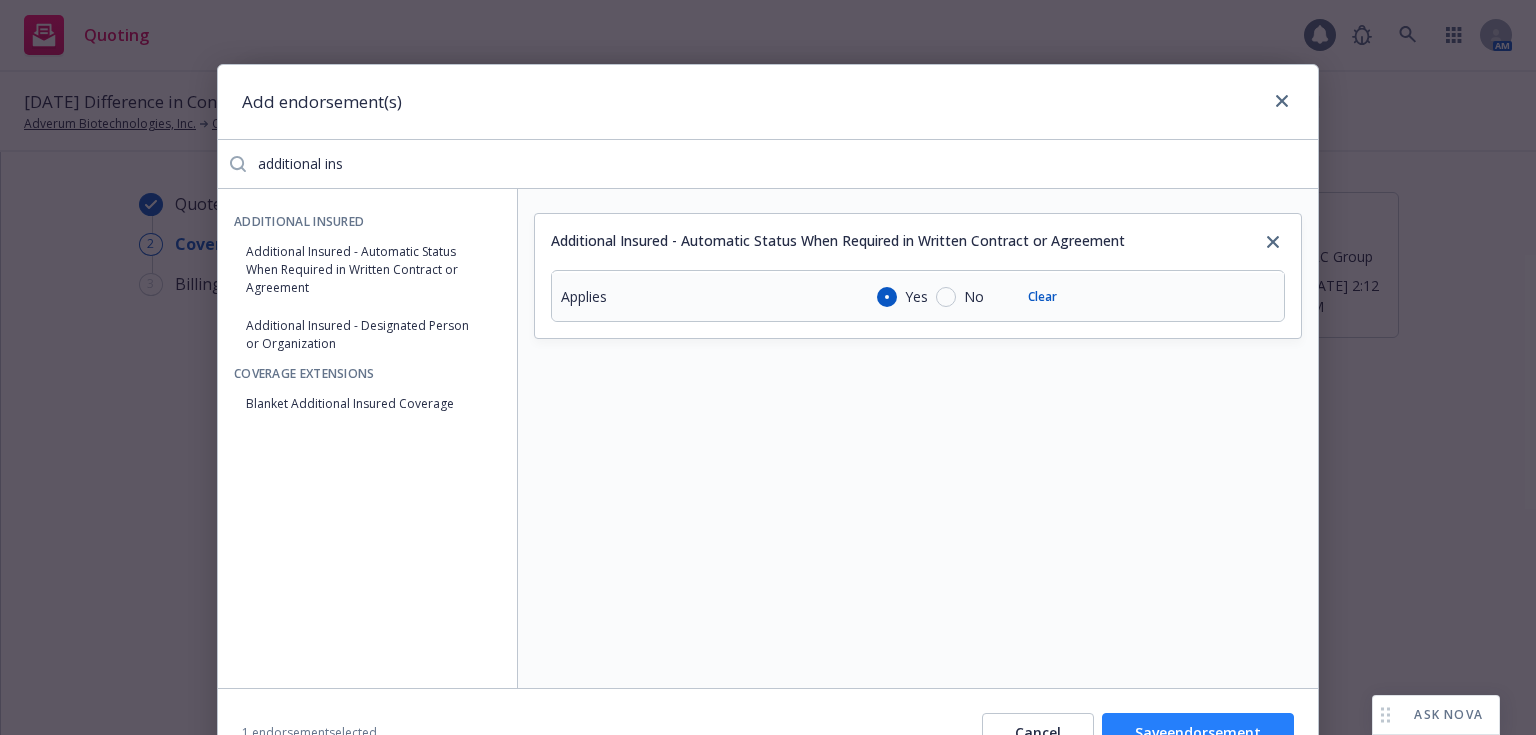 click on "Save  endorsement" at bounding box center (1198, 733) 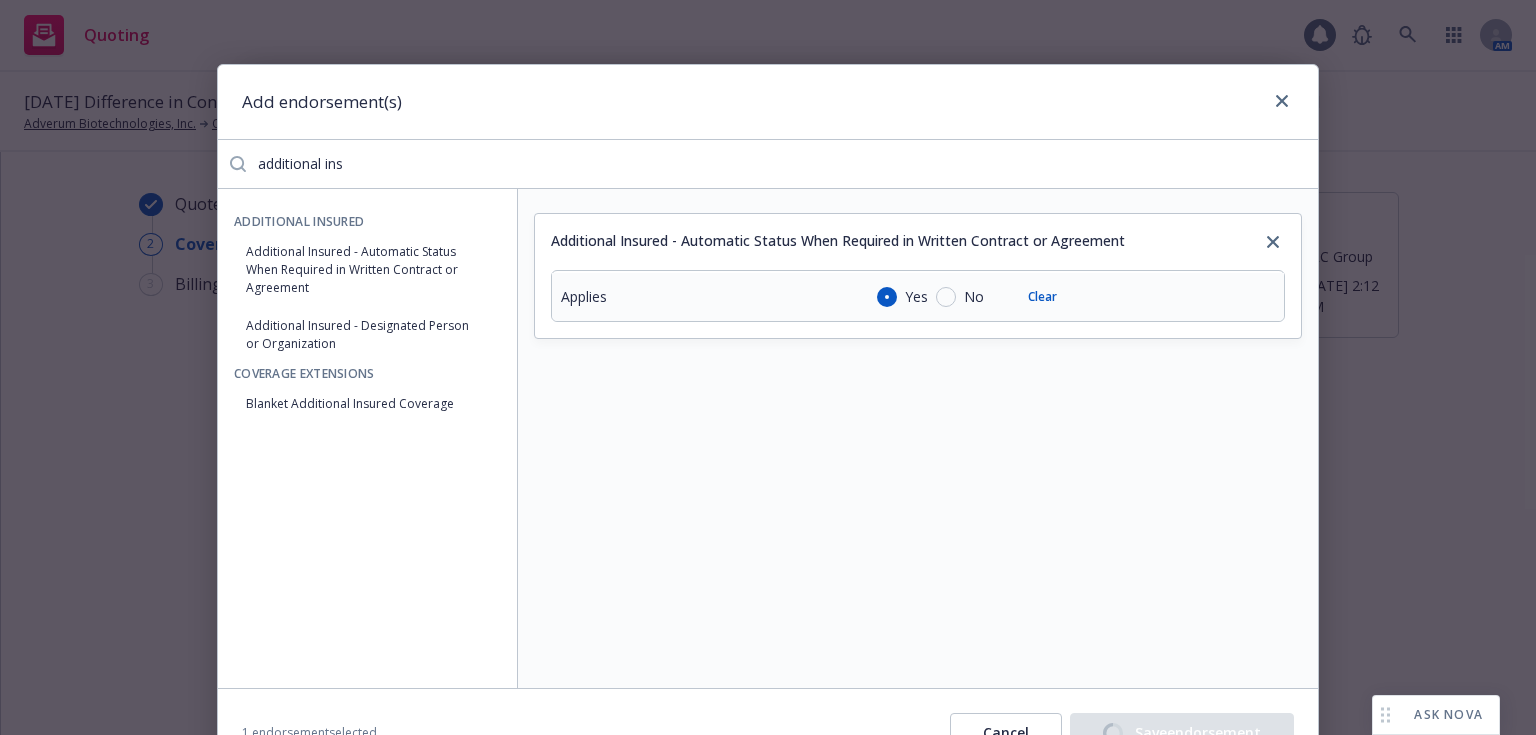 scroll, scrollTop: 4320, scrollLeft: 0, axis: vertical 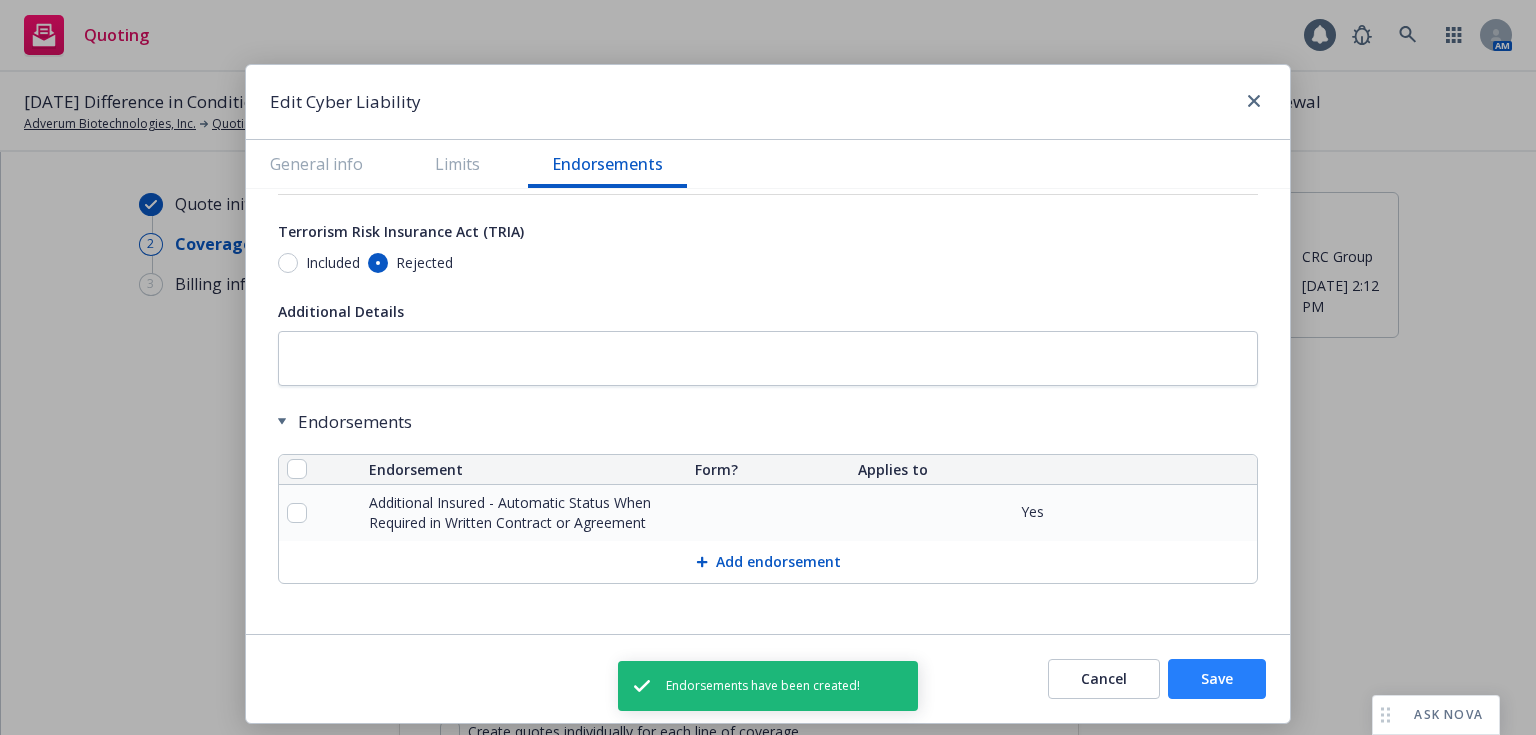 click on "Save" at bounding box center (1217, 679) 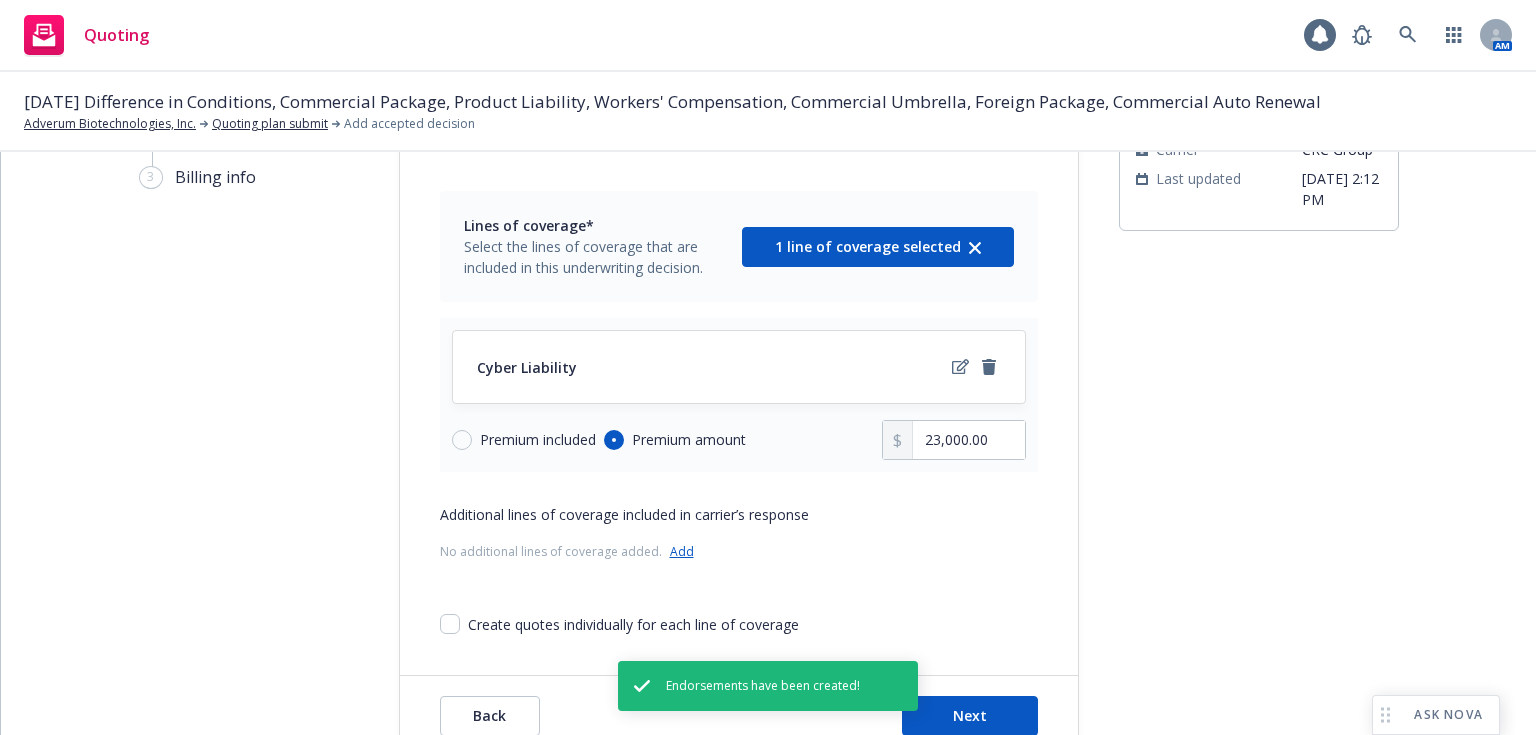 scroll, scrollTop: 168, scrollLeft: 0, axis: vertical 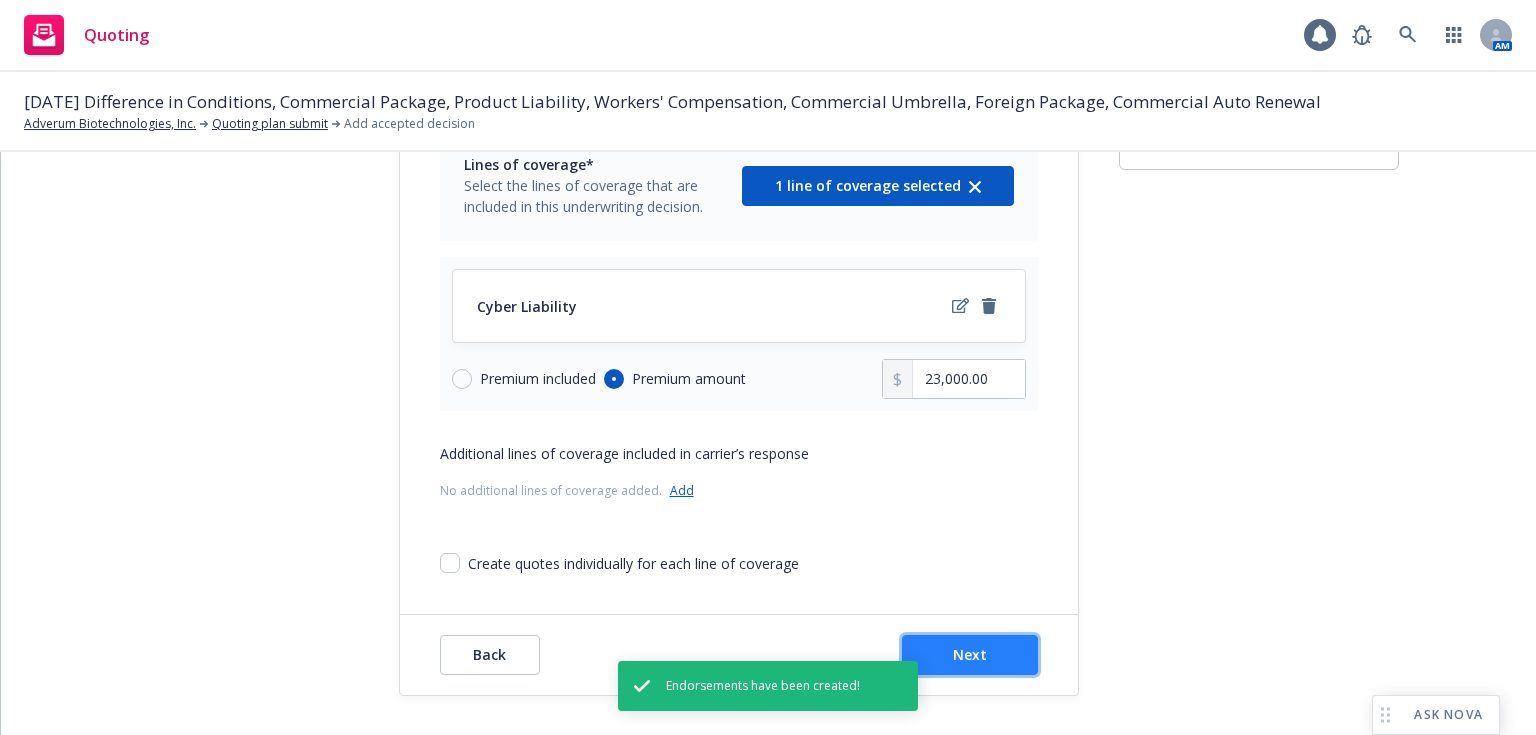 click on "Next" at bounding box center (970, 654) 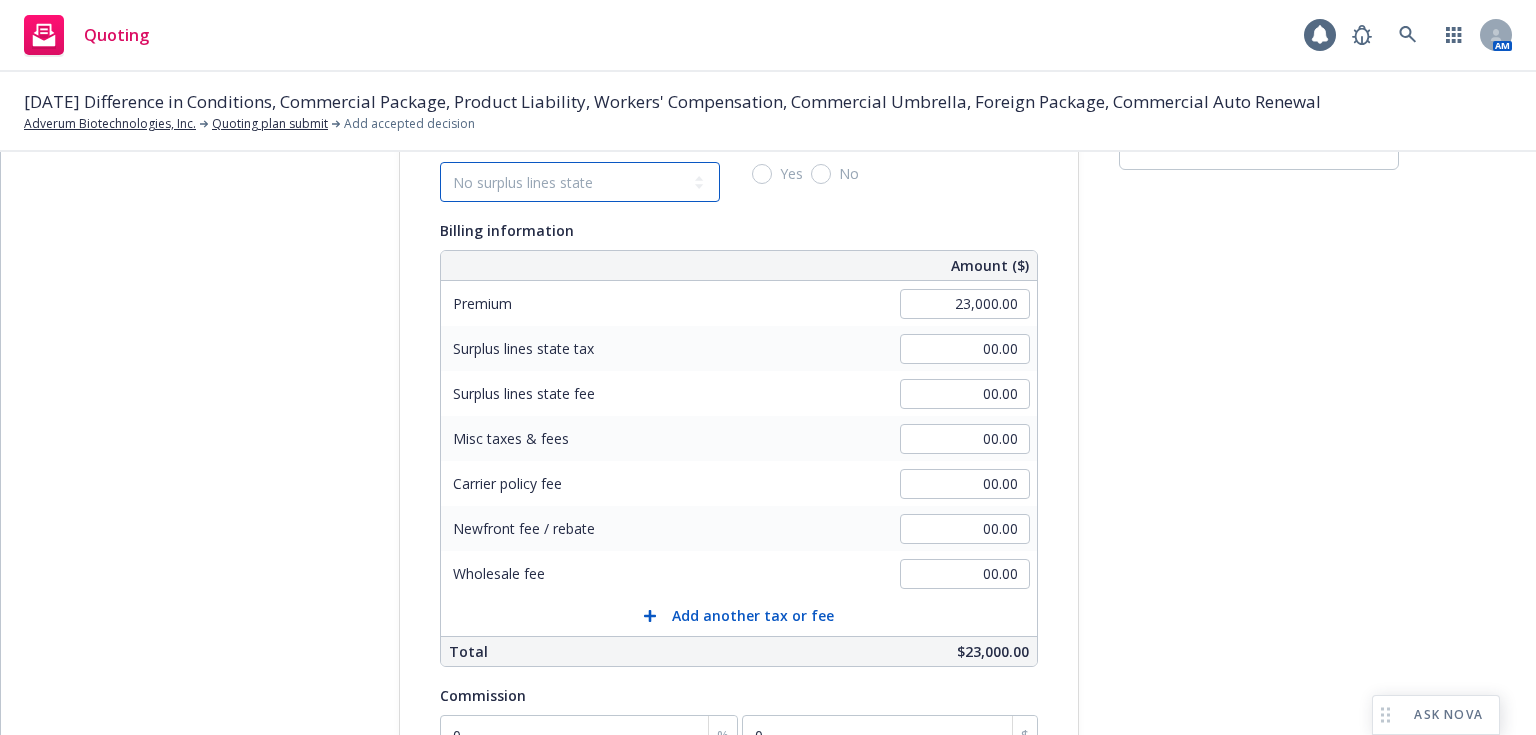 click on "No surplus lines state Alaska Alabama Arkansas Arizona California Colorado Connecticut District Of Columbia Delaware Florida Georgia Hawaii Iowa Idaho Illinois Indiana Kansas Kentucky Louisiana Massachusetts Maryland Maine Michigan Minnesota Missouri Mississippi Montana North Carolina North Dakota Nebraska New Hampshire New Jersey New Mexico Nevada New York Ohio Oklahoma Oregon Pennsylvania Puerto Rico Rhode Island South Carolina South Dakota Tennessee Texas Utah Virginia Virgin Islands Vermont Washington Wisconsin West Virginia Wyoming" at bounding box center (580, 182) 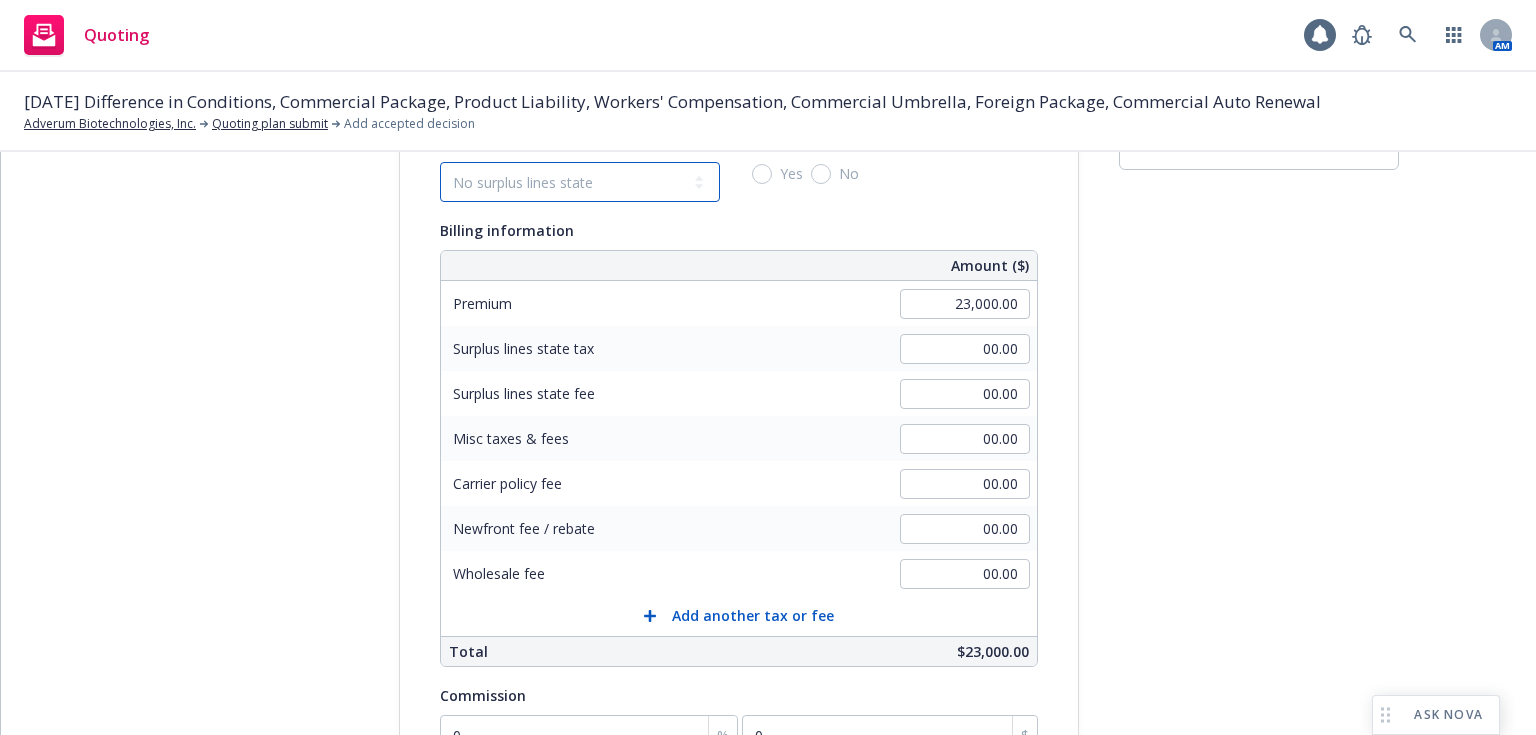select on "CA" 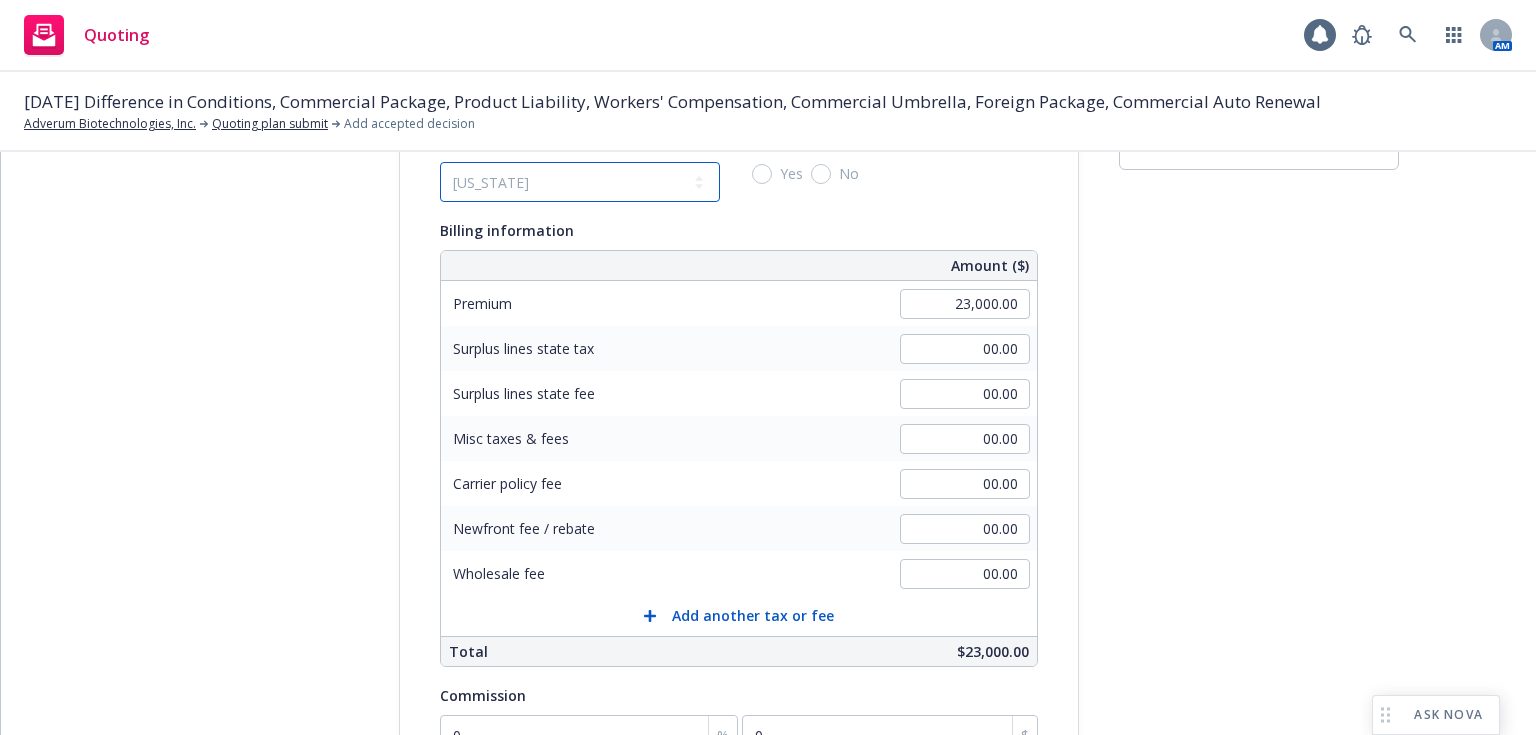 click on "No surplus lines state Alaska Alabama Arkansas Arizona California Colorado Connecticut District Of Columbia Delaware Florida Georgia Hawaii Iowa Idaho Illinois Indiana Kansas Kentucky Louisiana Massachusetts Maryland Maine Michigan Minnesota Missouri Mississippi Montana North Carolina North Dakota Nebraska New Hampshire New Jersey New Mexico Nevada New York Ohio Oklahoma Oregon Pennsylvania Puerto Rico Rhode Island South Carolina South Dakota Tennessee Texas Utah Virginia Virgin Islands Vermont Washington Wisconsin West Virginia Wyoming" at bounding box center [580, 182] 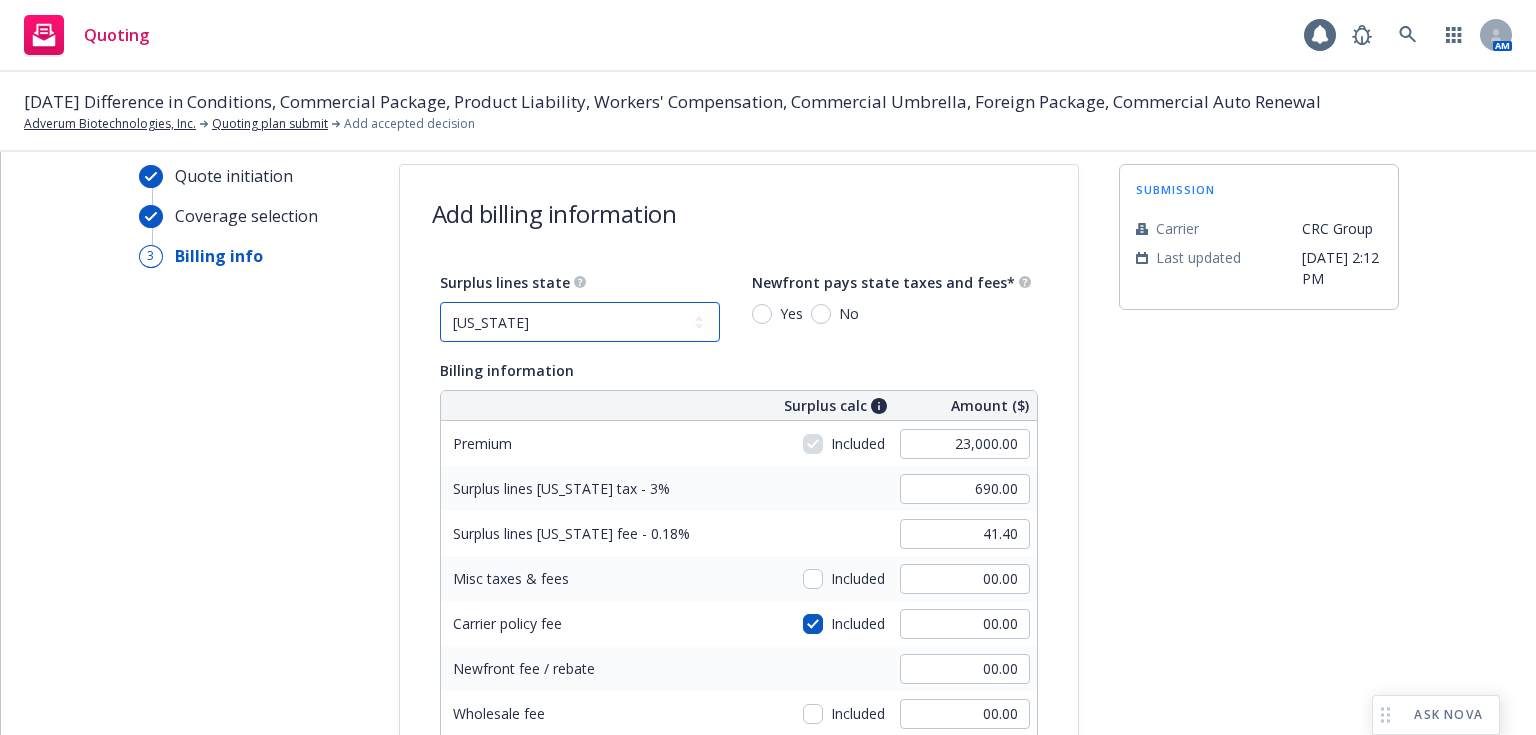scroll, scrollTop: 0, scrollLeft: 0, axis: both 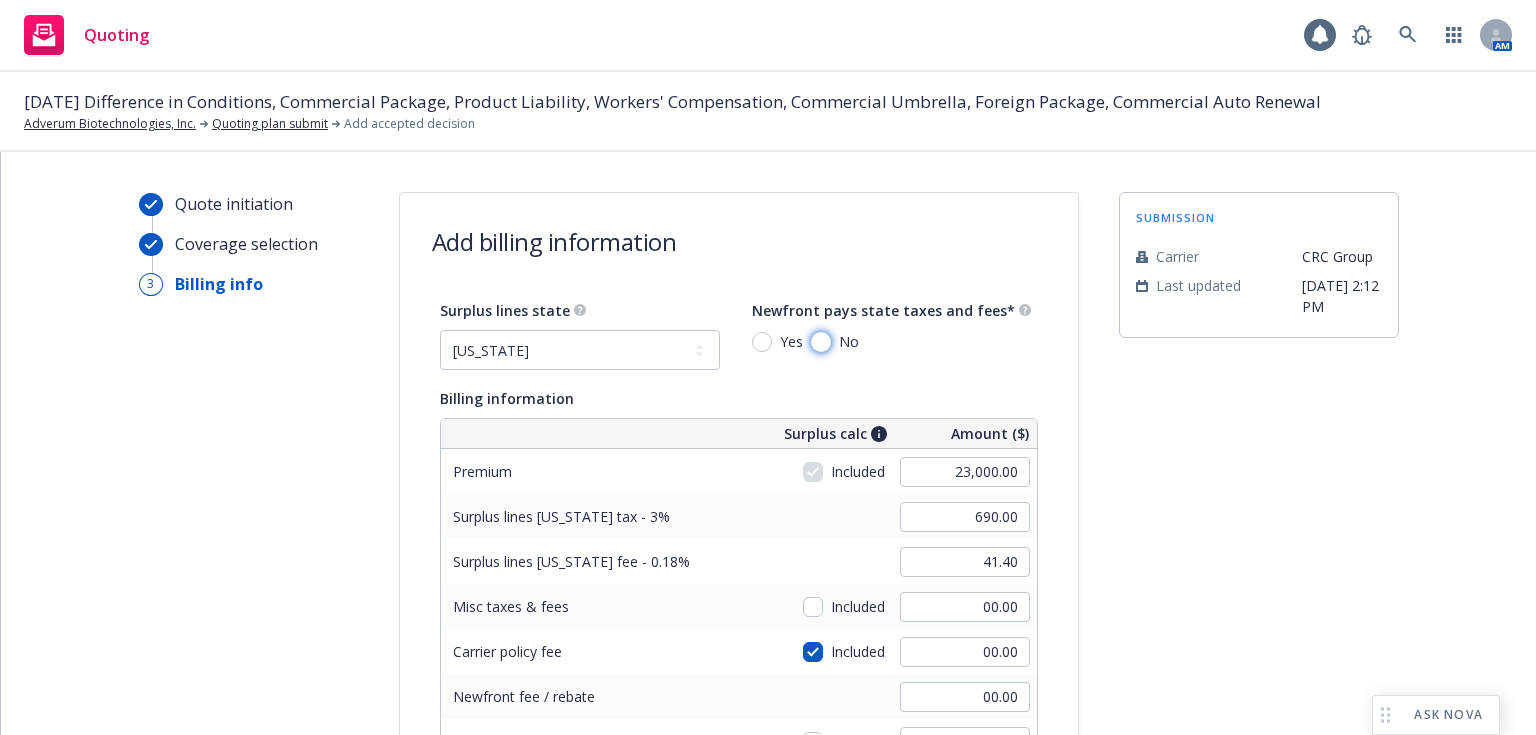 click on "No" at bounding box center [821, 342] 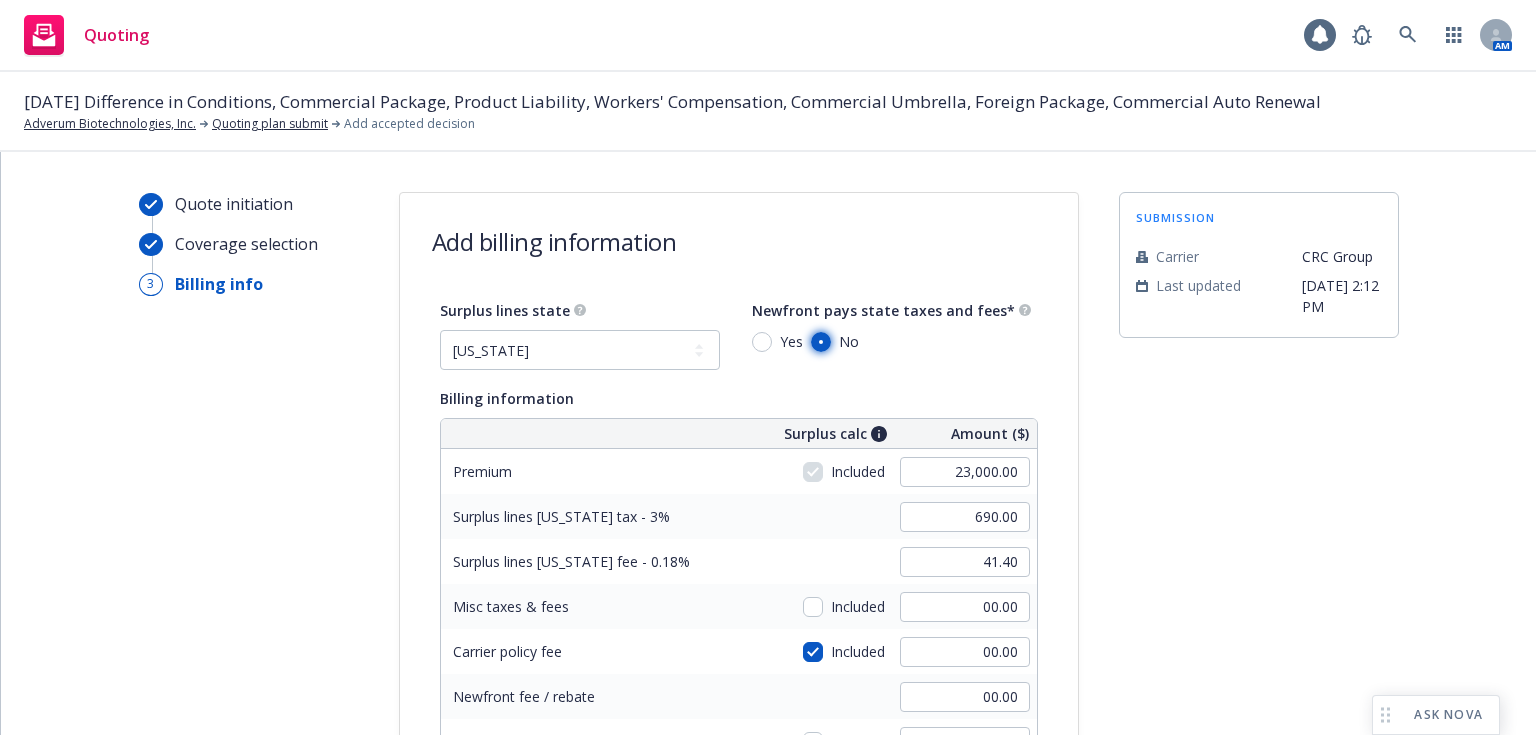 radio on "true" 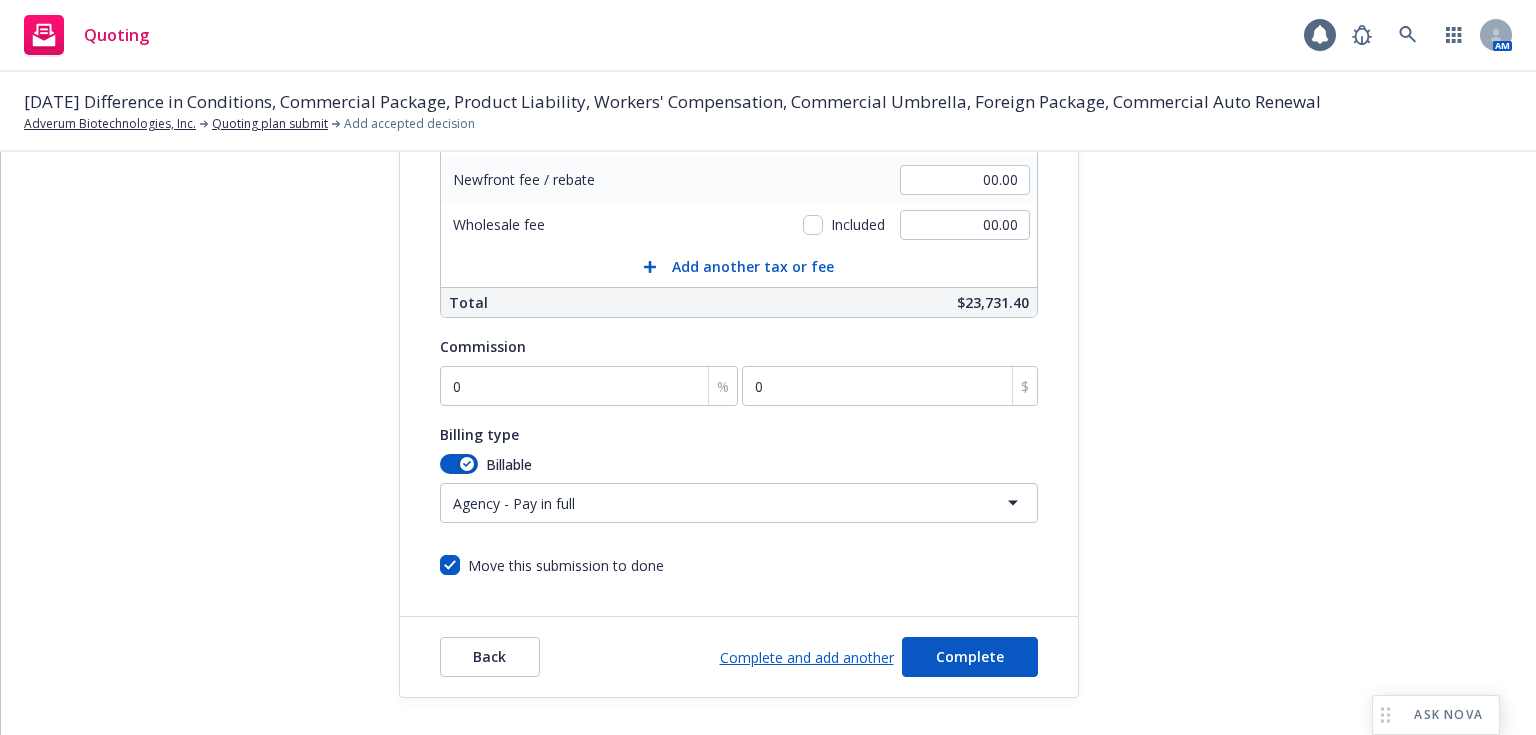 scroll, scrollTop: 518, scrollLeft: 0, axis: vertical 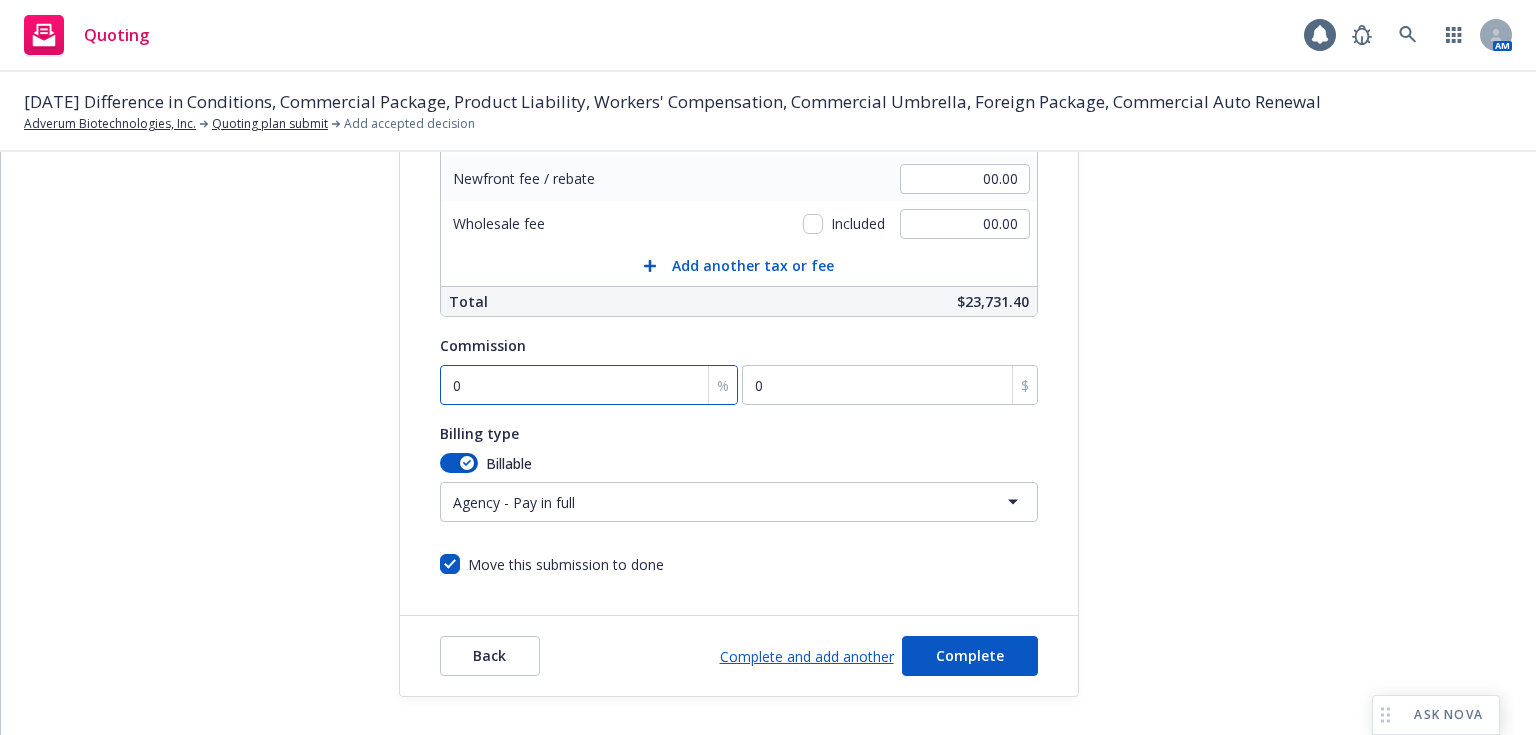 type on "1" 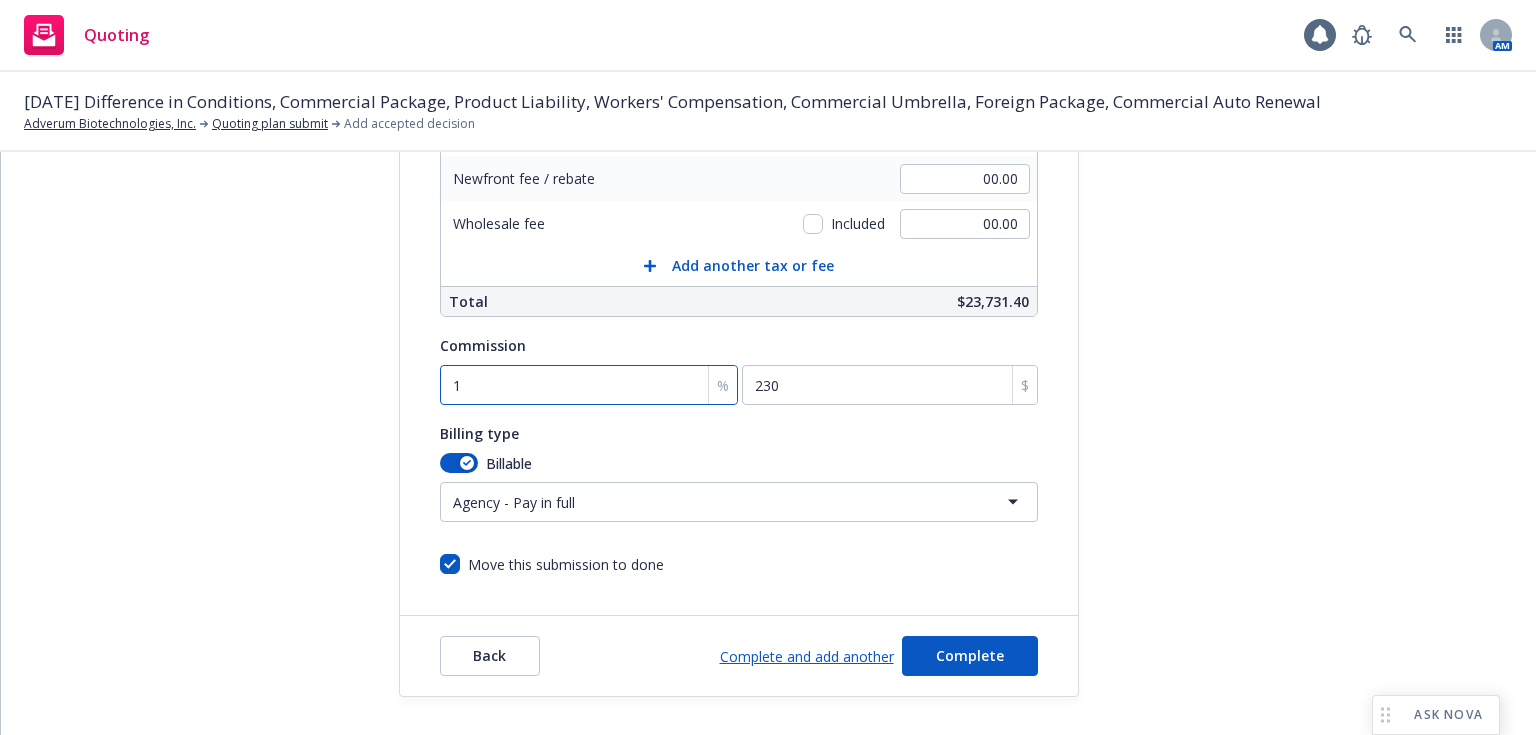 type on "12" 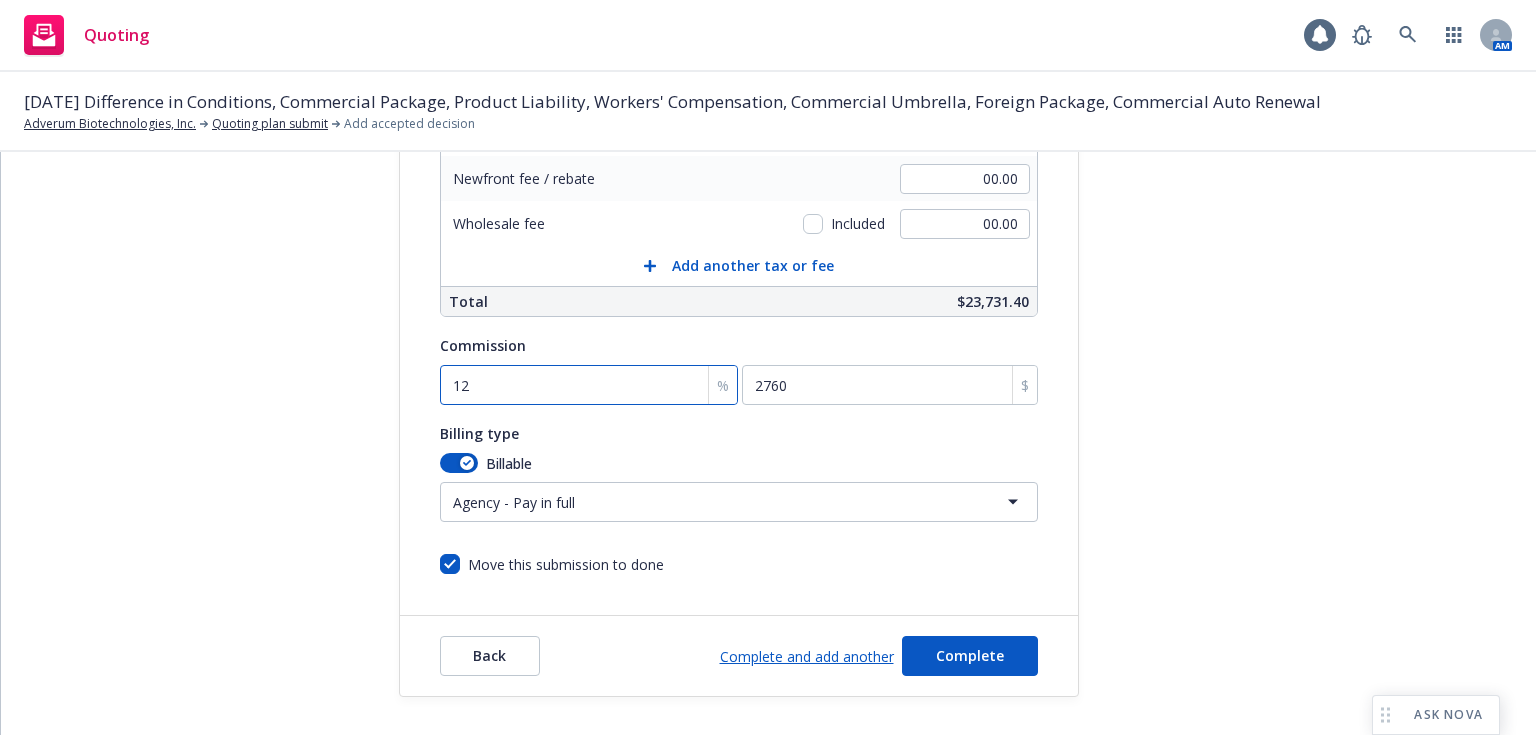 type on "12" 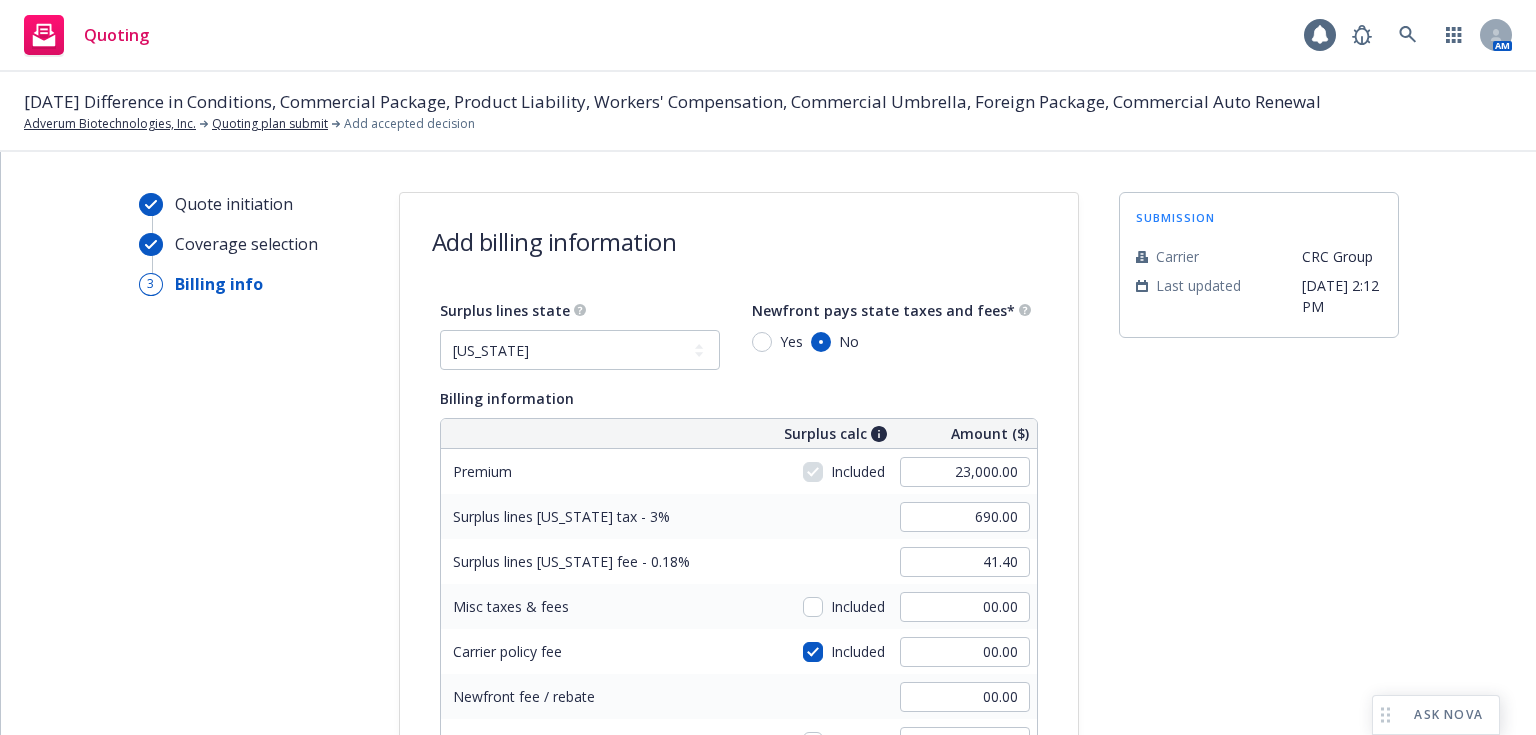 scroll, scrollTop: 518, scrollLeft: 0, axis: vertical 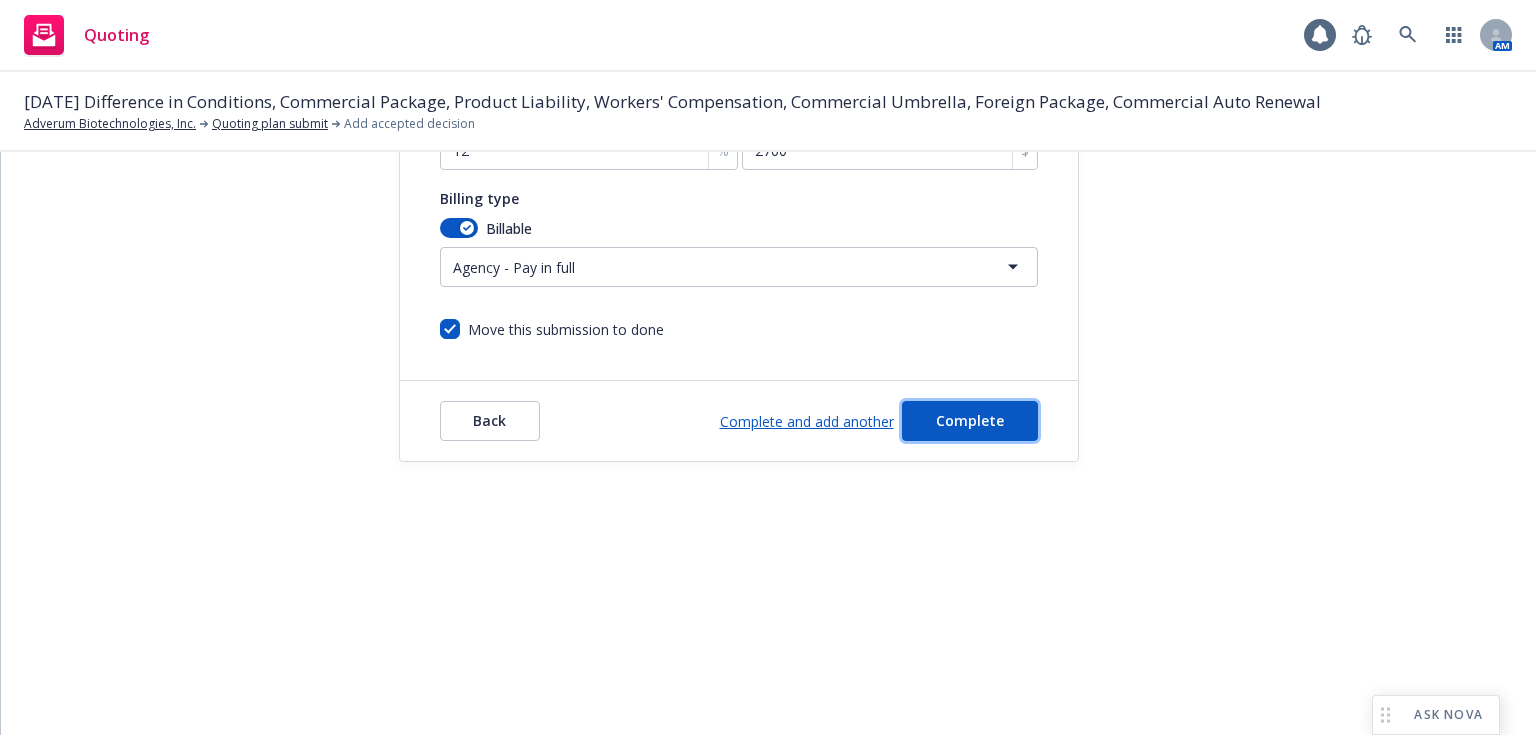 click on "Complete" at bounding box center [970, 420] 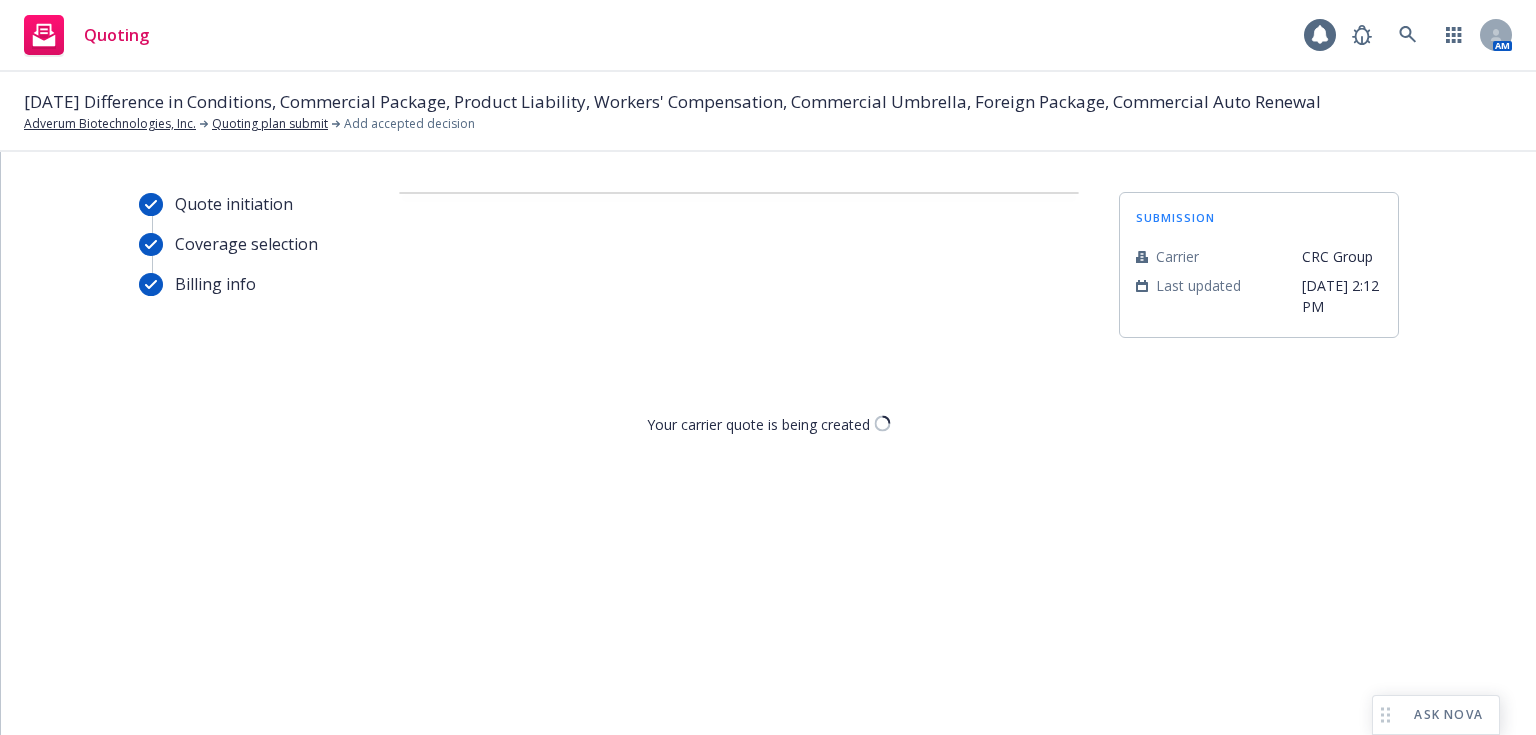 scroll, scrollTop: 0, scrollLeft: 0, axis: both 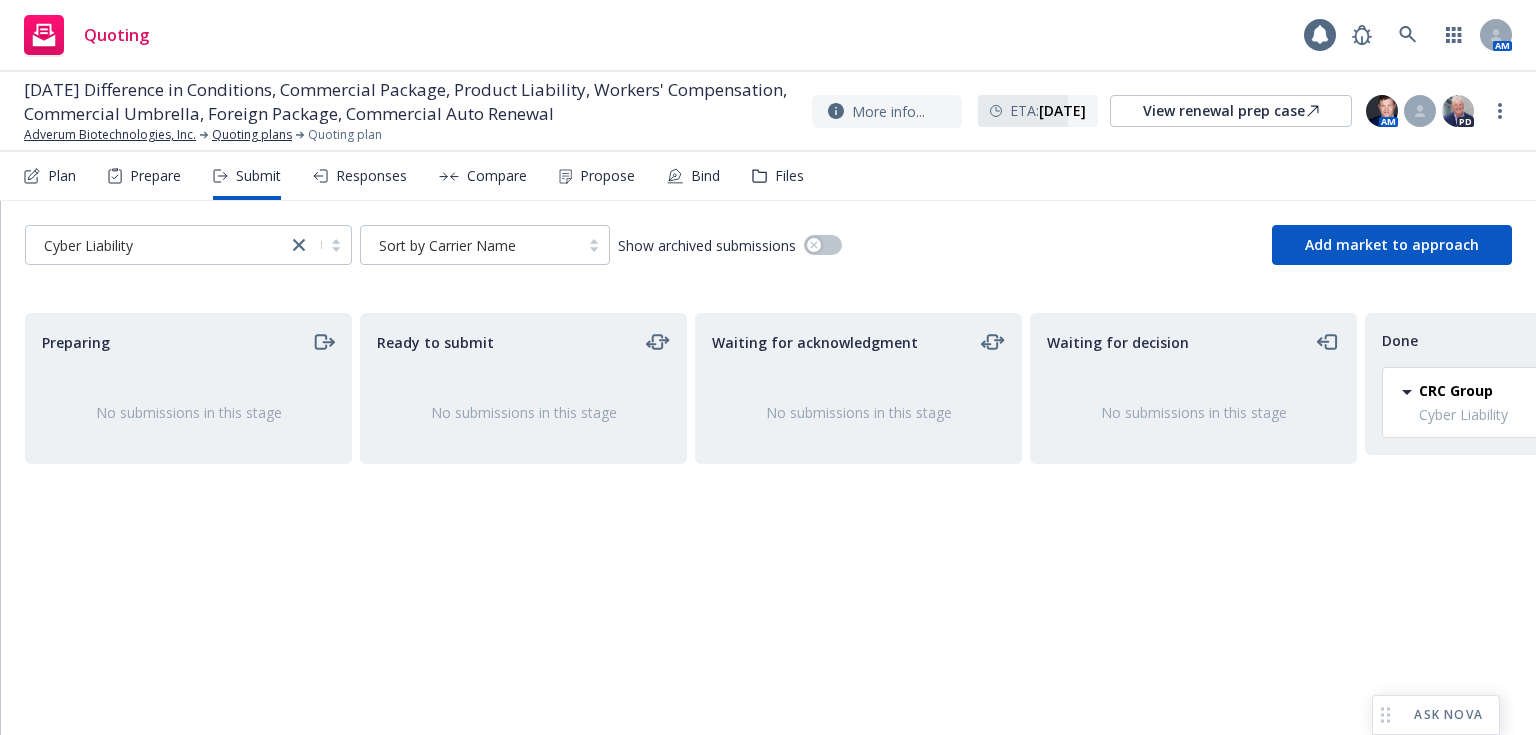 click on "Cyber Liability" at bounding box center [156, 245] 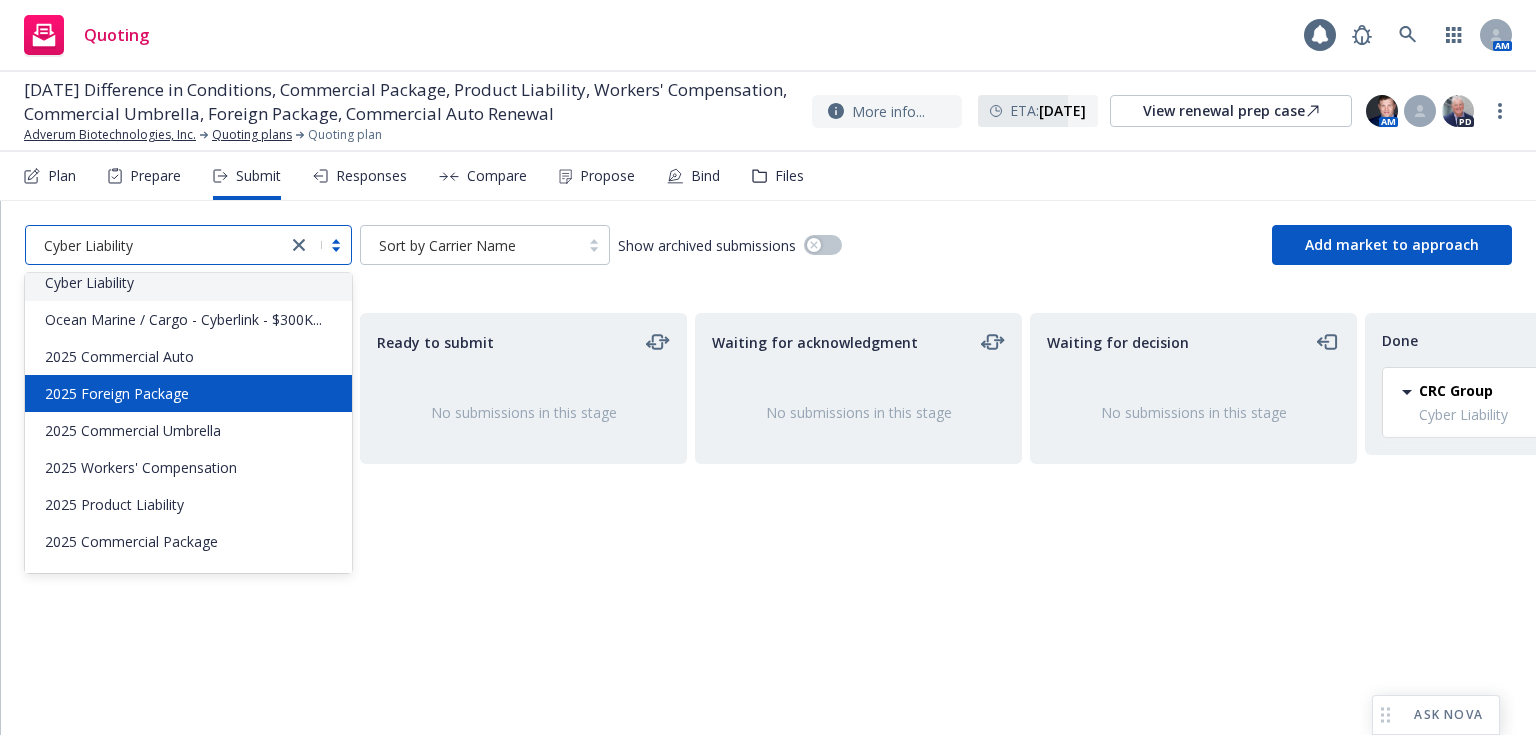 scroll, scrollTop: 0, scrollLeft: 0, axis: both 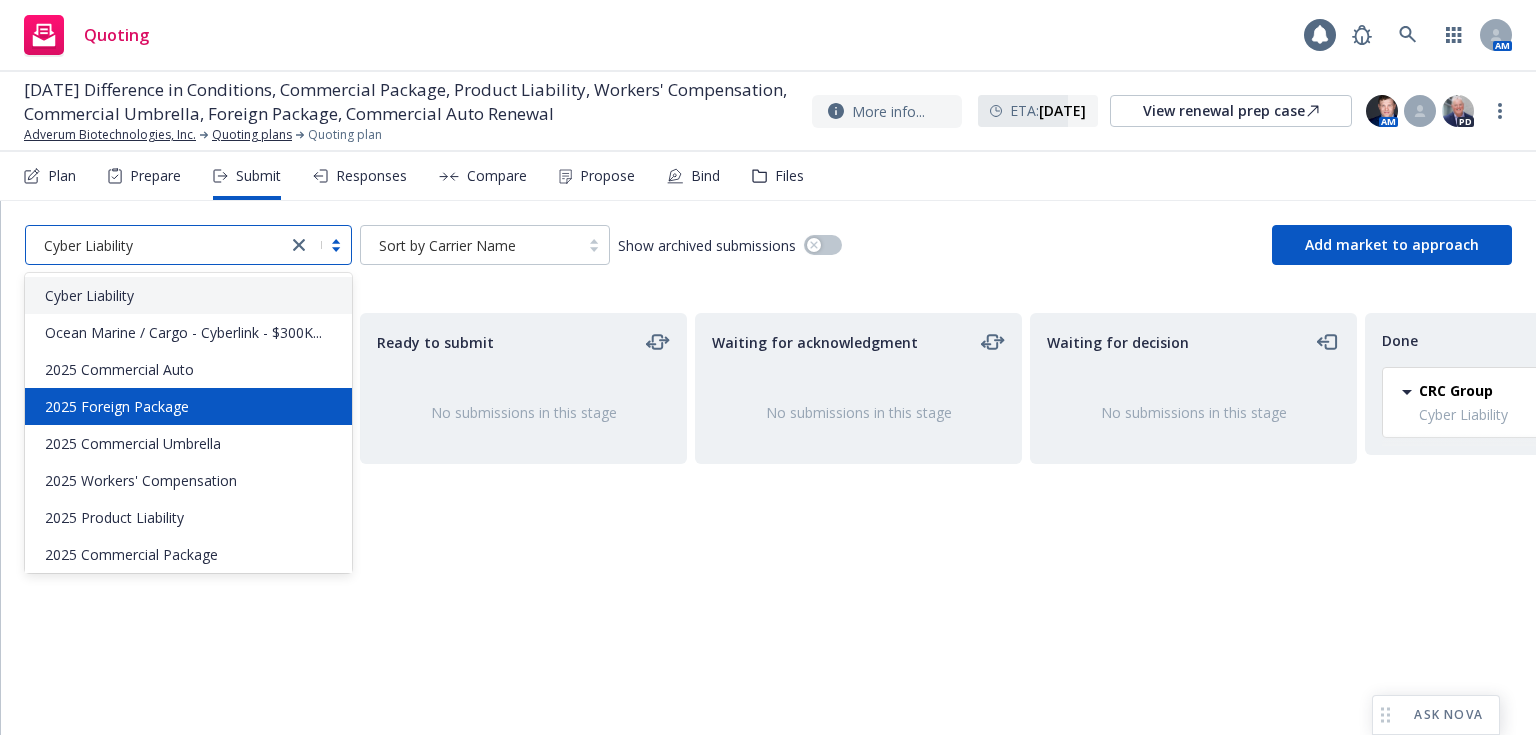 click on "Ready to submit No submissions in this stage" at bounding box center [523, 503] 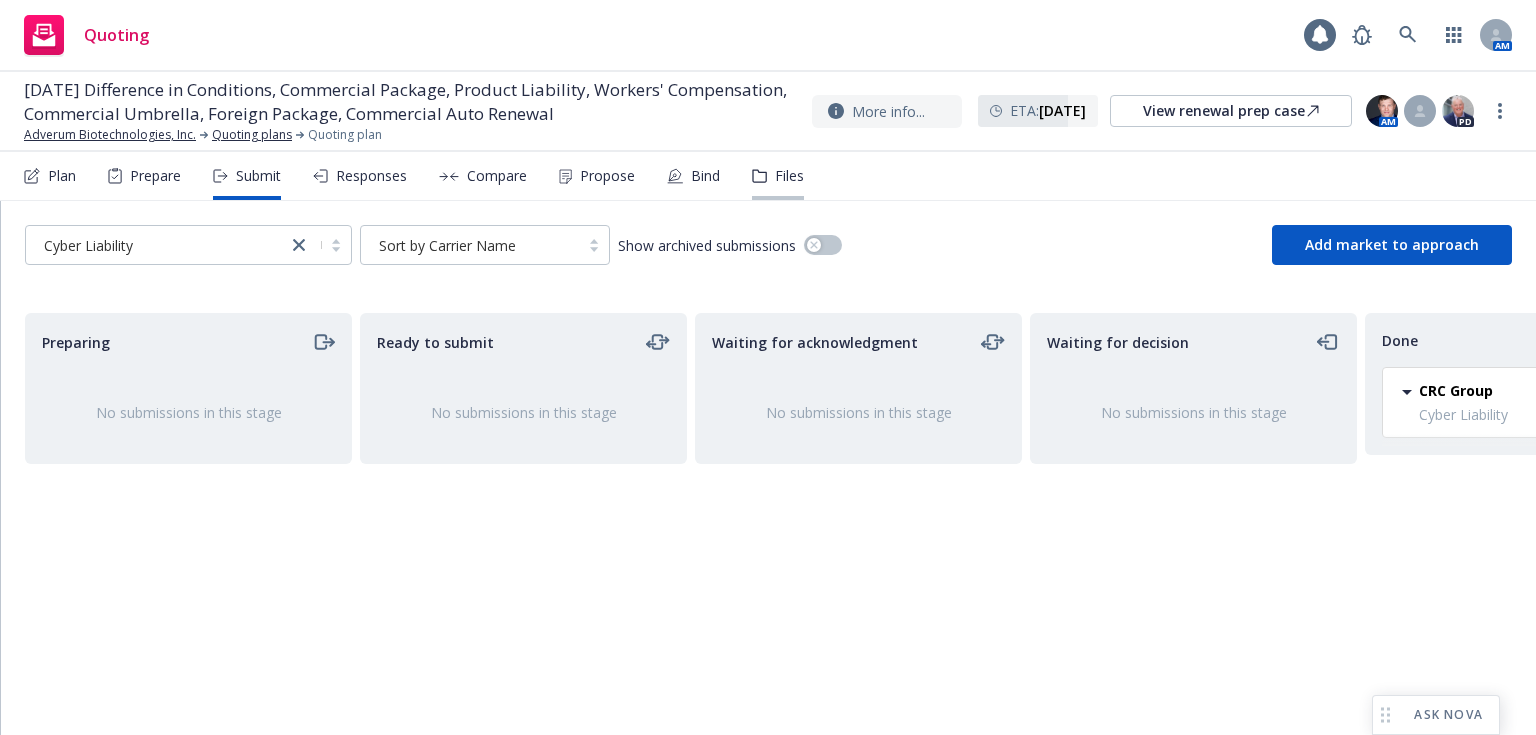 click on "Files" at bounding box center (789, 176) 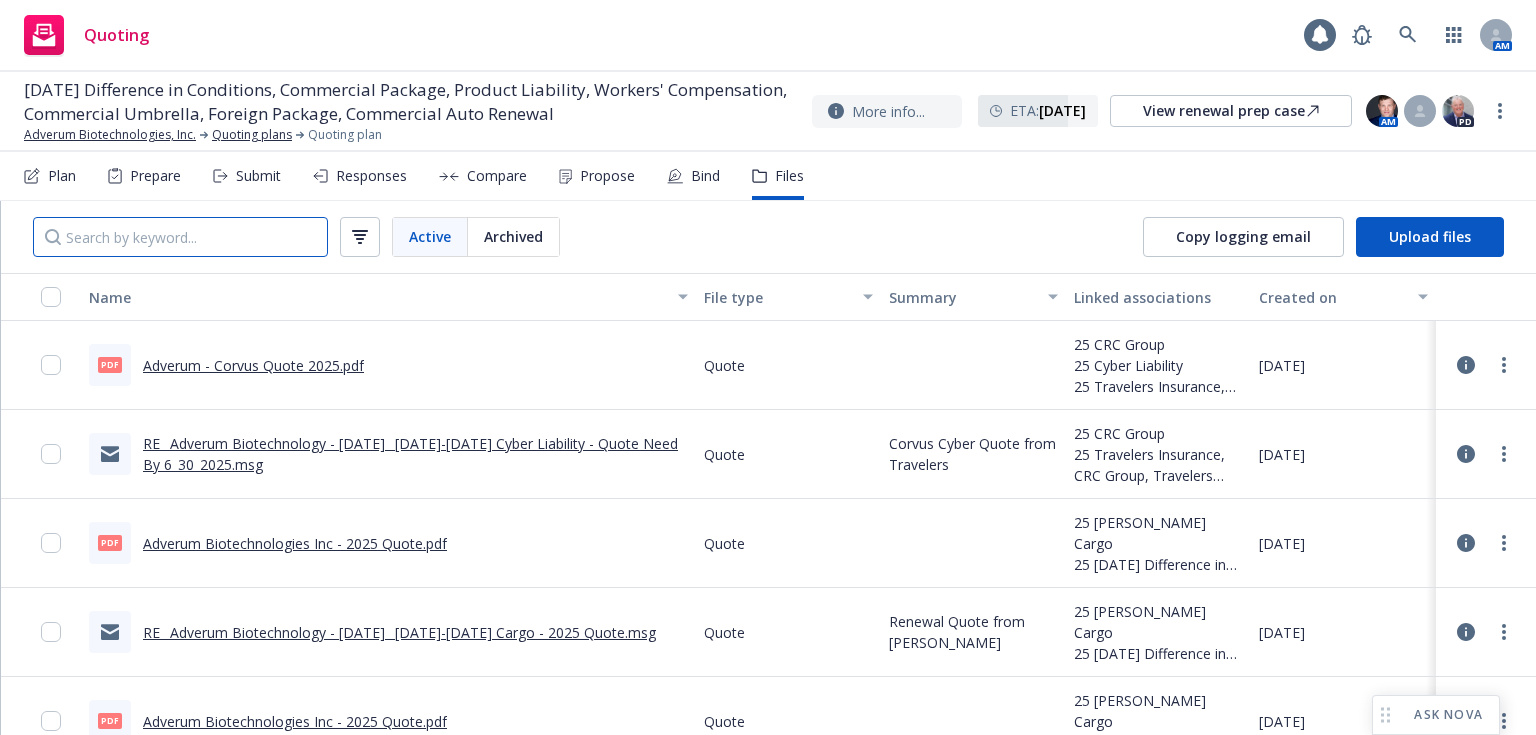 click at bounding box center (180, 237) 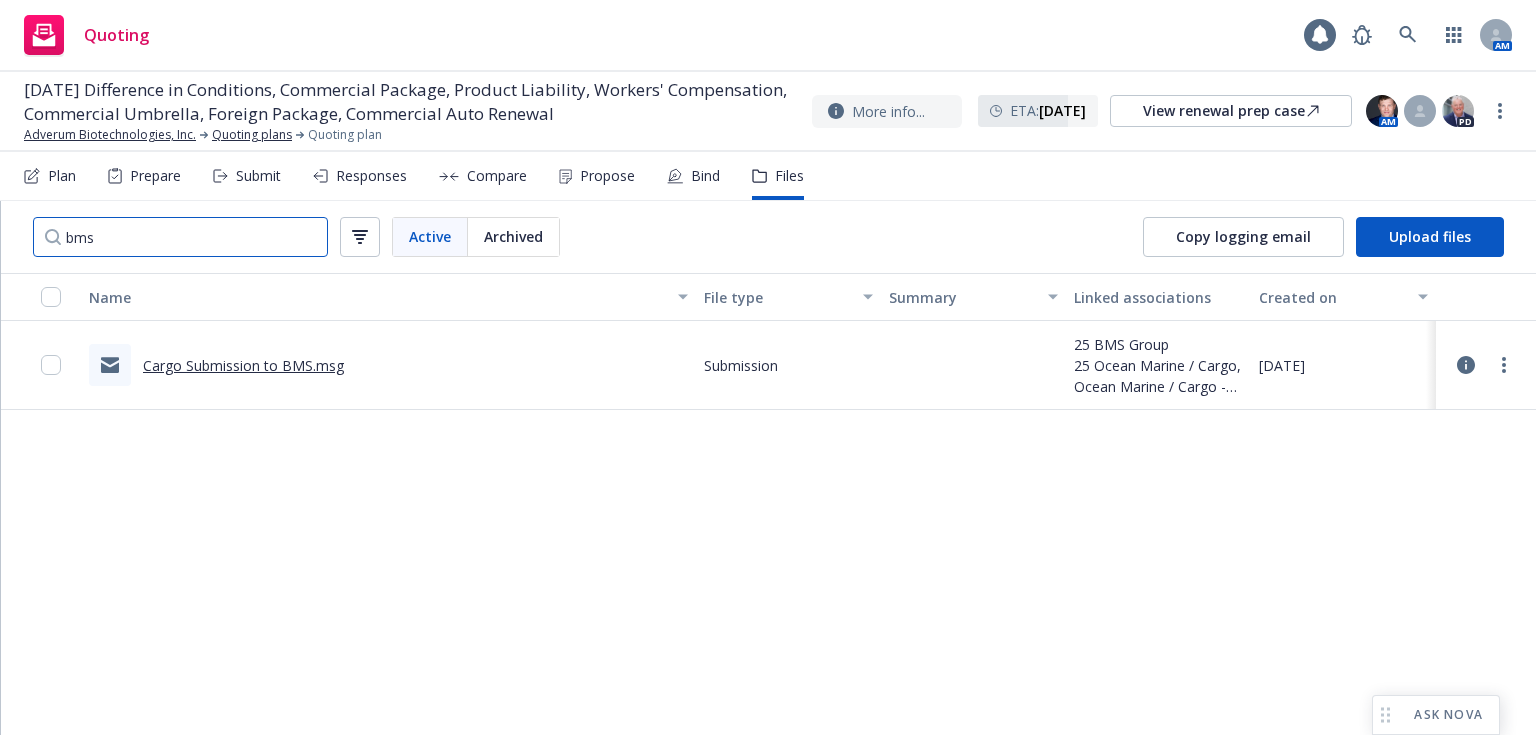 type on "bms" 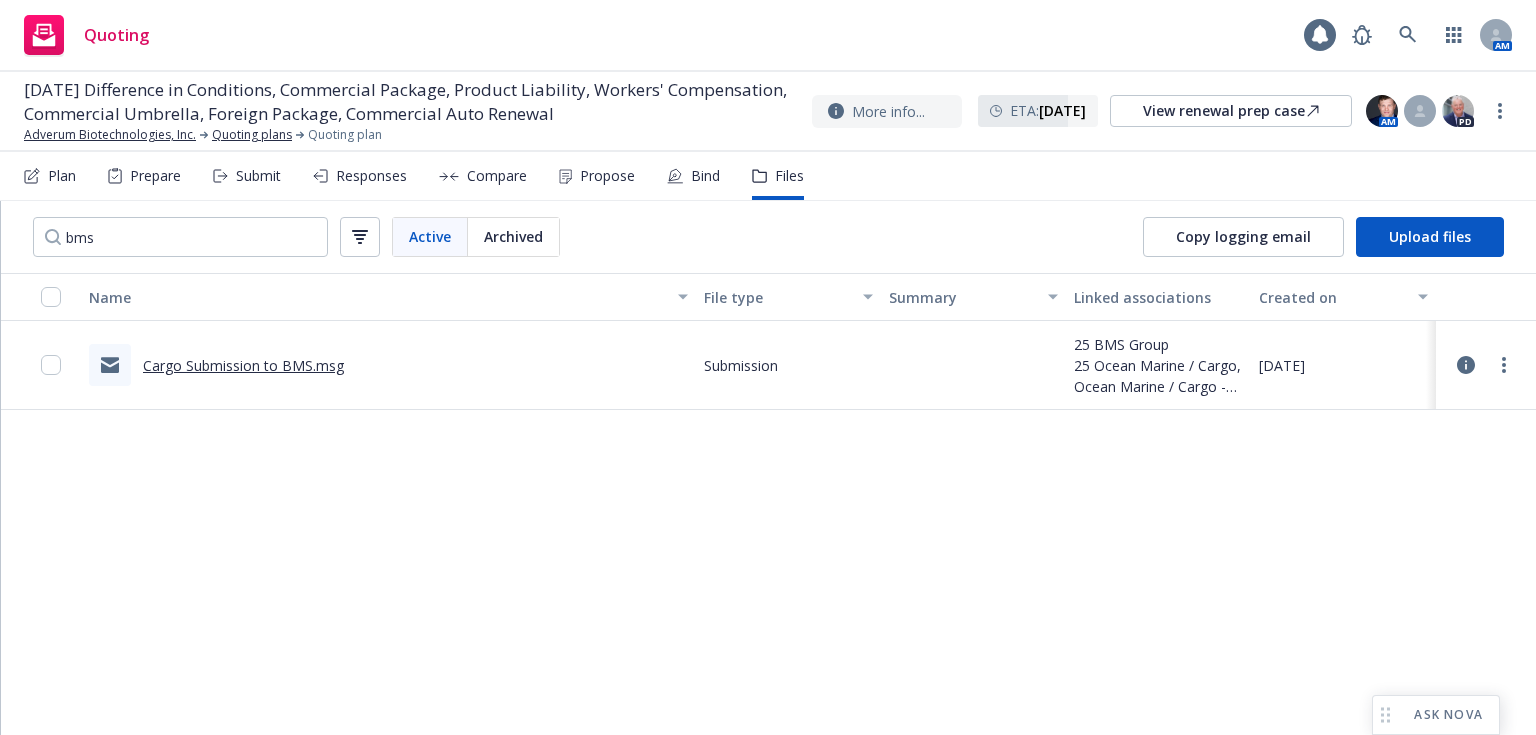 click on "Cargo Submission to BMS.msg" at bounding box center (243, 365) 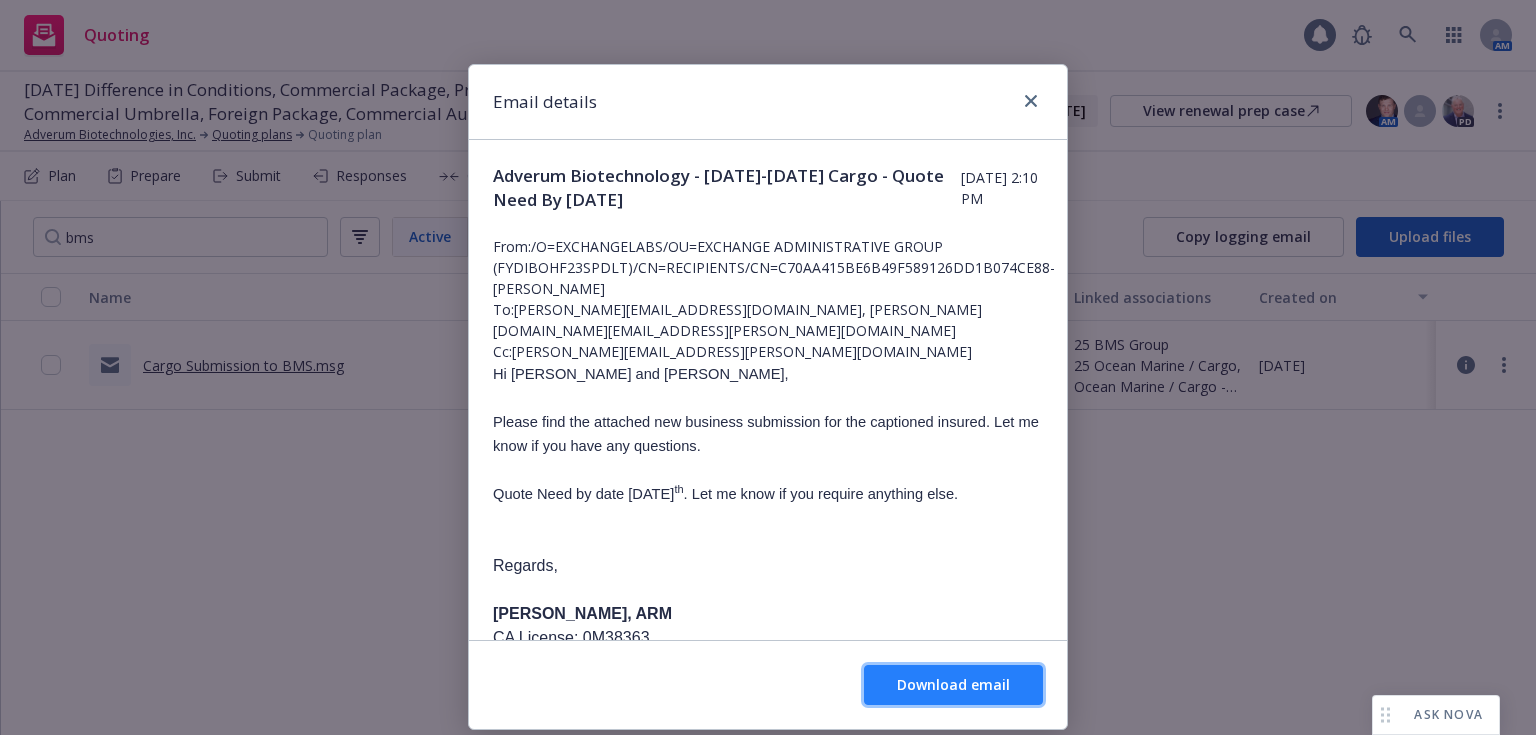 click on "Download email" at bounding box center (953, 684) 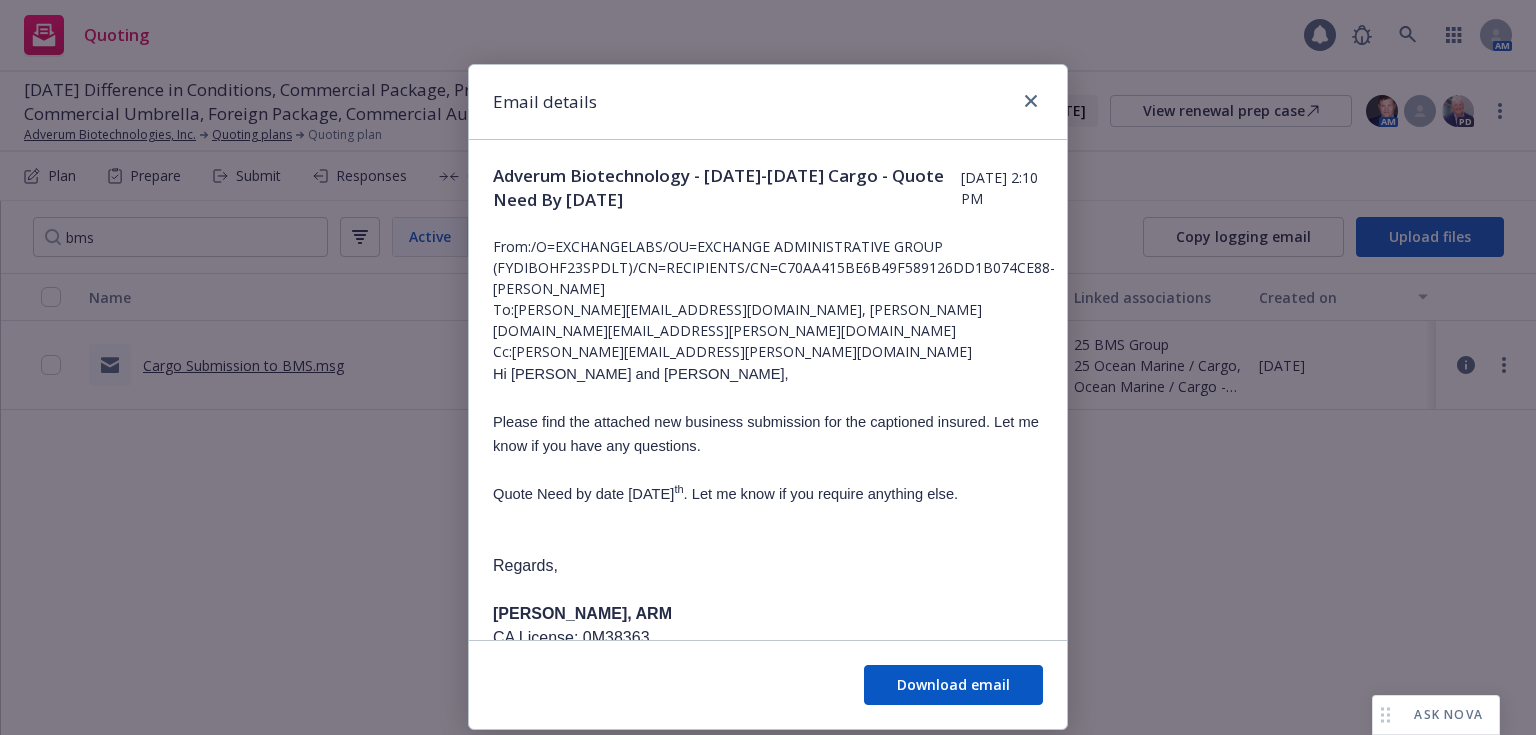 click on "Email details" at bounding box center (768, 102) 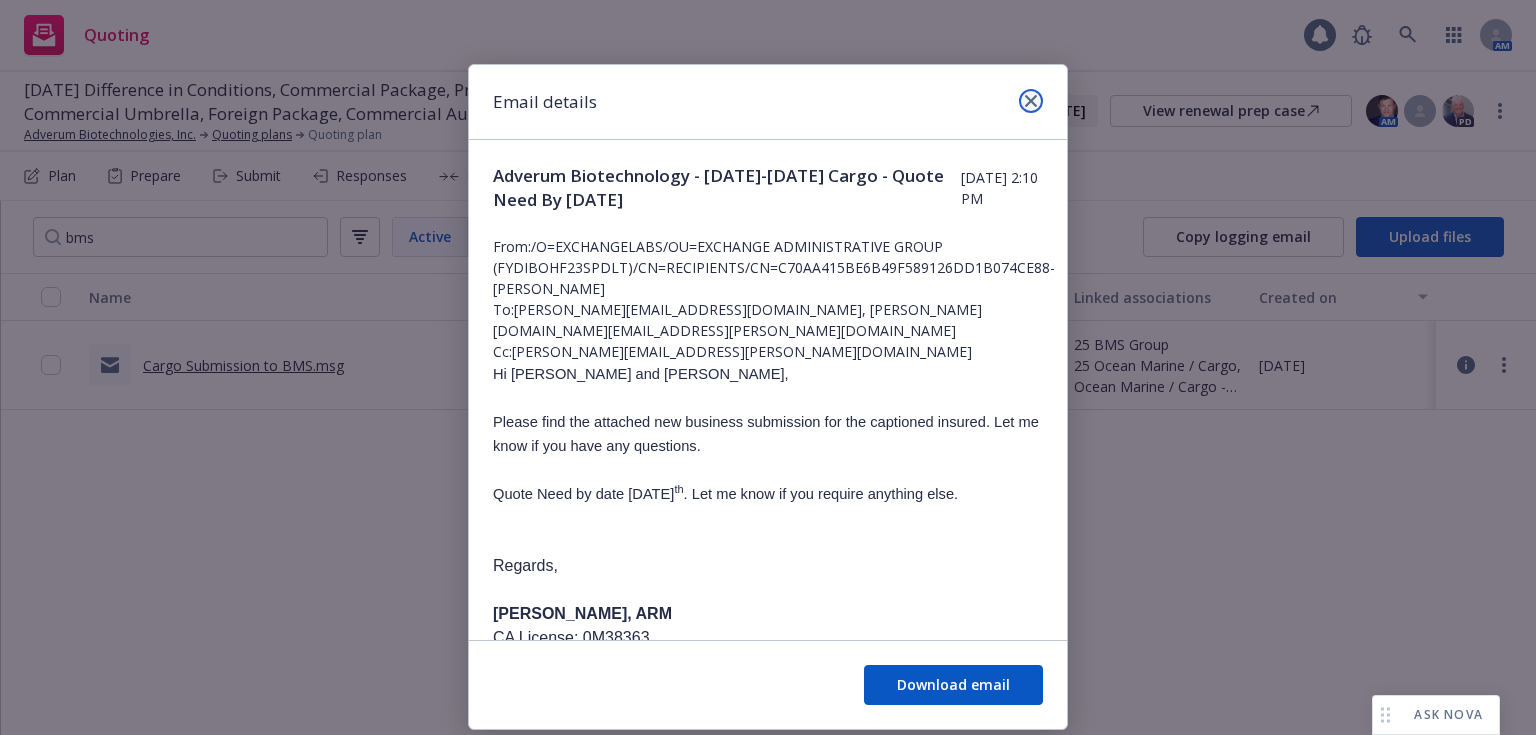 click 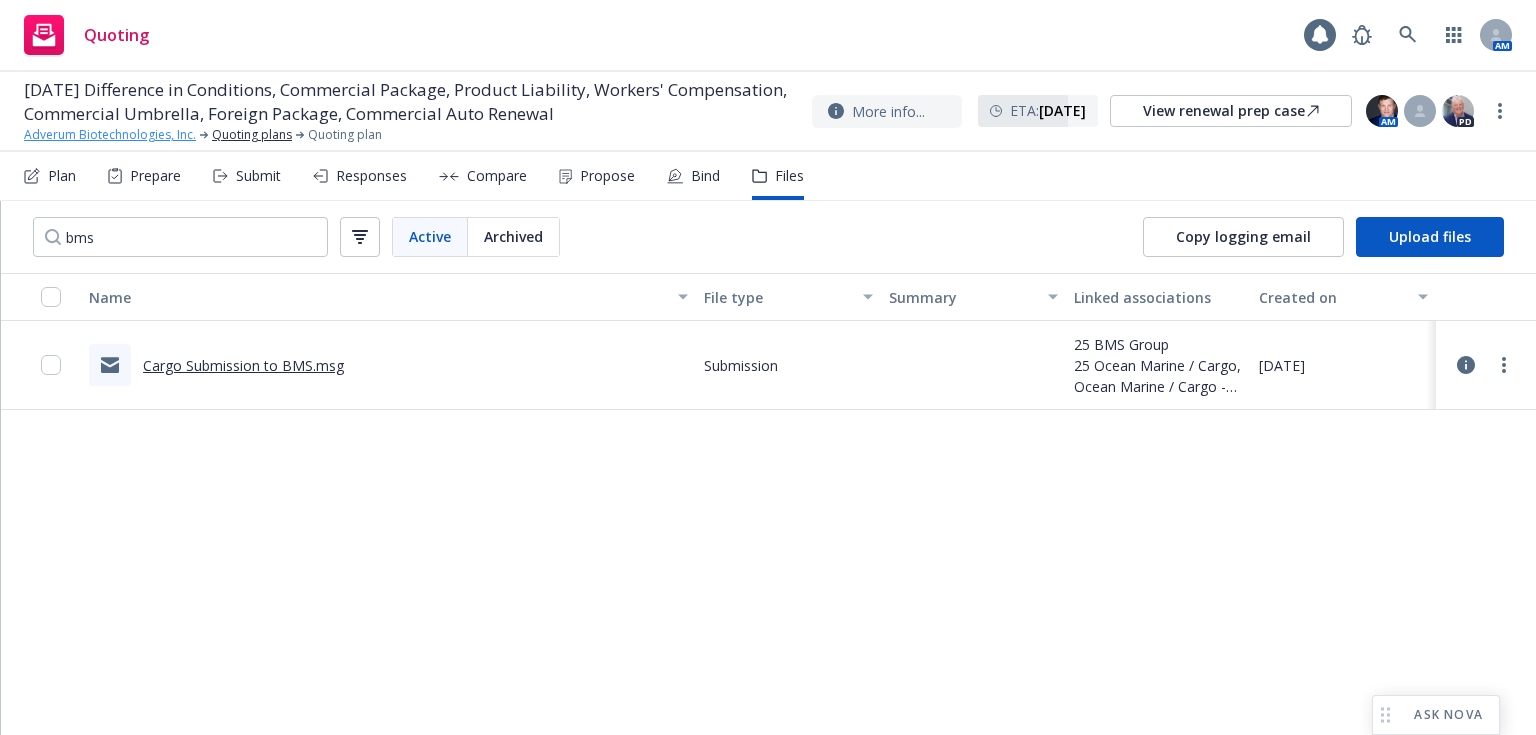 click on "Adverum Biotechnologies, Inc." at bounding box center (110, 135) 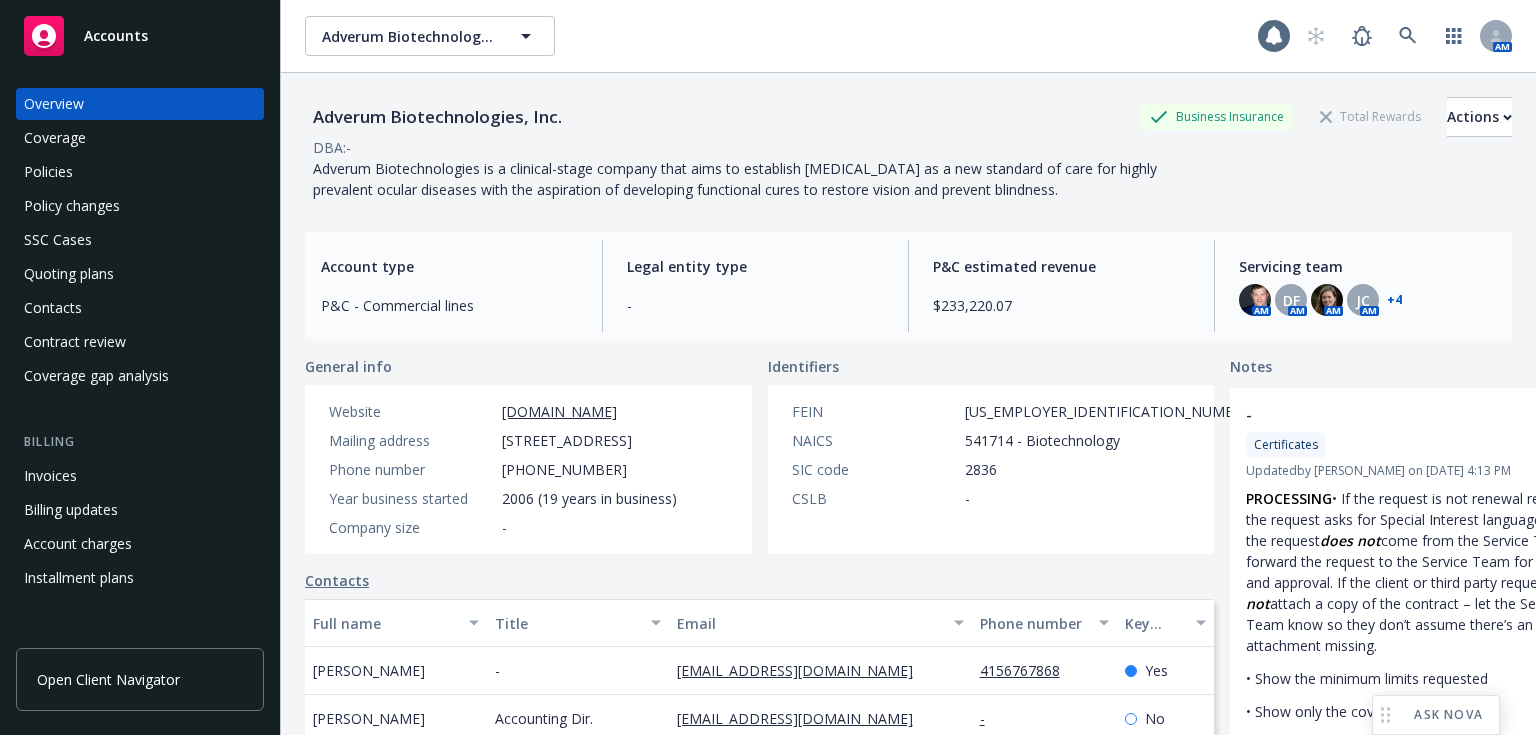 scroll, scrollTop: 0, scrollLeft: 0, axis: both 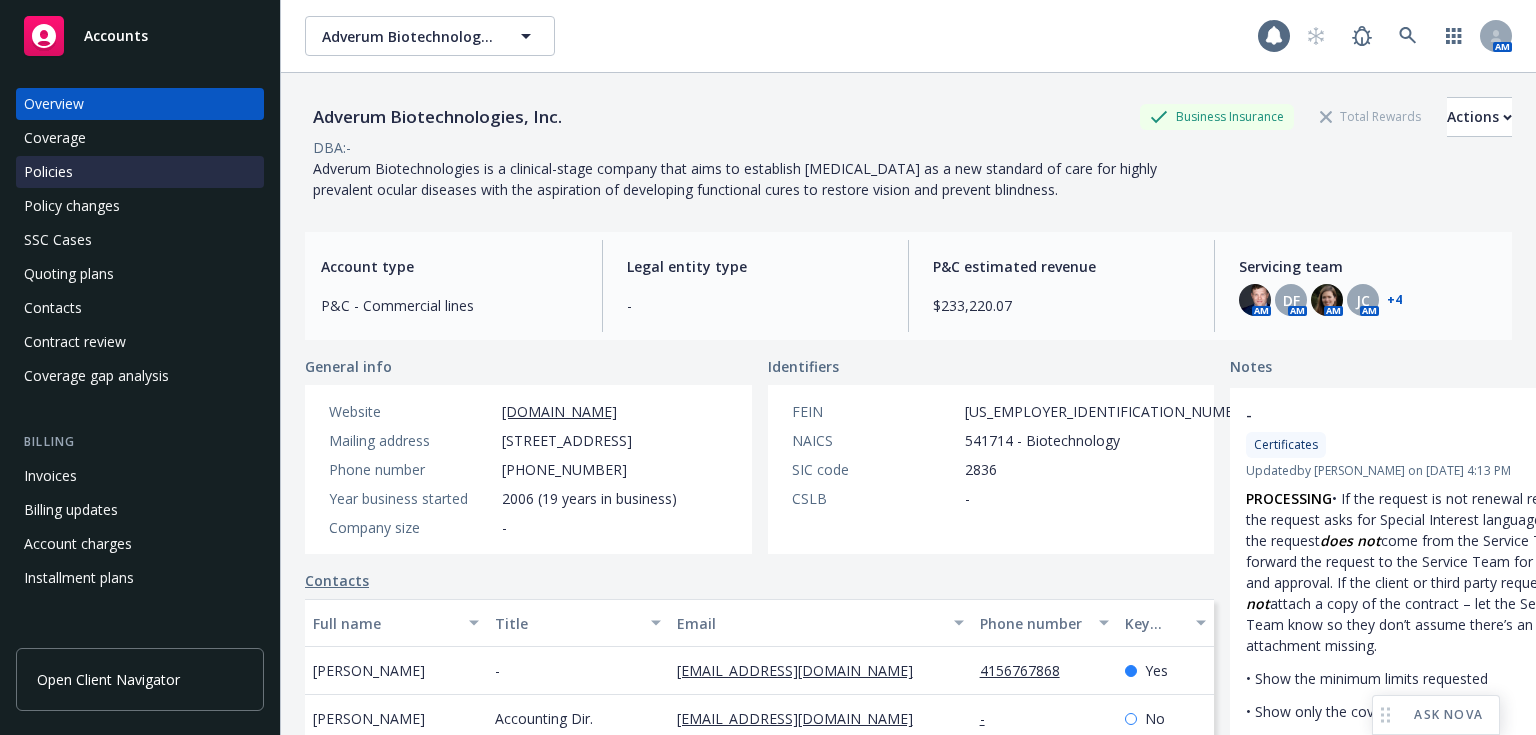 click on "Policies" at bounding box center [48, 172] 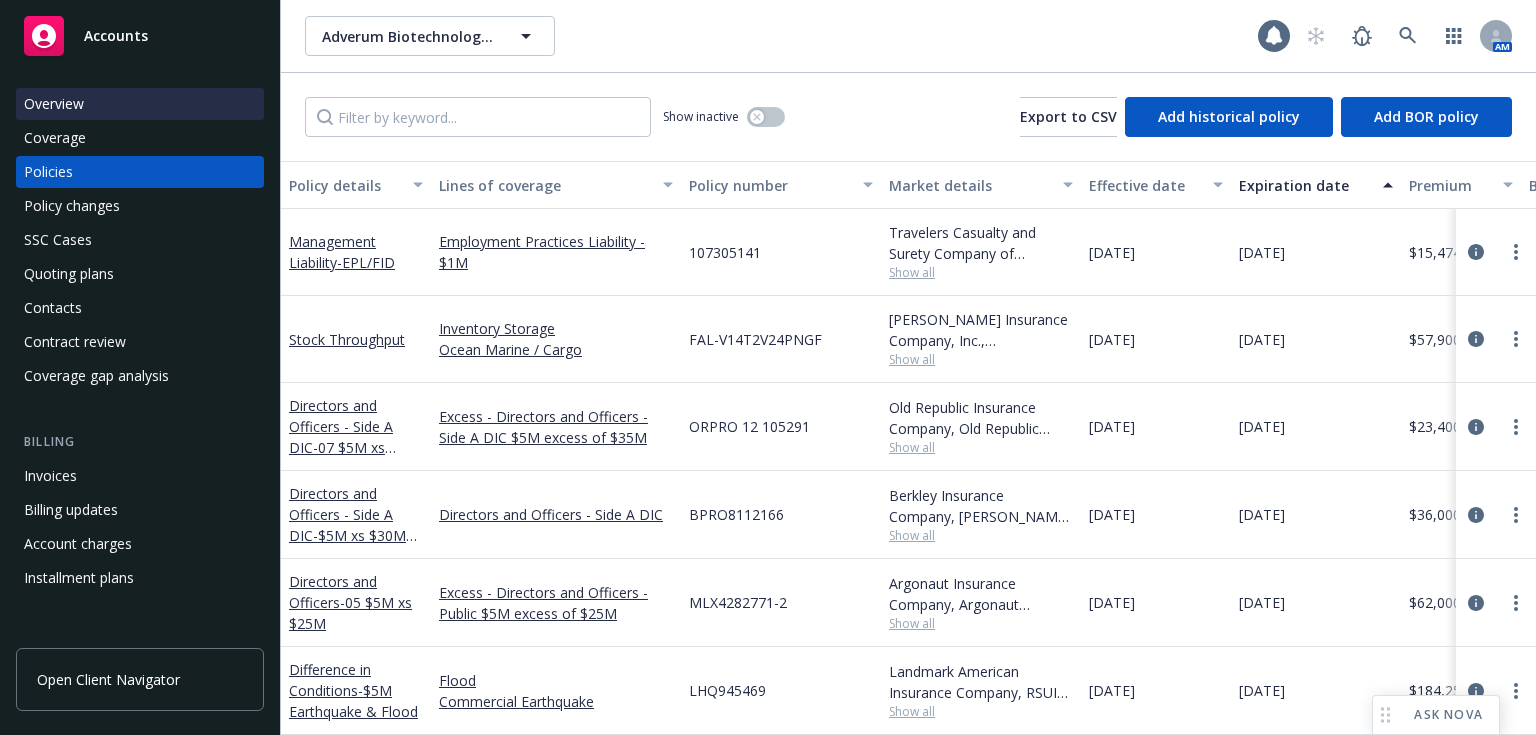 click on "Overview" at bounding box center (140, 104) 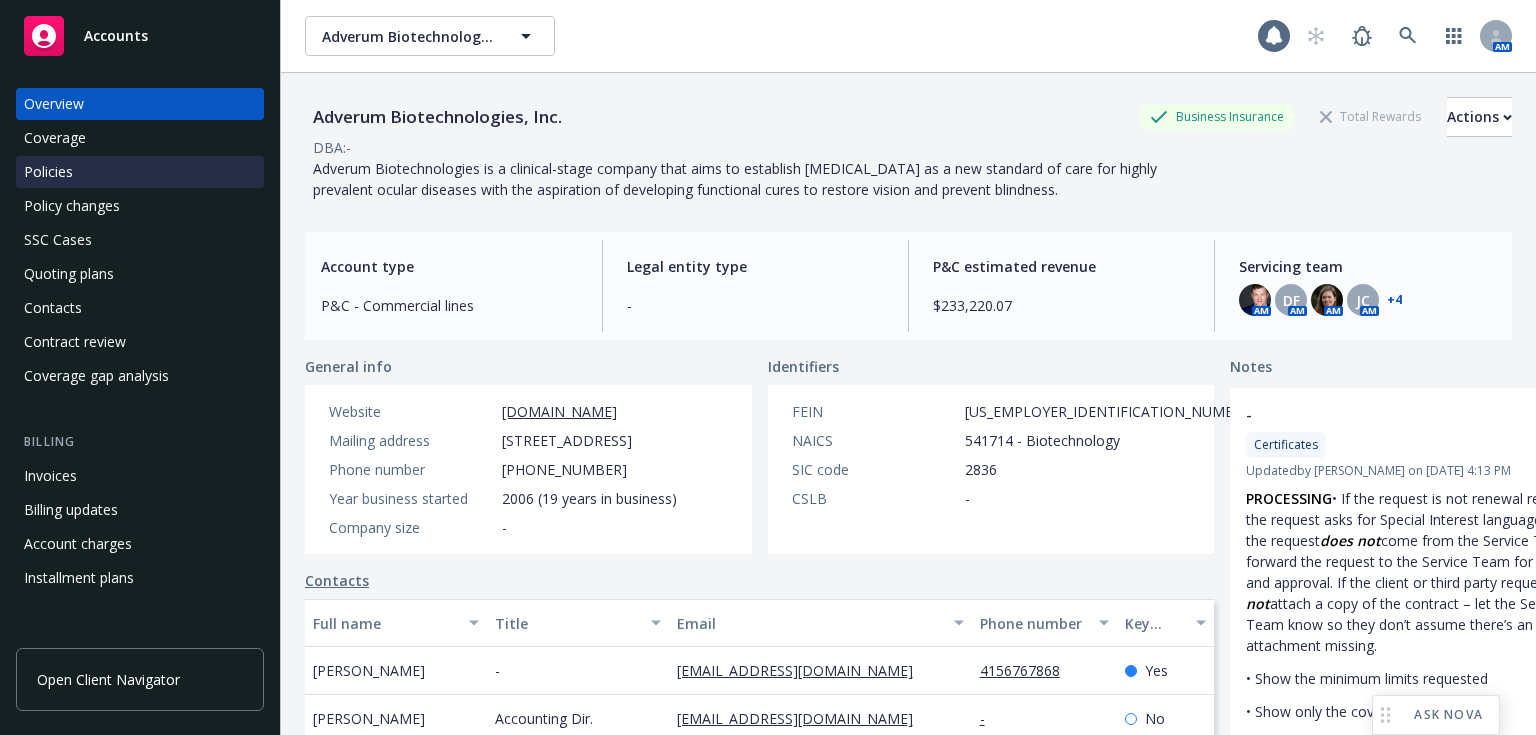 click on "Policies" at bounding box center (48, 172) 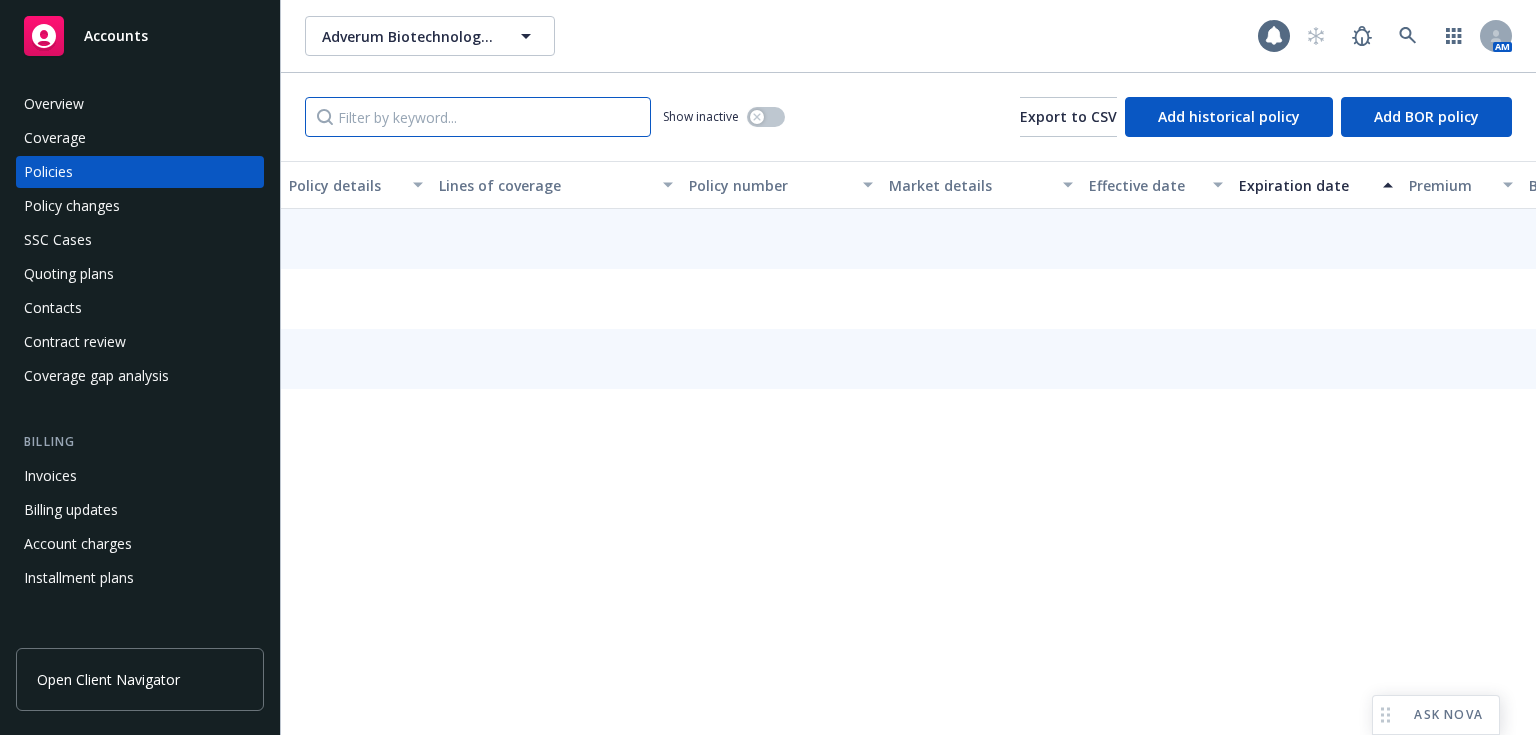 click at bounding box center [478, 117] 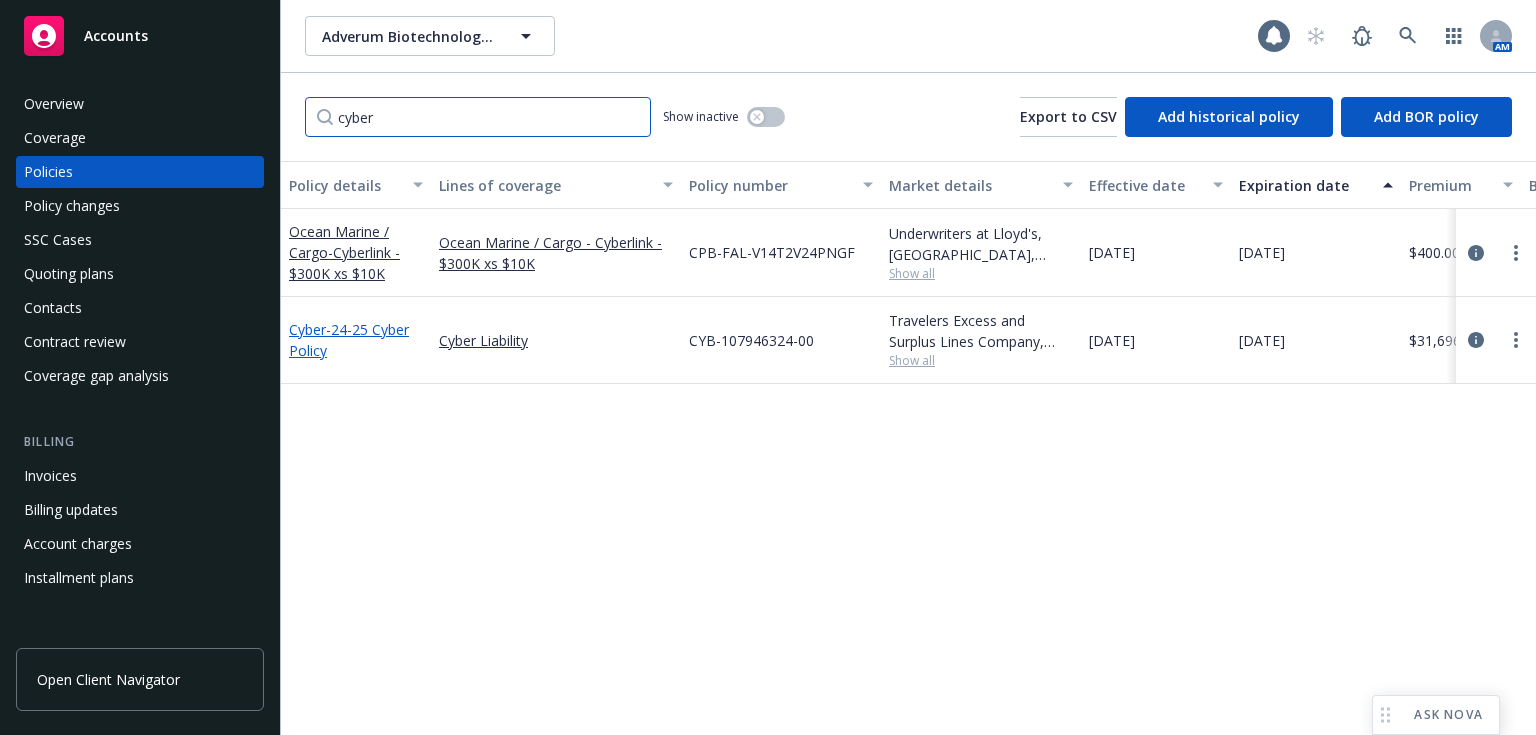 type on "cyber" 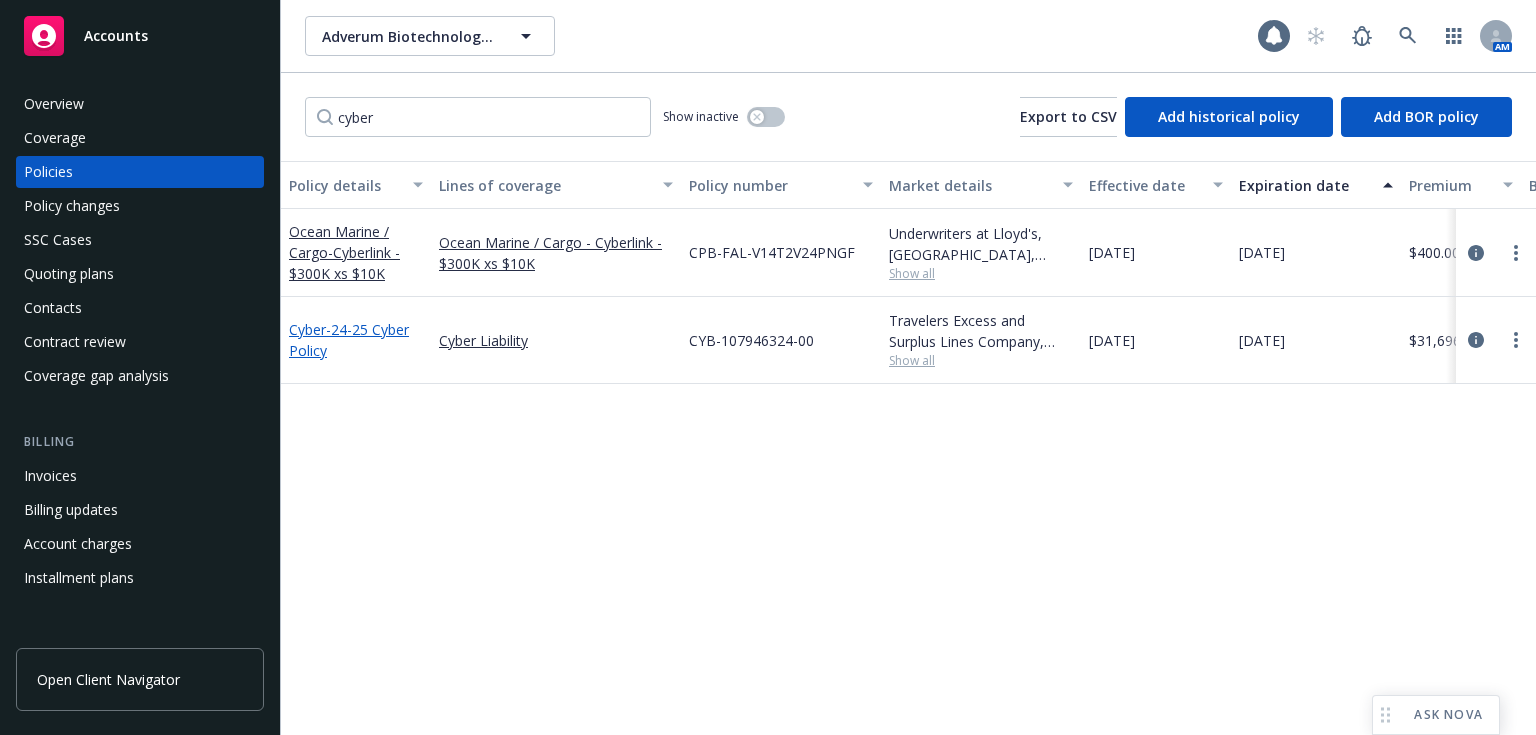 click on "-  24-25 Cyber Policy" at bounding box center [349, 340] 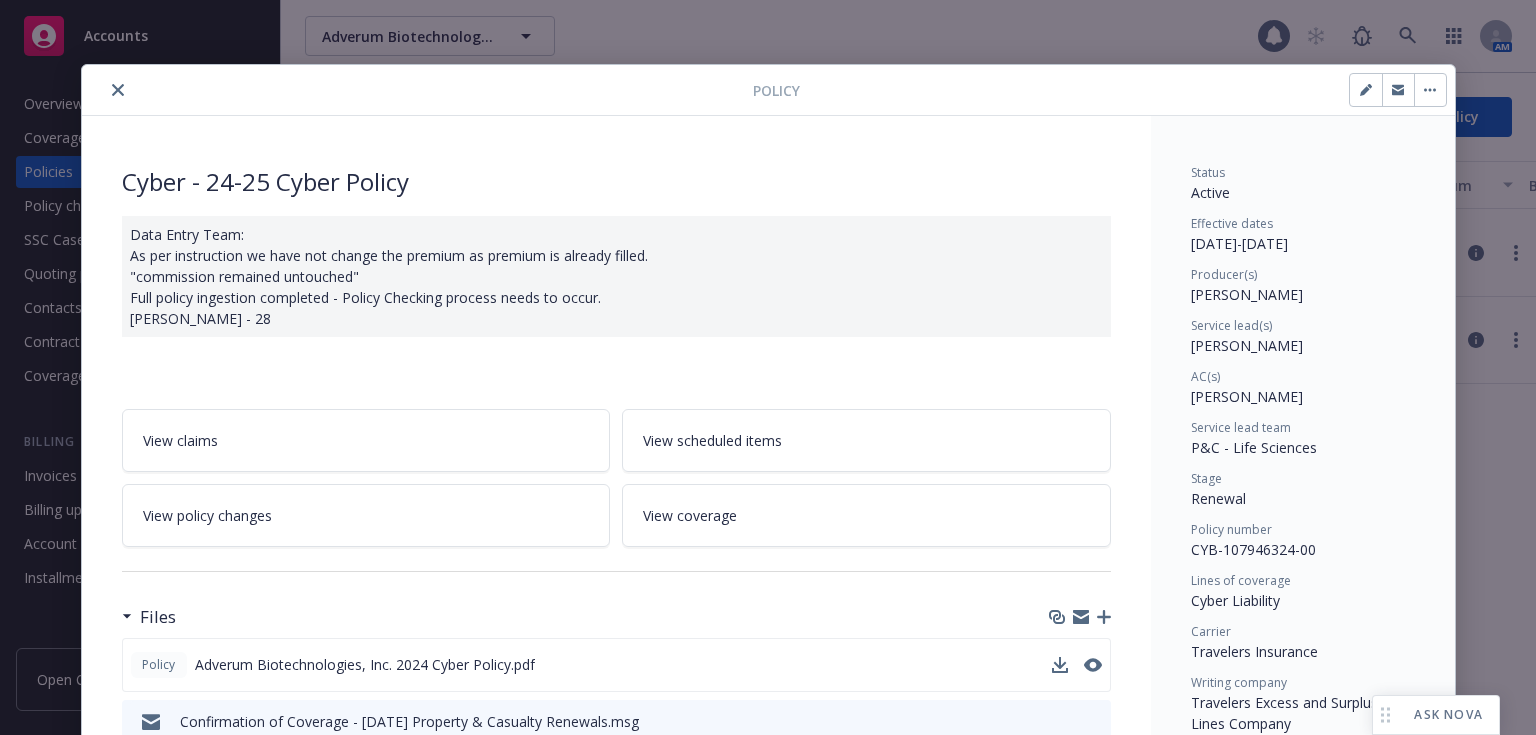 scroll, scrollTop: 643, scrollLeft: 0, axis: vertical 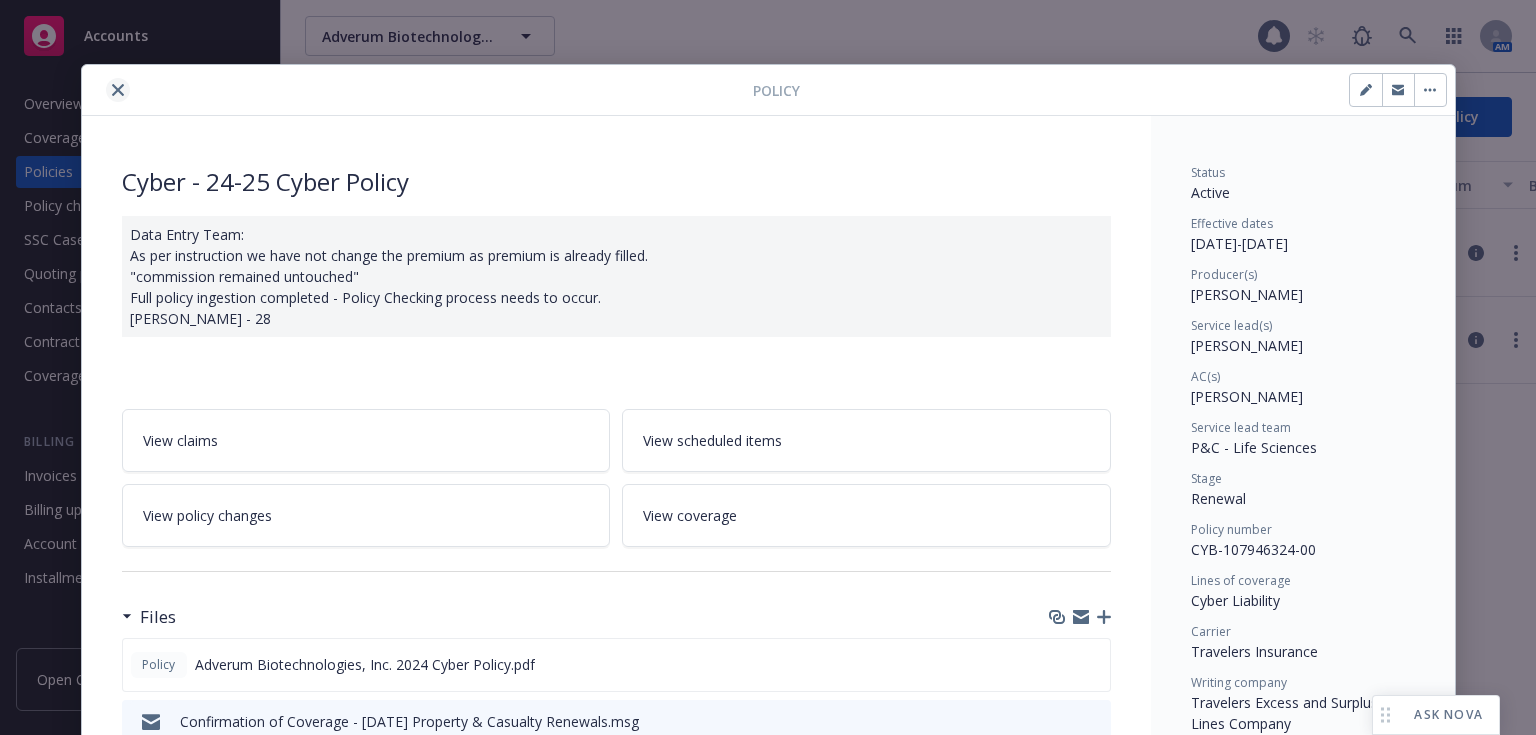 click 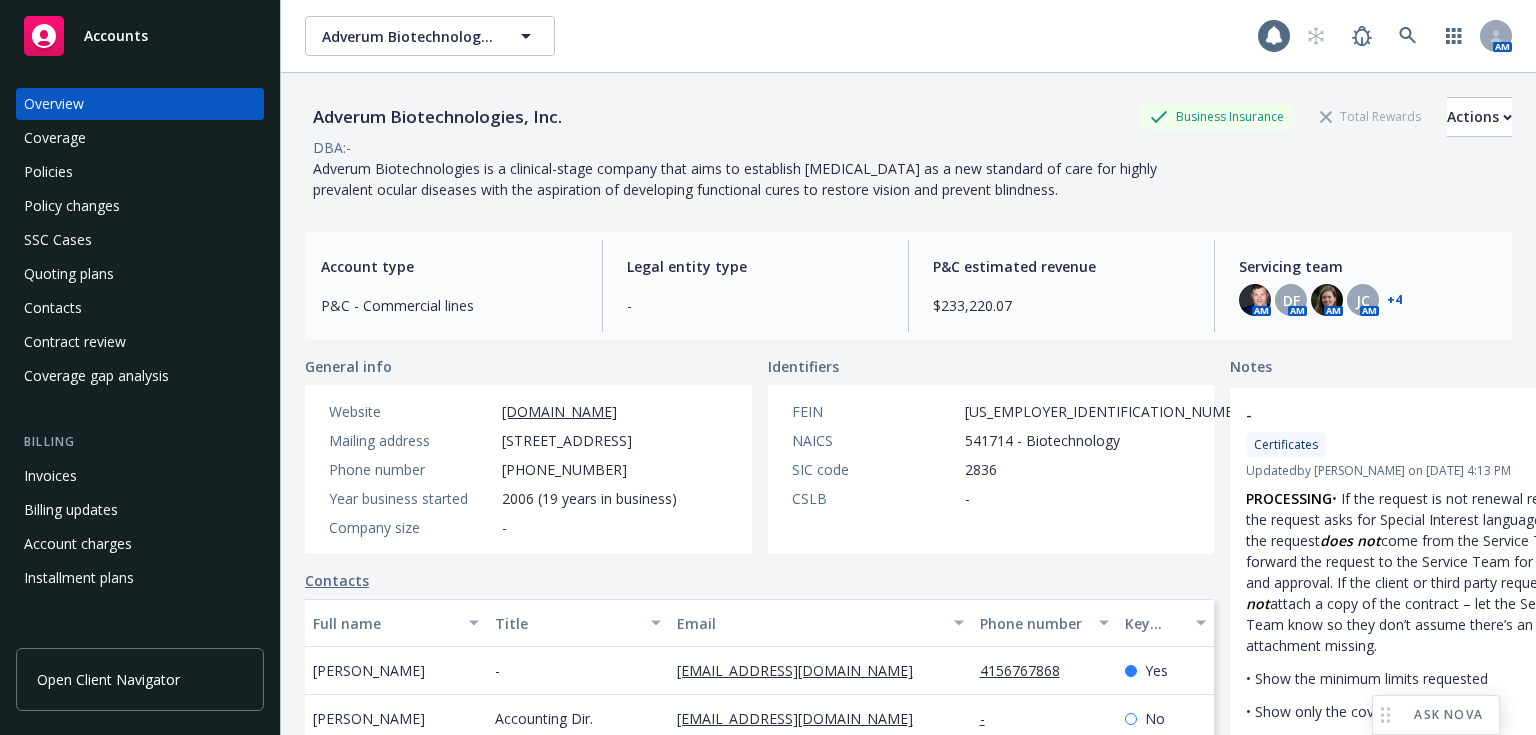 scroll, scrollTop: 0, scrollLeft: 0, axis: both 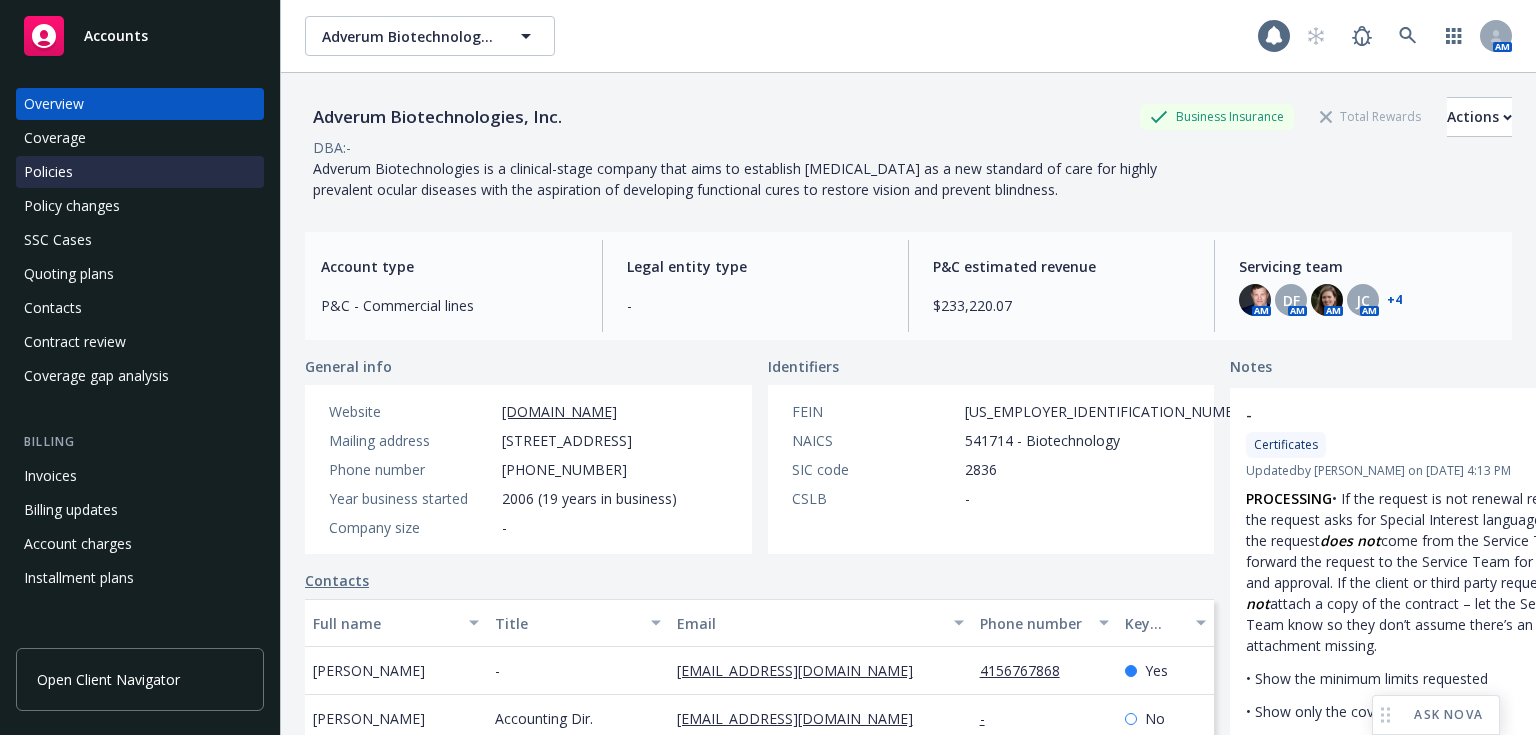 click on "Policies" at bounding box center [140, 172] 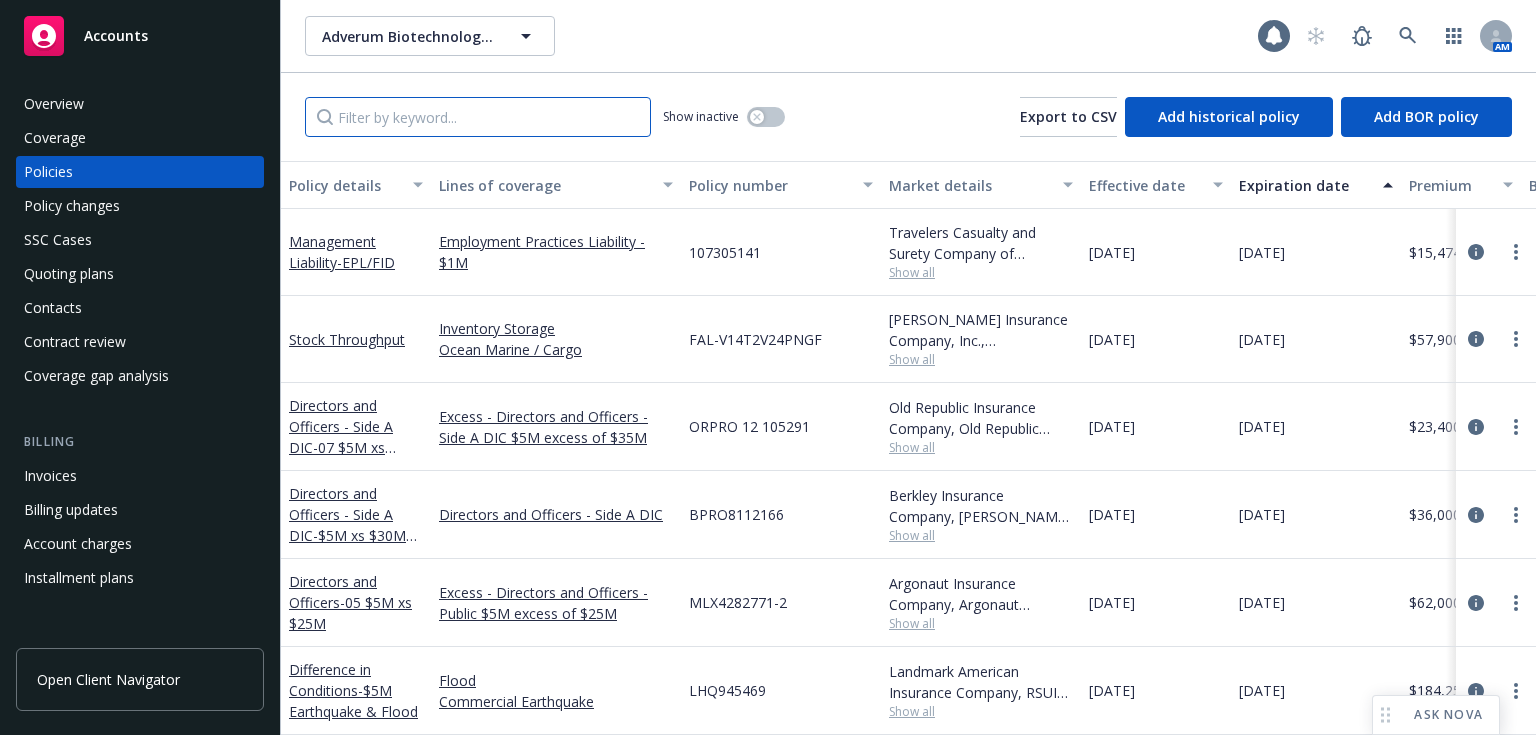 click at bounding box center (478, 117) 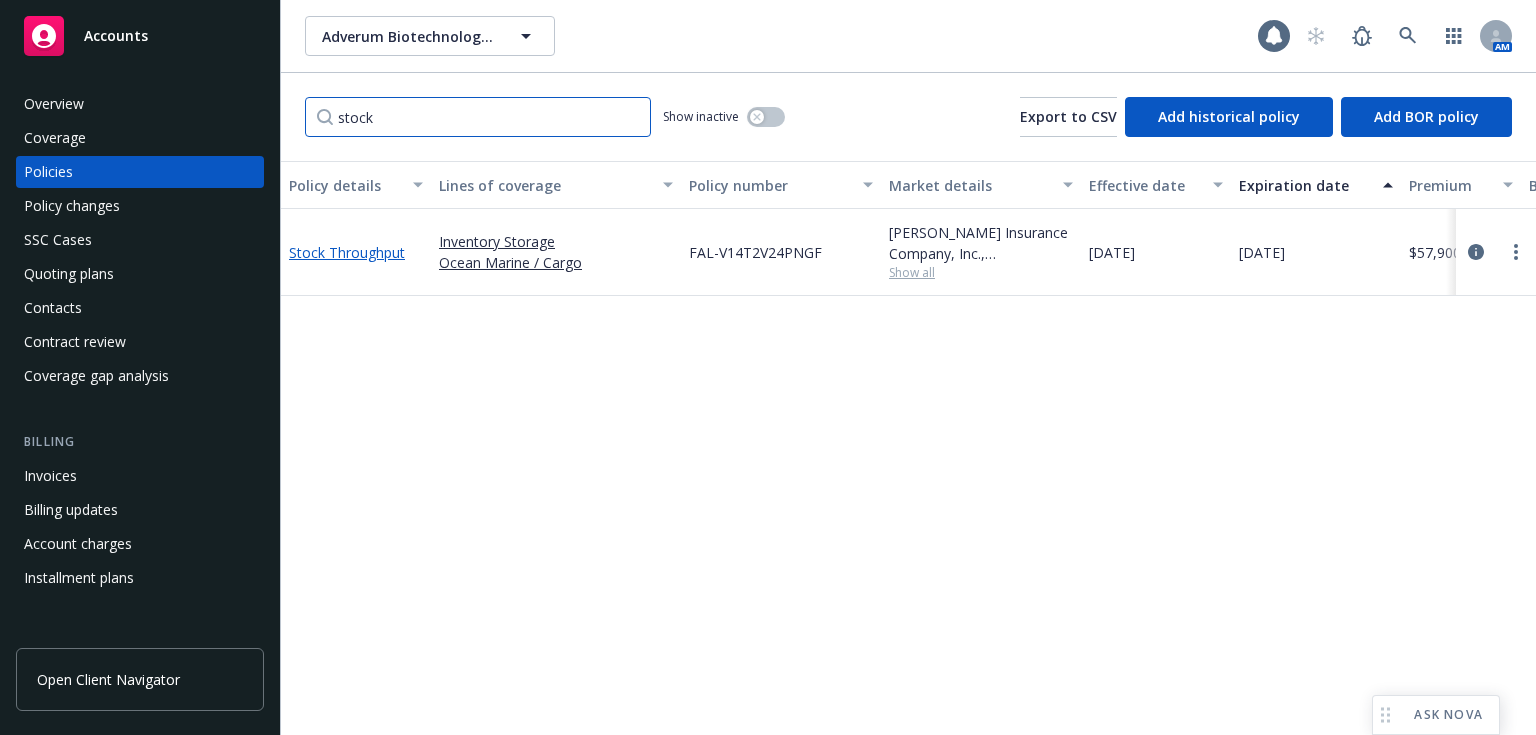type on "stock" 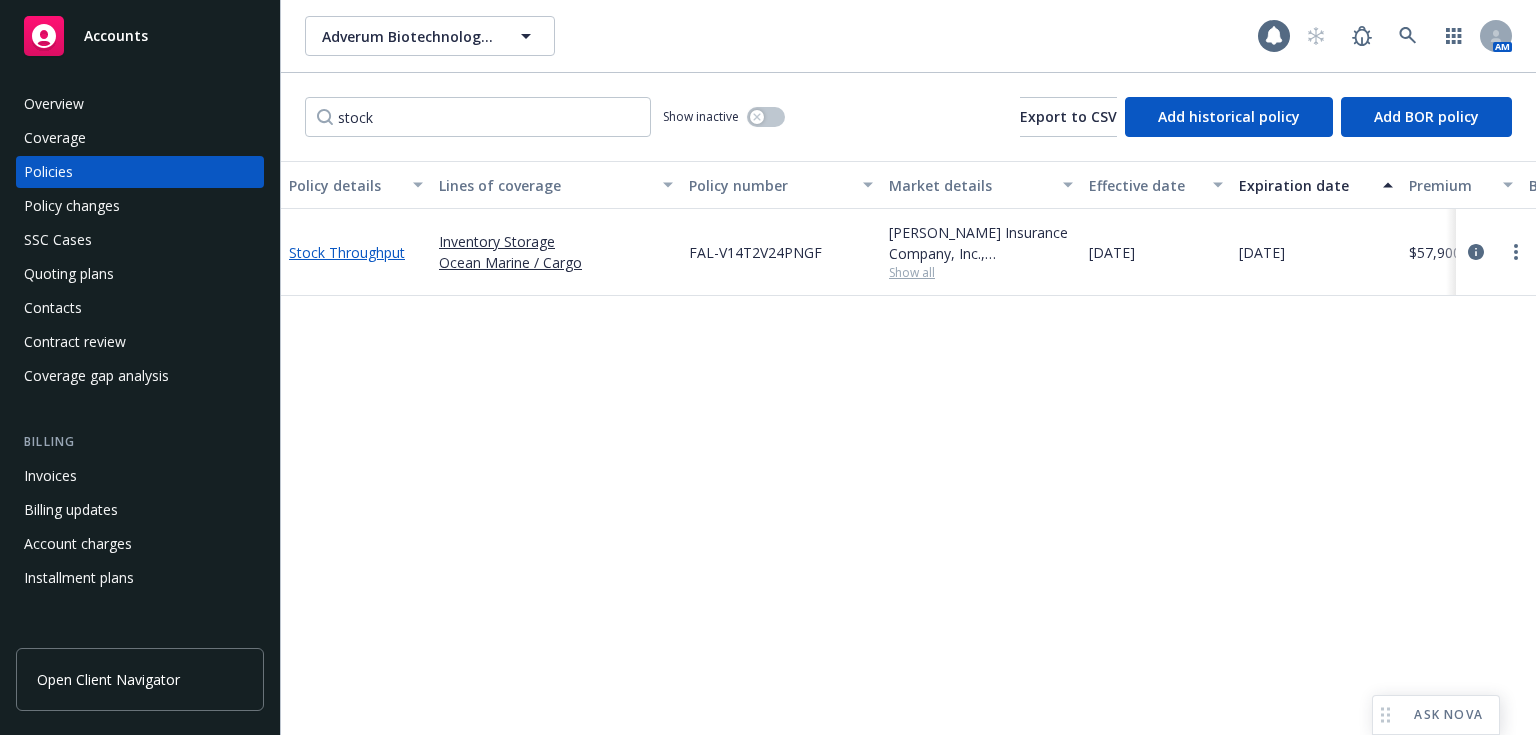 click on "Stock Throughput" at bounding box center (347, 252) 